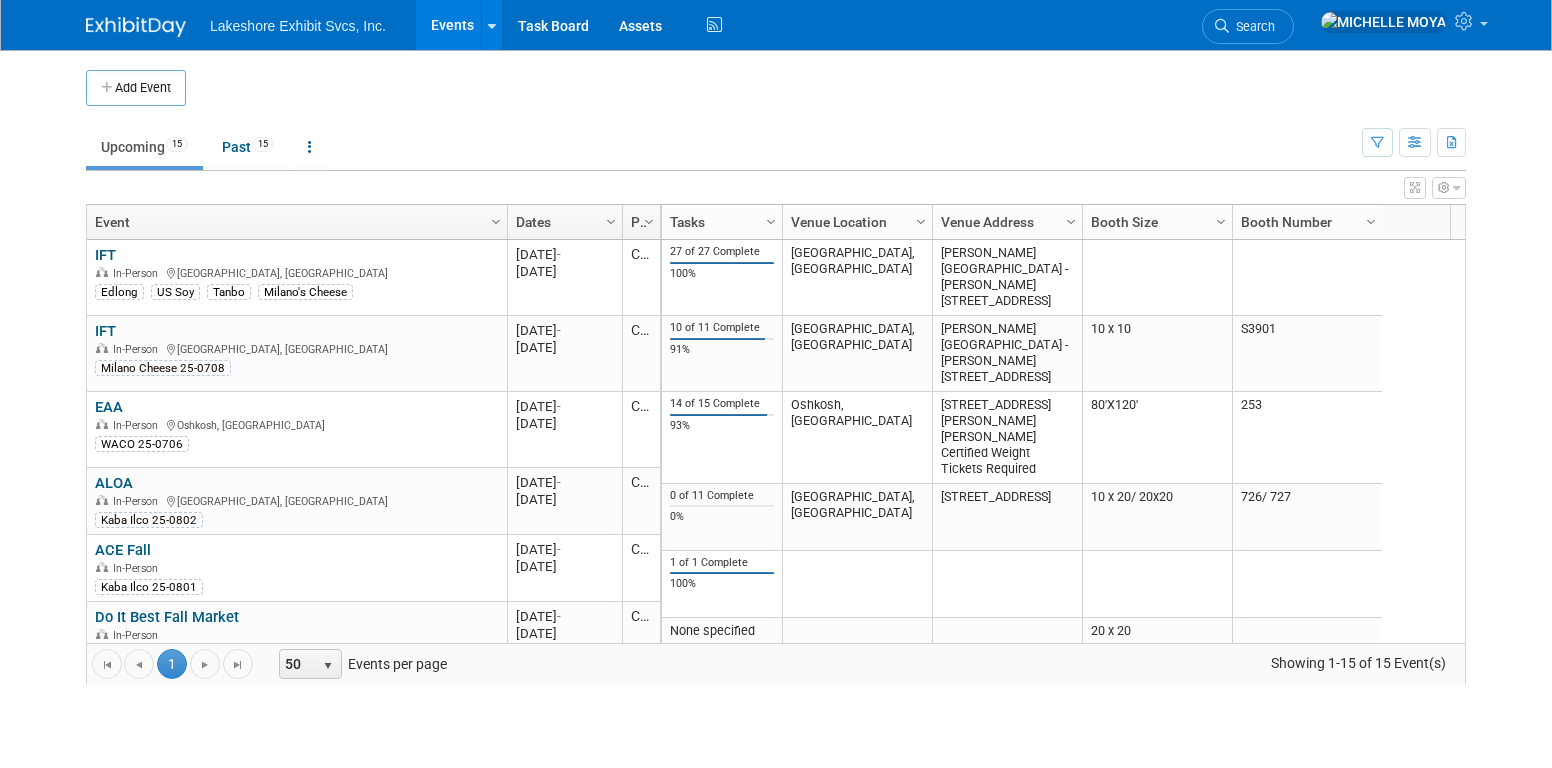 scroll, scrollTop: 0, scrollLeft: 0, axis: both 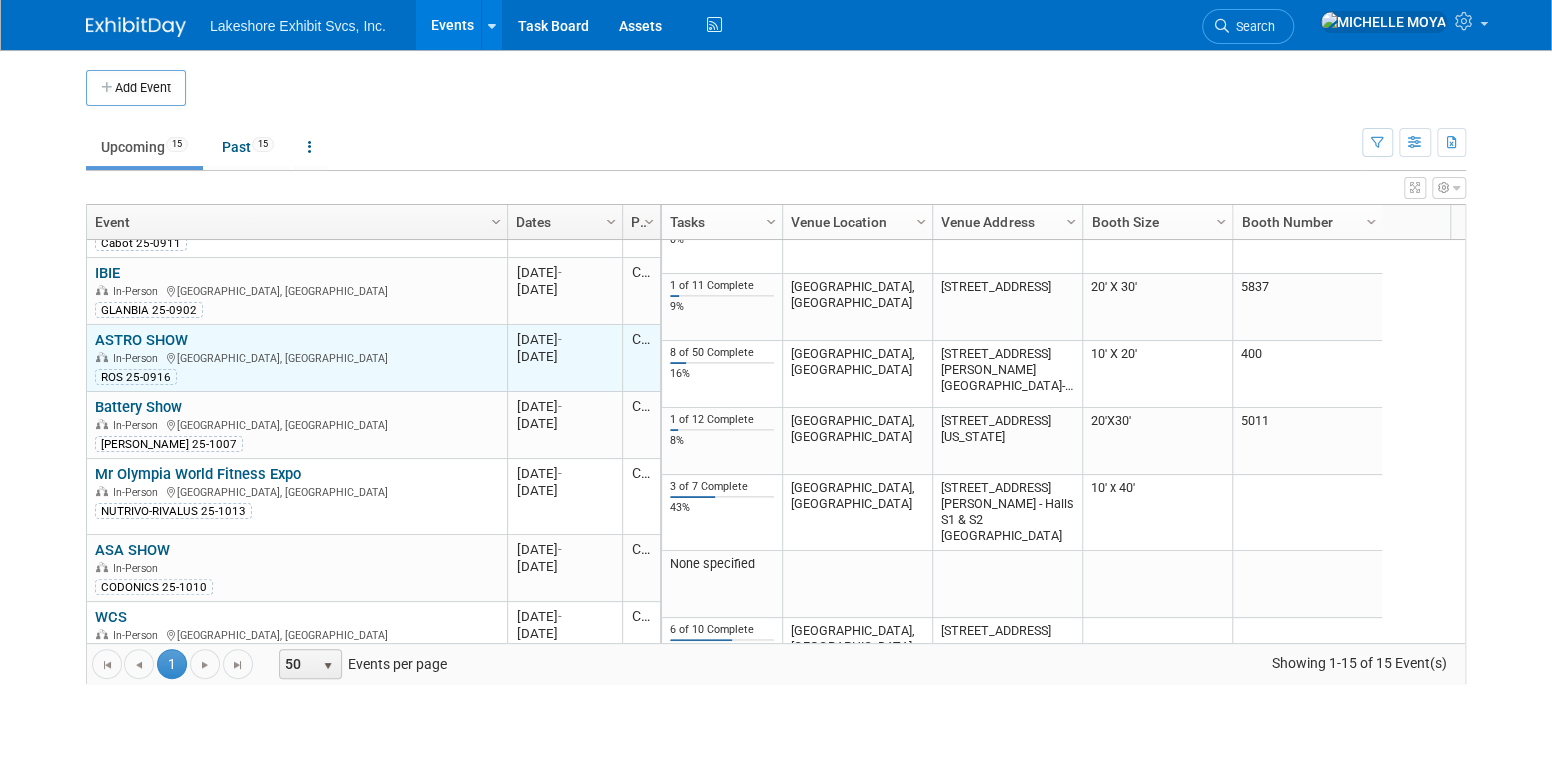 click on "ASTRO SHOW" at bounding box center [141, 340] 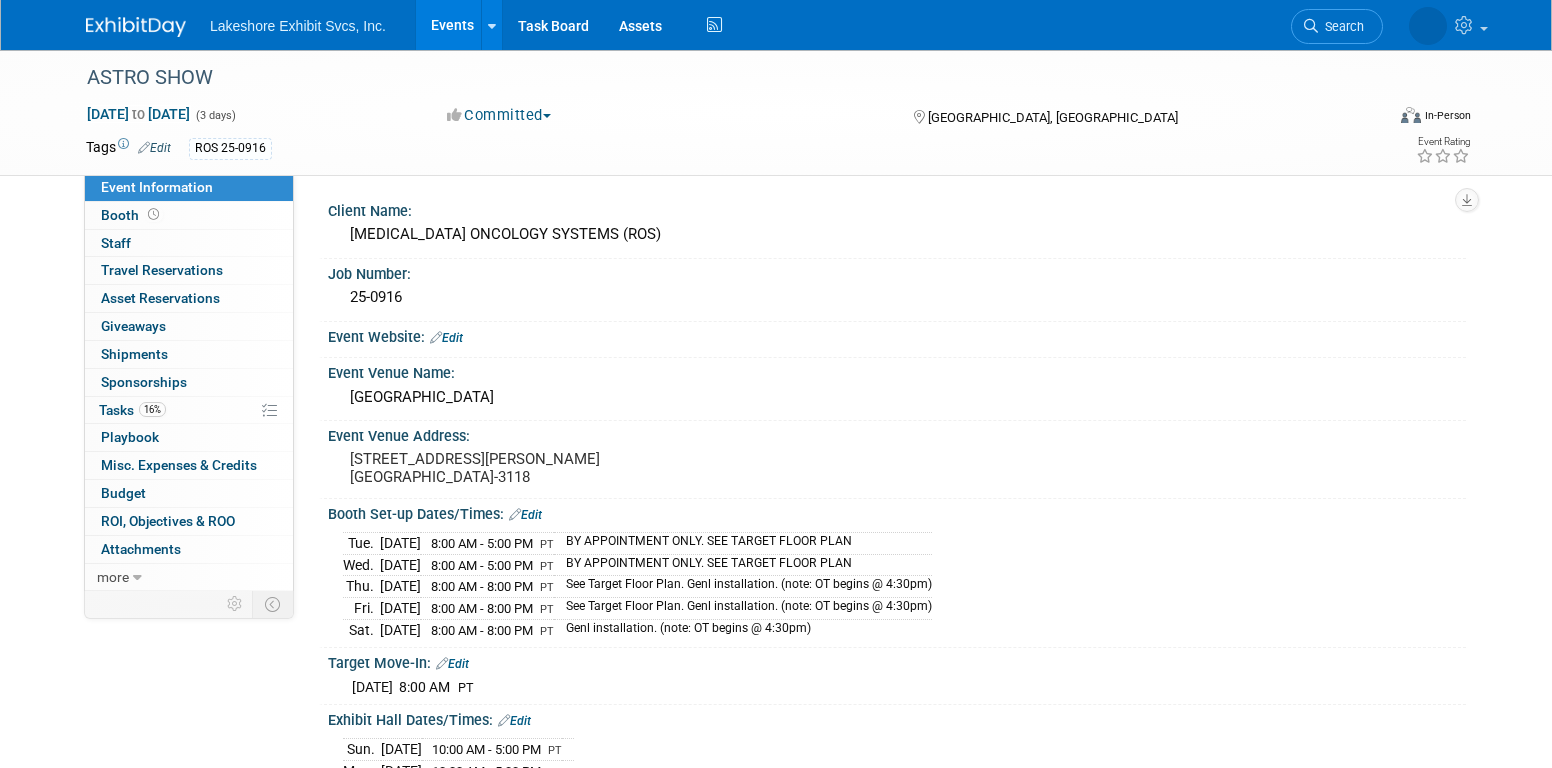 scroll, scrollTop: 0, scrollLeft: 0, axis: both 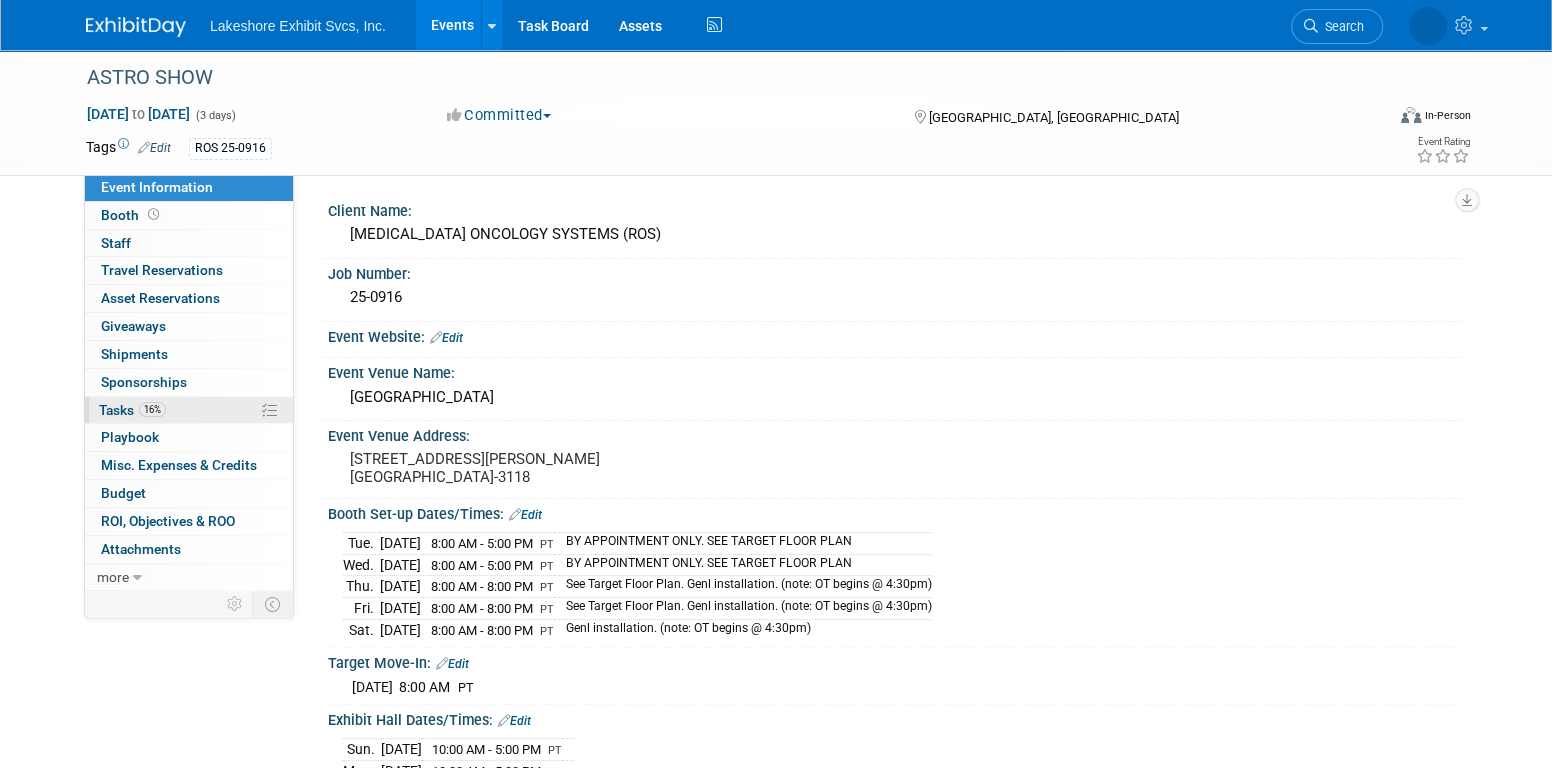click on "16%" at bounding box center [152, 409] 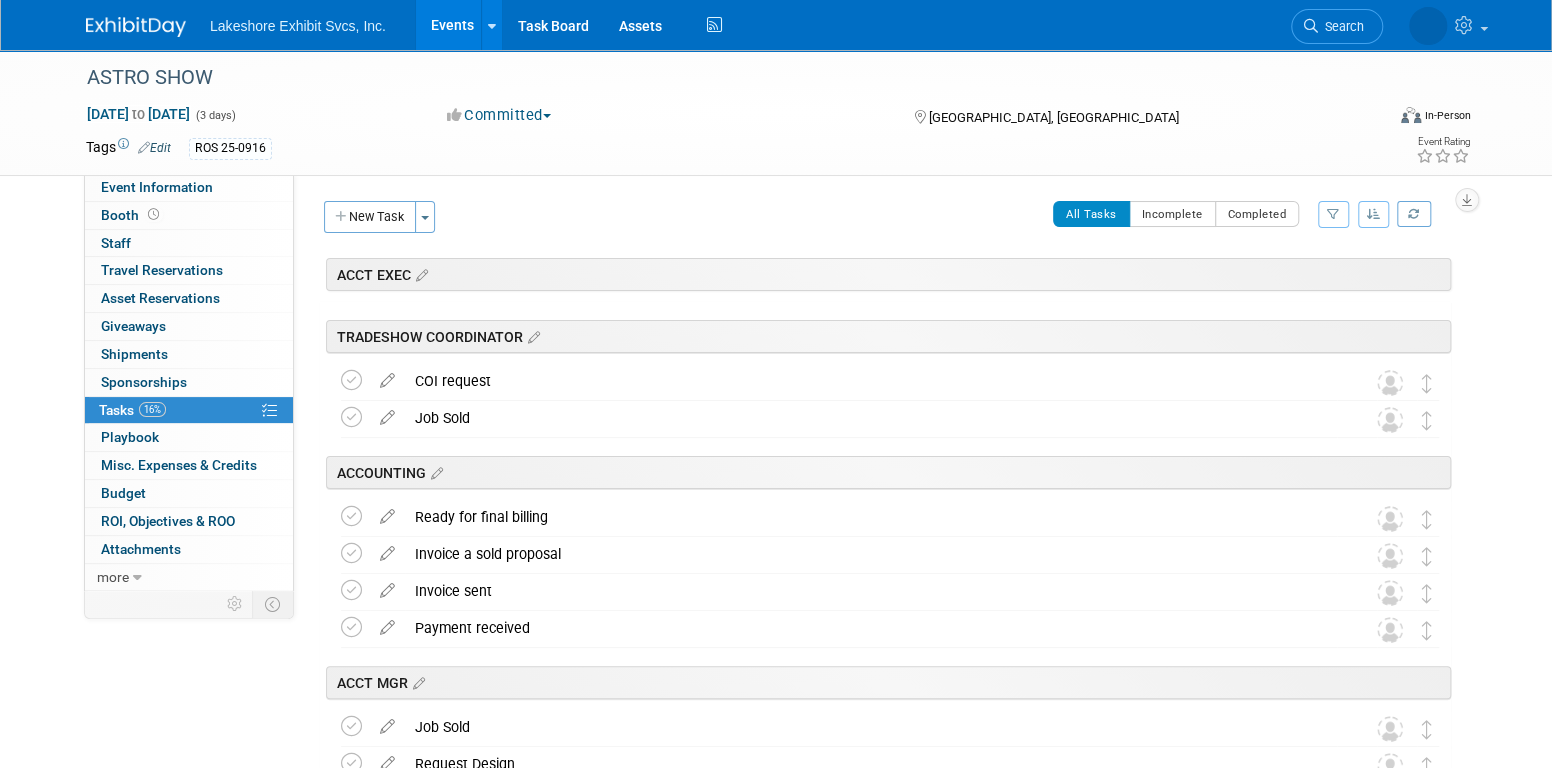 scroll, scrollTop: 0, scrollLeft: 0, axis: both 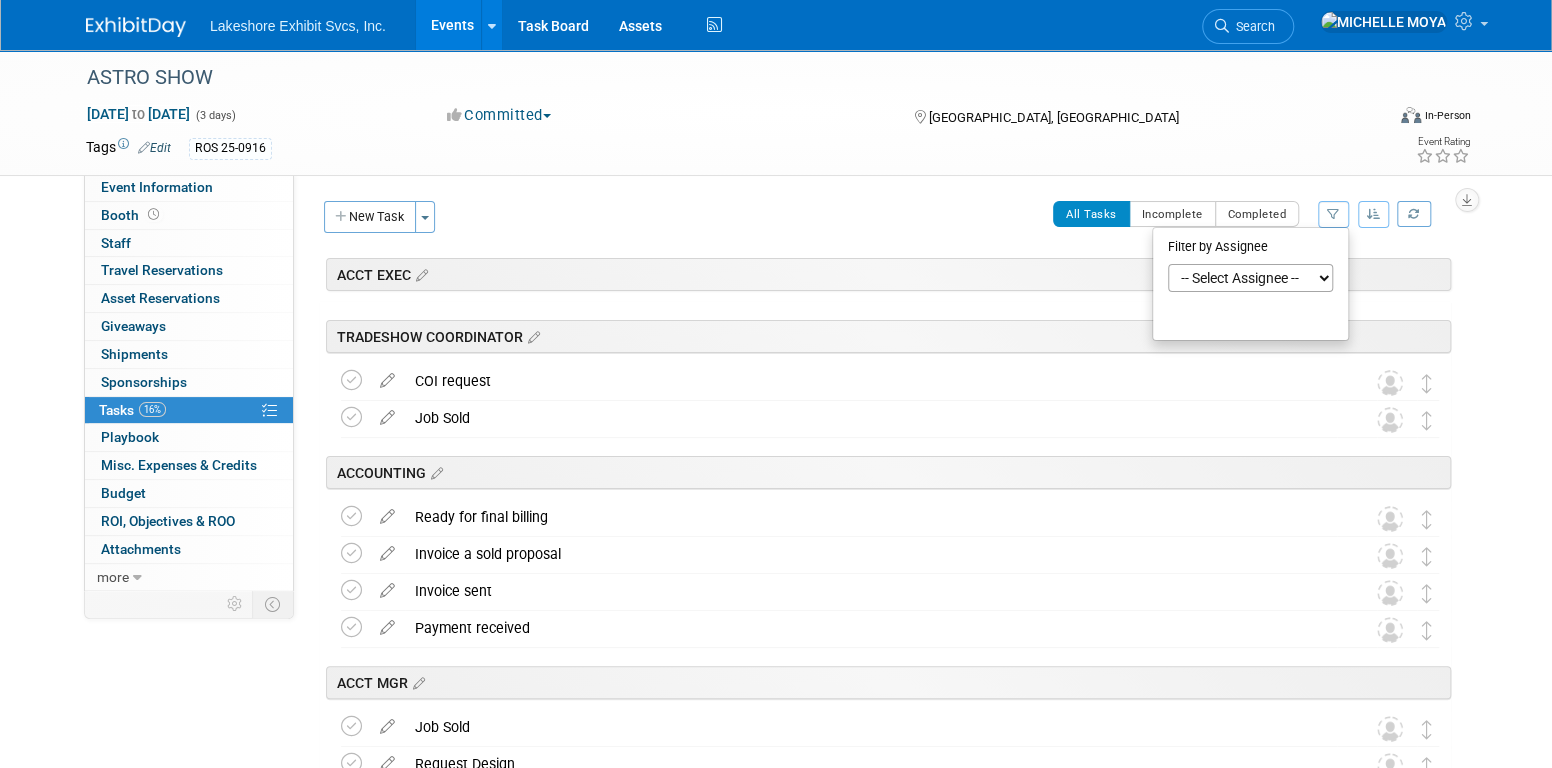 click on "-- Select Assignee --
All unassigned tasks
Assigned to me
Amanda Koss
Dave Desalvo
Debbie Satala
Julie Ratio
Keisha Davis
LAYNE PHILLIPS
MARK FELA
Olivia Satala" at bounding box center [1250, 278] 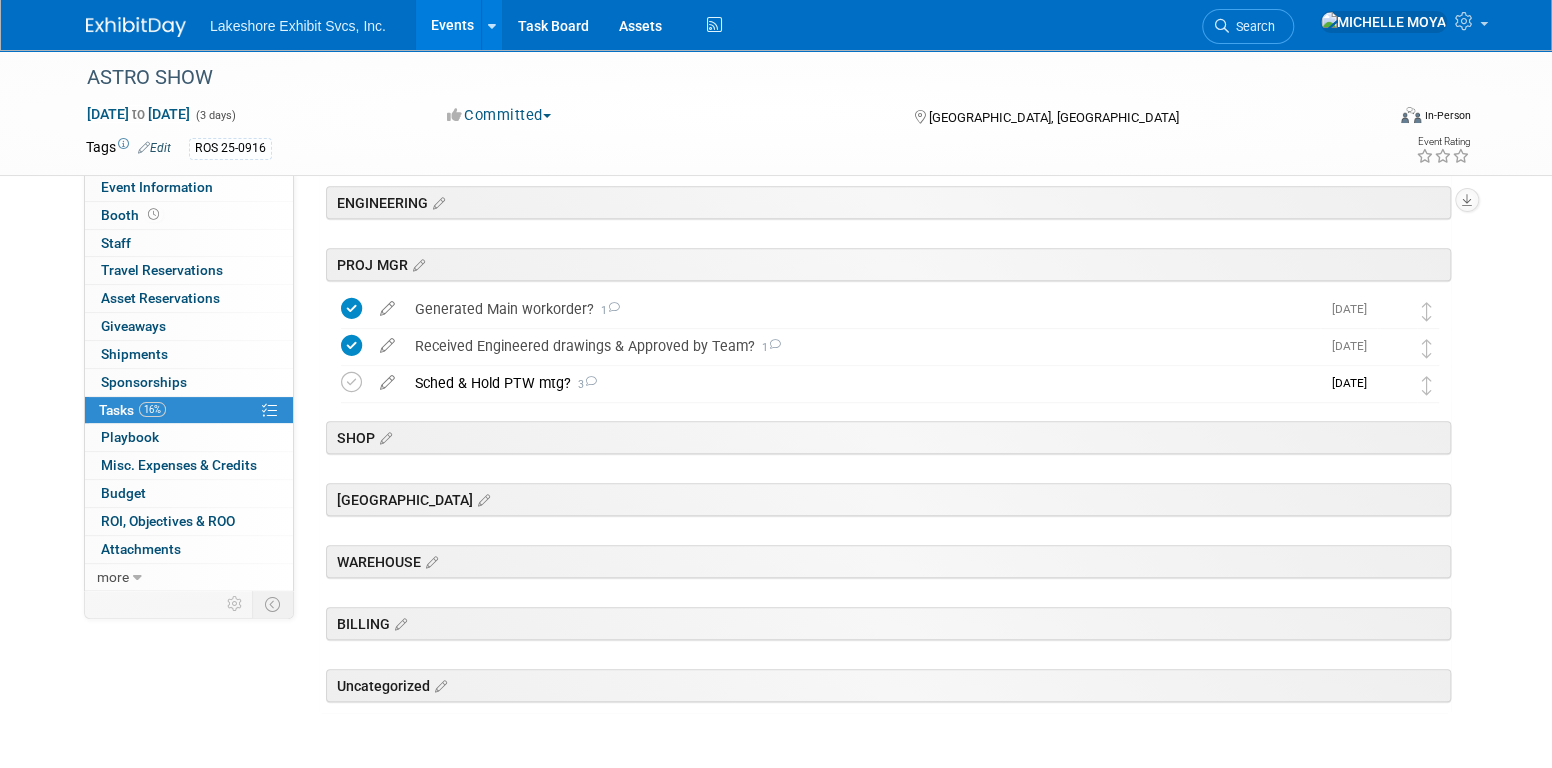 scroll, scrollTop: 409, scrollLeft: 0, axis: vertical 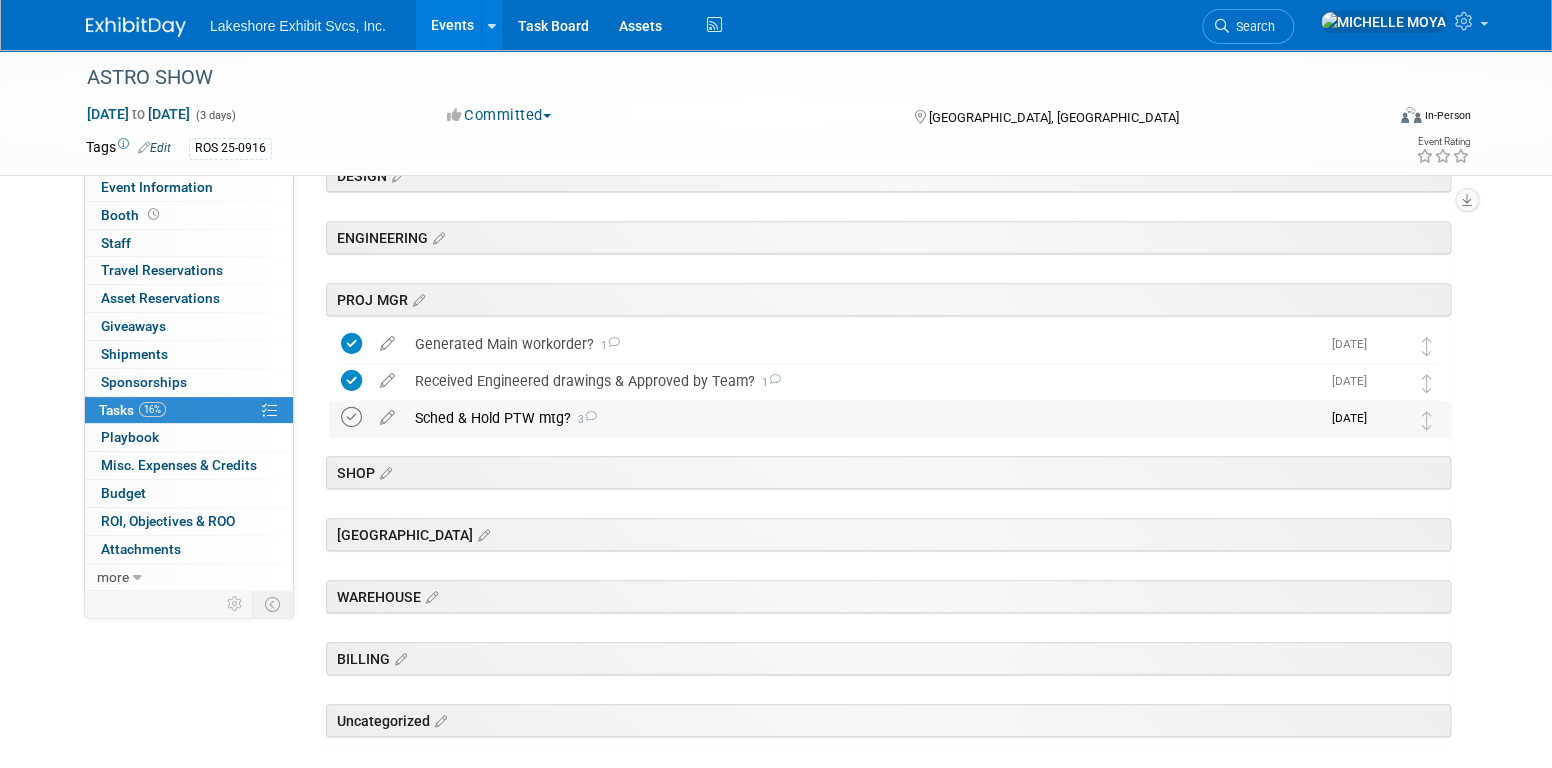 click at bounding box center (351, 417) 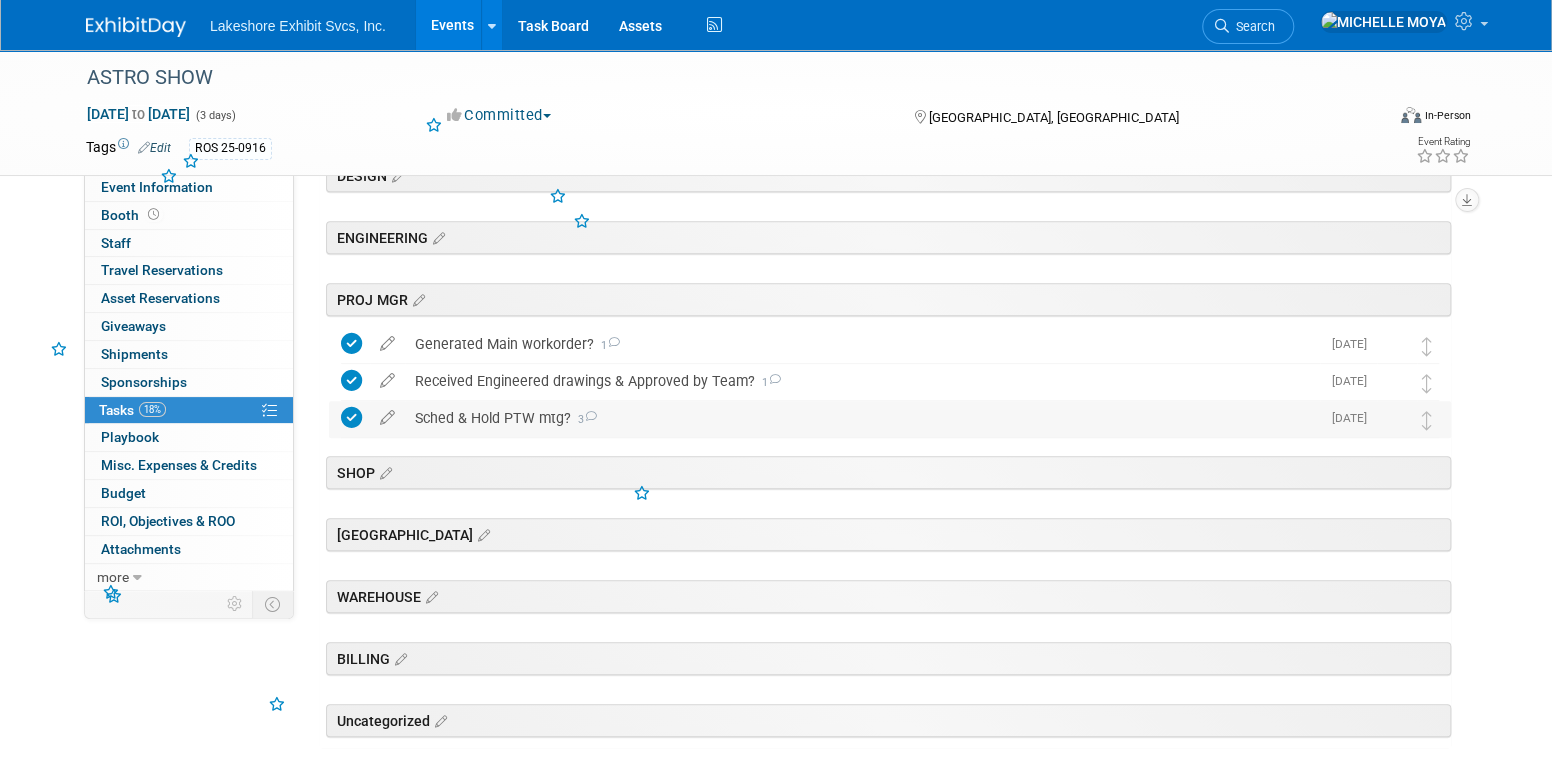 click on "Sched & Hold PTW mtg?
3" at bounding box center [862, 418] 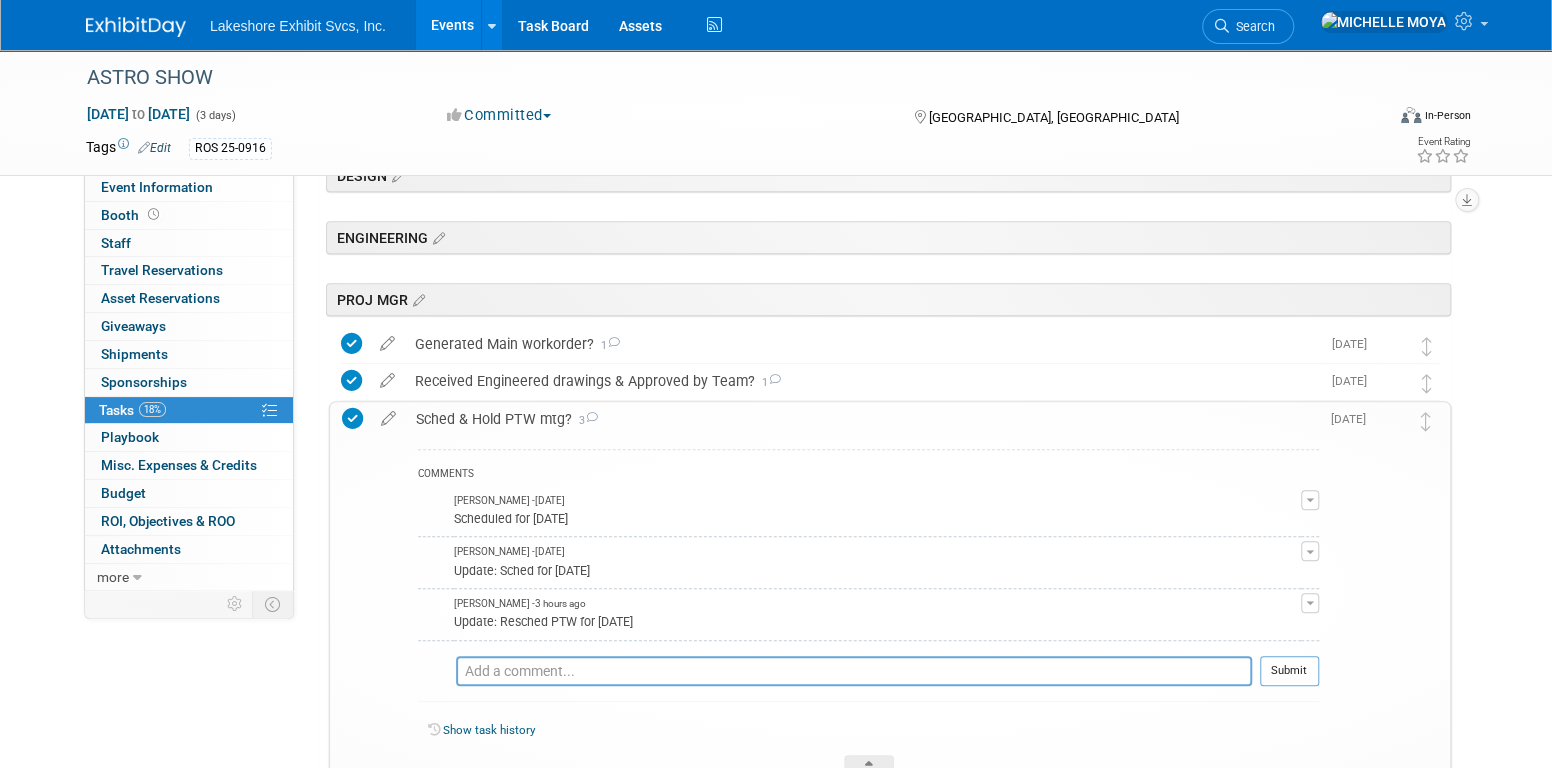 click on "Sched & Hold PTW mtg?
3" at bounding box center (862, 419) 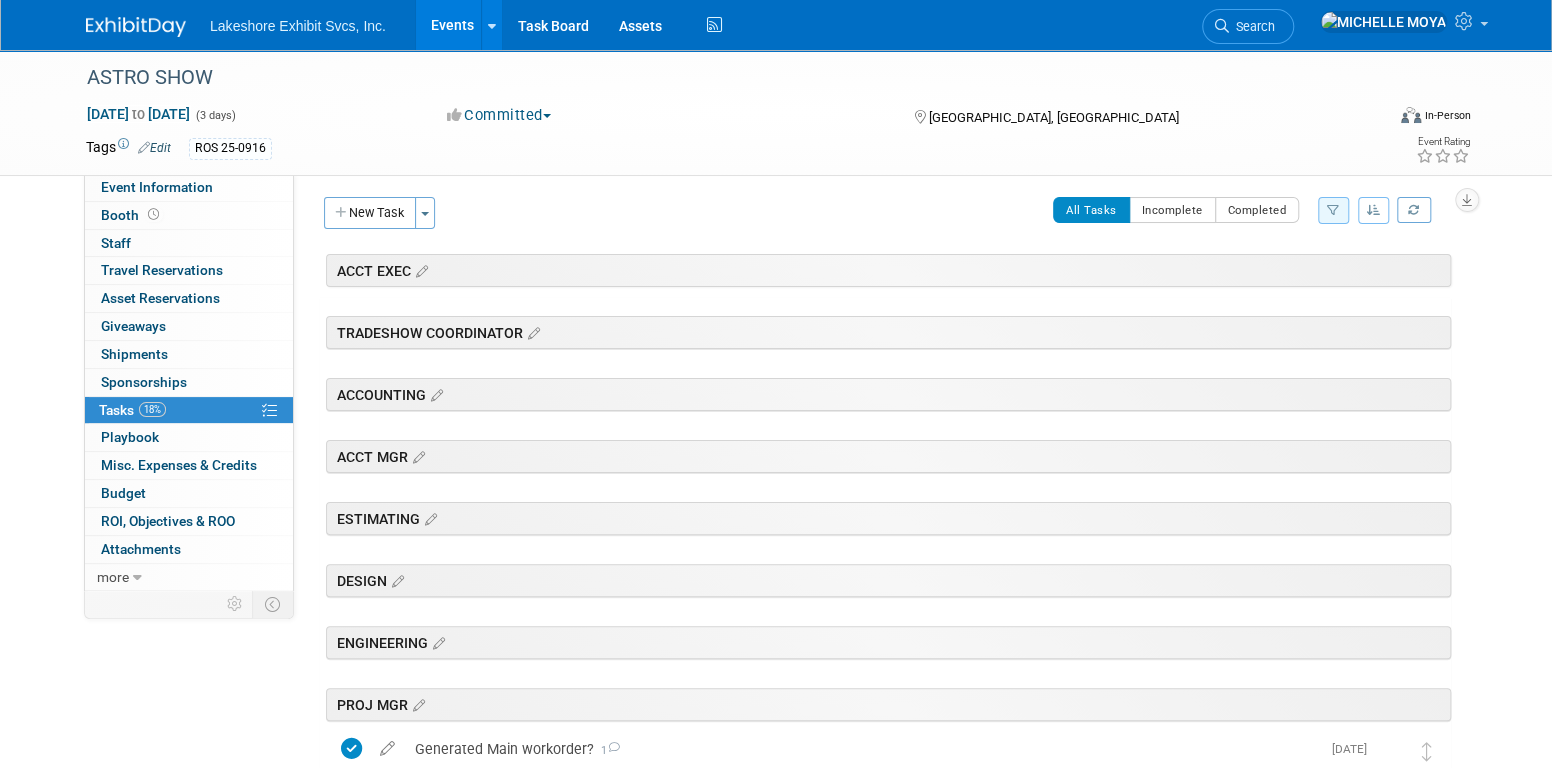 scroll, scrollTop: 0, scrollLeft: 0, axis: both 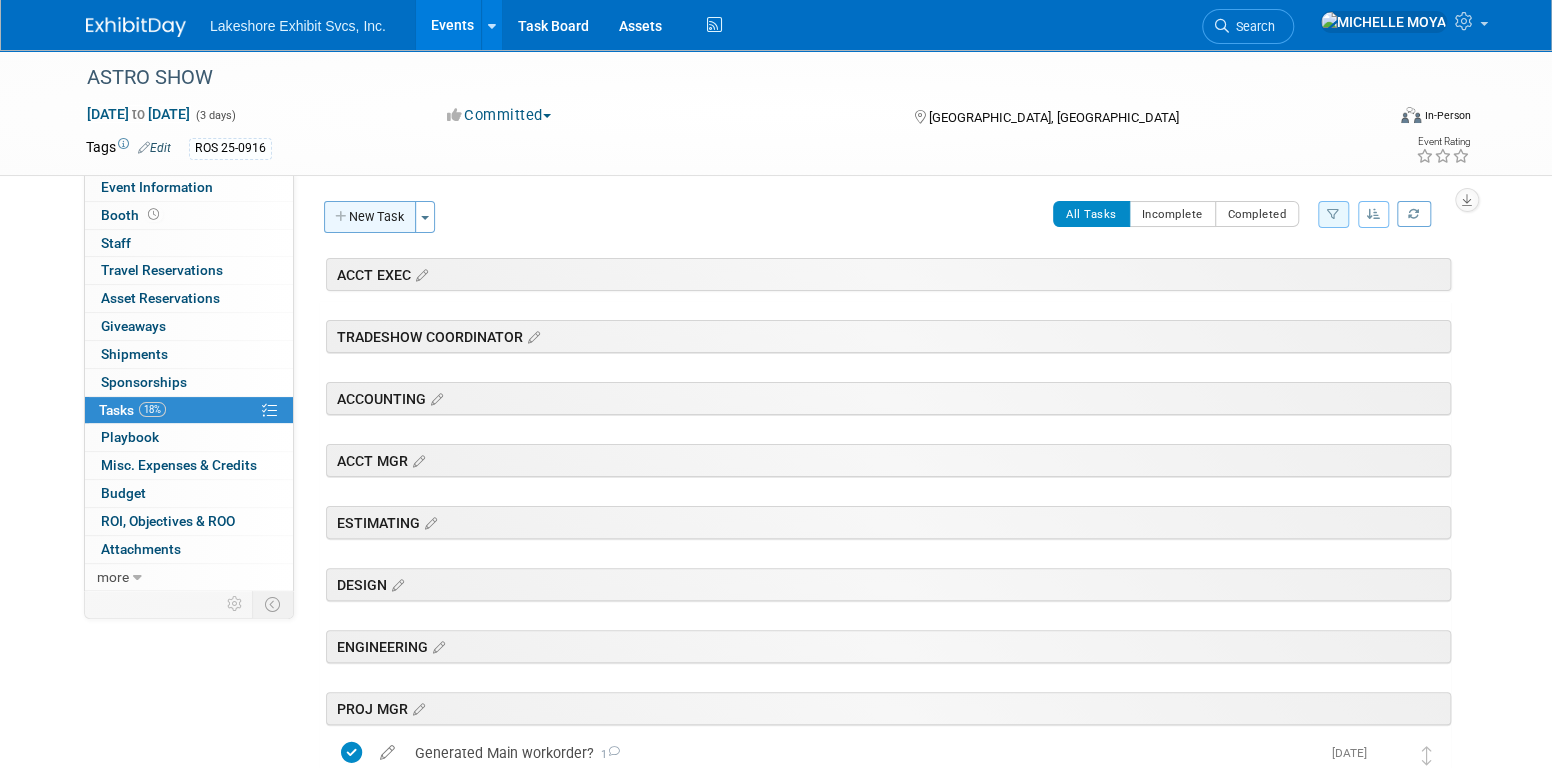 click on "New Task" at bounding box center (370, 217) 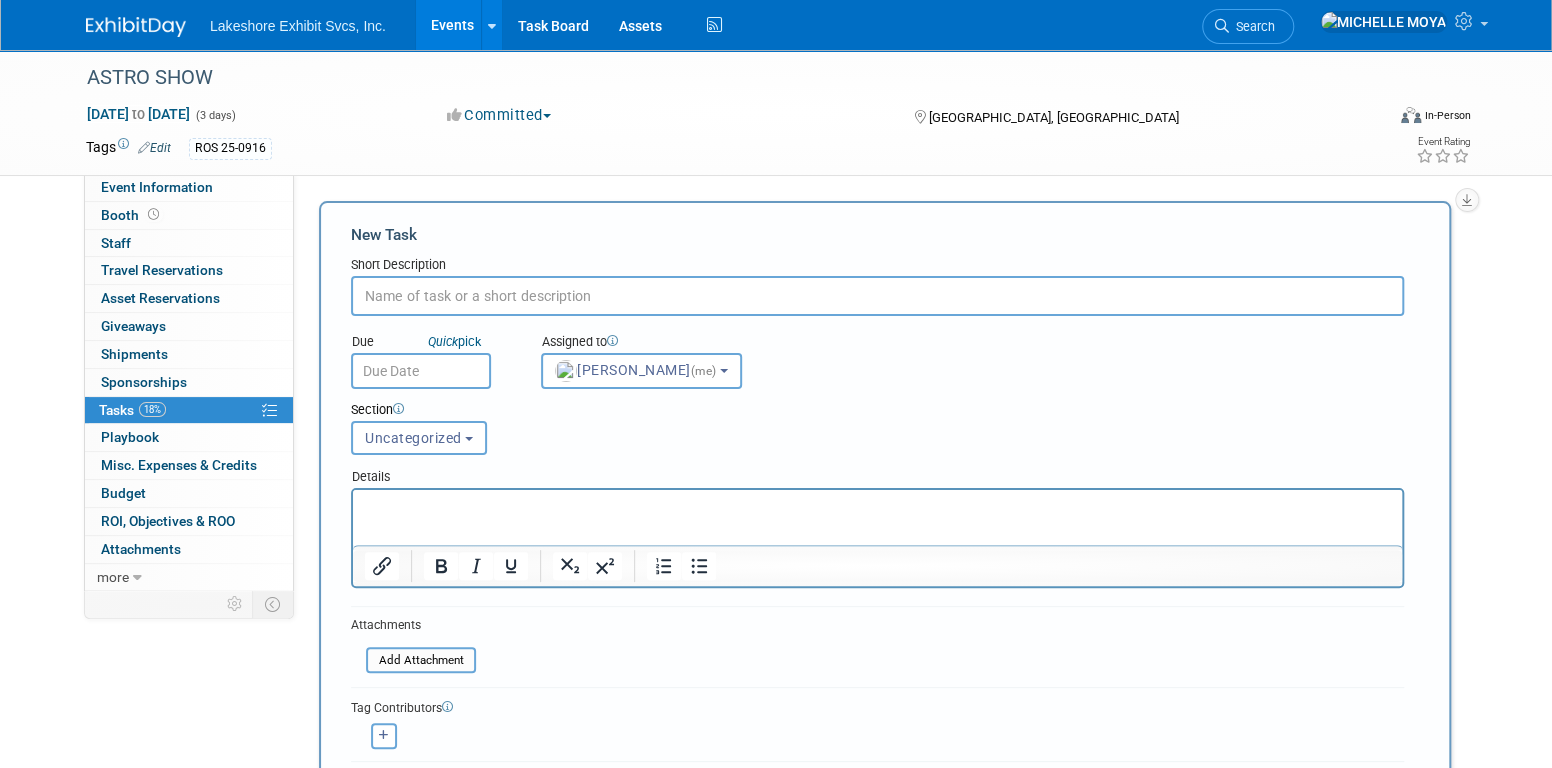 click at bounding box center [877, 296] 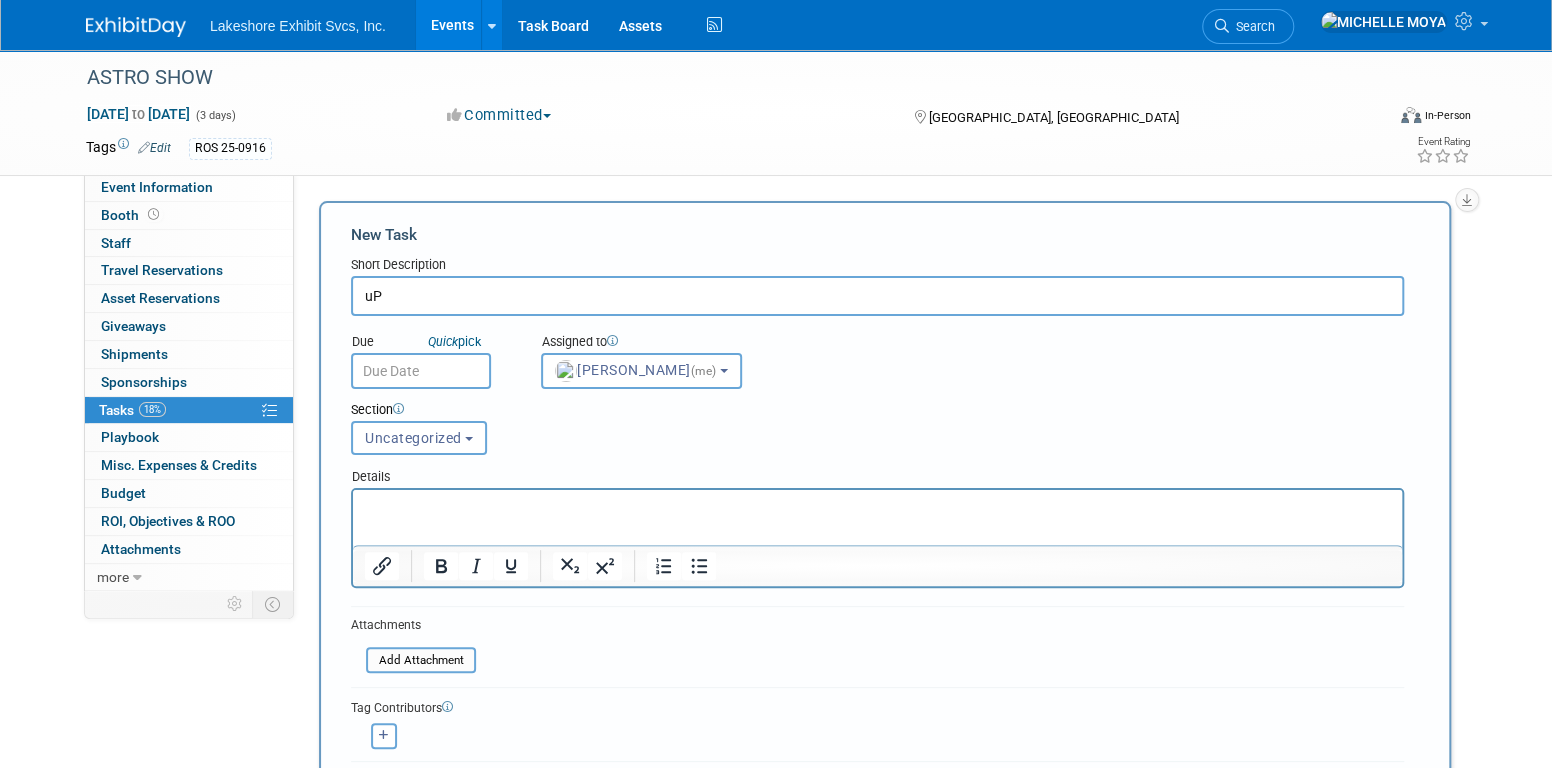type on "u" 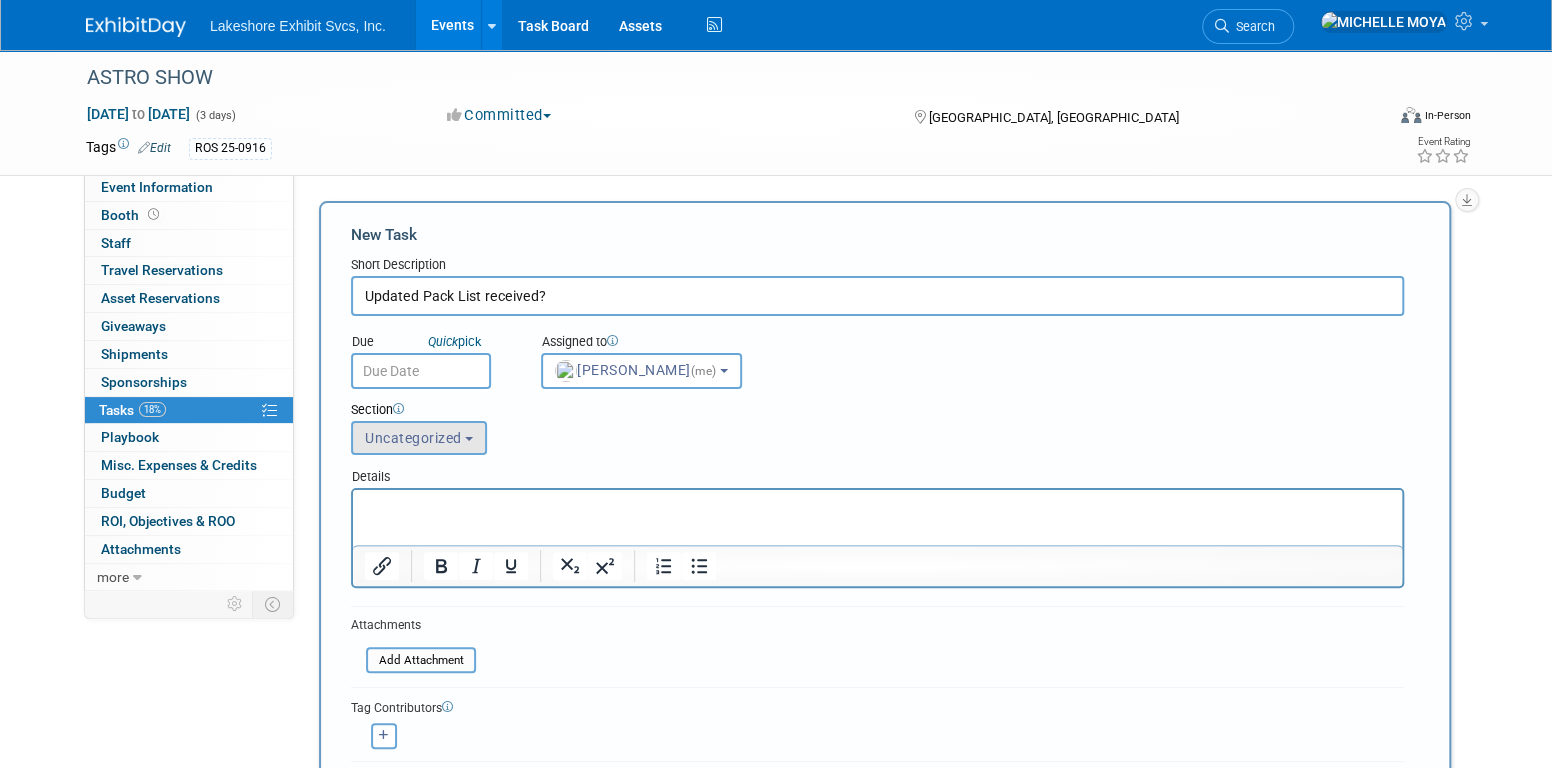 type on "Updated Pack List received?" 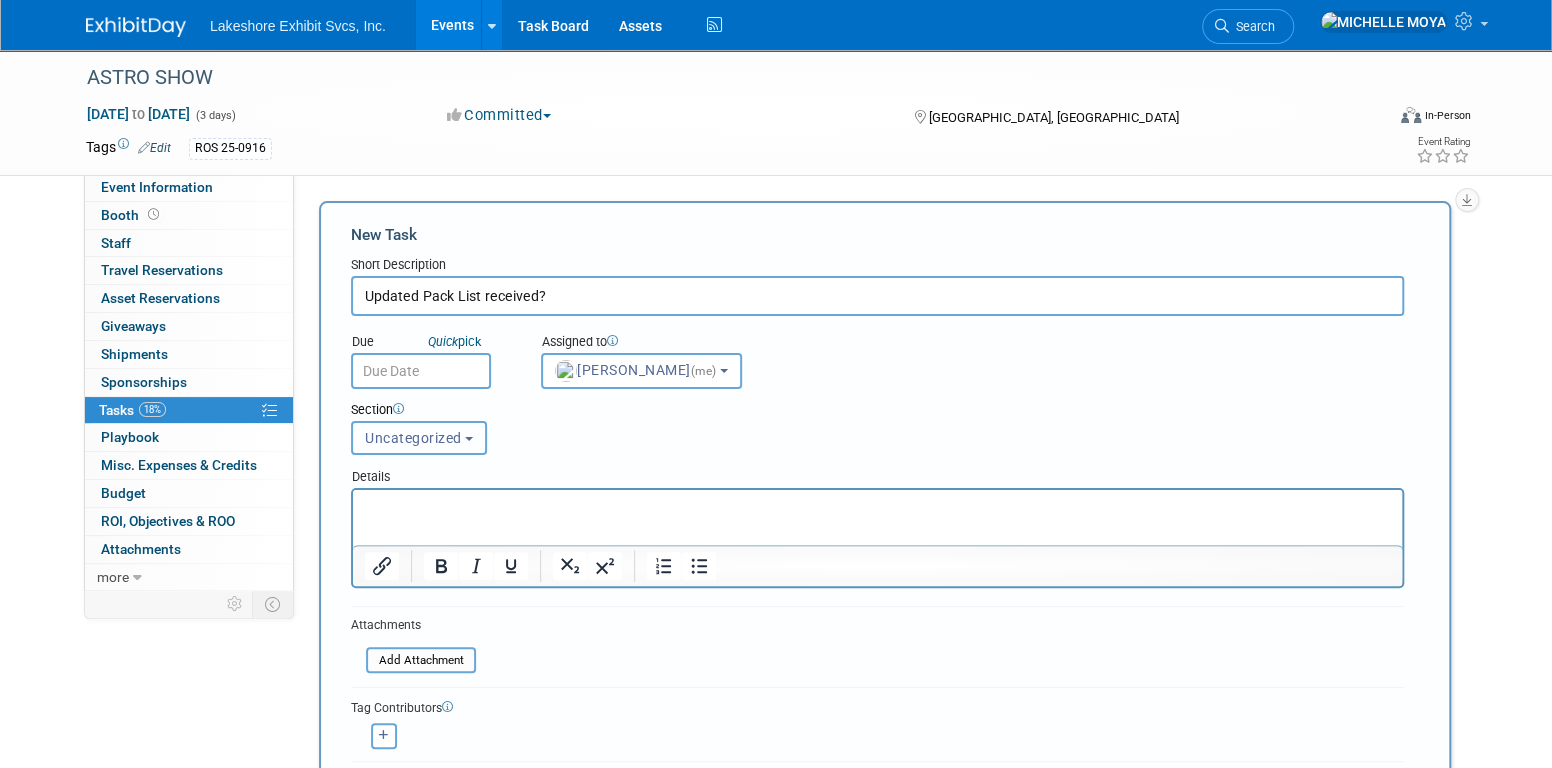 click on "Uncategorized" at bounding box center (413, 438) 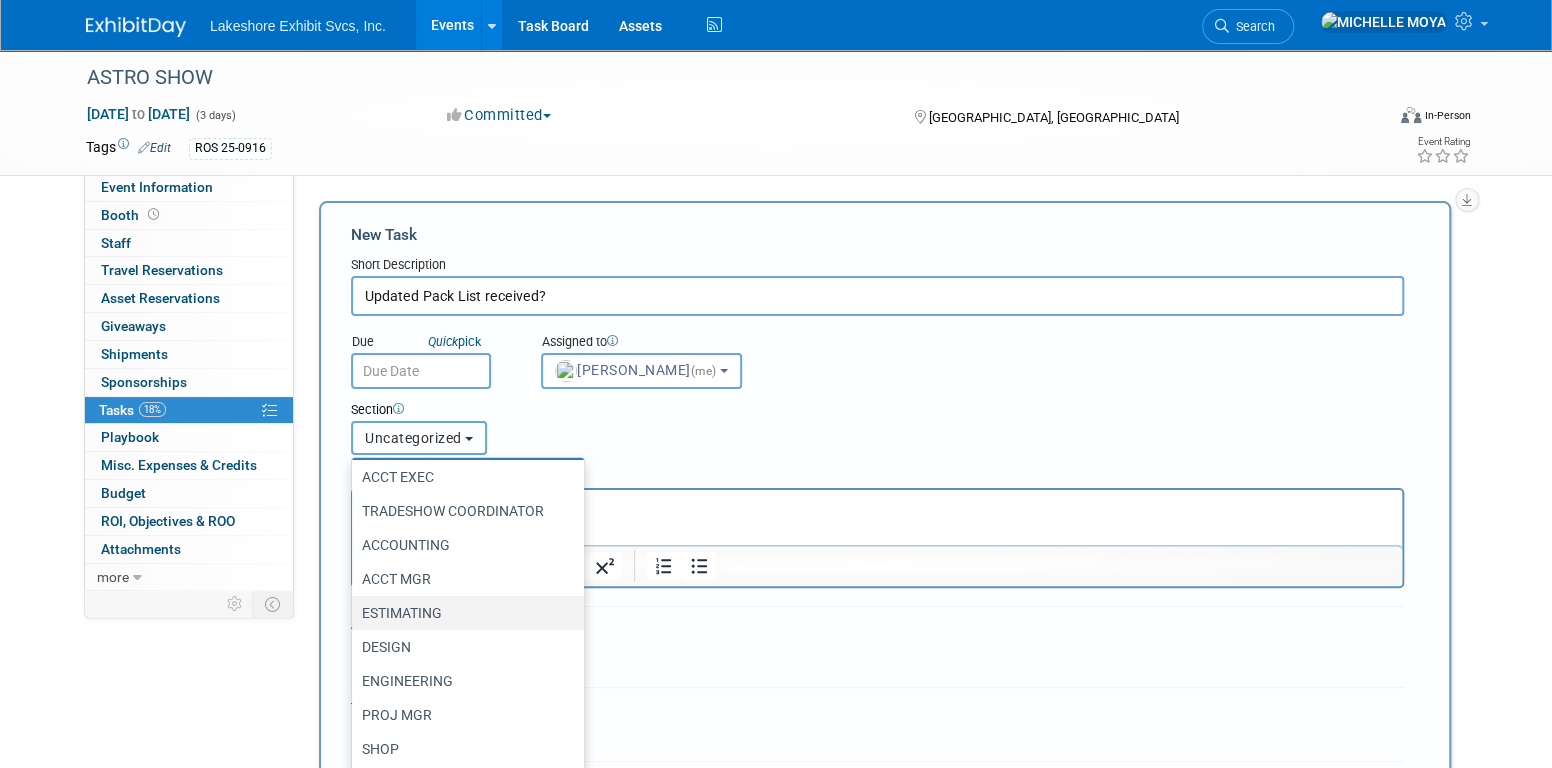 scroll, scrollTop: 28, scrollLeft: 0, axis: vertical 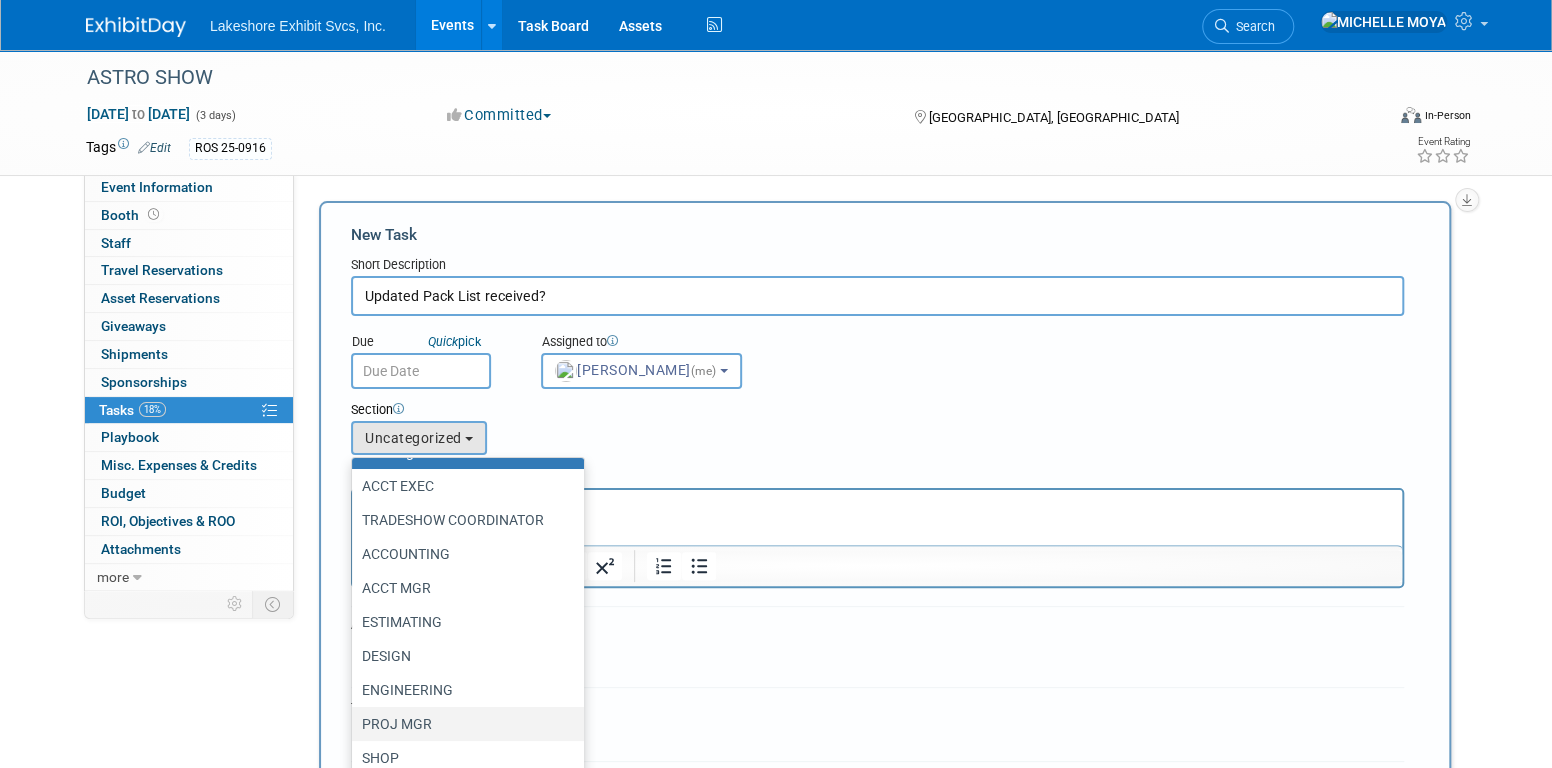 click on "PROJ MGR" at bounding box center (463, 724) 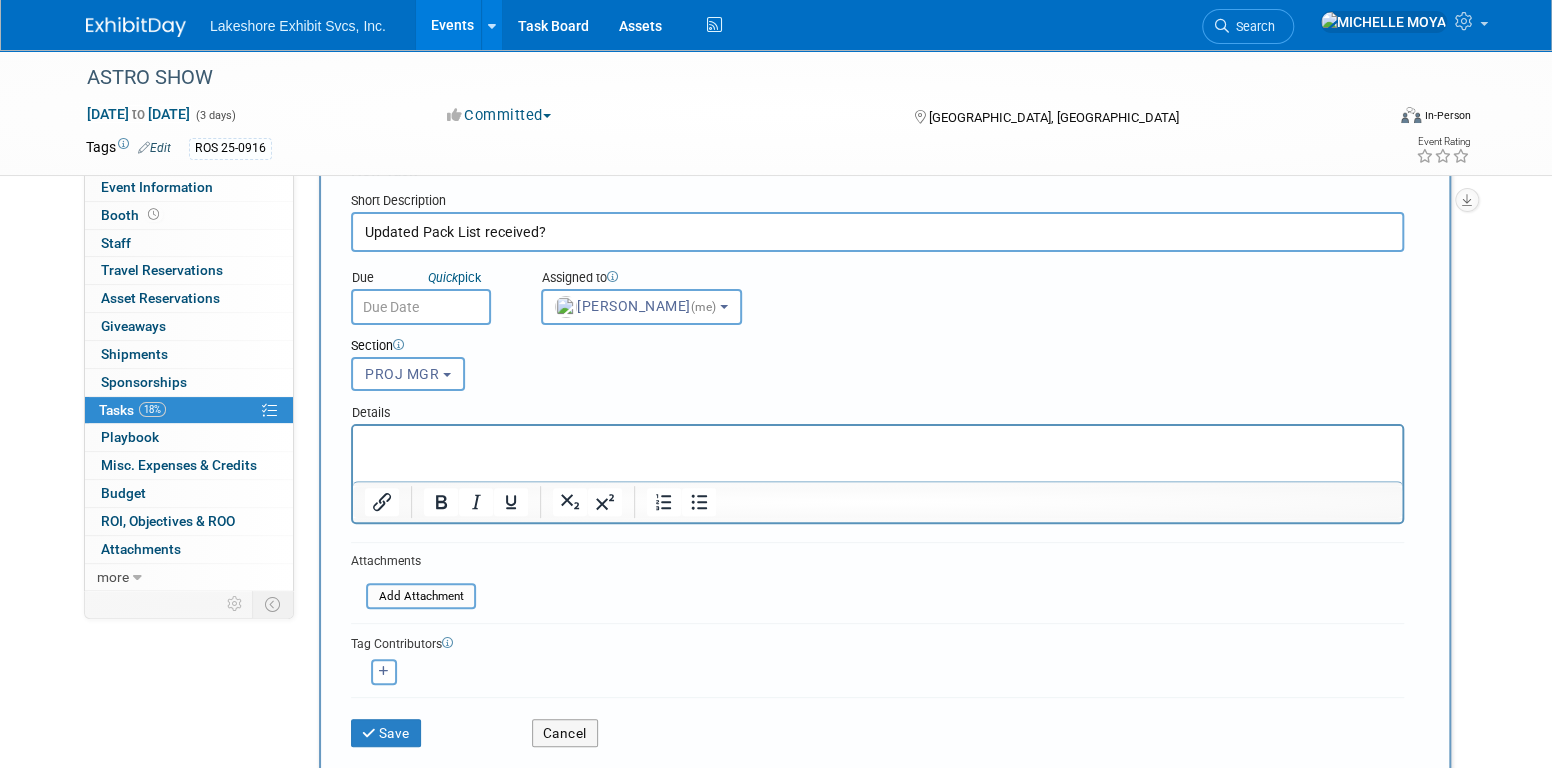 scroll, scrollTop: 100, scrollLeft: 0, axis: vertical 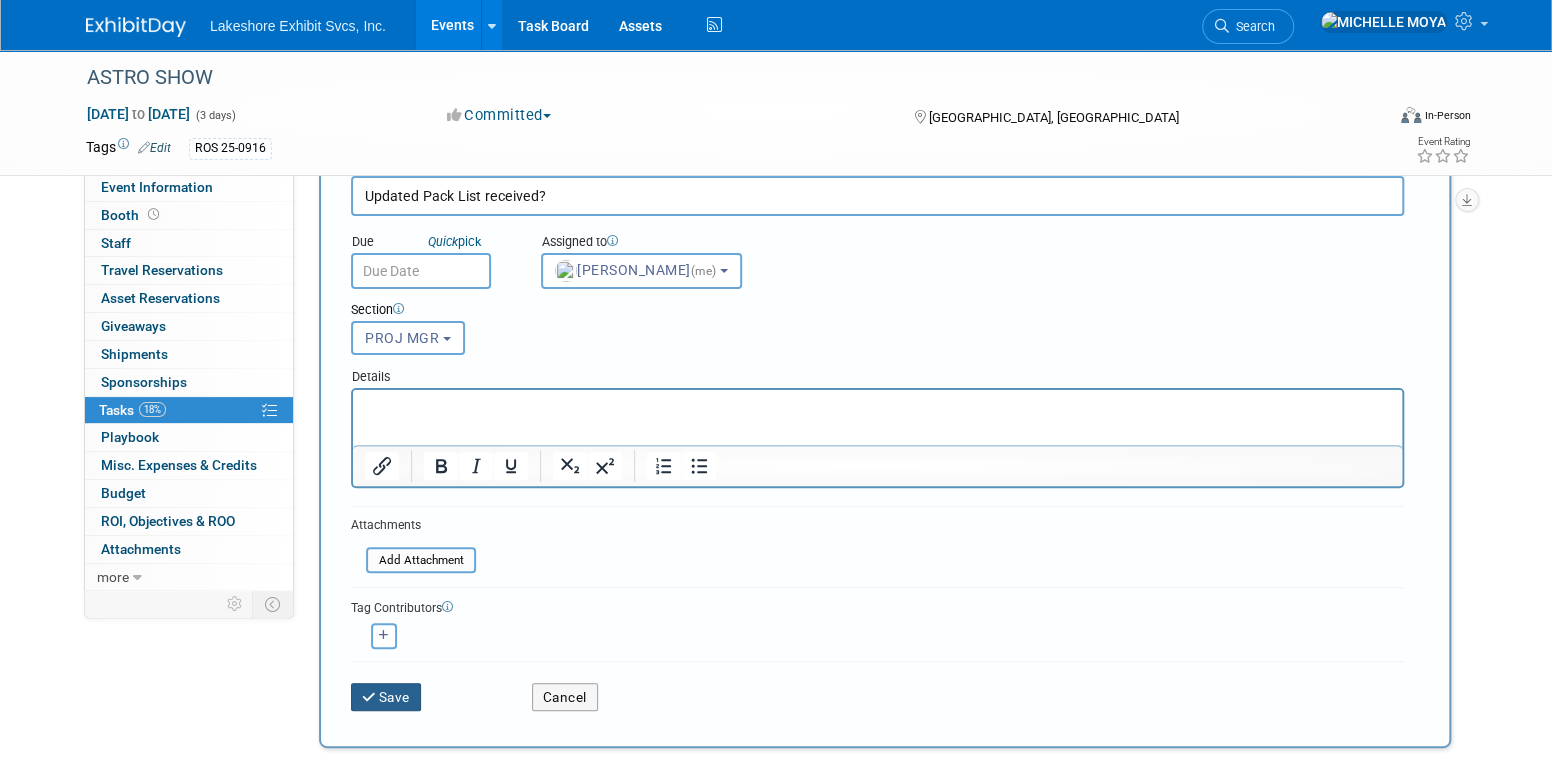 click on "Save" at bounding box center (386, 697) 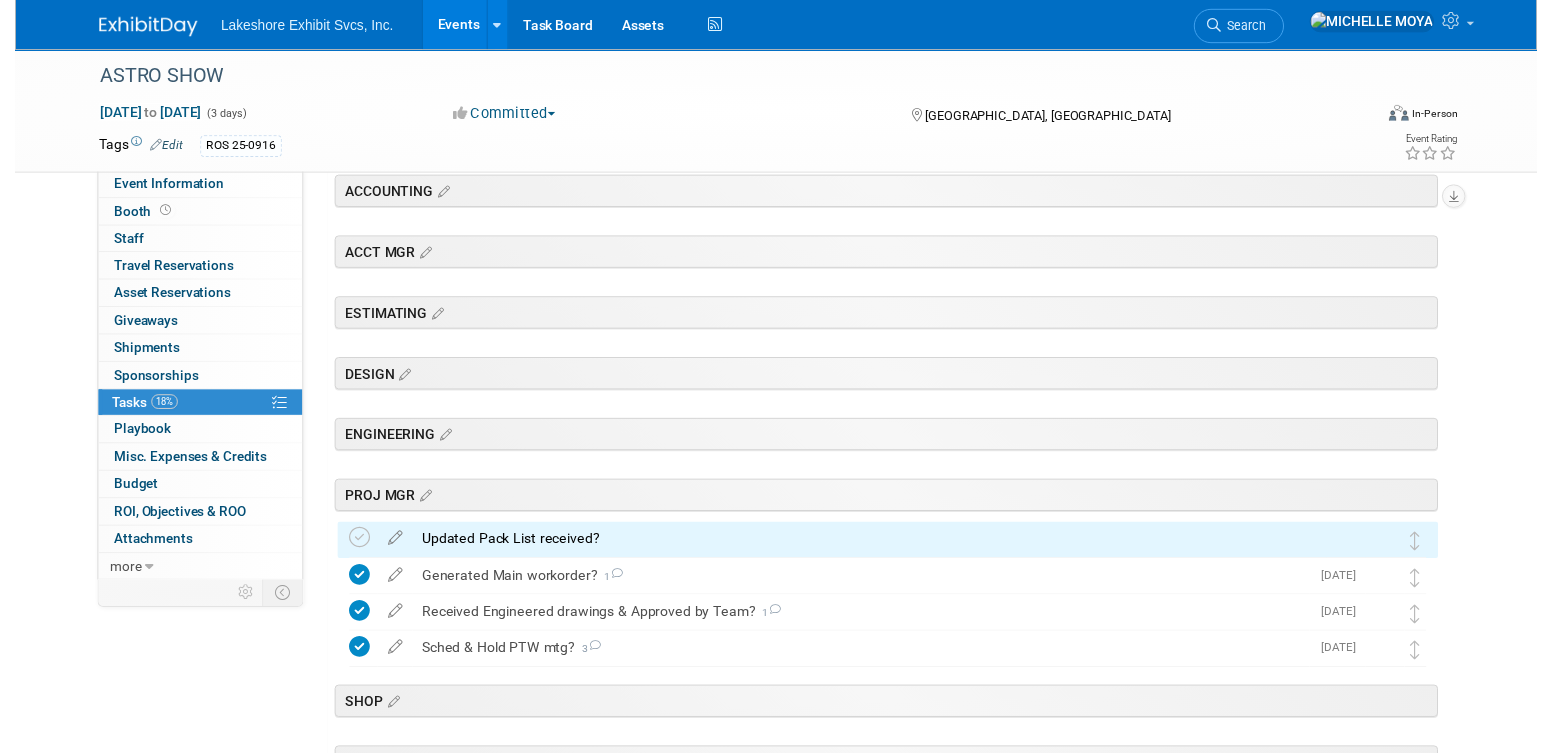 scroll, scrollTop: 300, scrollLeft: 0, axis: vertical 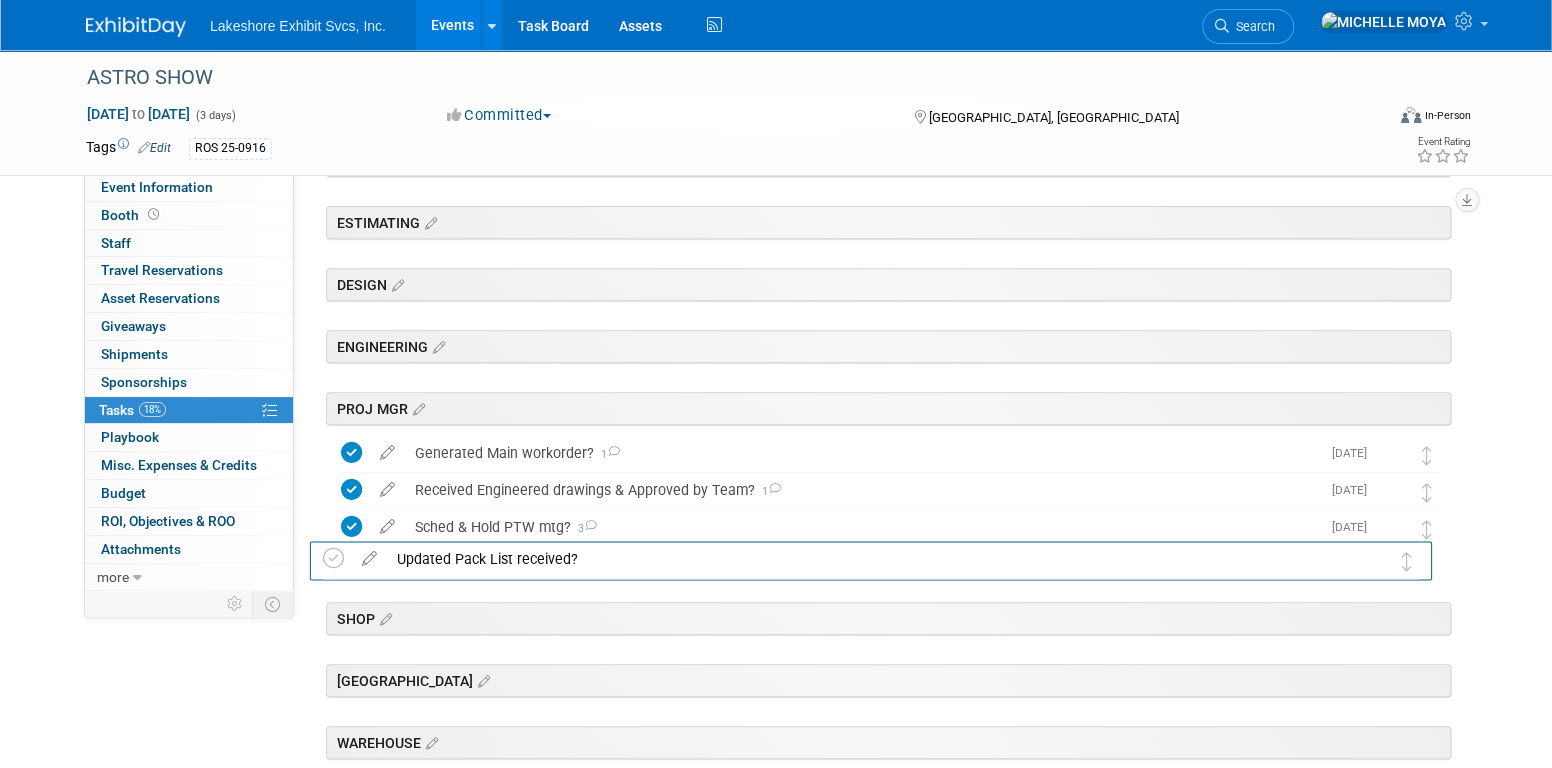 drag, startPoint x: 1431, startPoint y: 459, endPoint x: 1414, endPoint y: 563, distance: 105.380264 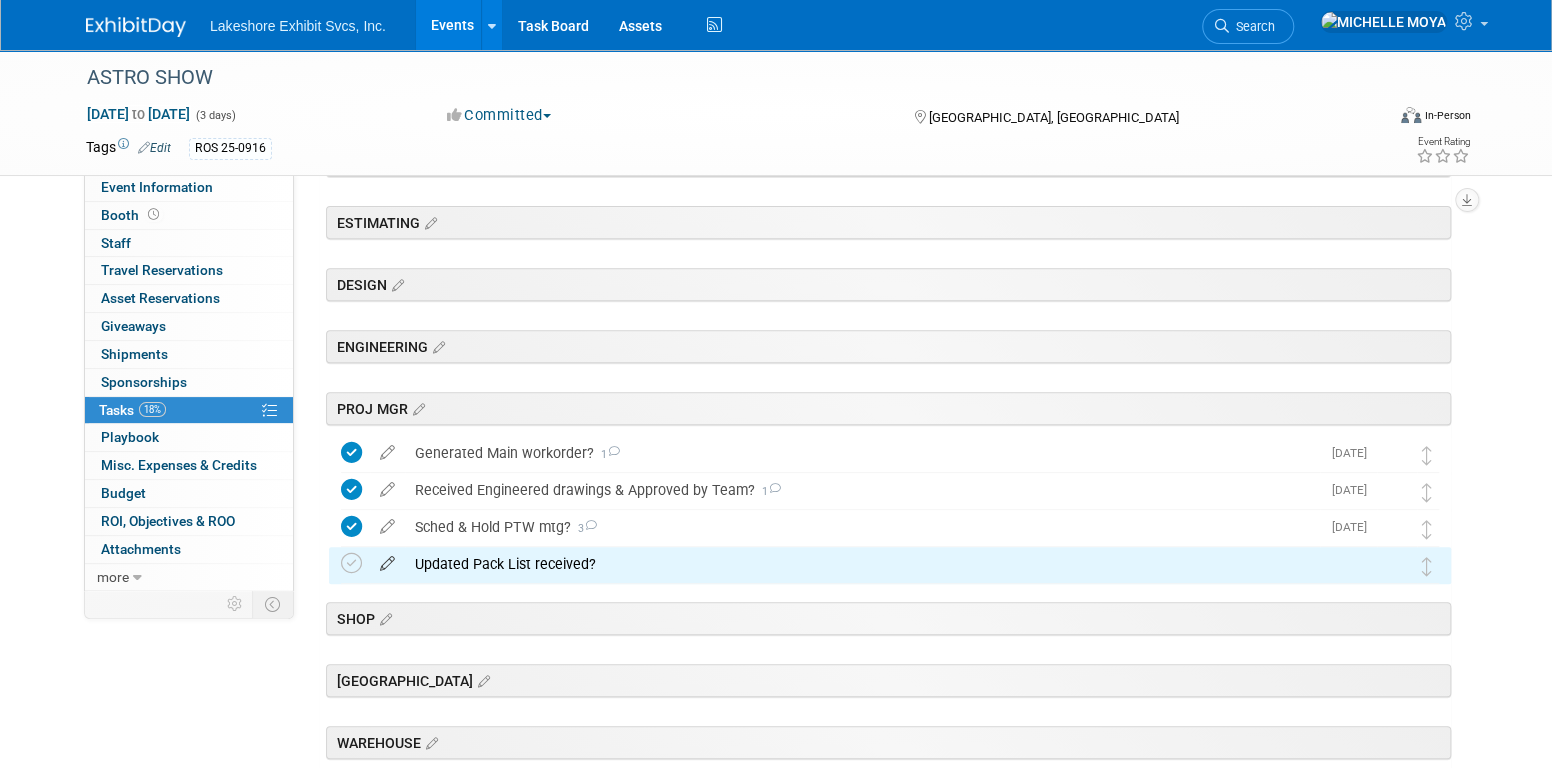 click at bounding box center (387, 559) 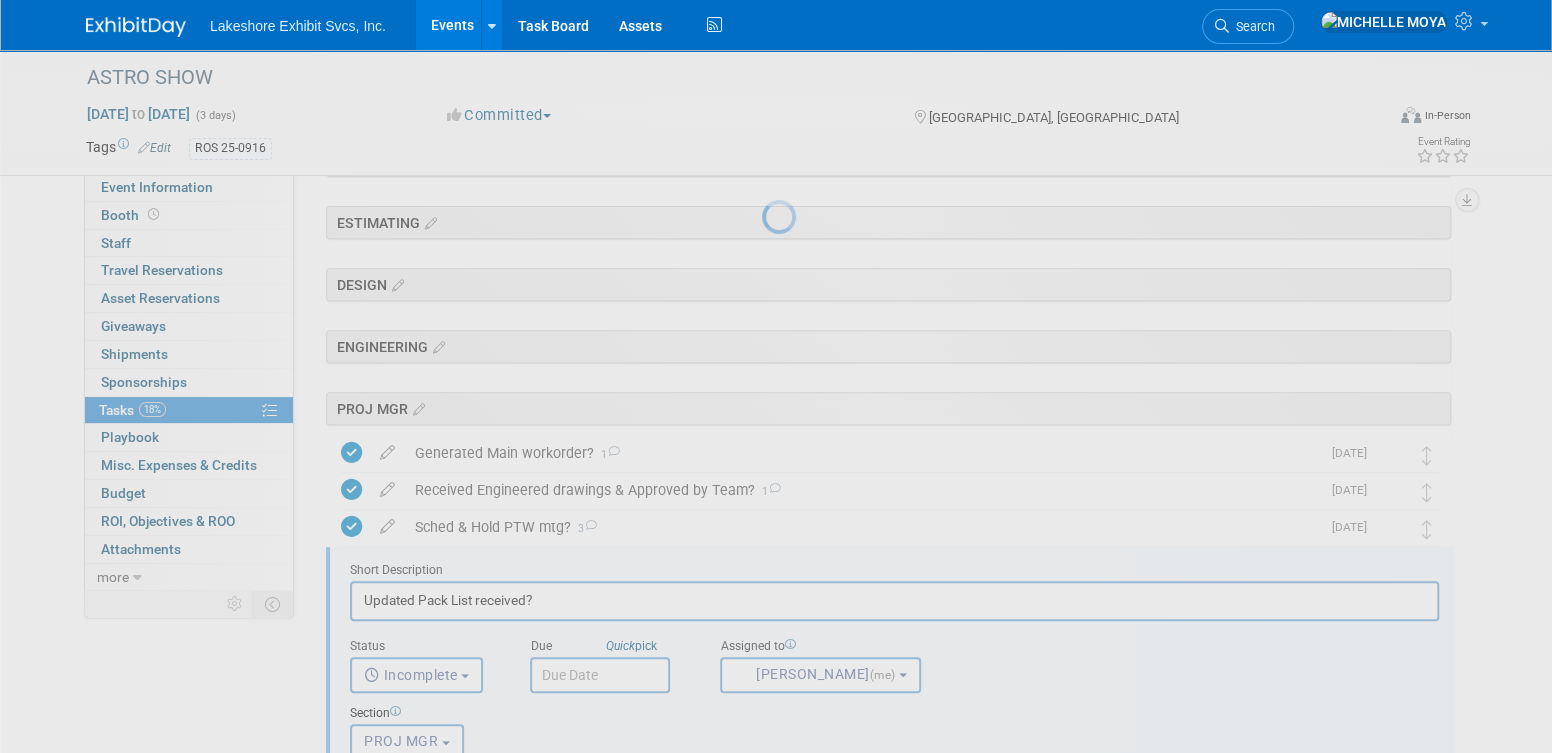 scroll, scrollTop: 0, scrollLeft: 0, axis: both 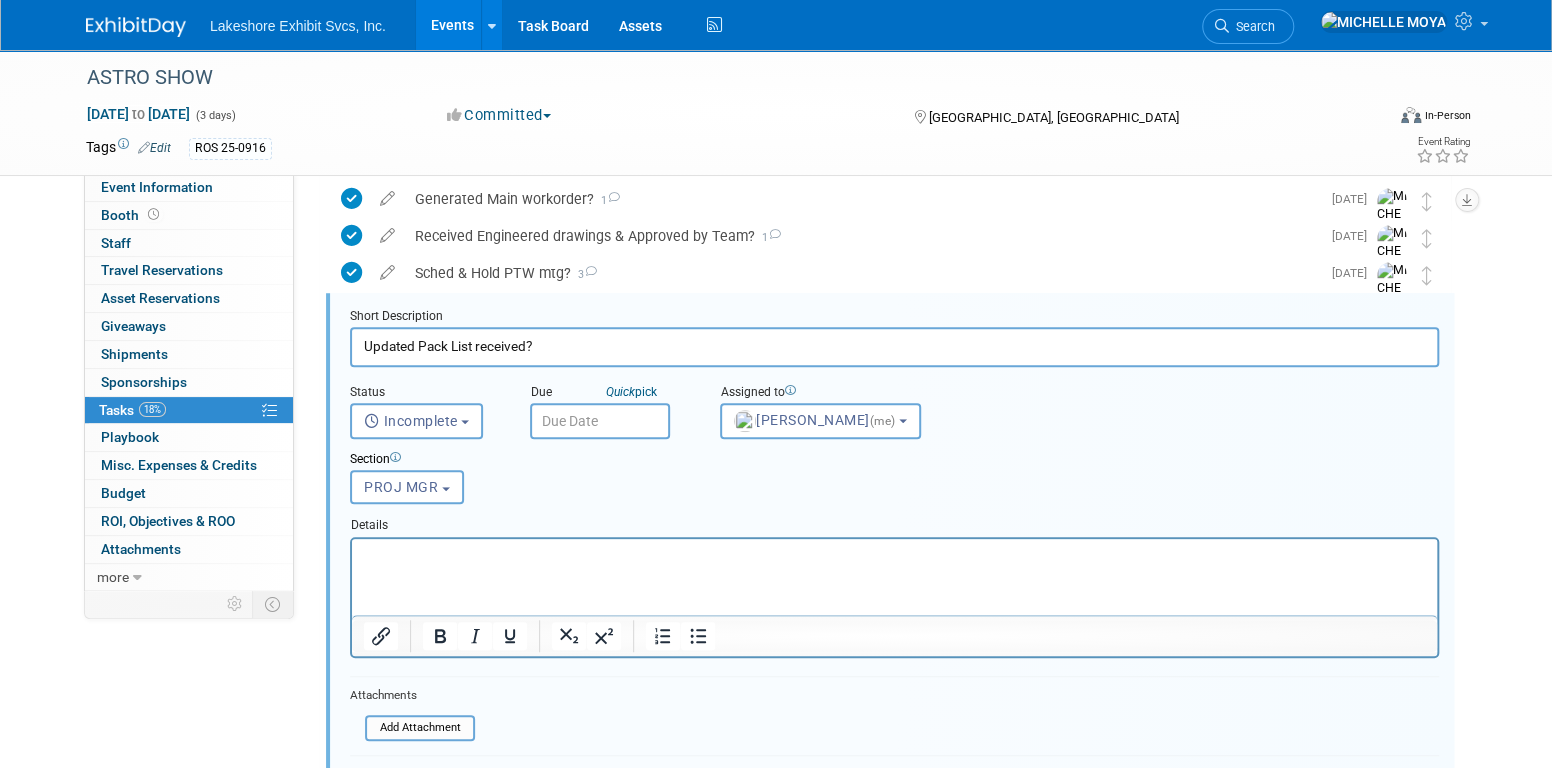click at bounding box center (600, 421) 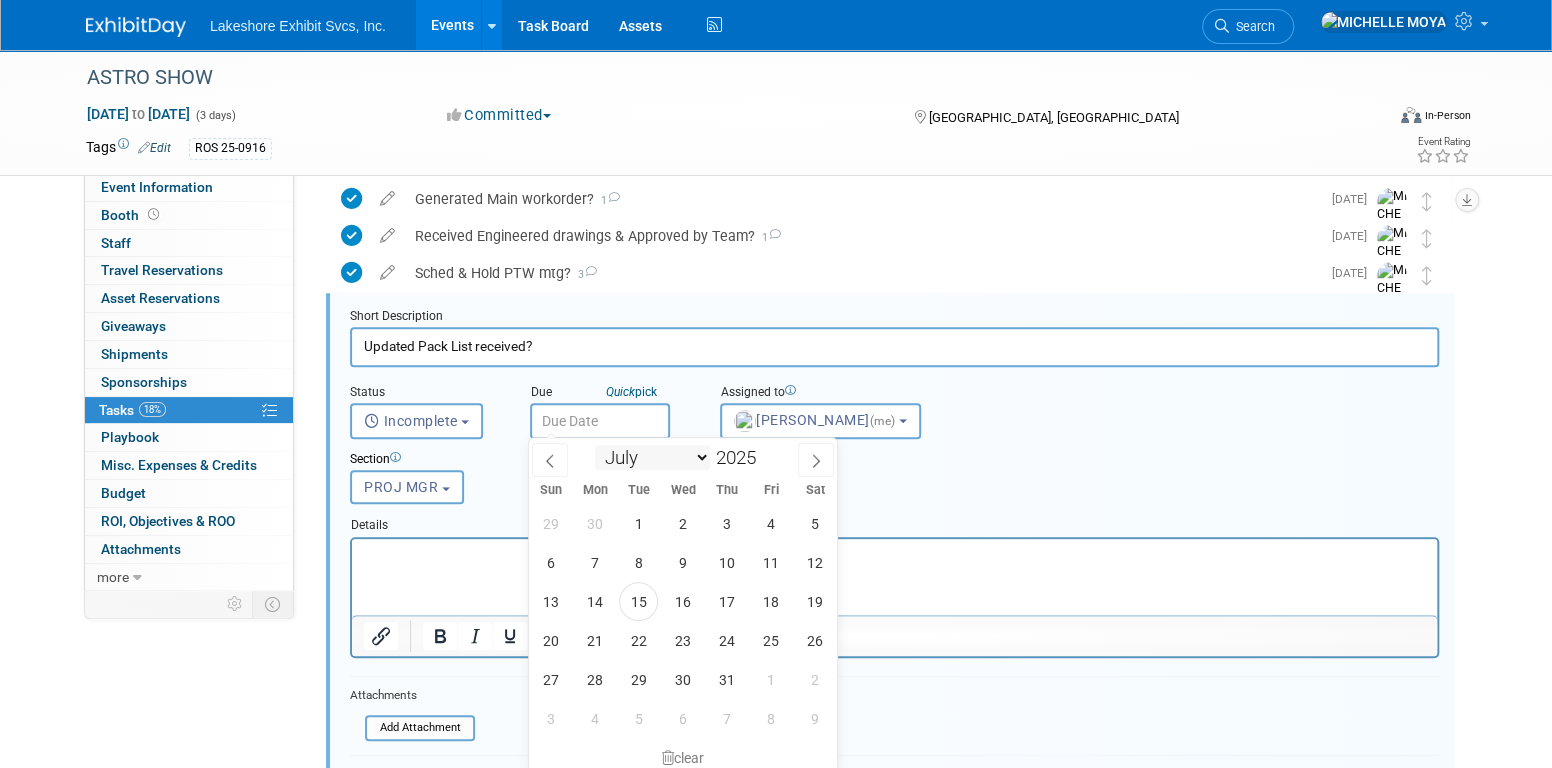 click on "January February March April May June July August September October November December" at bounding box center [652, 457] 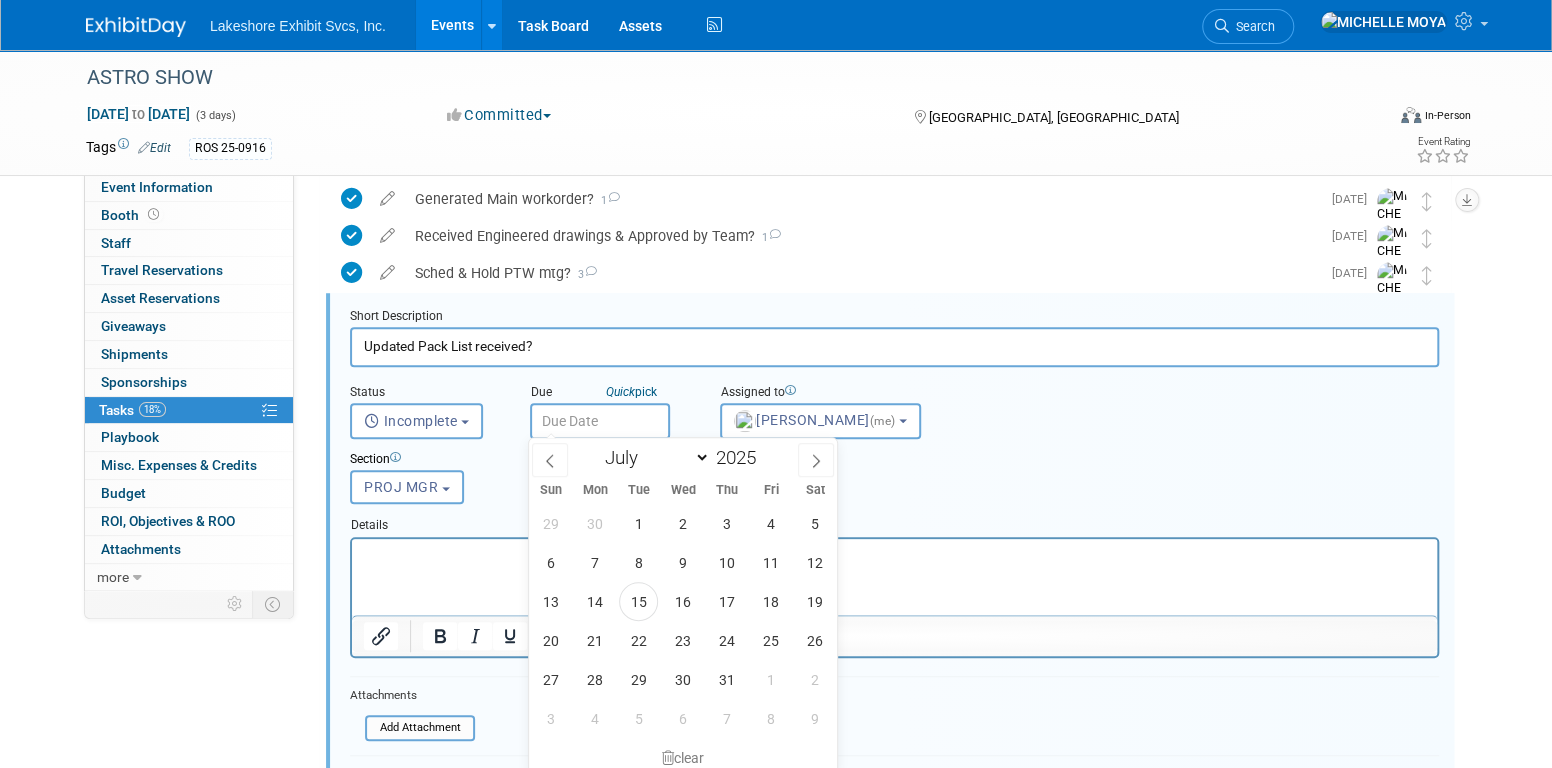 select on "8" 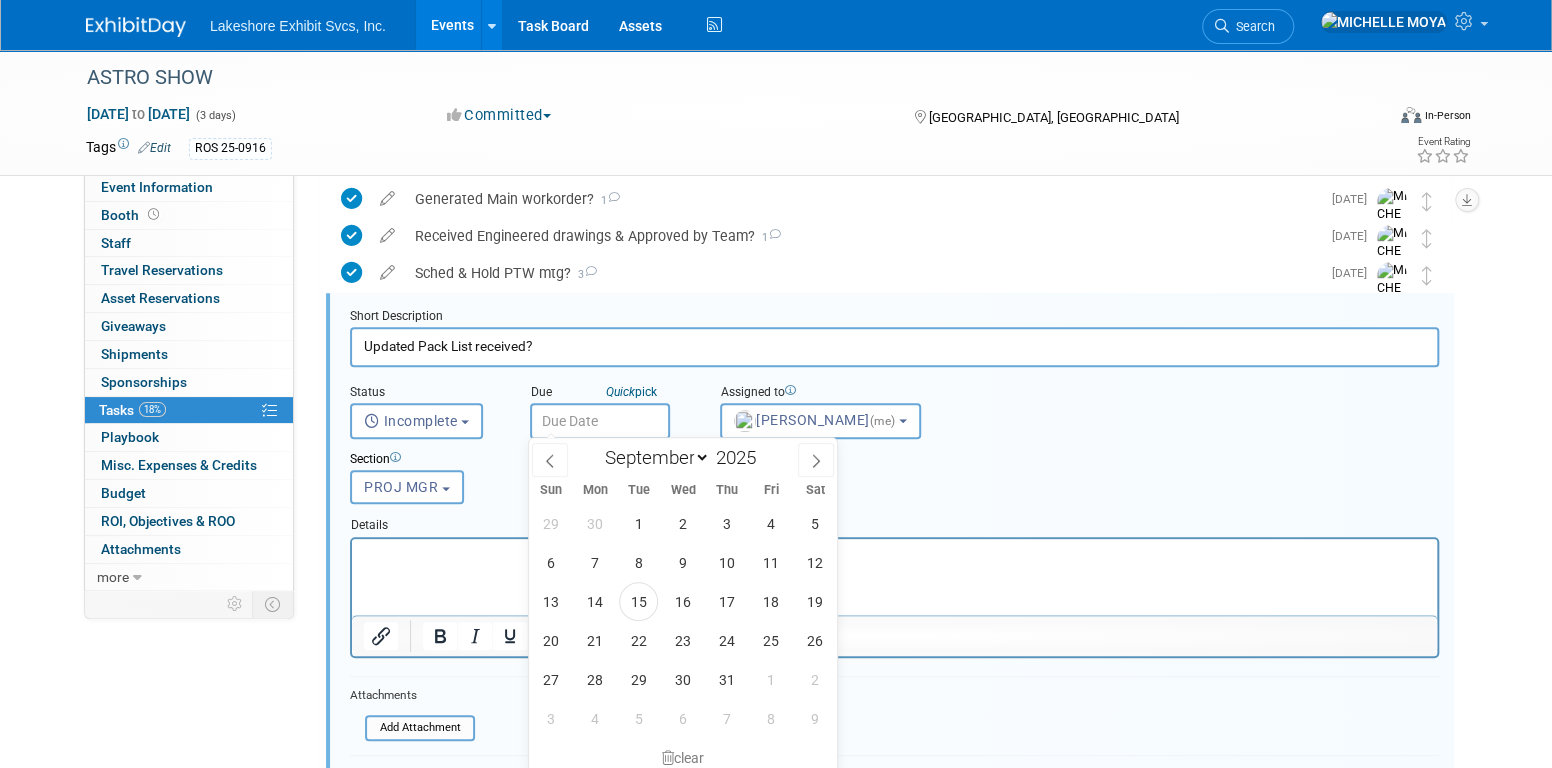 click on "January February March April May June July August September October November December" at bounding box center [652, 457] 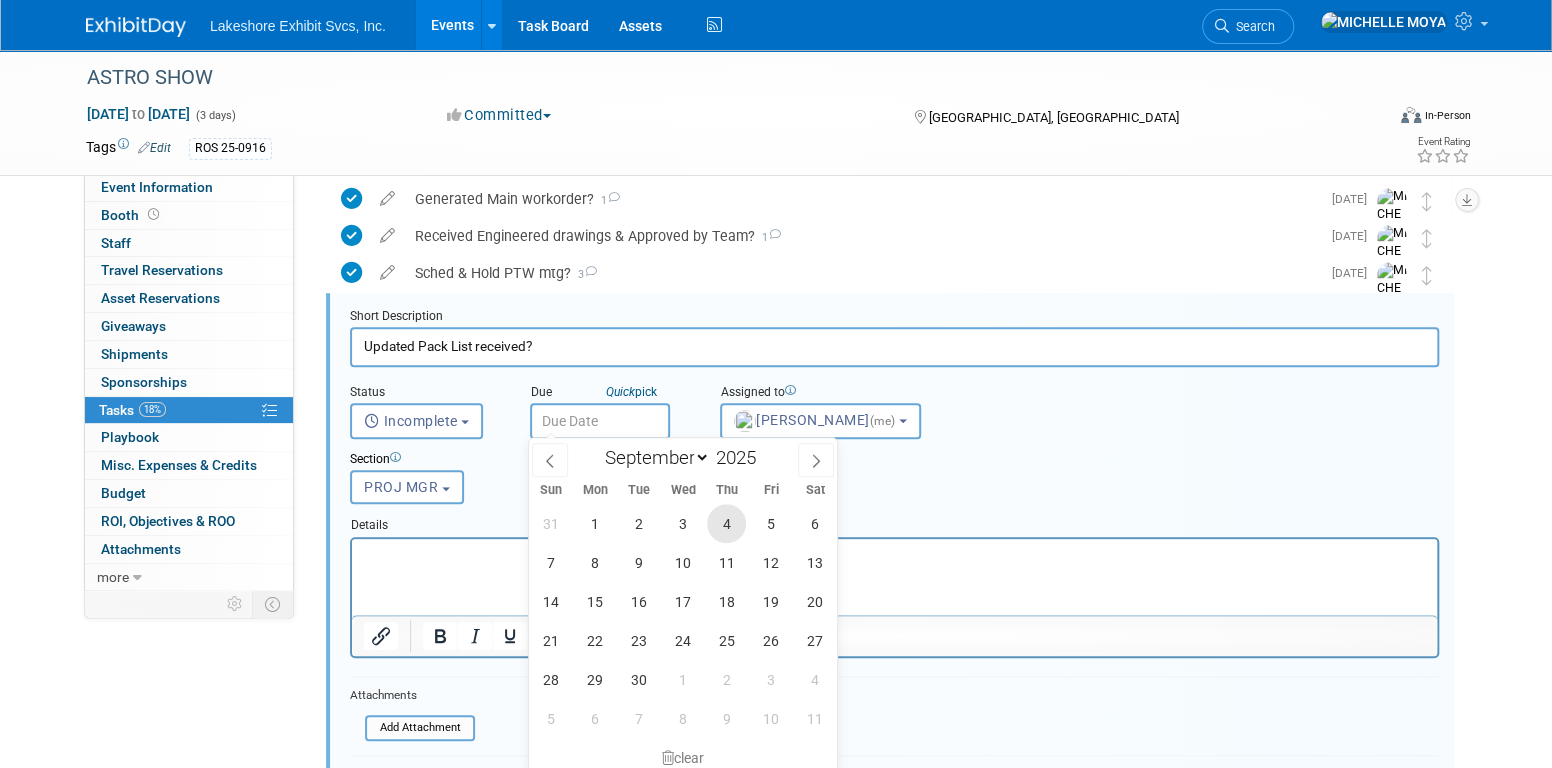 click on "4" at bounding box center [726, 523] 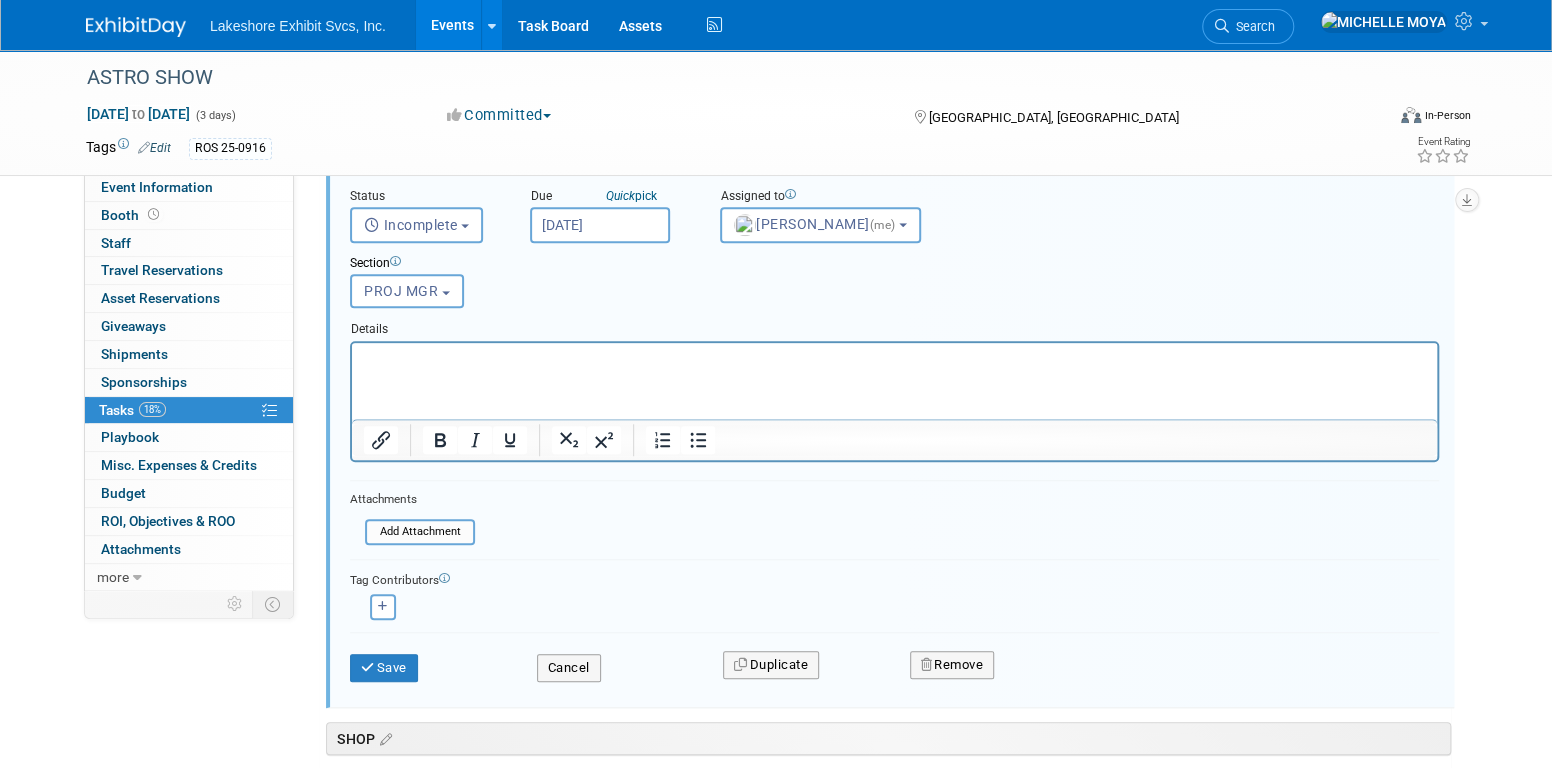 scroll, scrollTop: 754, scrollLeft: 0, axis: vertical 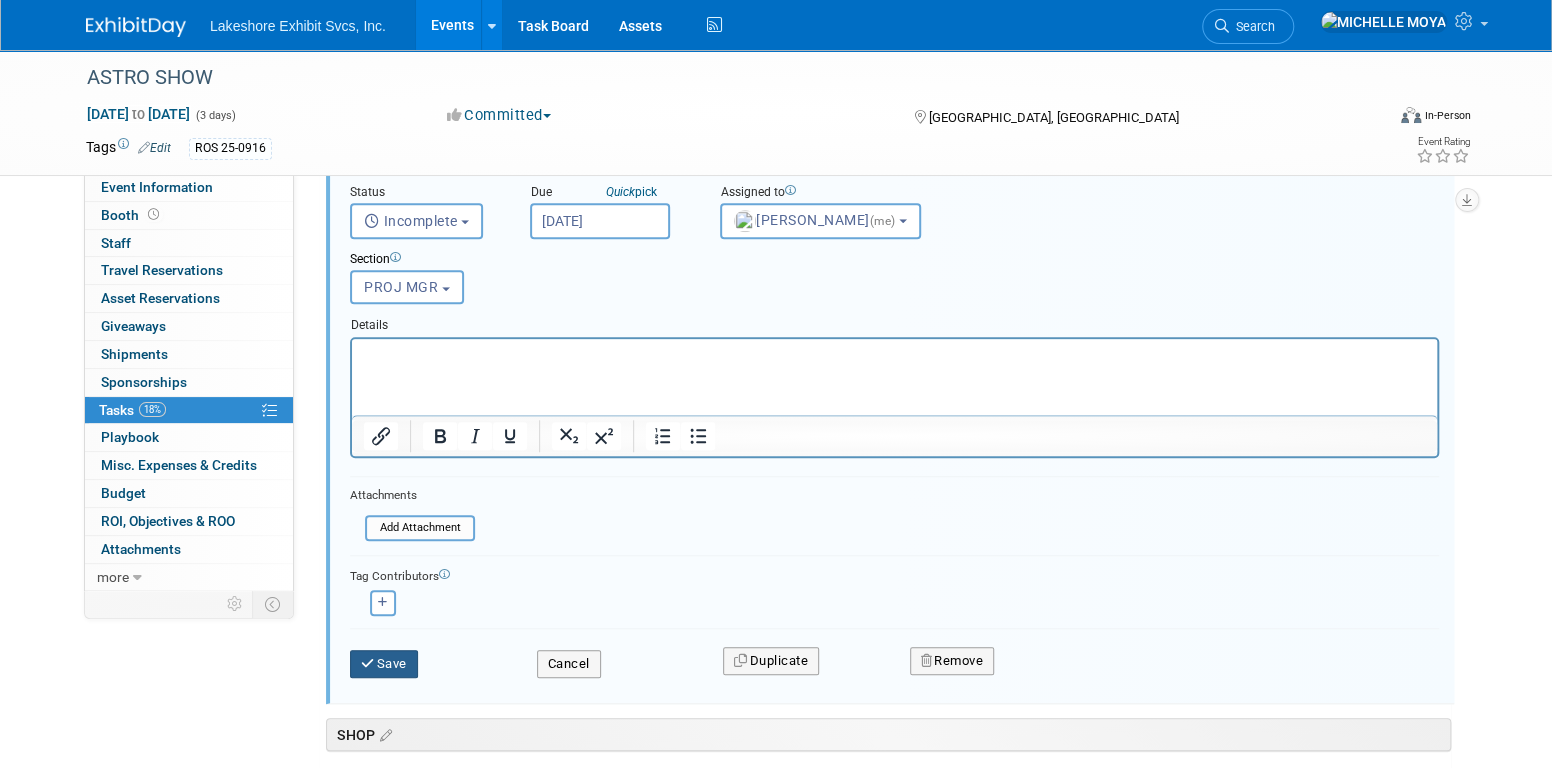 click on "Save" at bounding box center [384, 664] 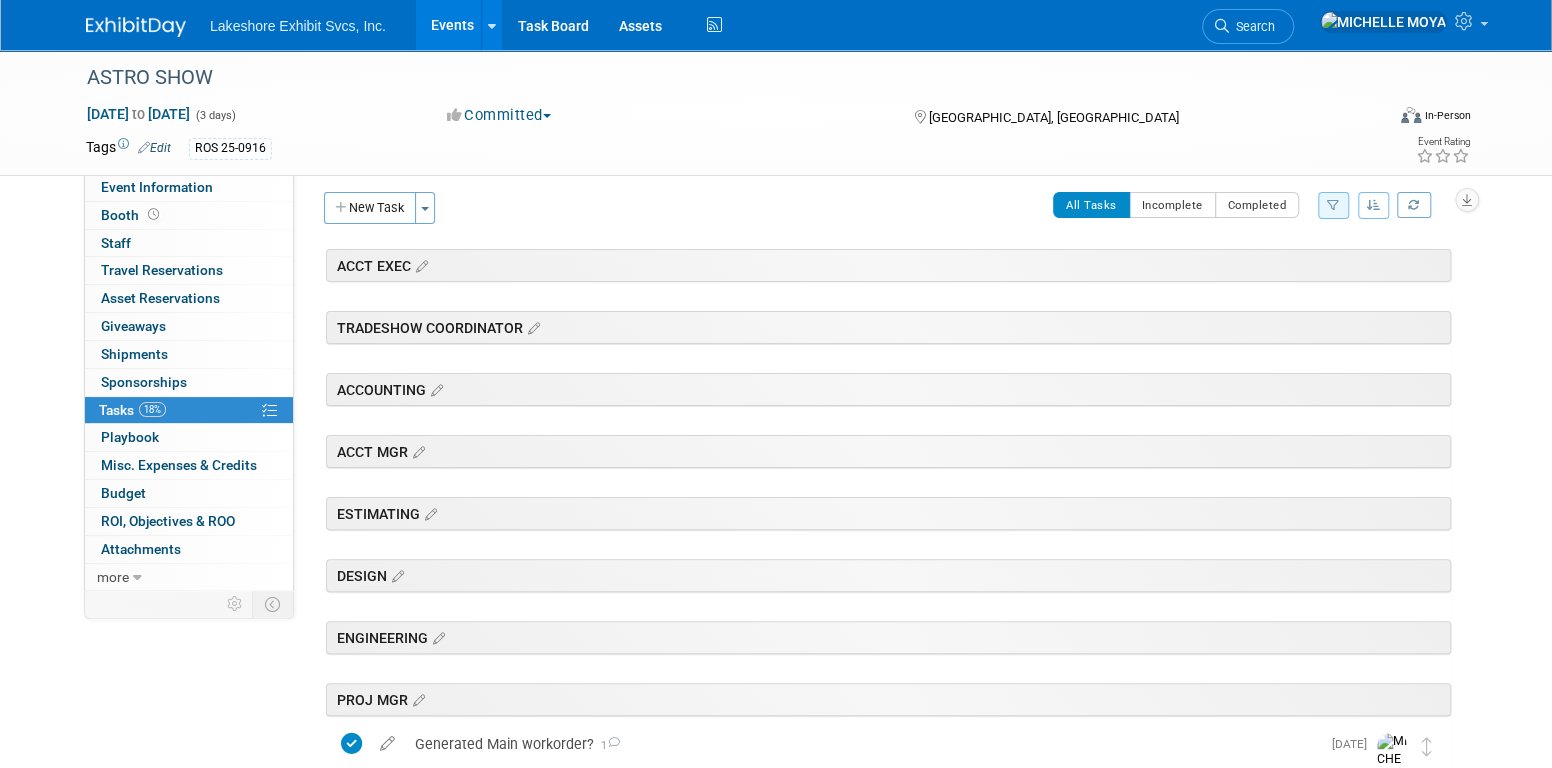 scroll, scrollTop: 0, scrollLeft: 0, axis: both 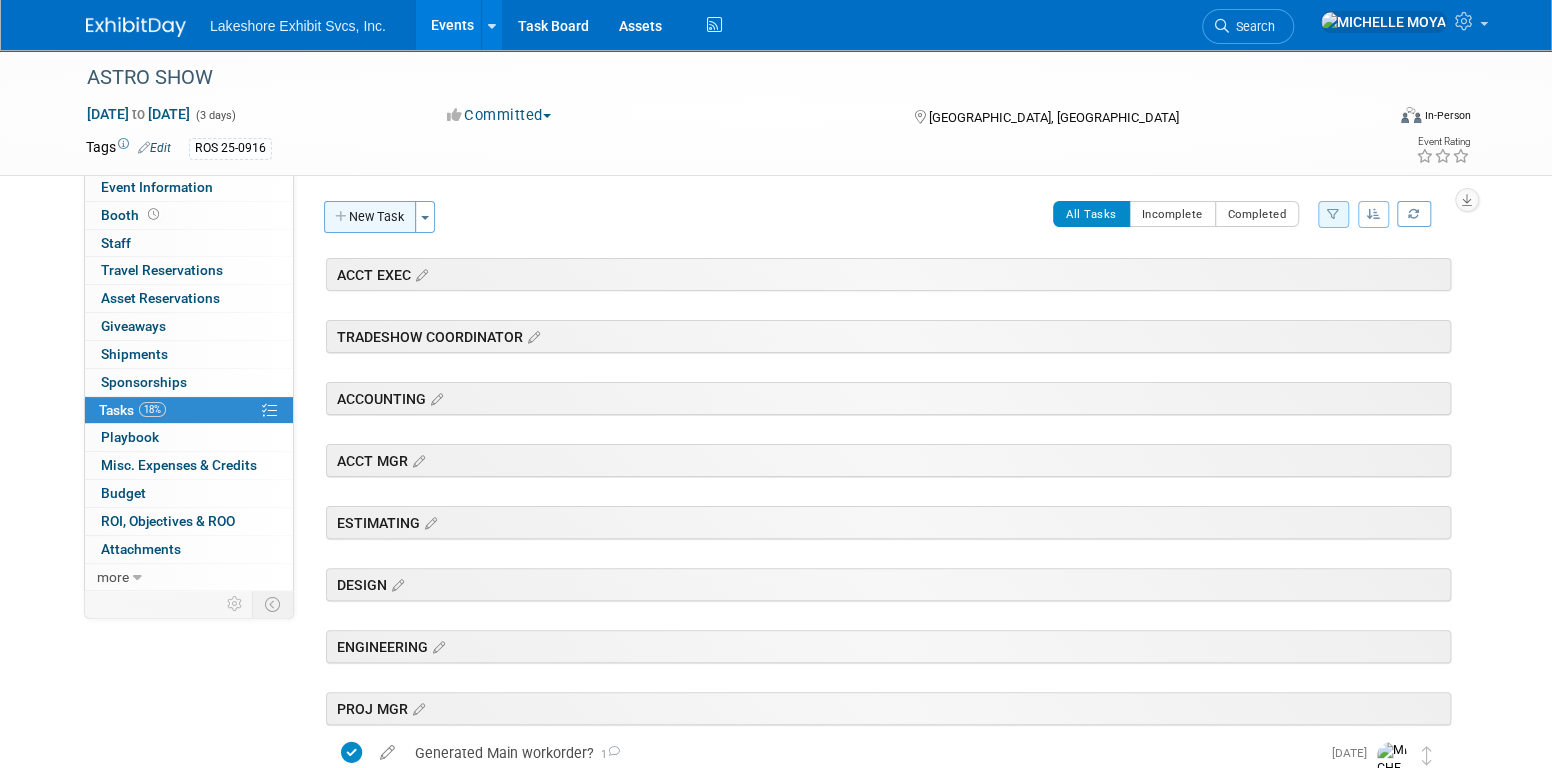 click on "New Task" at bounding box center (370, 217) 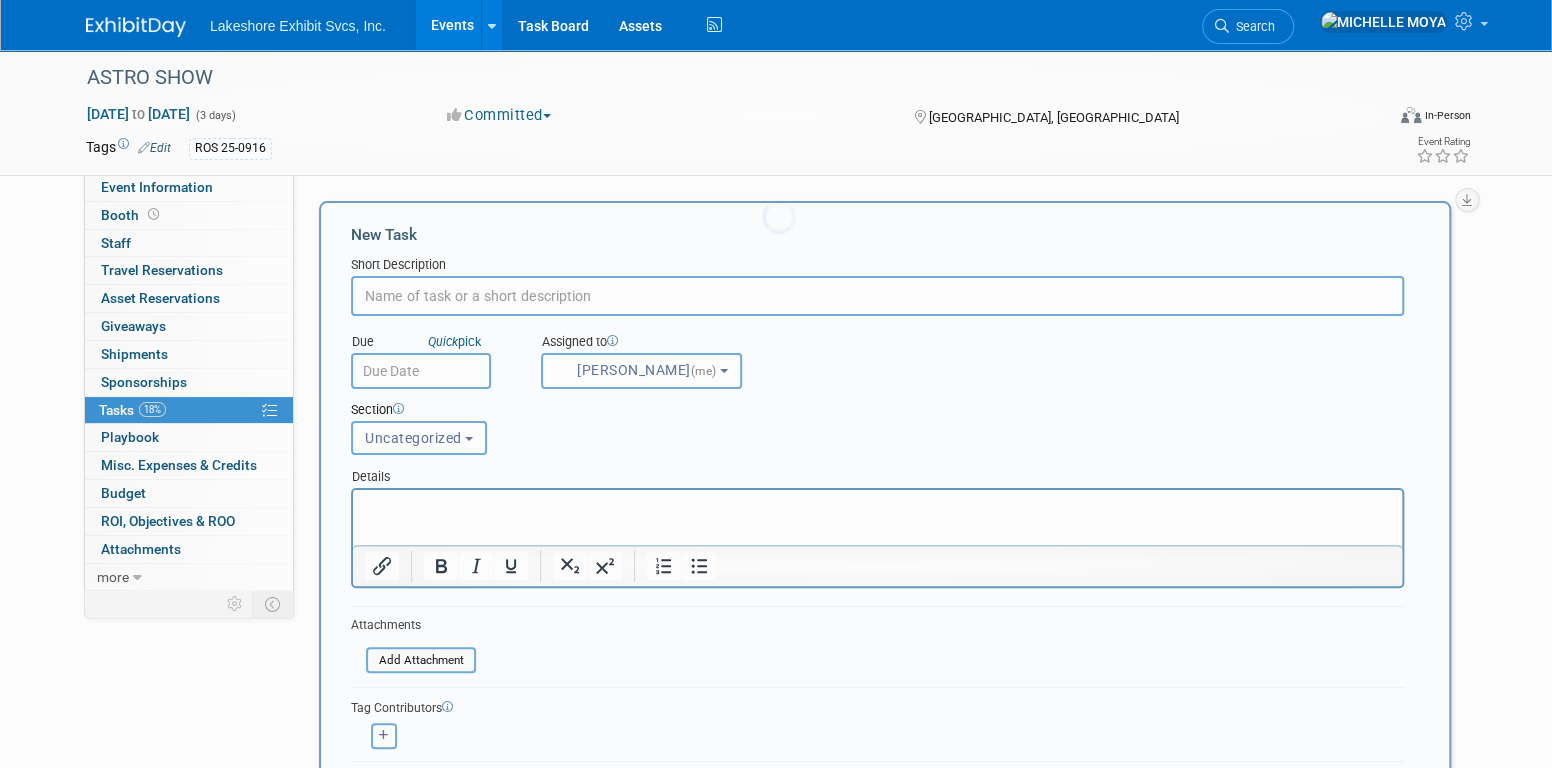 scroll, scrollTop: 0, scrollLeft: 0, axis: both 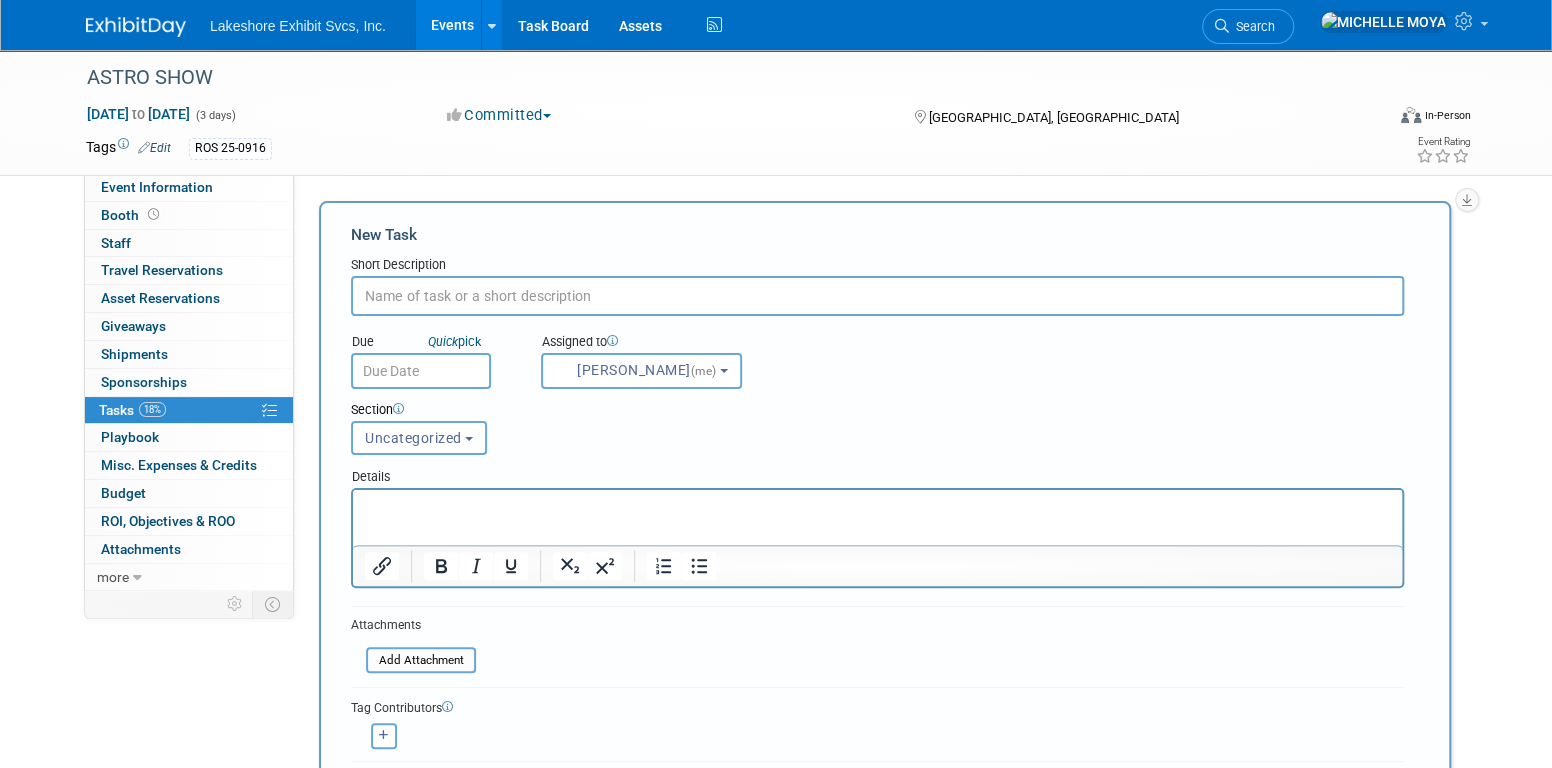 click at bounding box center [877, 296] 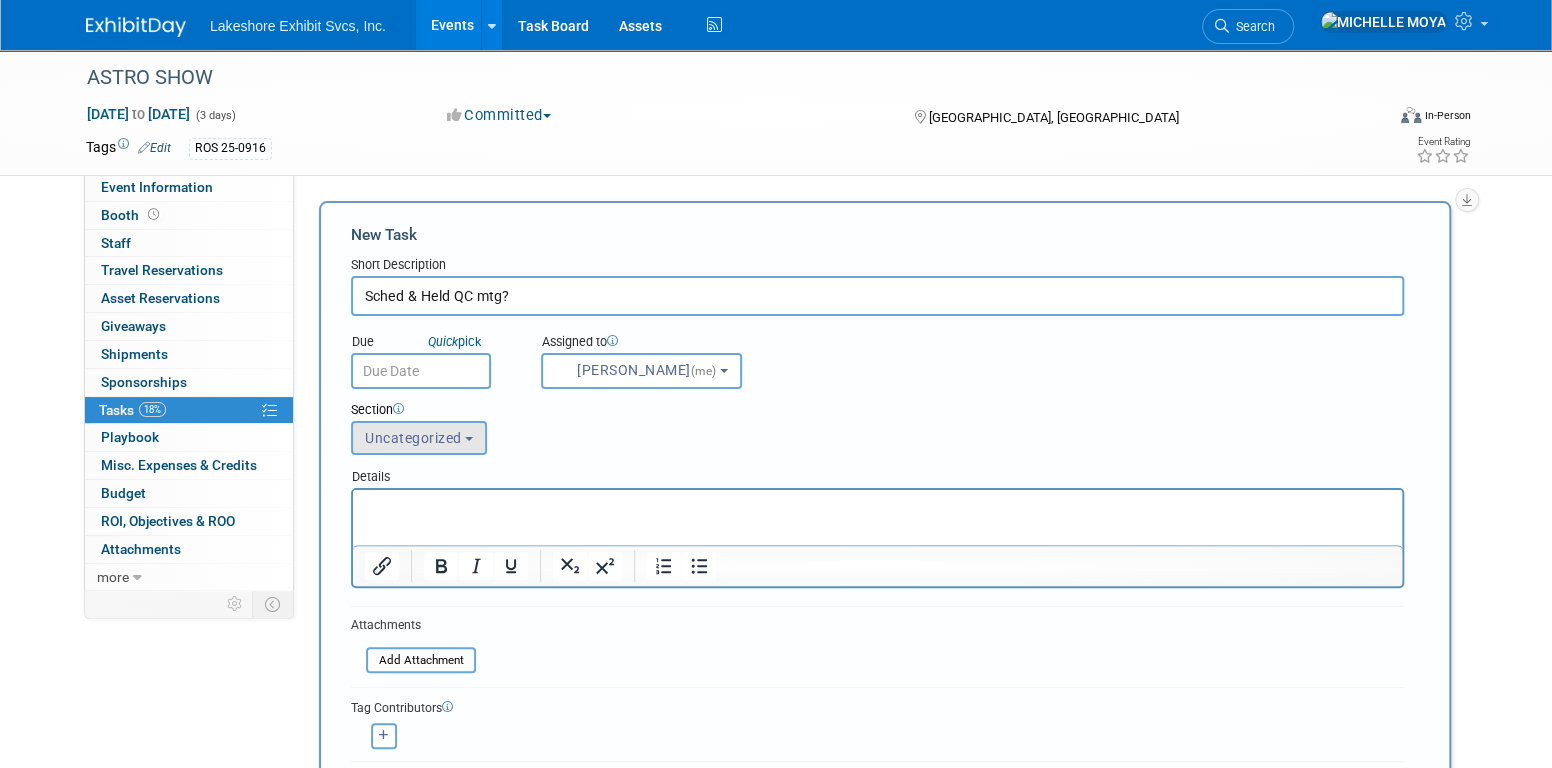 type on "Sched & Held QC mtg?" 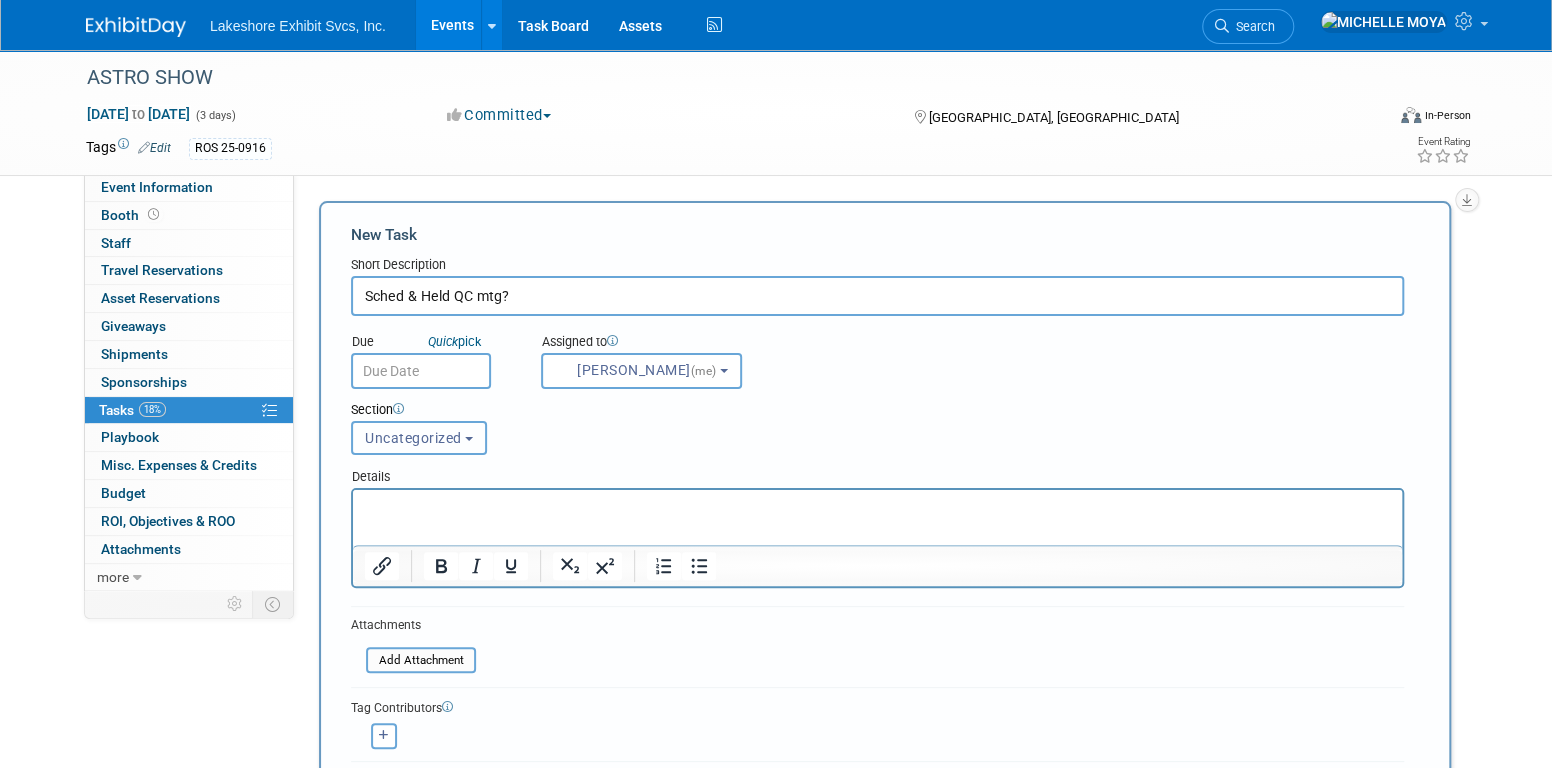 click on "Uncategorized" at bounding box center [419, 438] 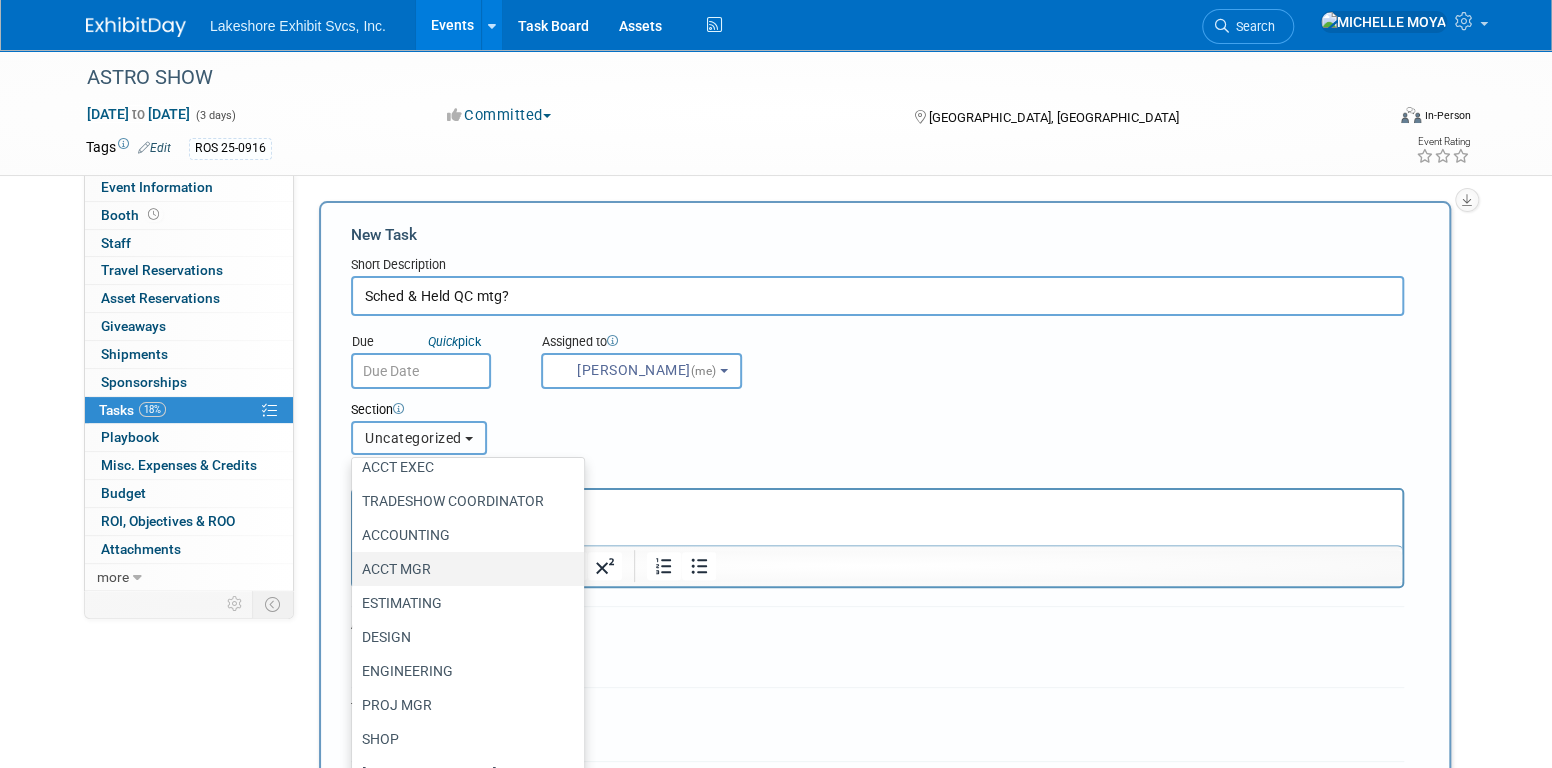 scroll, scrollTop: 127, scrollLeft: 0, axis: vertical 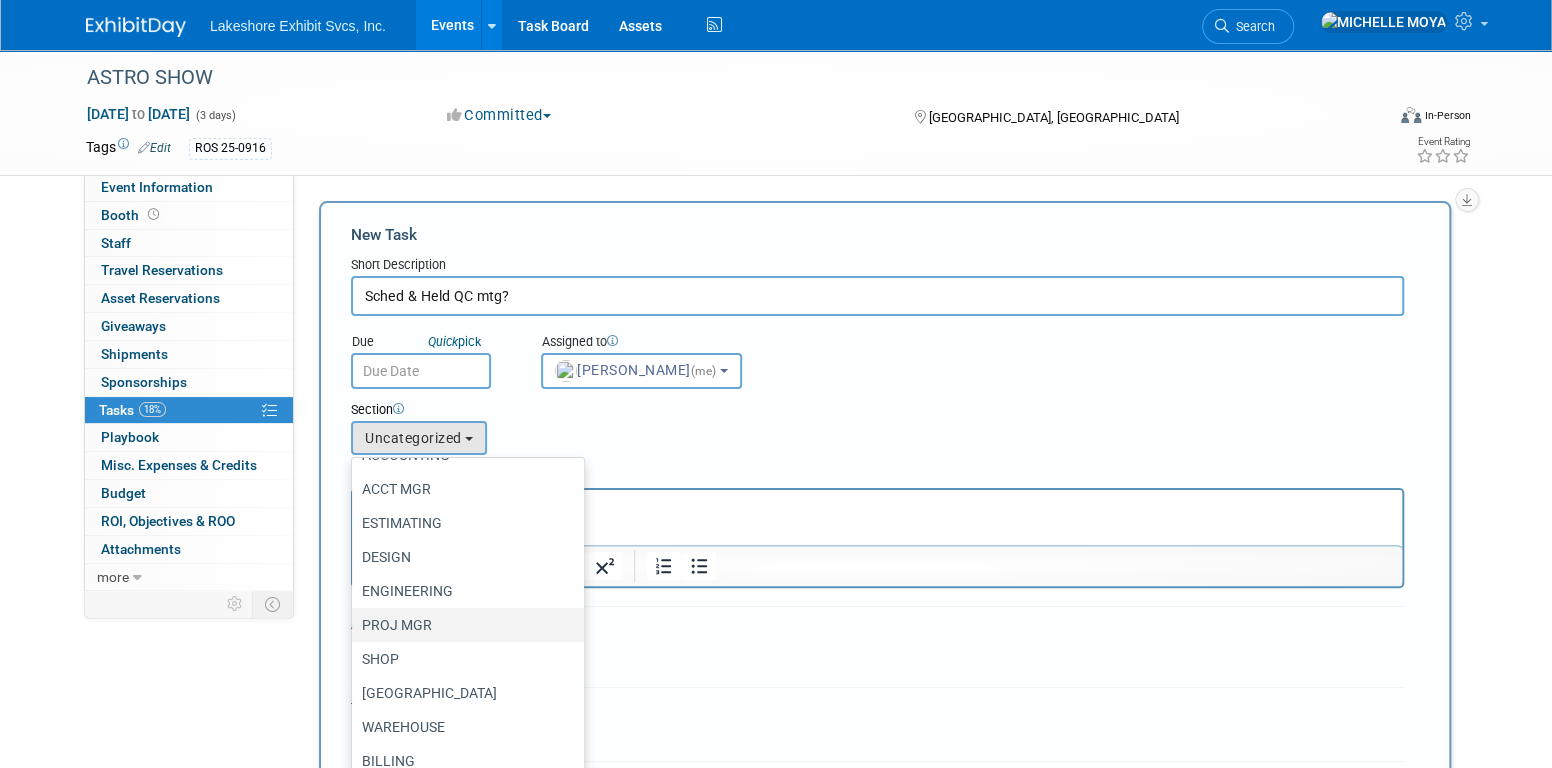 click on "PROJ MGR" at bounding box center [463, 625] 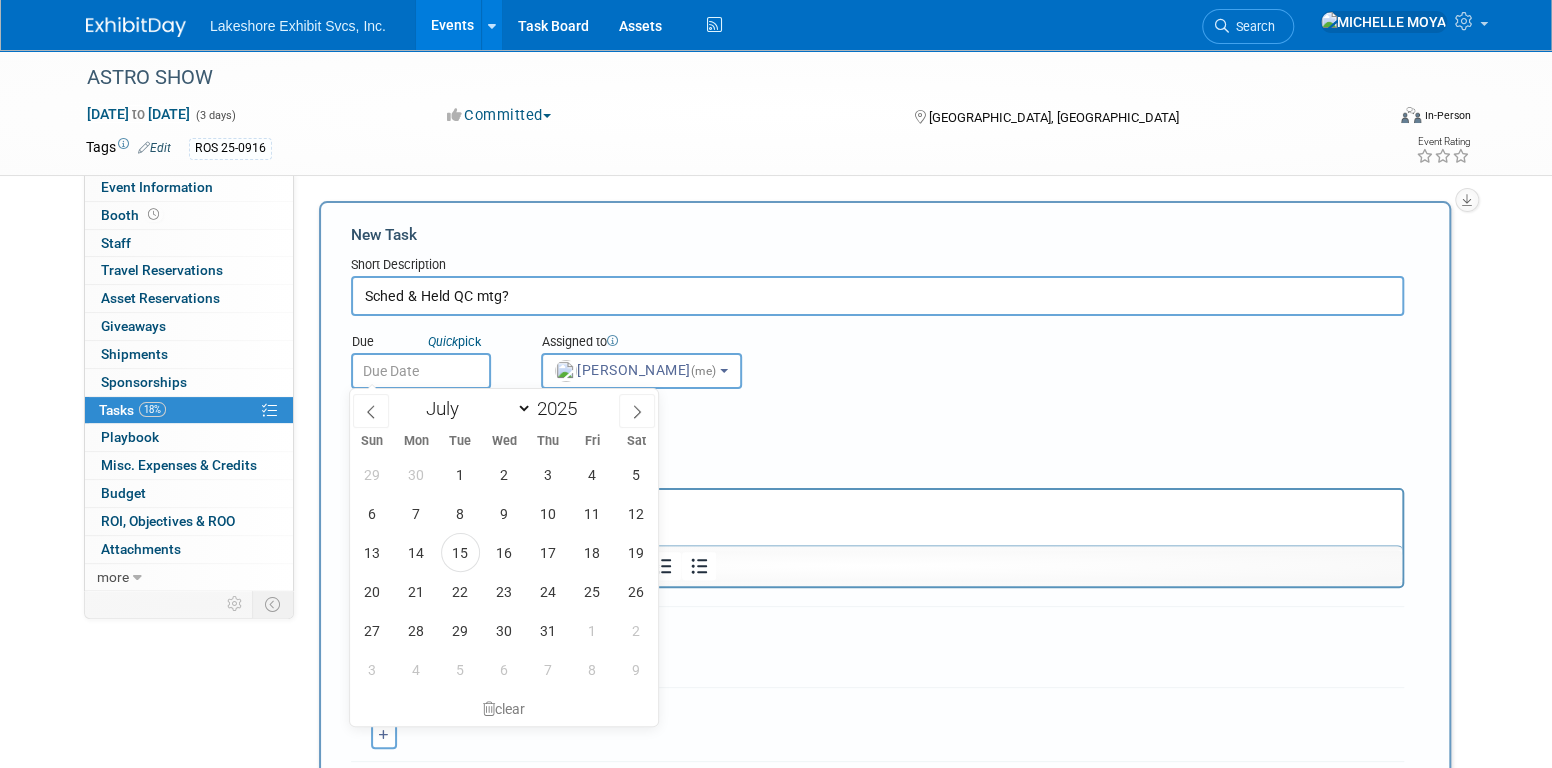 click at bounding box center [421, 371] 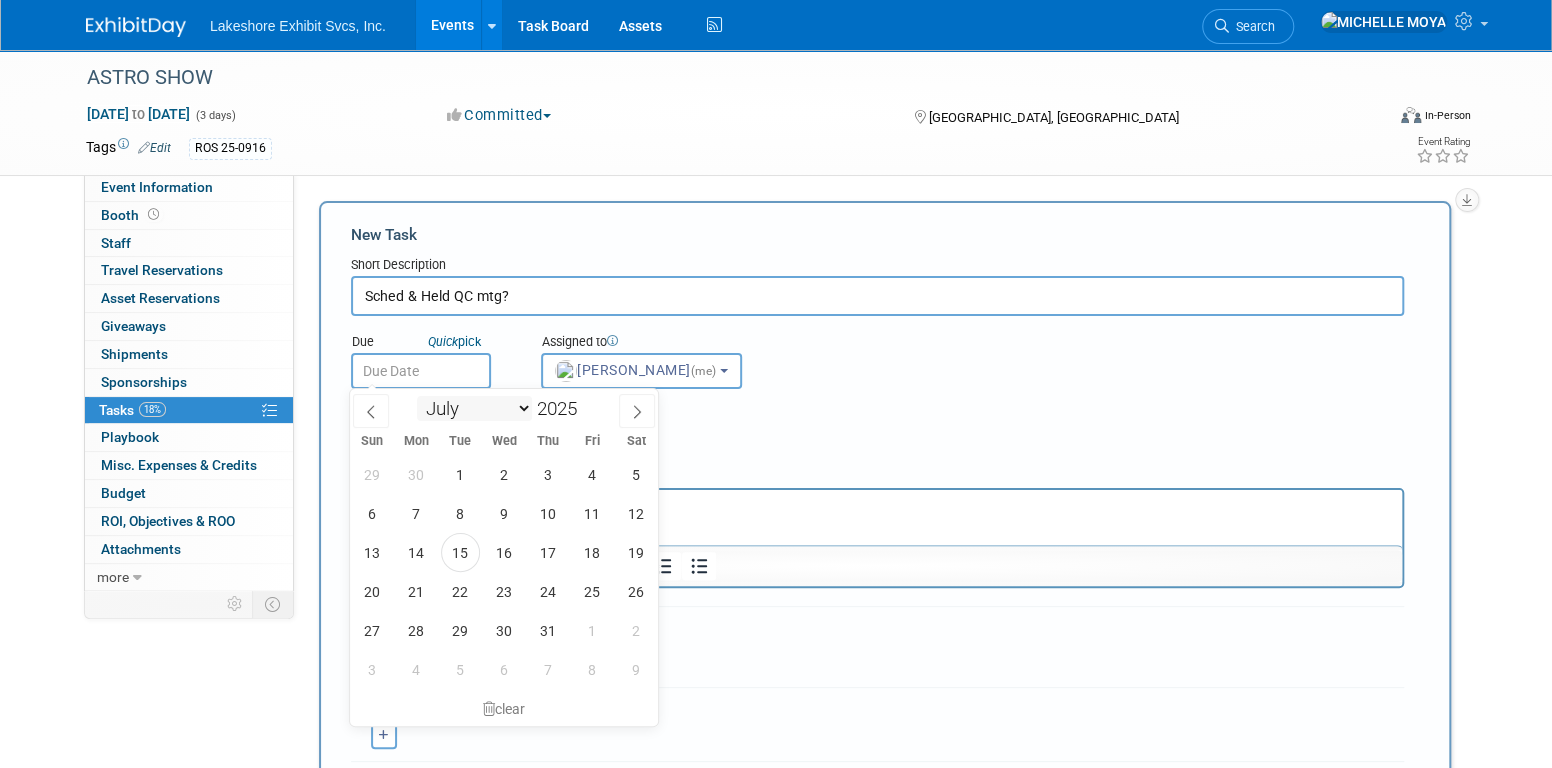click on "January February March April May June July August September October November December" at bounding box center [474, 408] 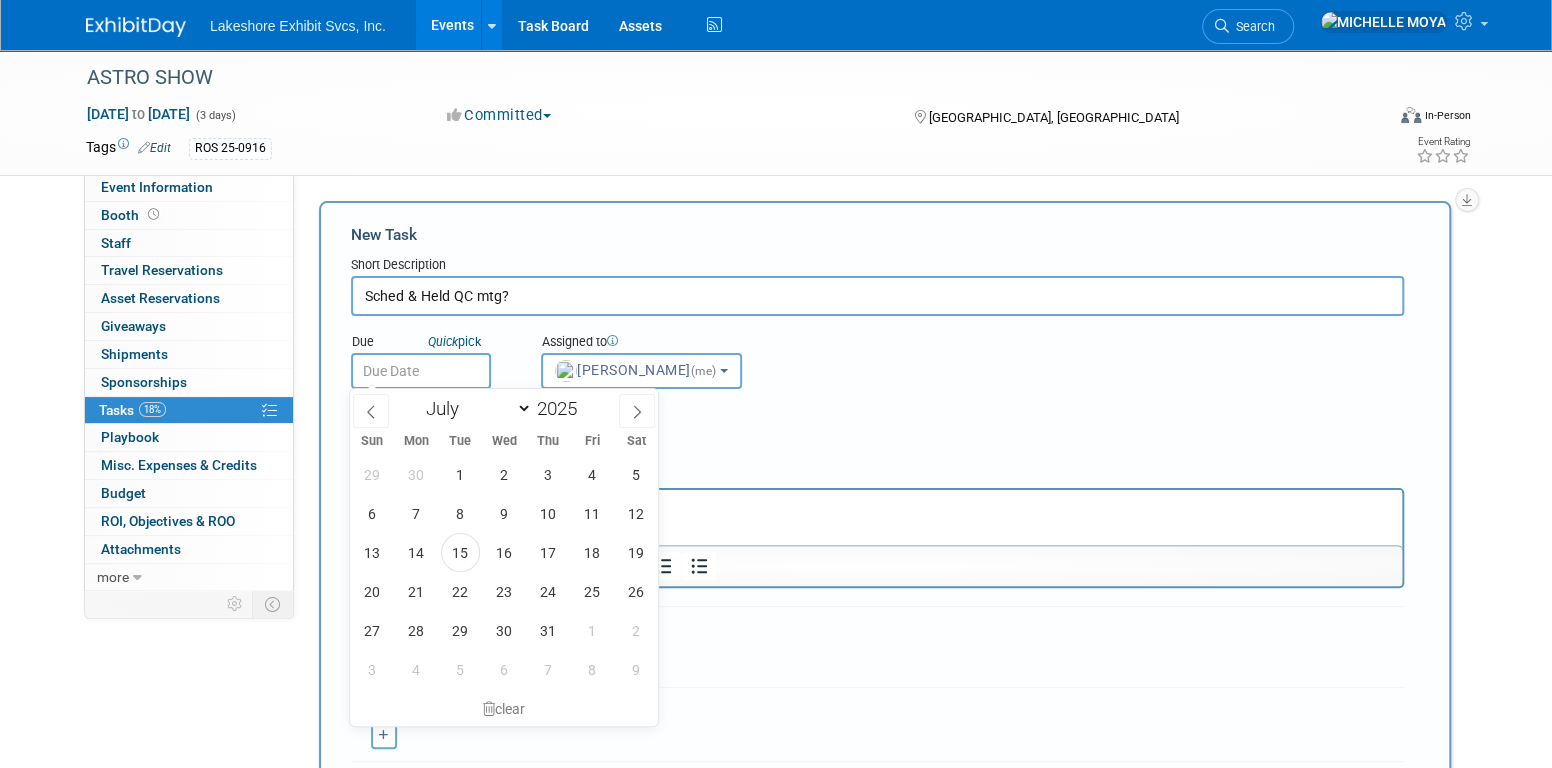 select on "8" 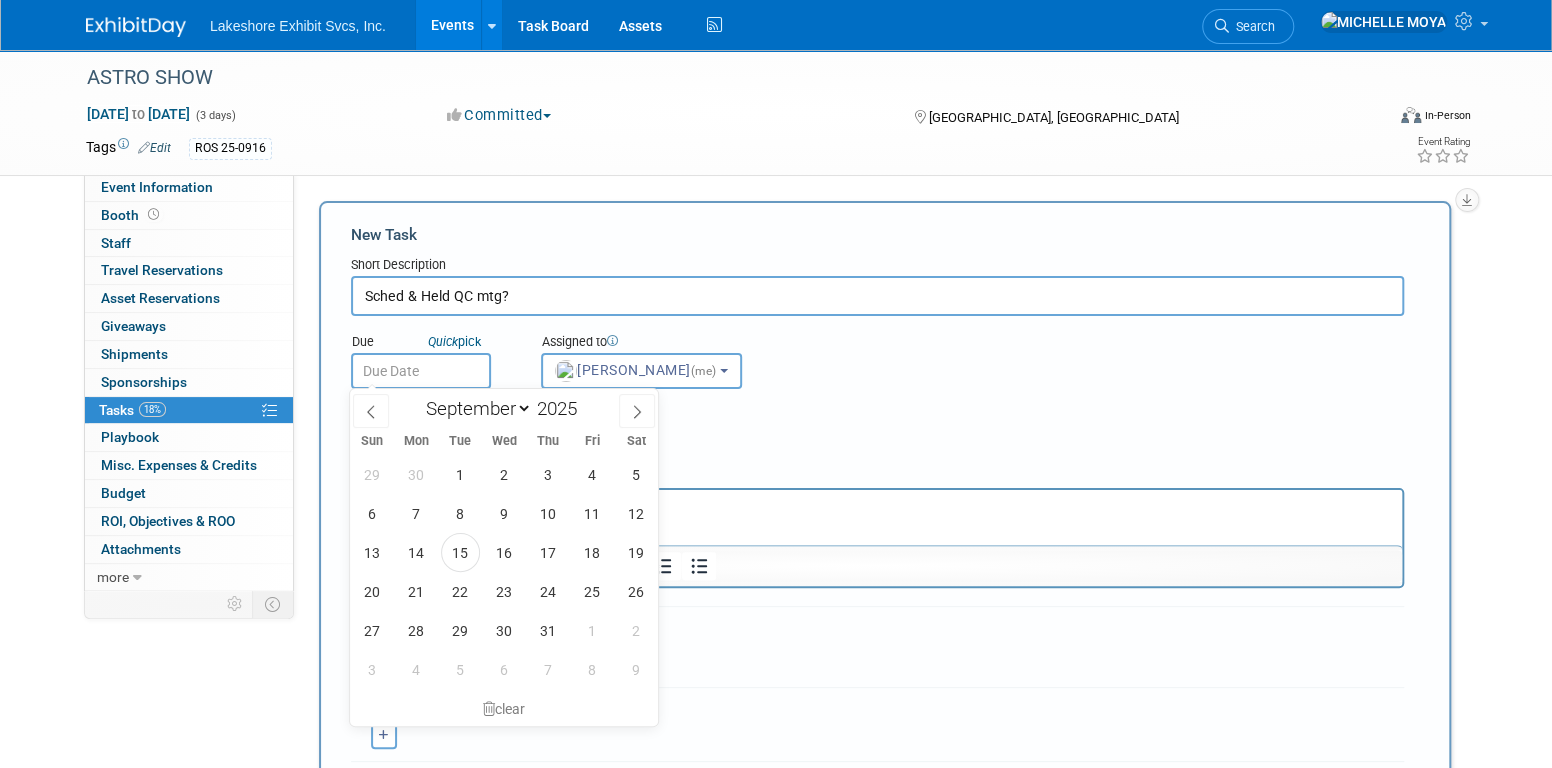 click on "January February March April May June July August September October November December" at bounding box center [474, 408] 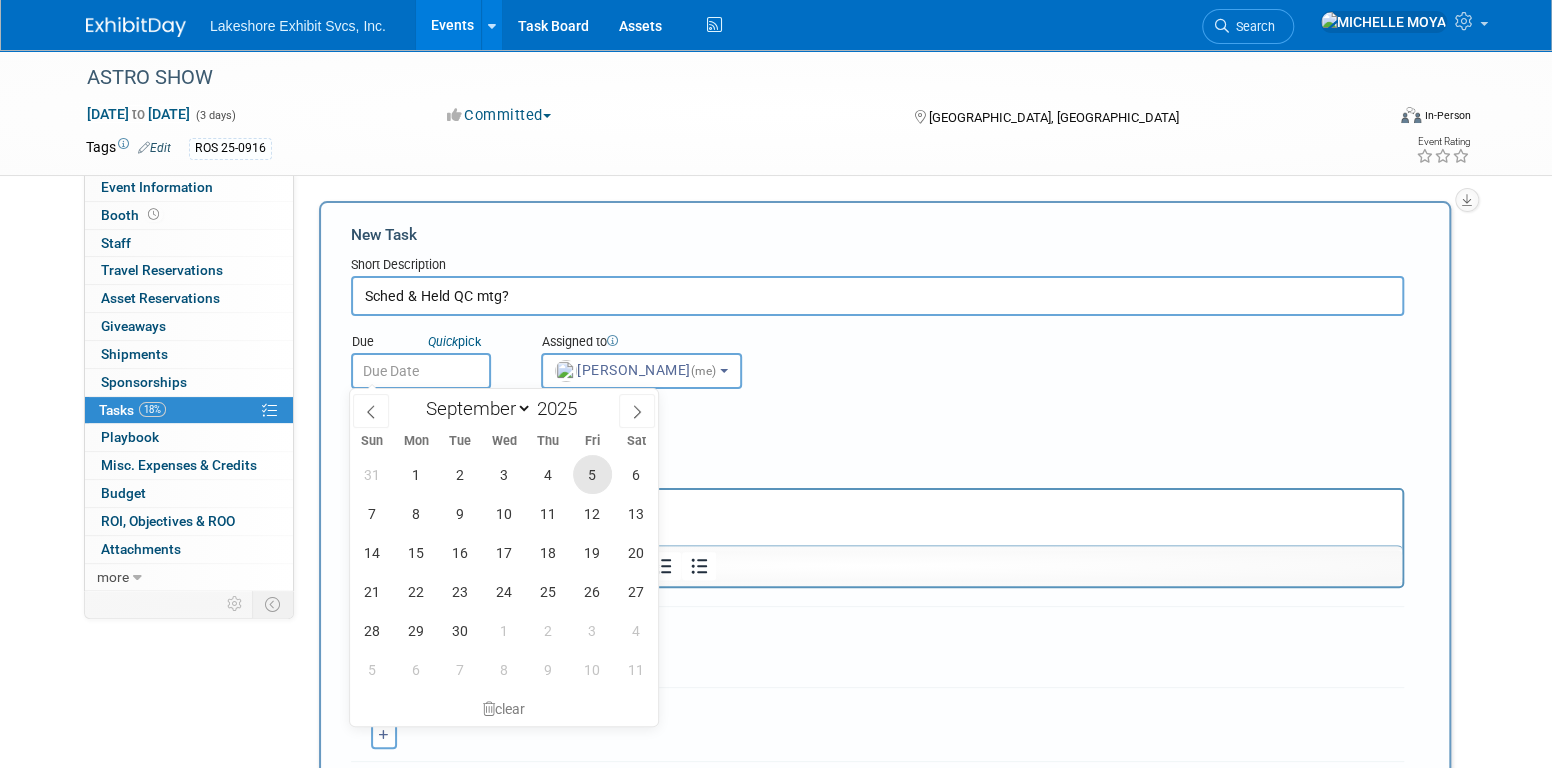 click on "5" at bounding box center (592, 474) 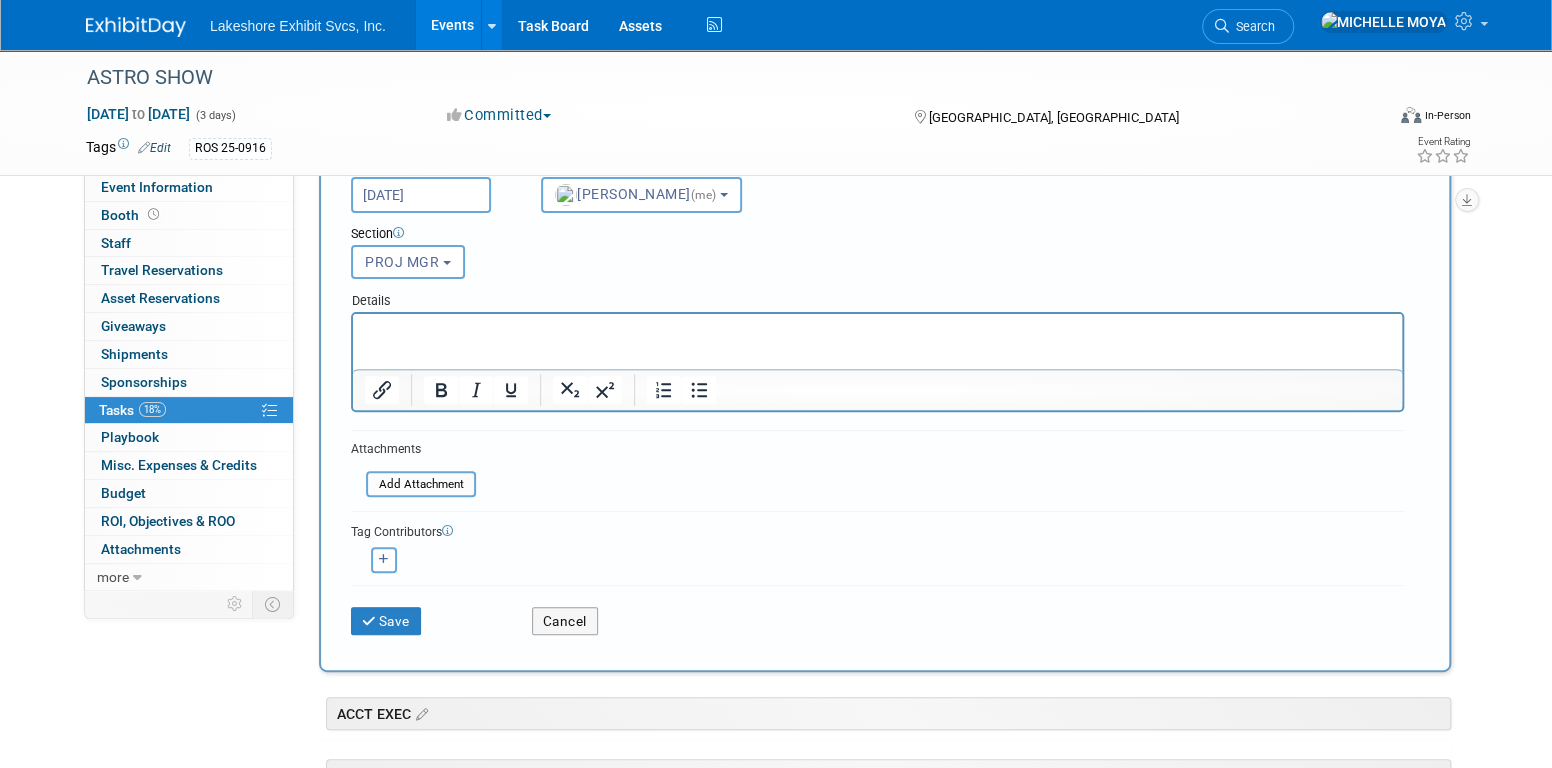 scroll, scrollTop: 200, scrollLeft: 0, axis: vertical 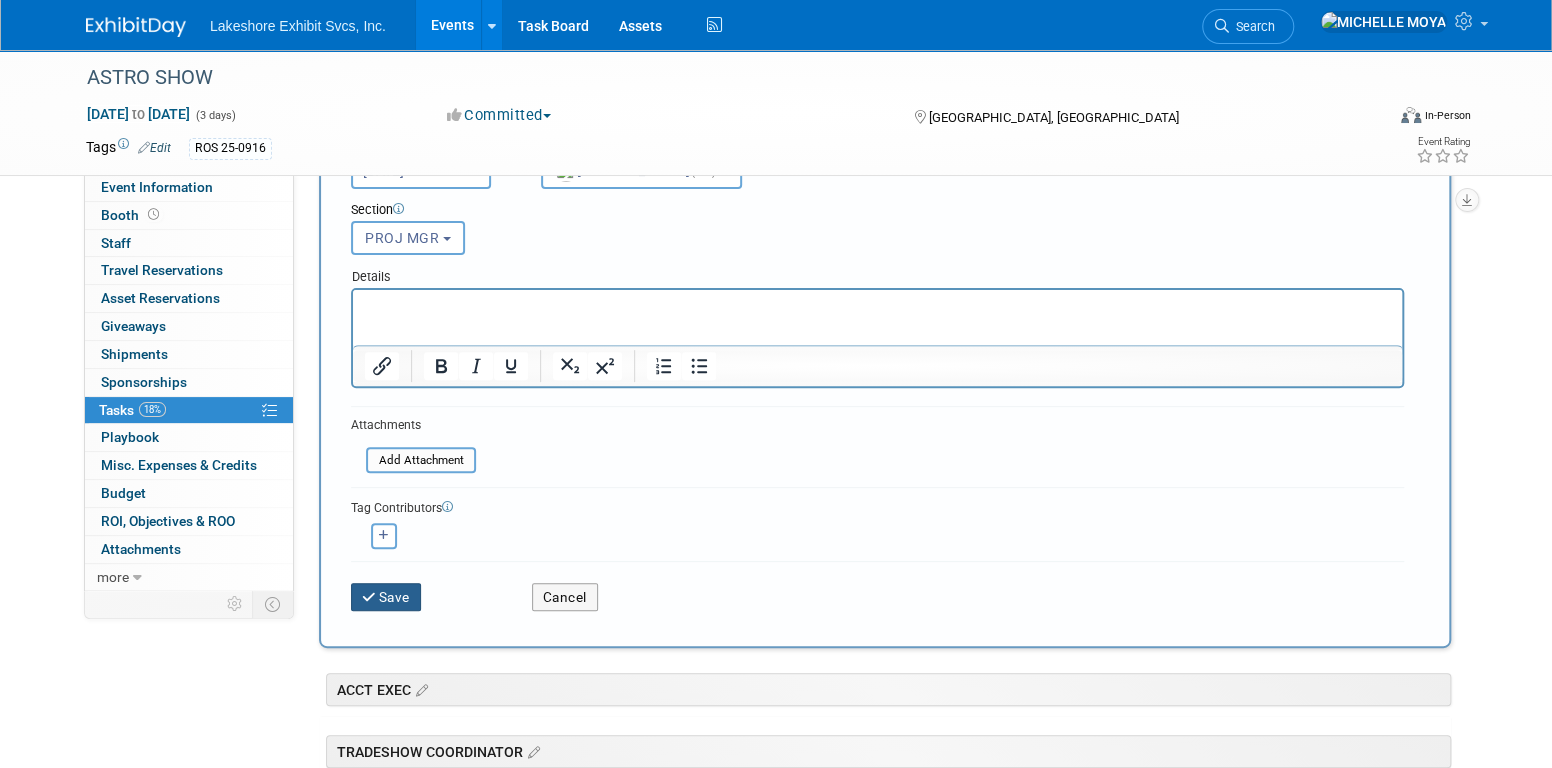 click on "Save" at bounding box center [386, 597] 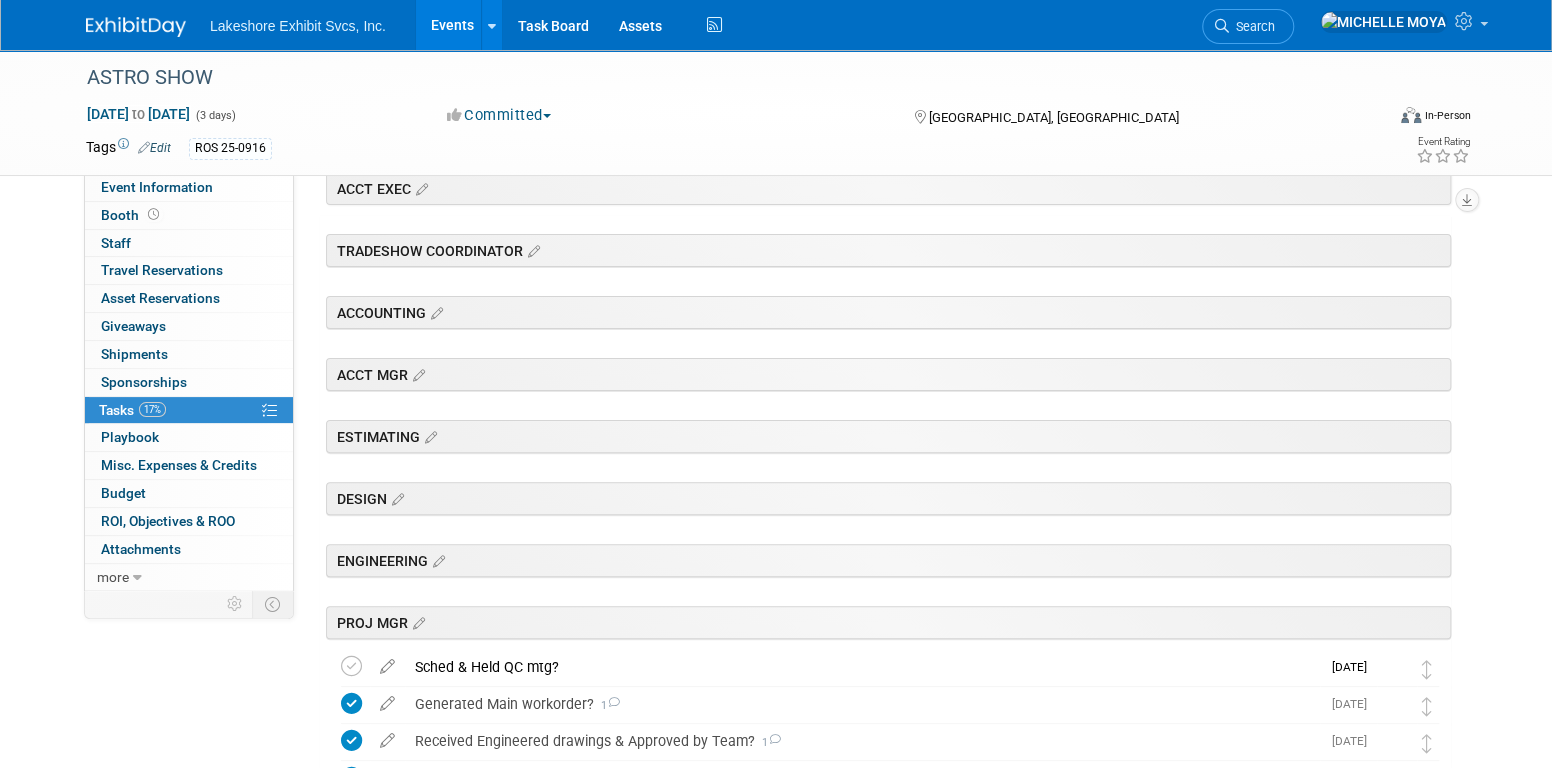 scroll, scrollTop: 0, scrollLeft: 0, axis: both 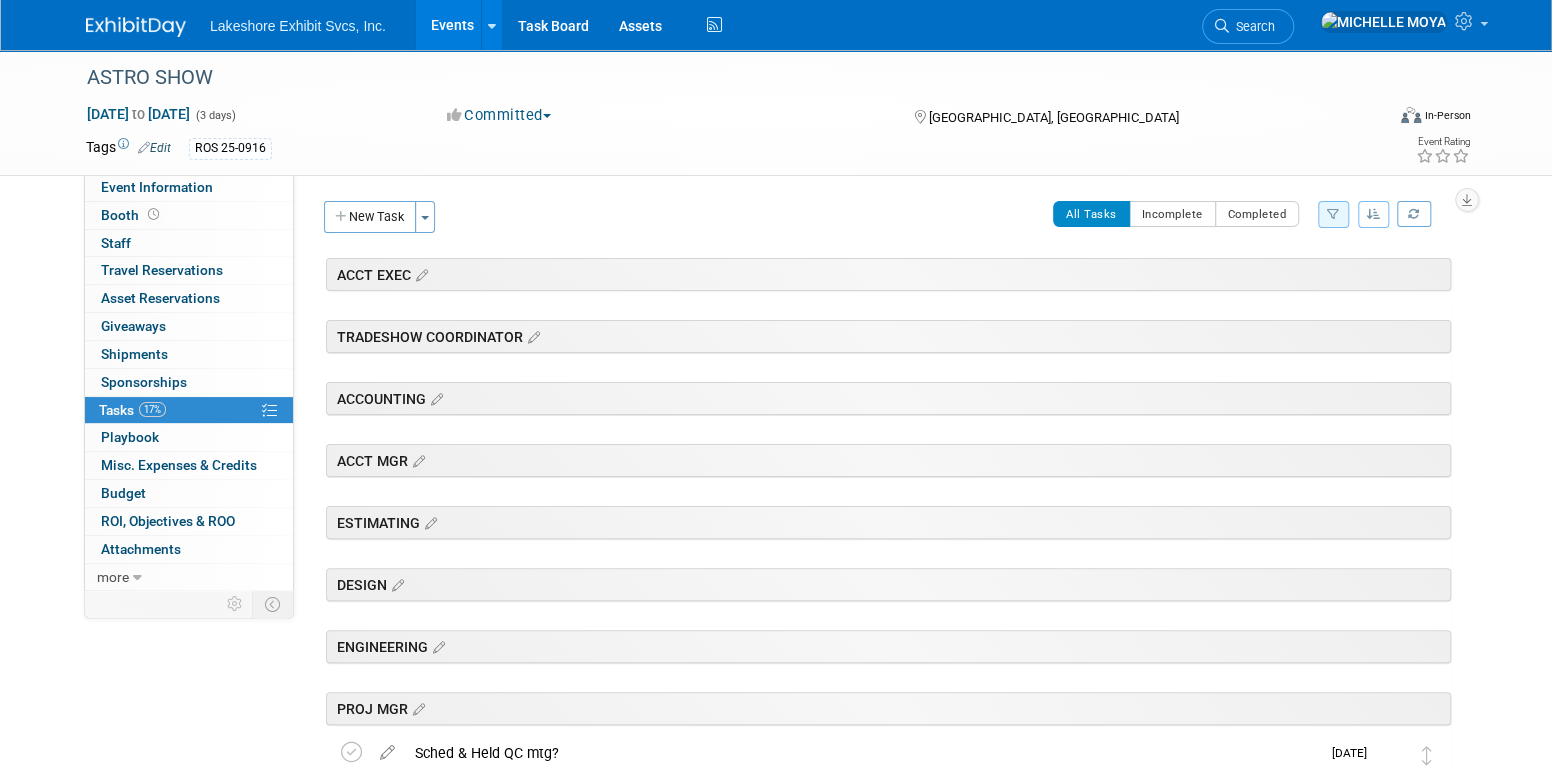 click on "New Task" at bounding box center [370, 217] 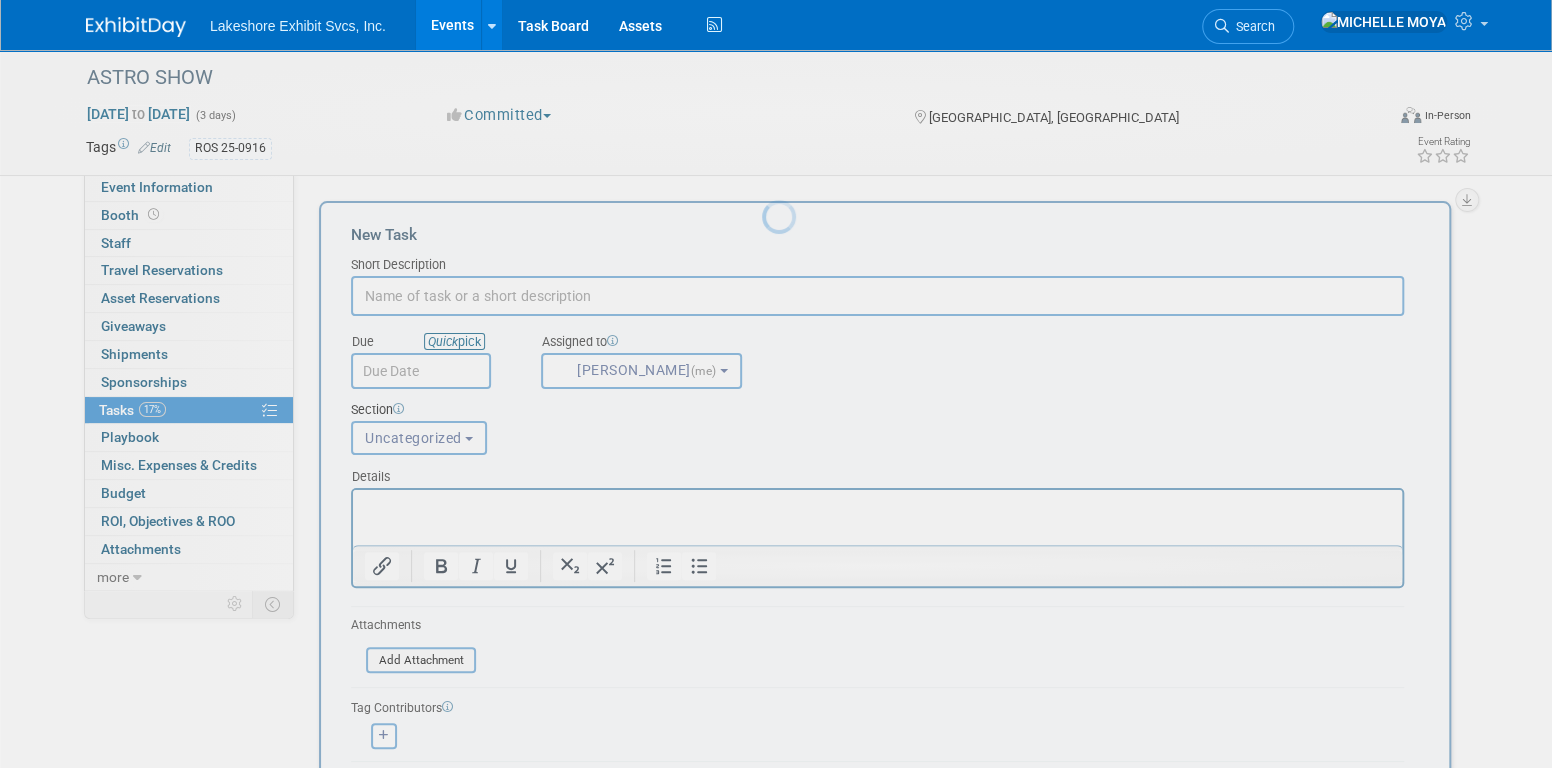 scroll, scrollTop: 0, scrollLeft: 0, axis: both 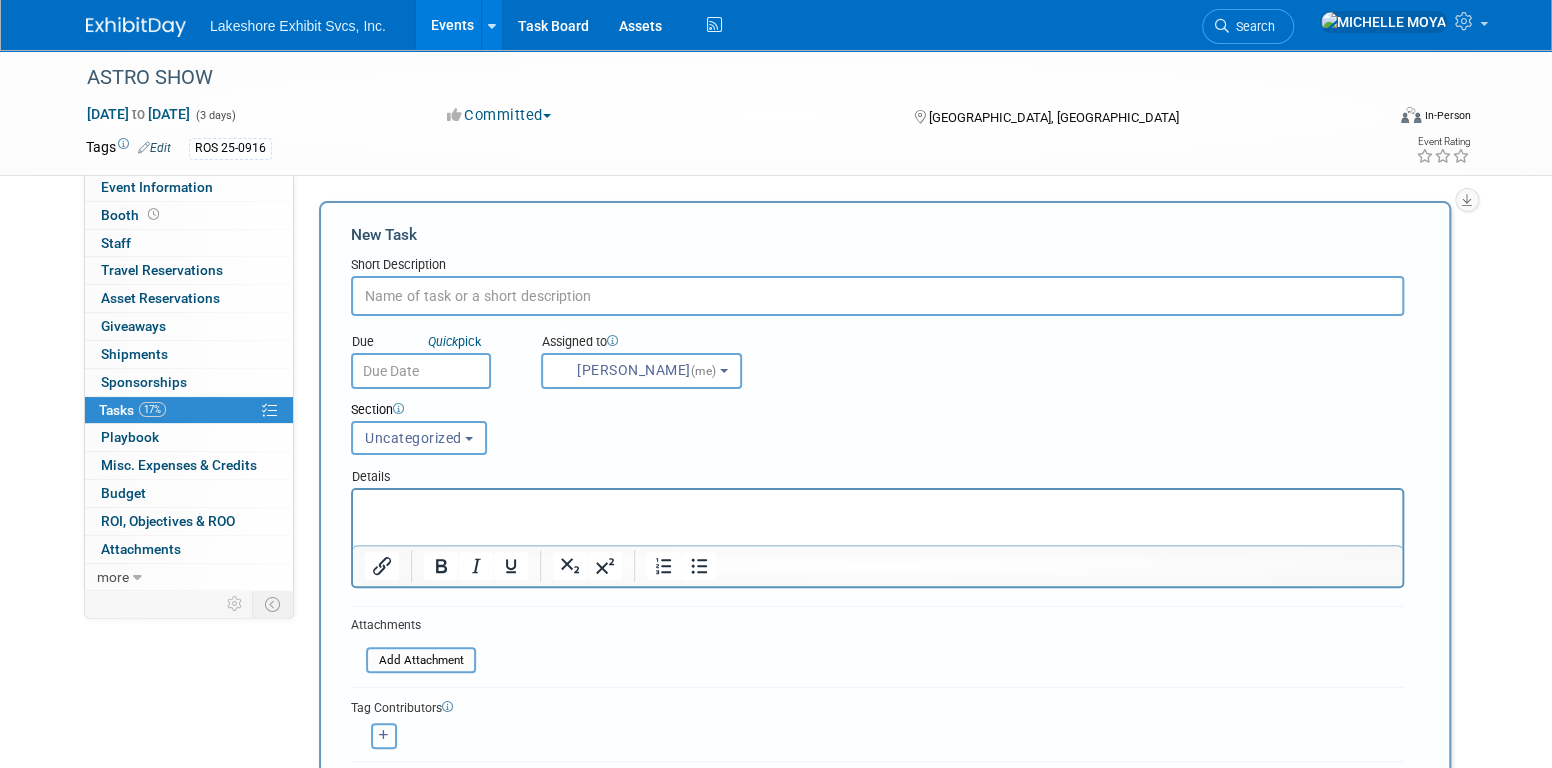 click at bounding box center [877, 296] 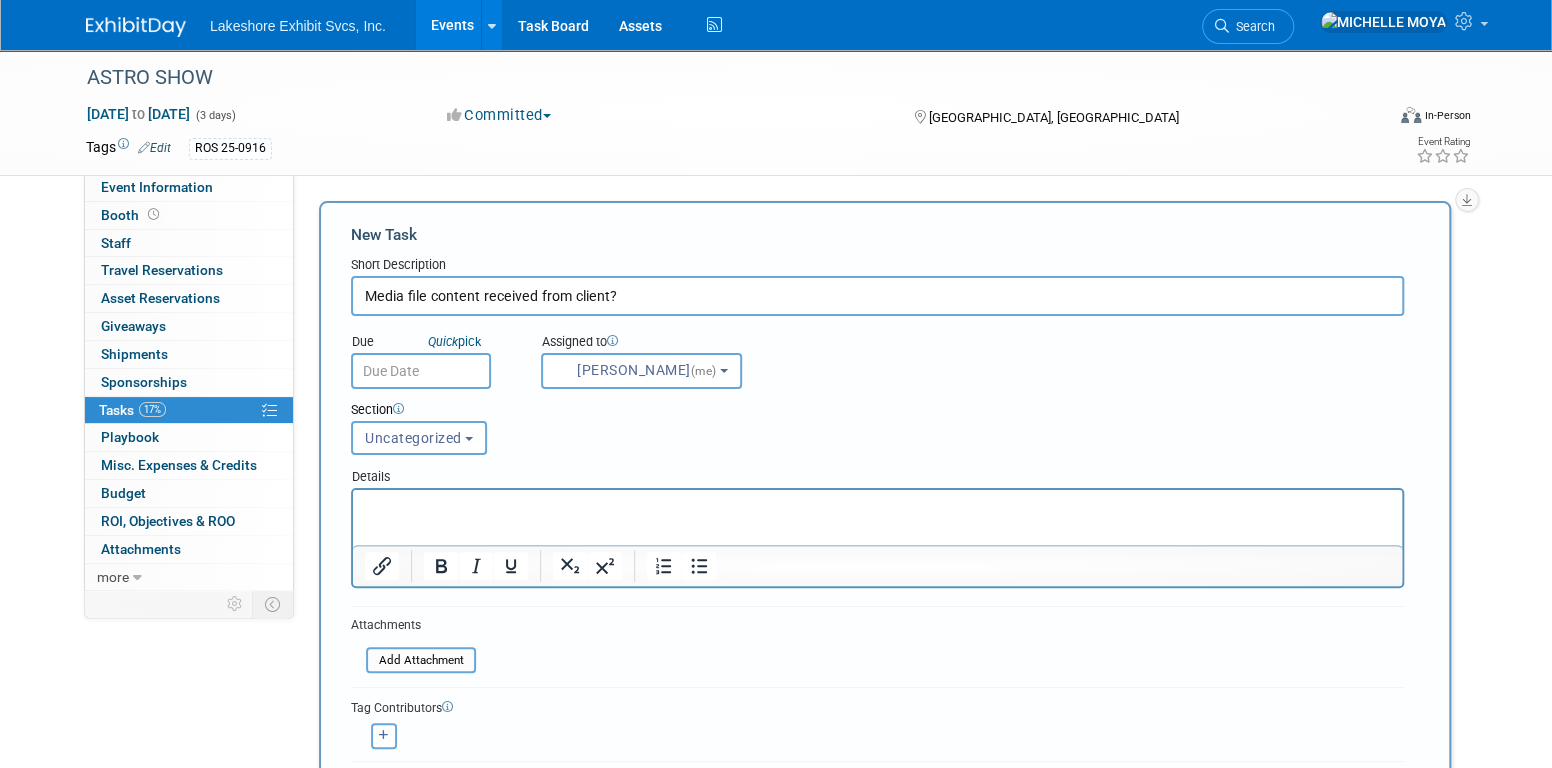 click on "Media file content received from client?" at bounding box center [877, 296] 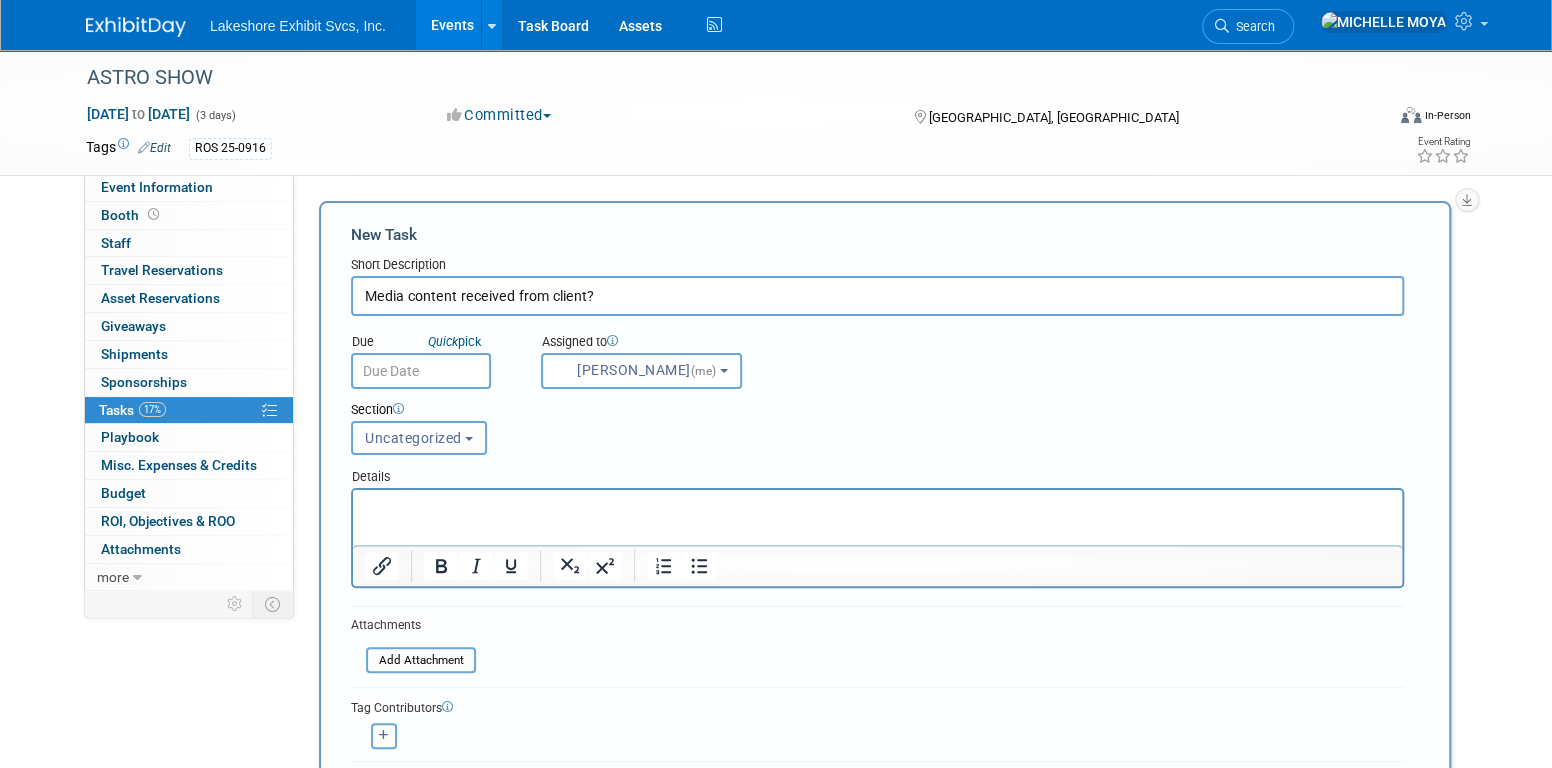 type on "Media content received from client?" 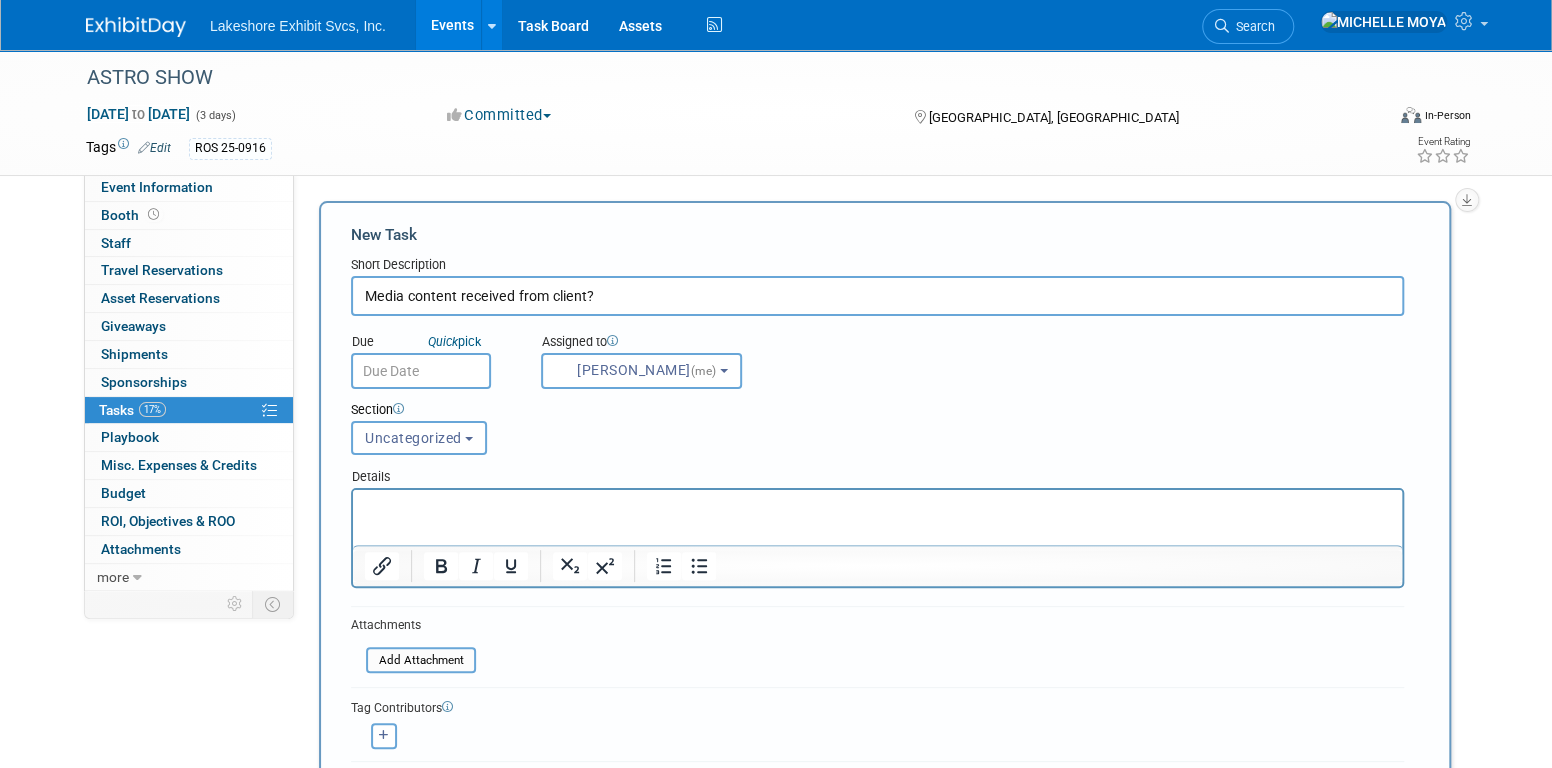 drag, startPoint x: 666, startPoint y: 511, endPoint x: 699, endPoint y: 537, distance: 42.0119 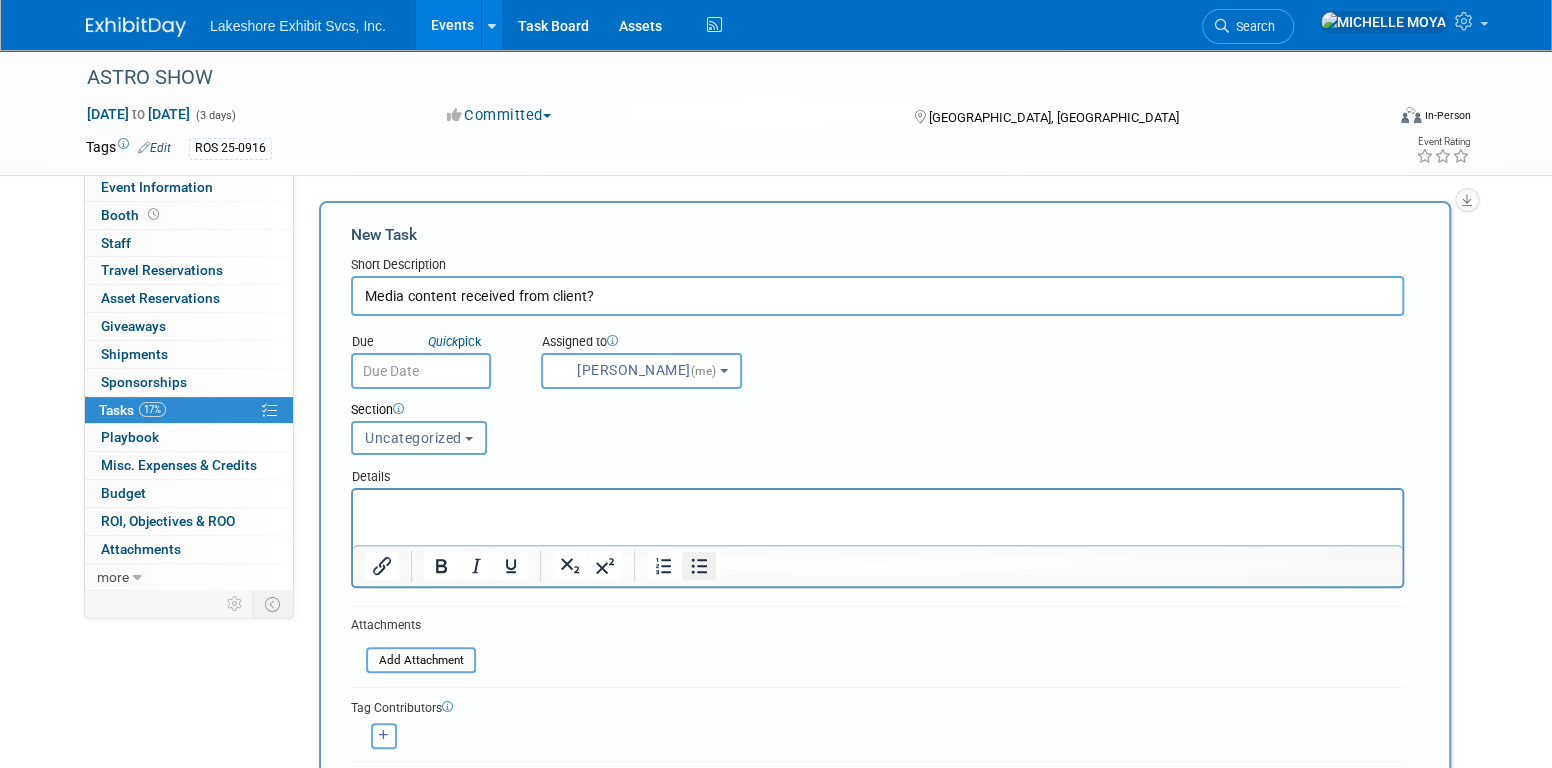 click 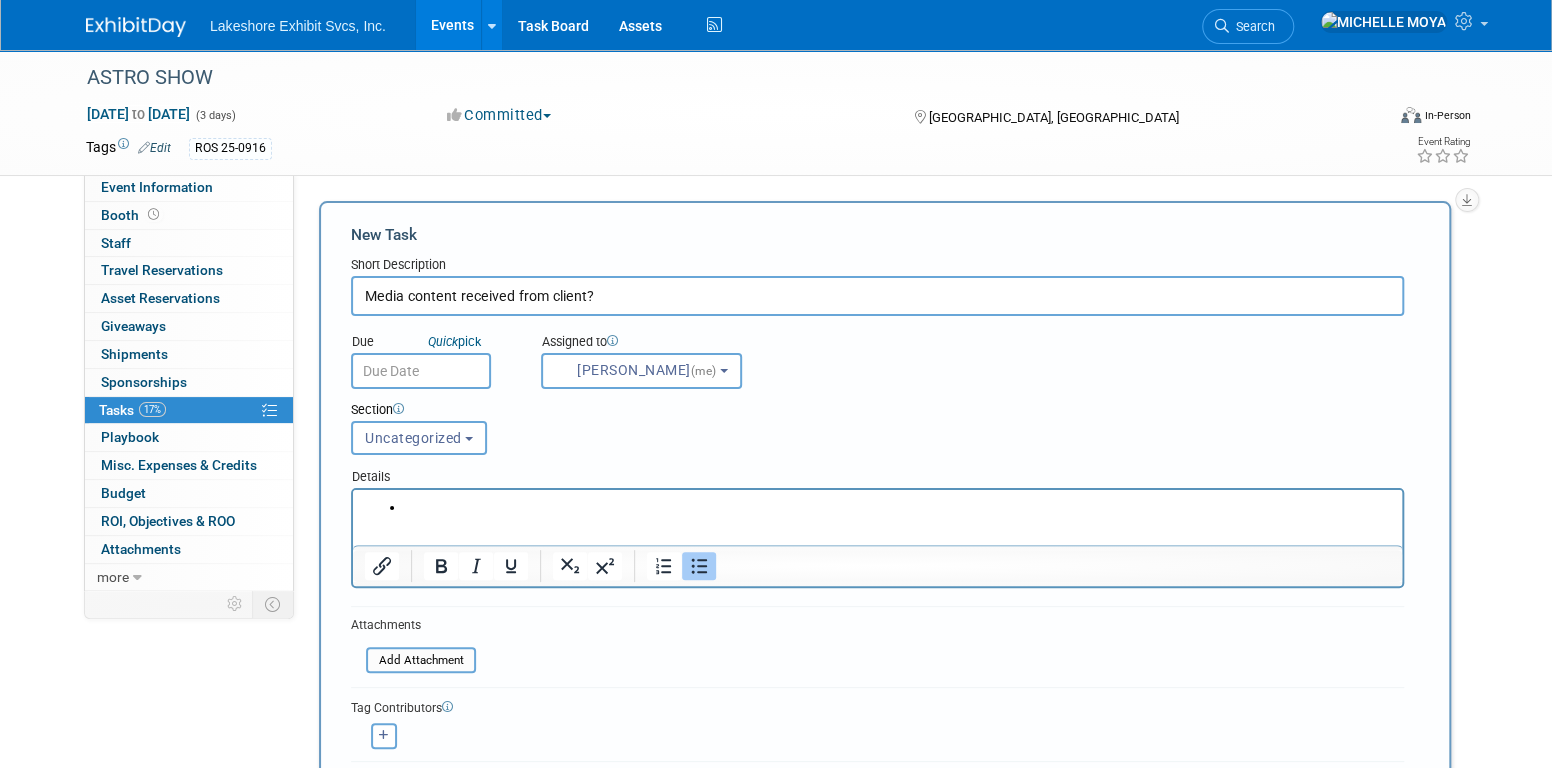 type 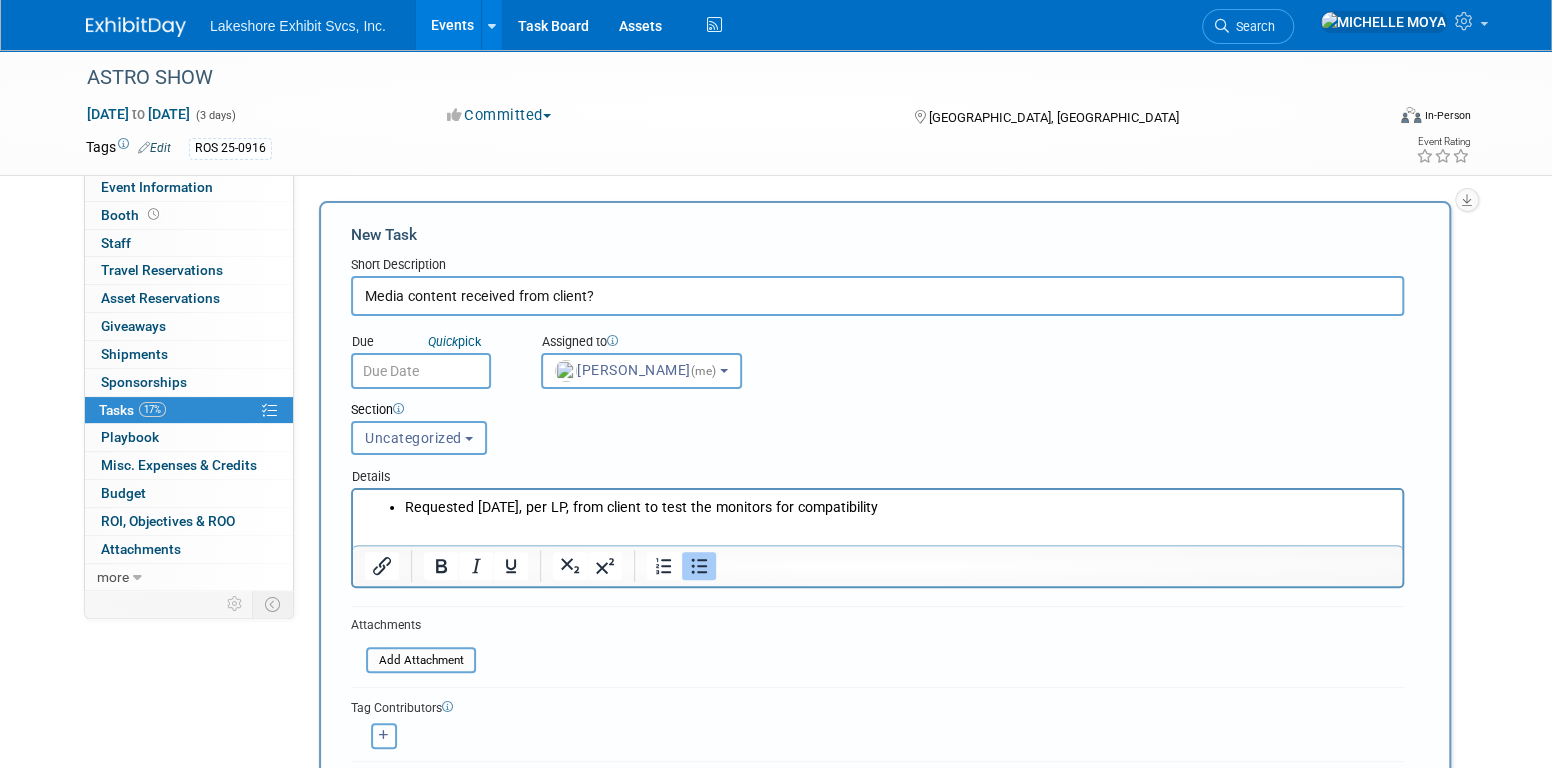 click on "Uncategorized" at bounding box center [413, 438] 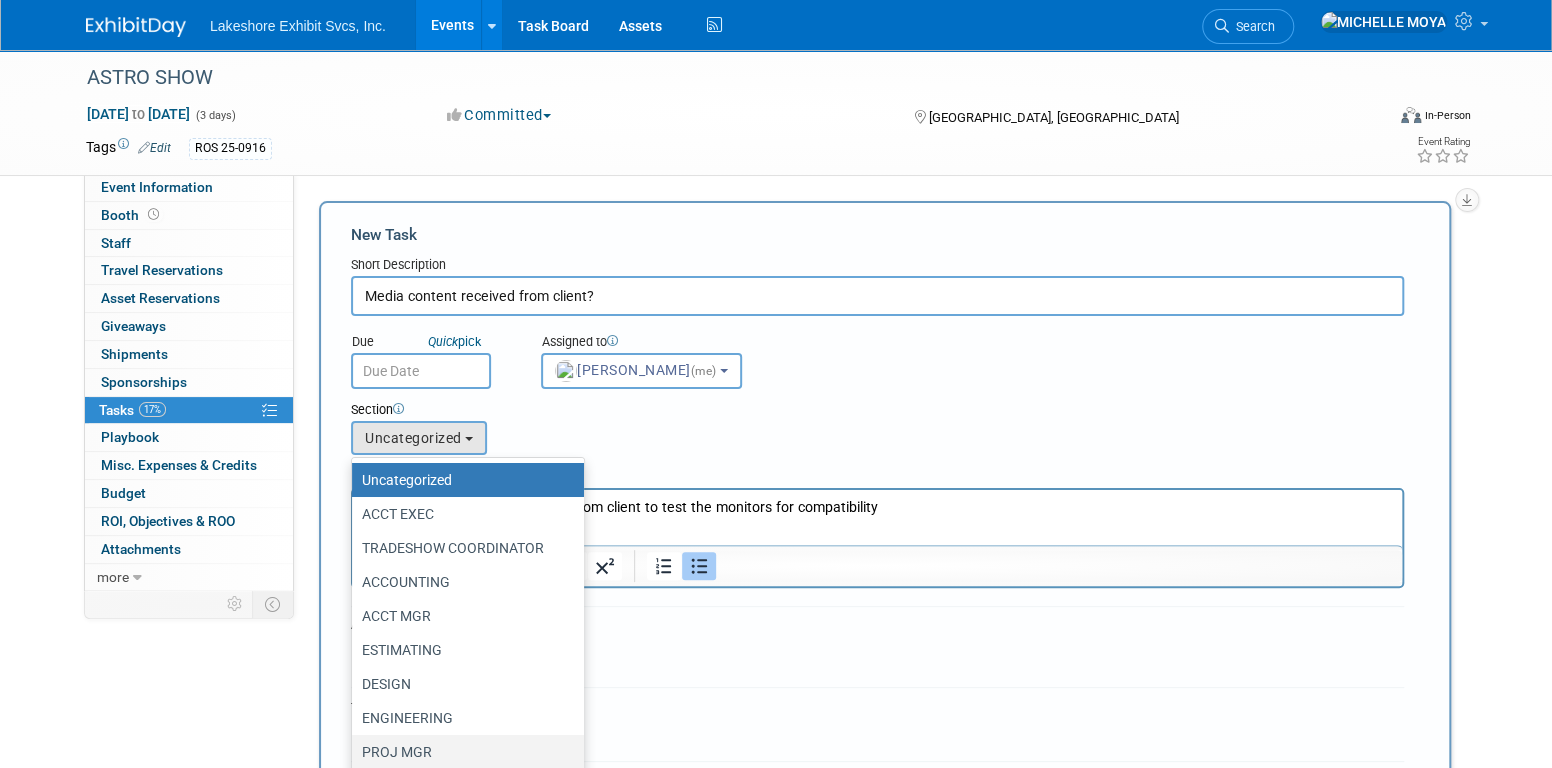 click on "PROJ MGR" at bounding box center (463, 752) 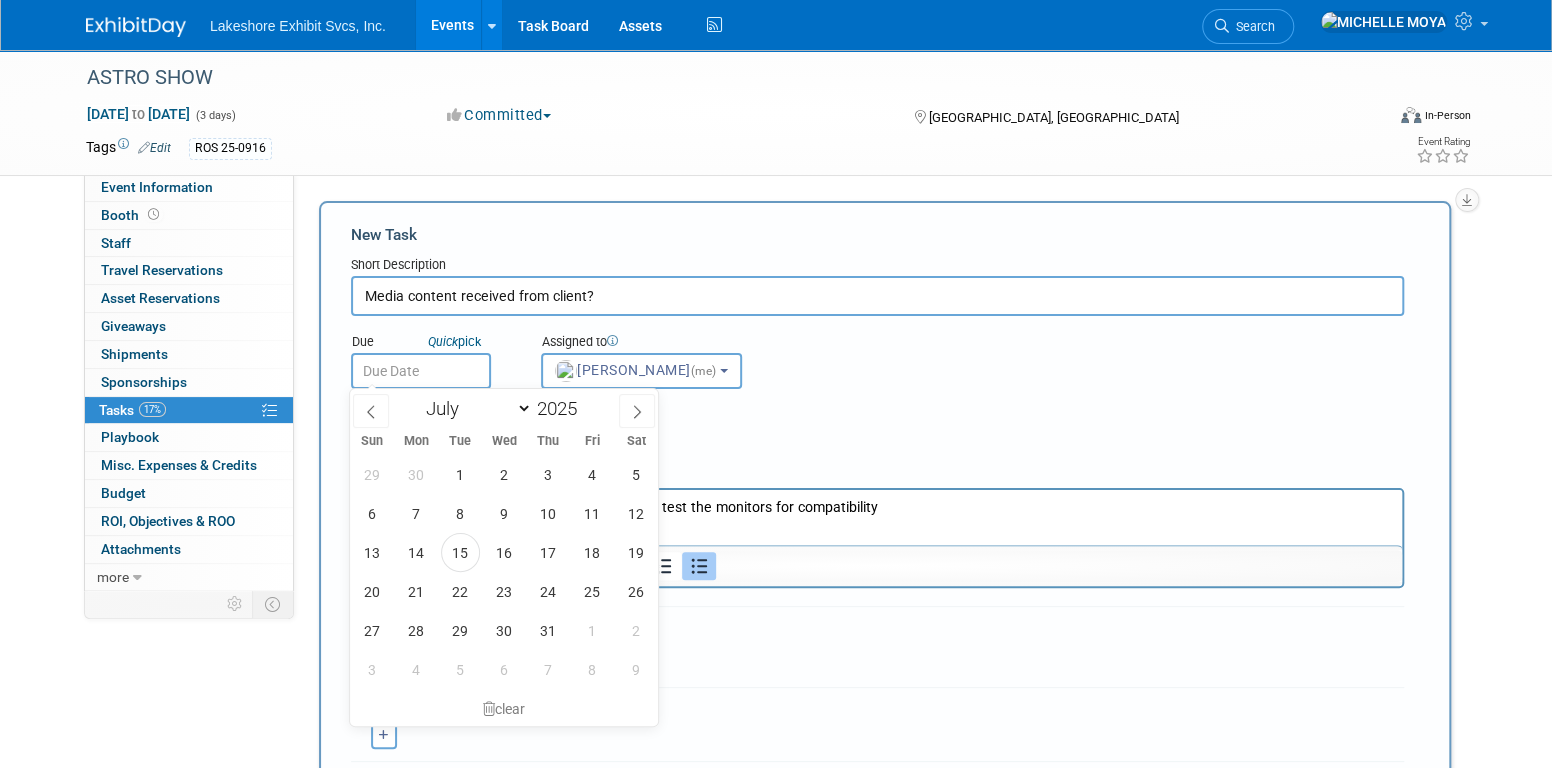 click at bounding box center [421, 371] 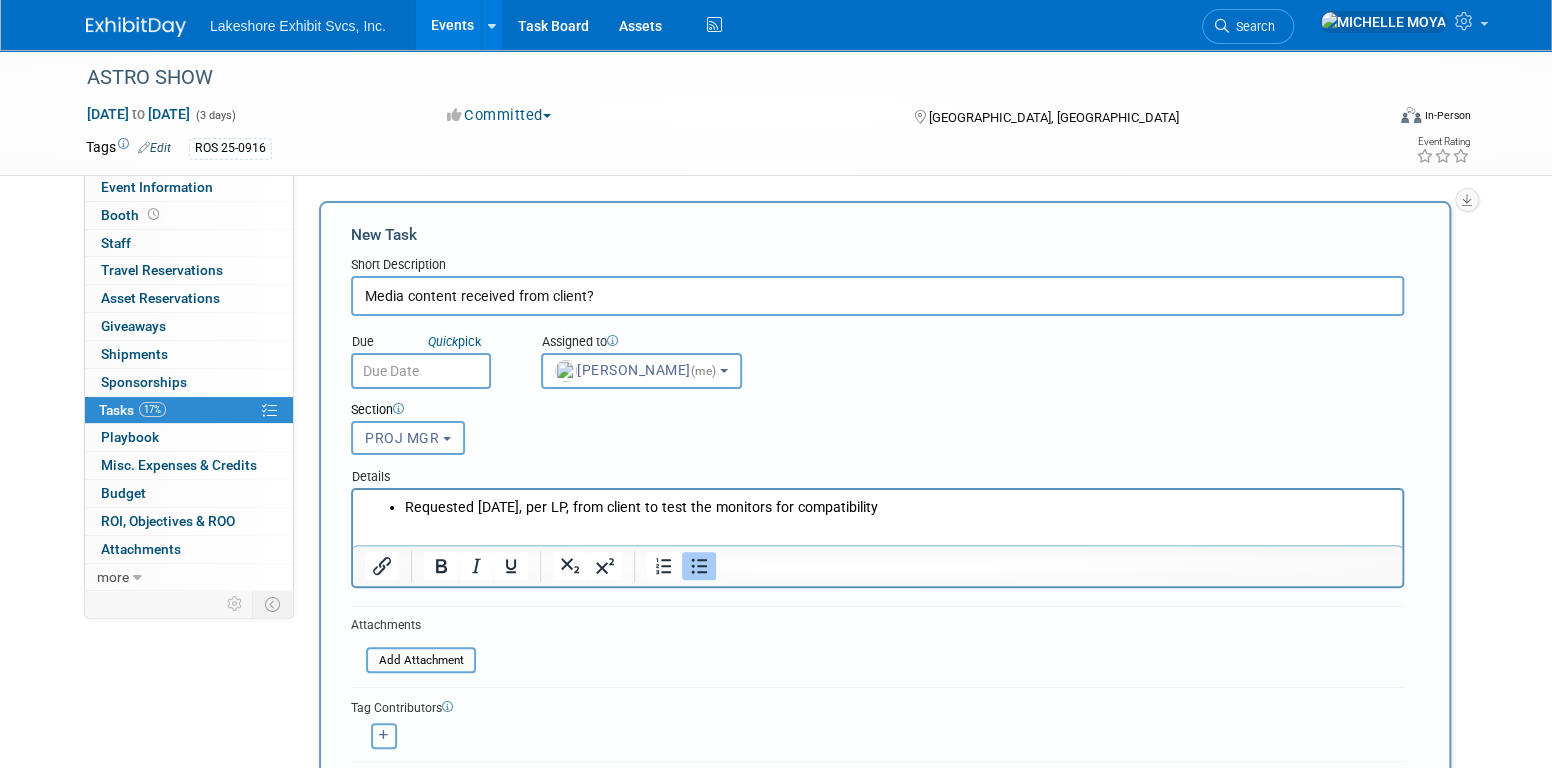 click at bounding box center [421, 371] 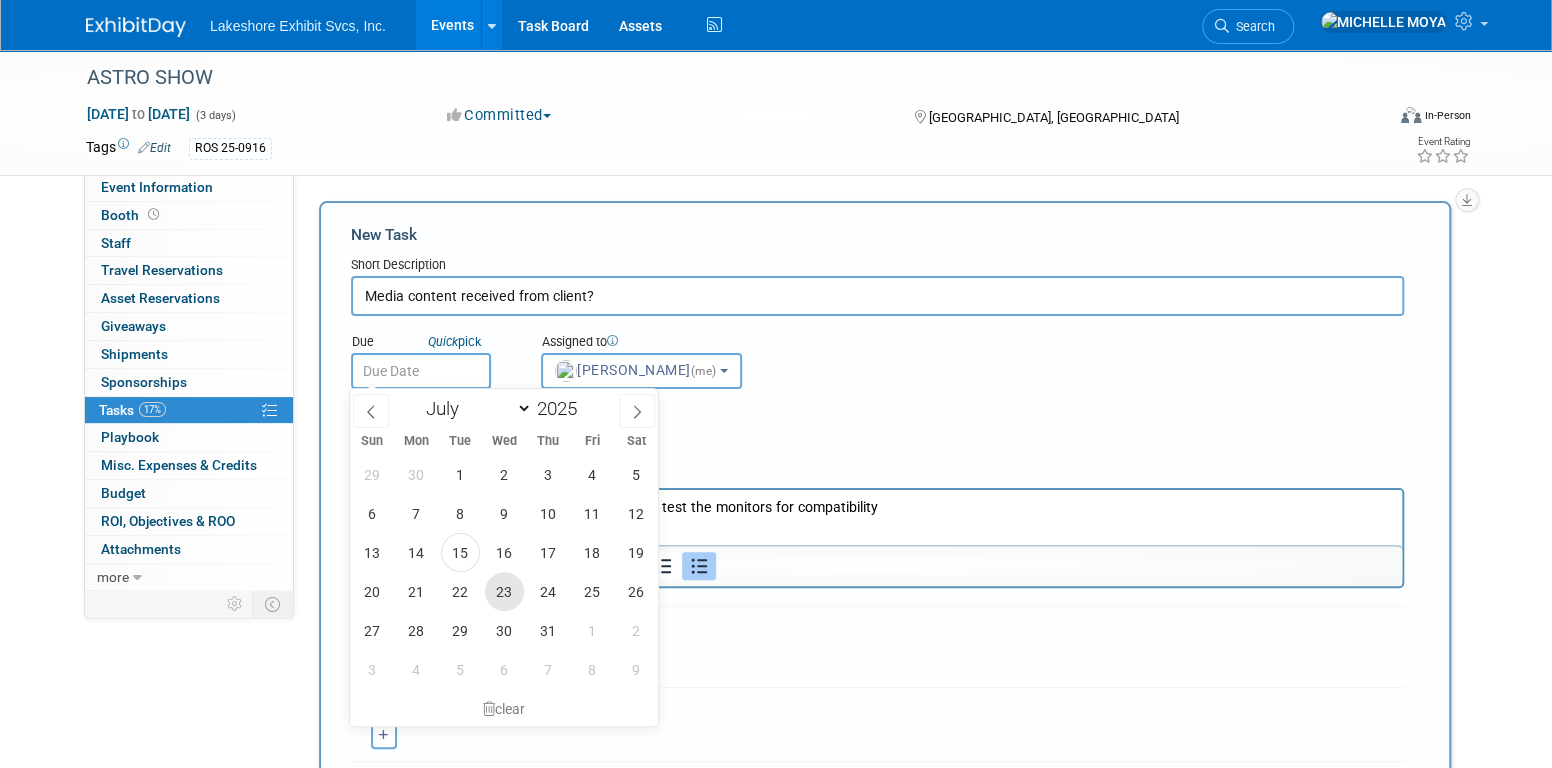 click on "23" at bounding box center (504, 591) 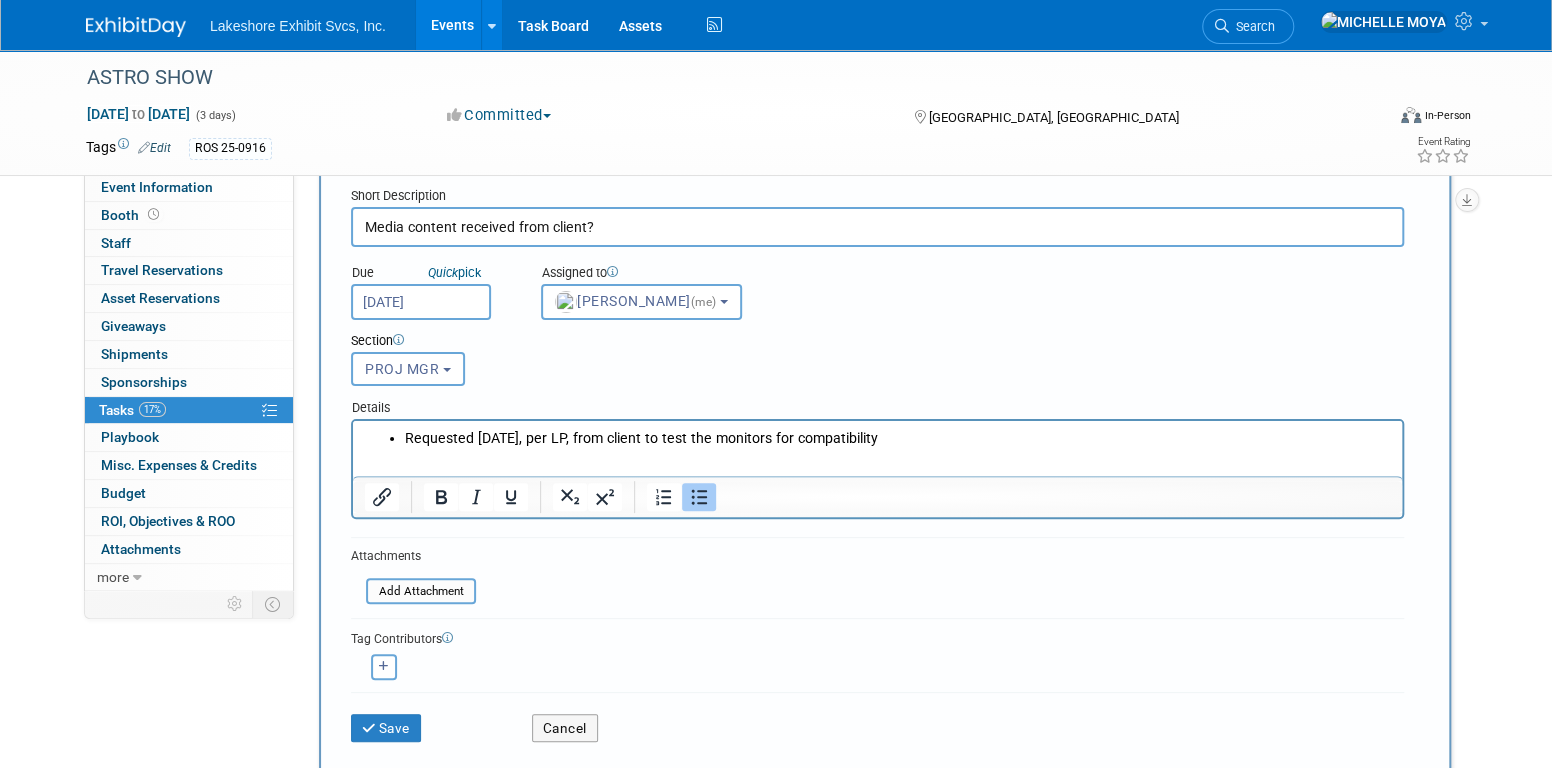 scroll, scrollTop: 100, scrollLeft: 0, axis: vertical 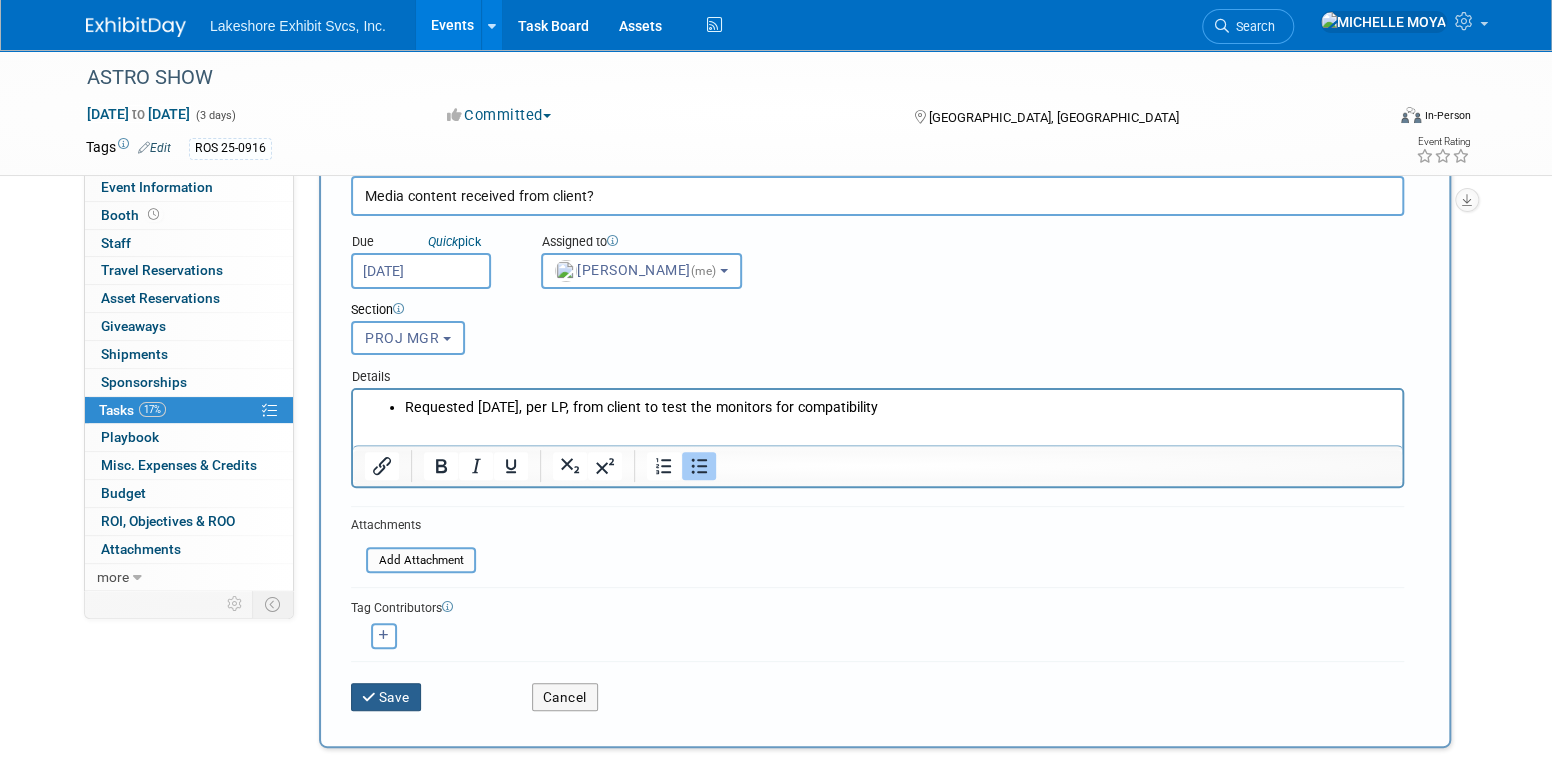 click on "Save" at bounding box center [386, 697] 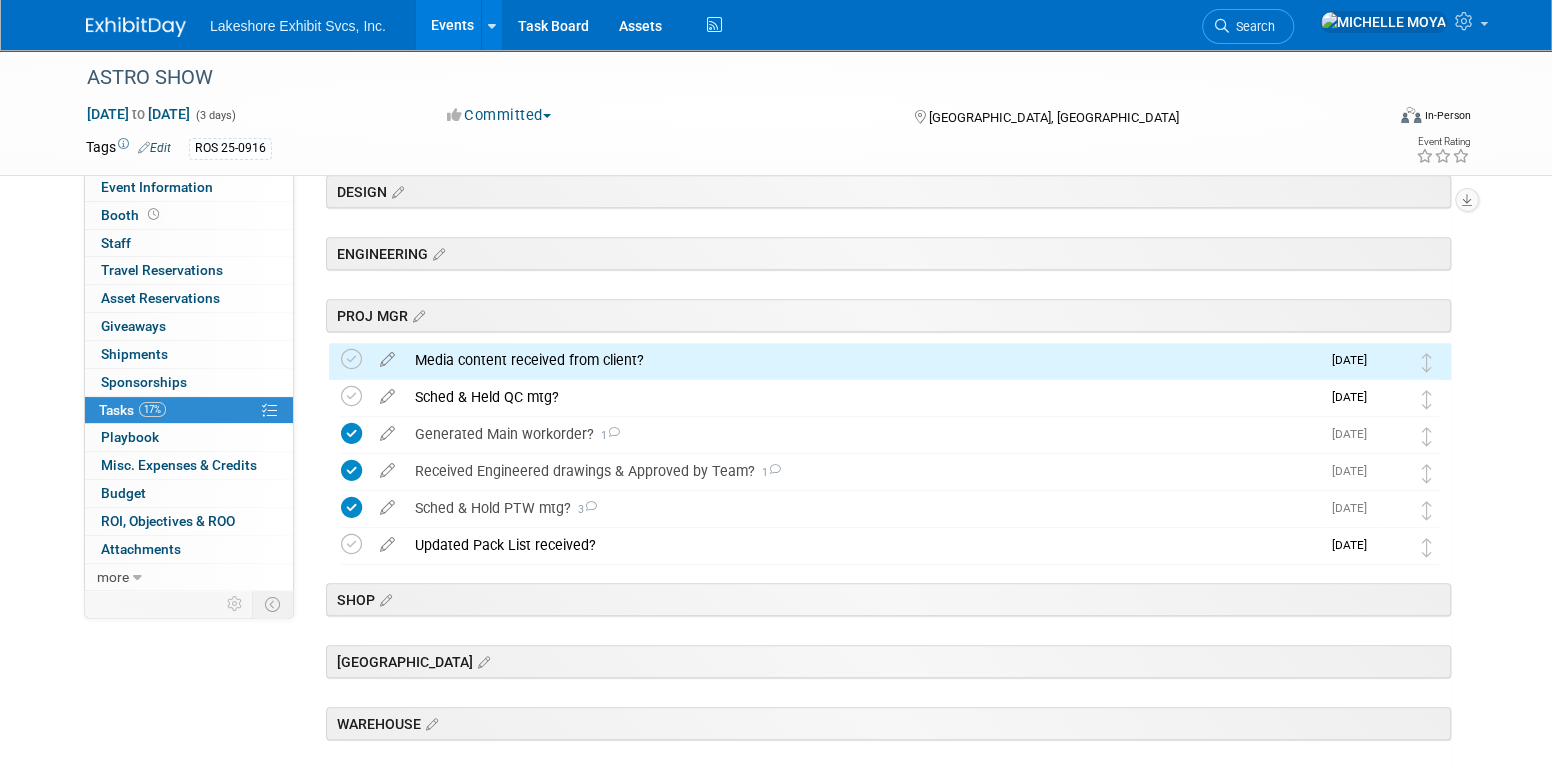 scroll, scrollTop: 400, scrollLeft: 0, axis: vertical 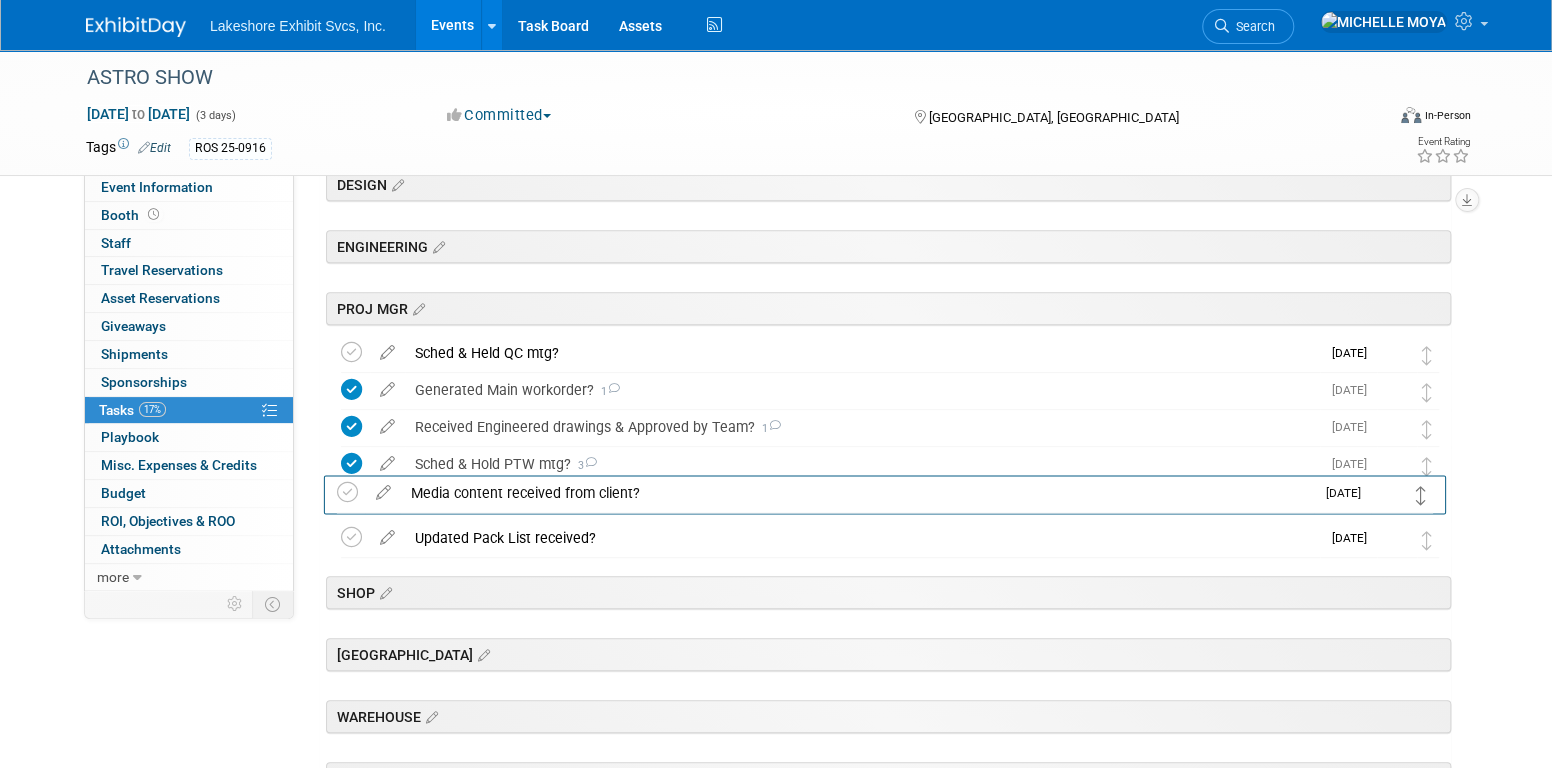 drag, startPoint x: 1427, startPoint y: 349, endPoint x: 1422, endPoint y: 489, distance: 140.08926 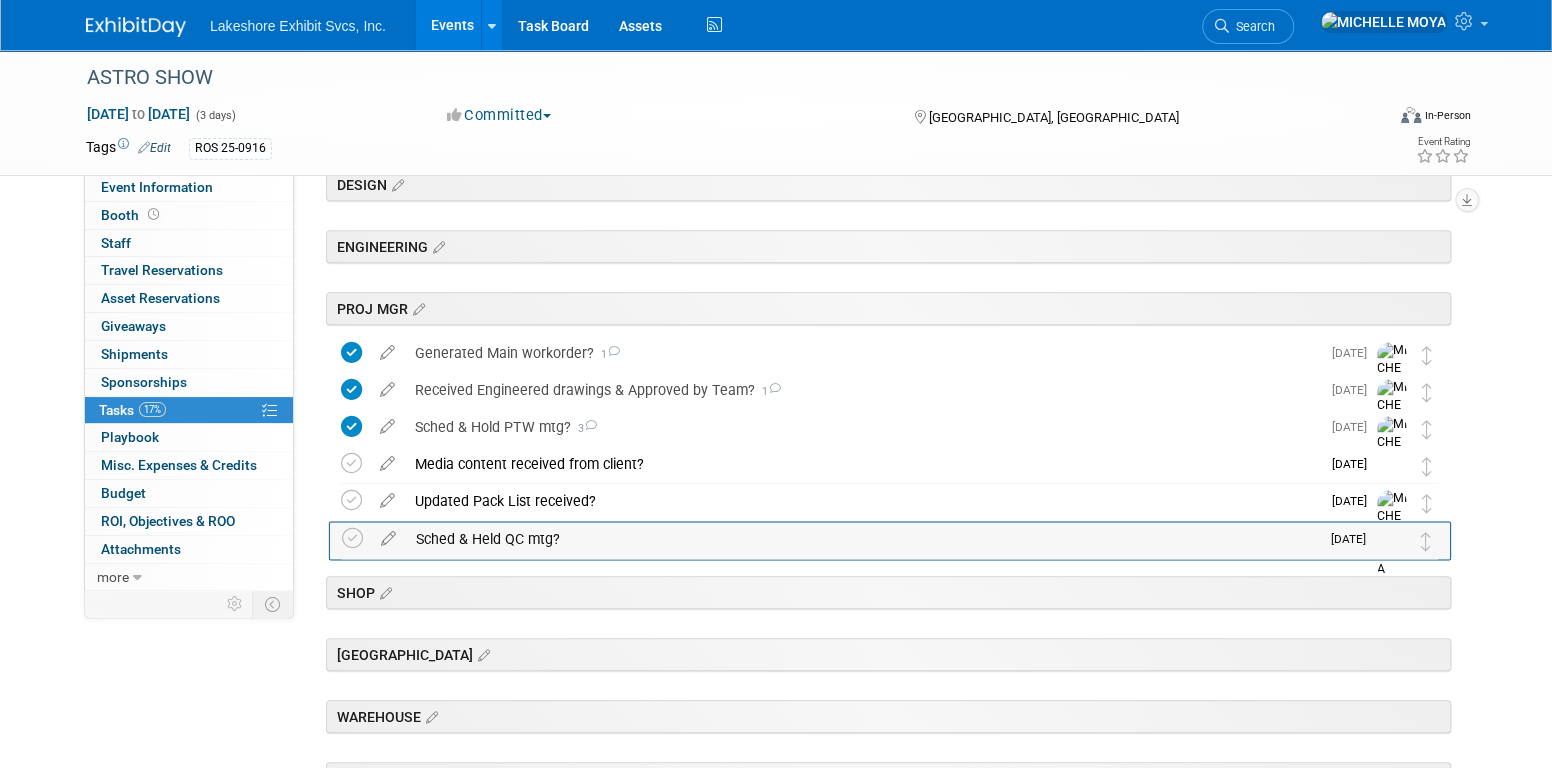 drag, startPoint x: 1435, startPoint y: 356, endPoint x: 1435, endPoint y: 542, distance: 186 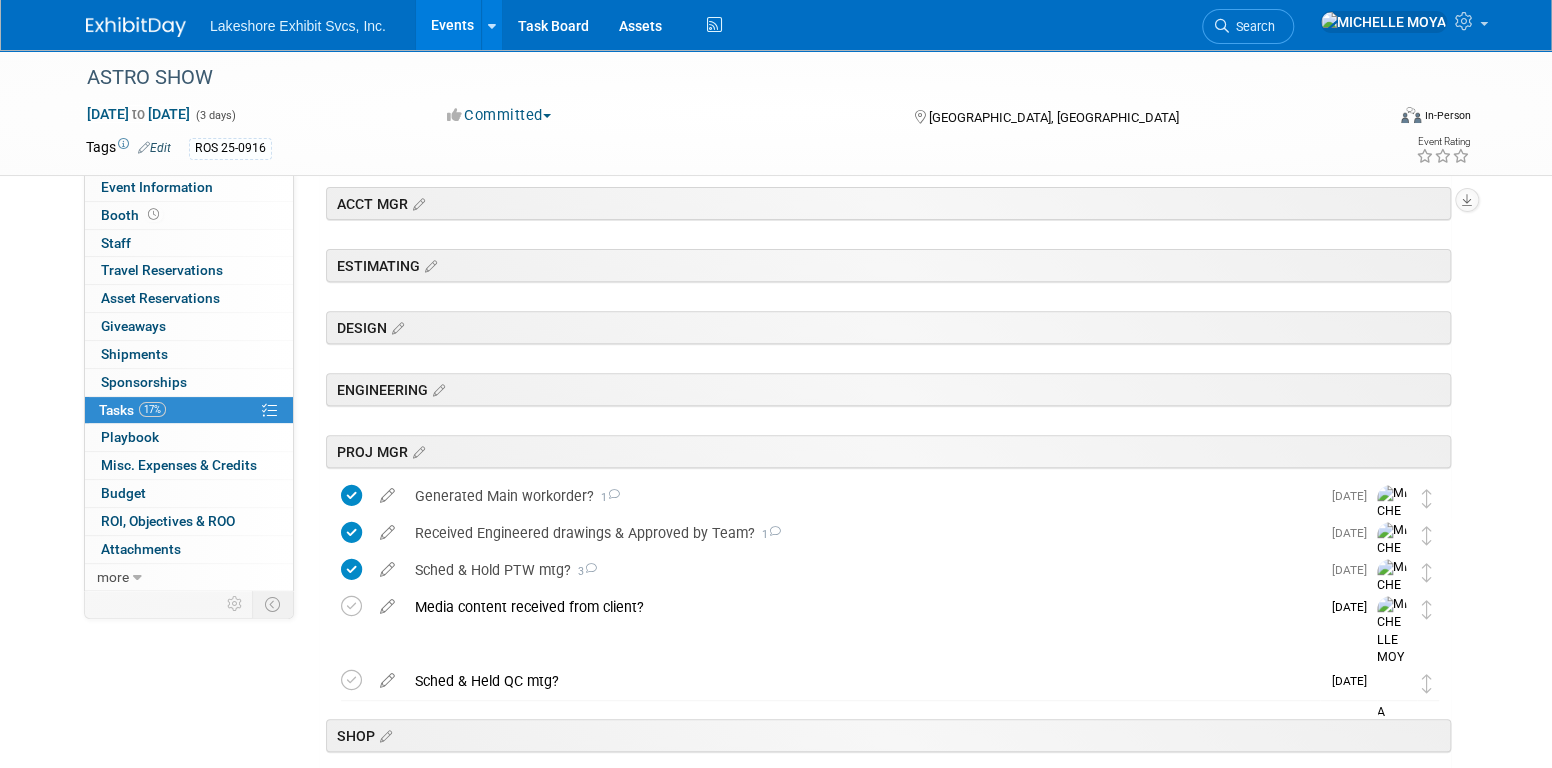 scroll, scrollTop: 300, scrollLeft: 0, axis: vertical 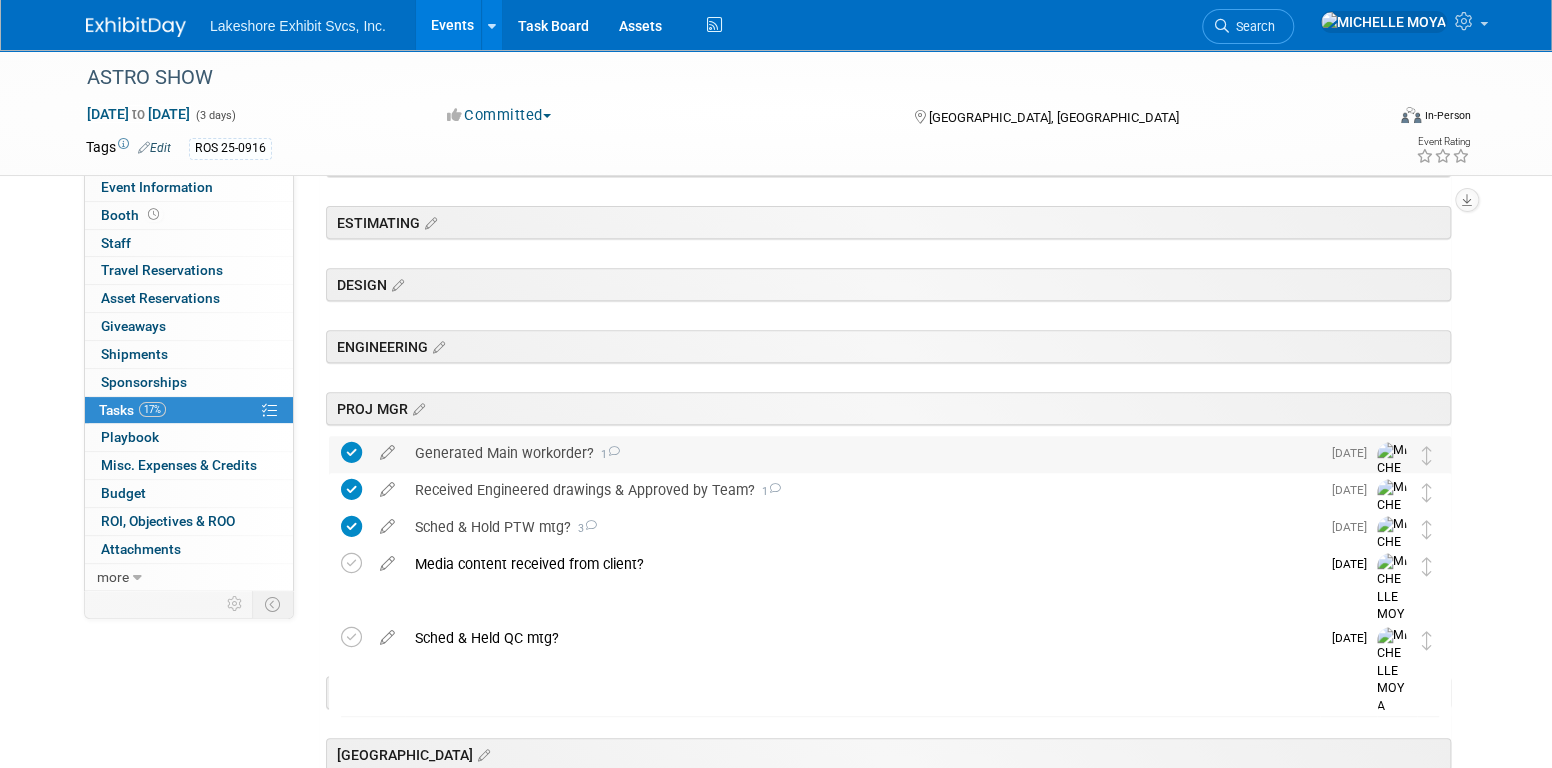 click on "Generated Main workorder?
1" at bounding box center [862, 453] 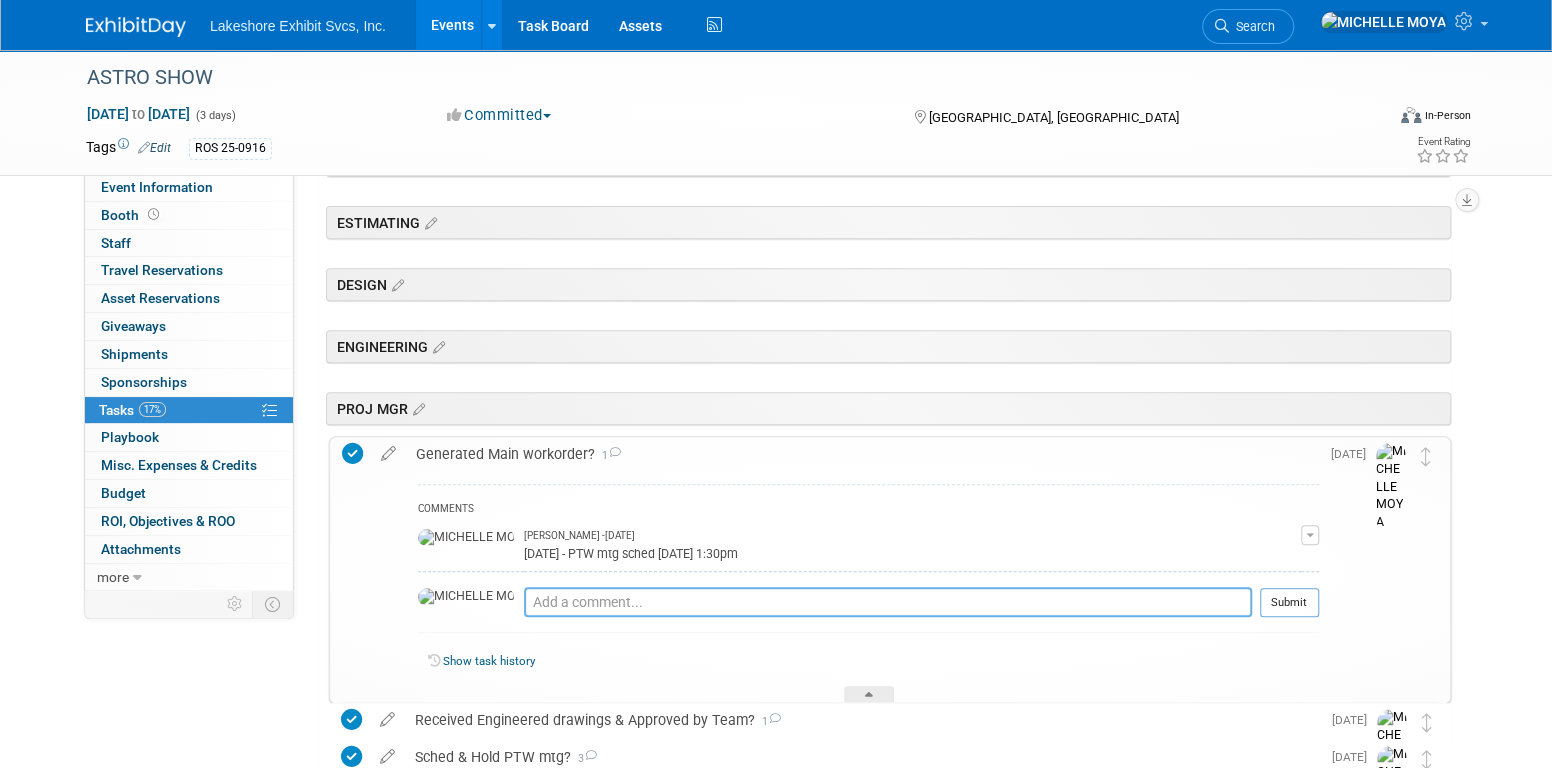 click at bounding box center [888, 602] 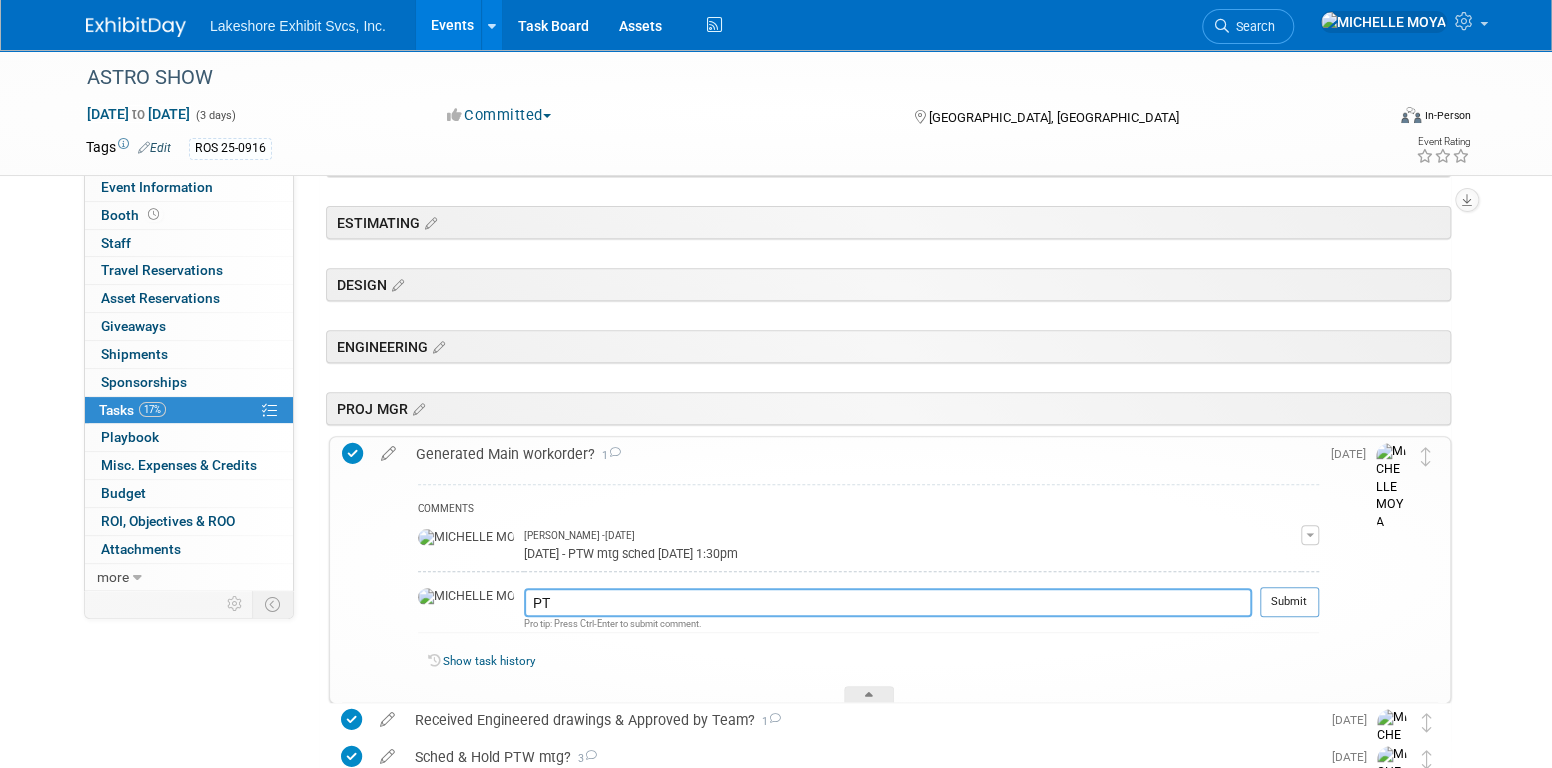 type on "P" 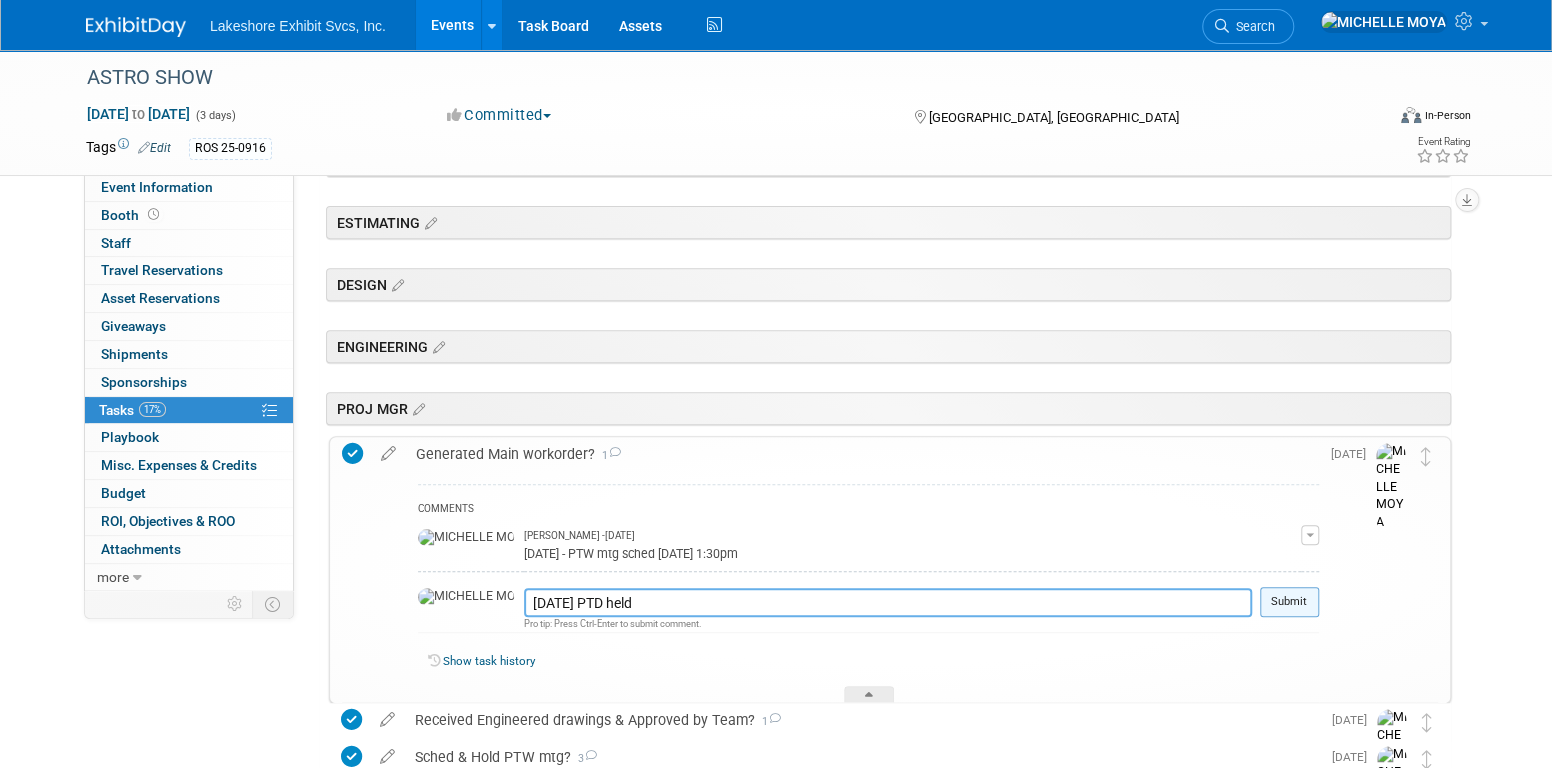 type on "7.9.25 PTD held" 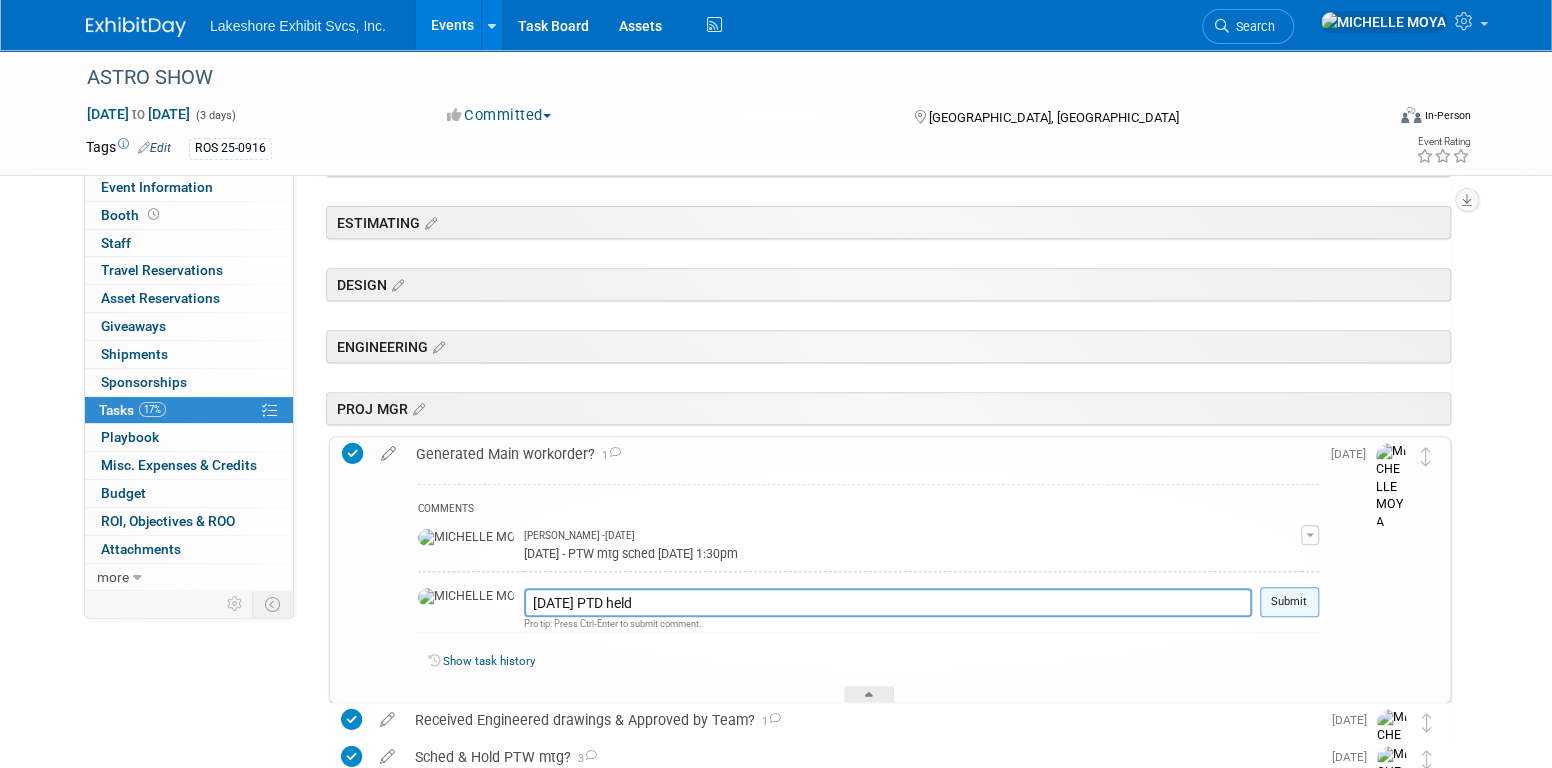 click on "Submit" at bounding box center [1289, 602] 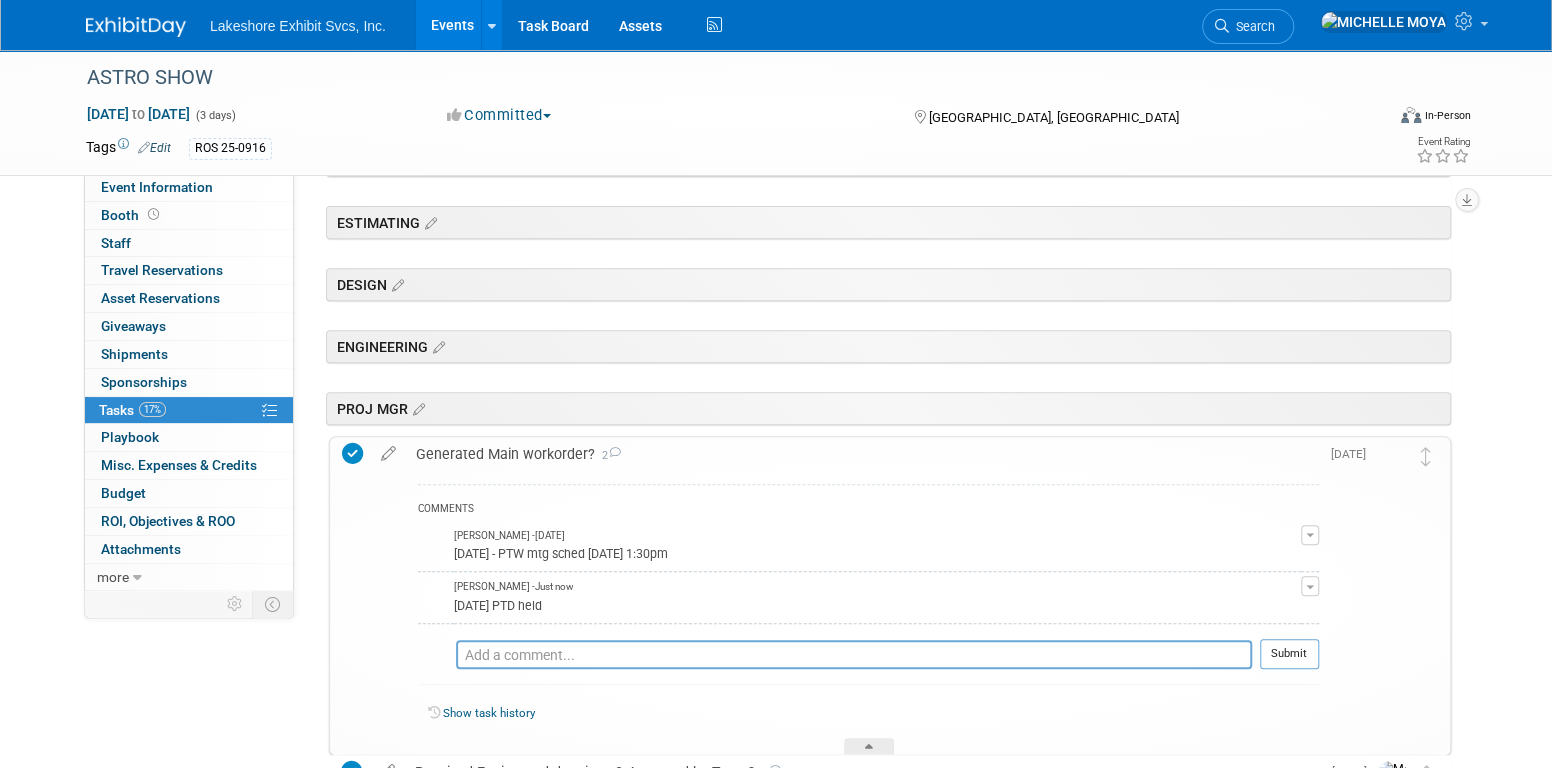 click on "17%
Tasks 17%" at bounding box center [189, 410] 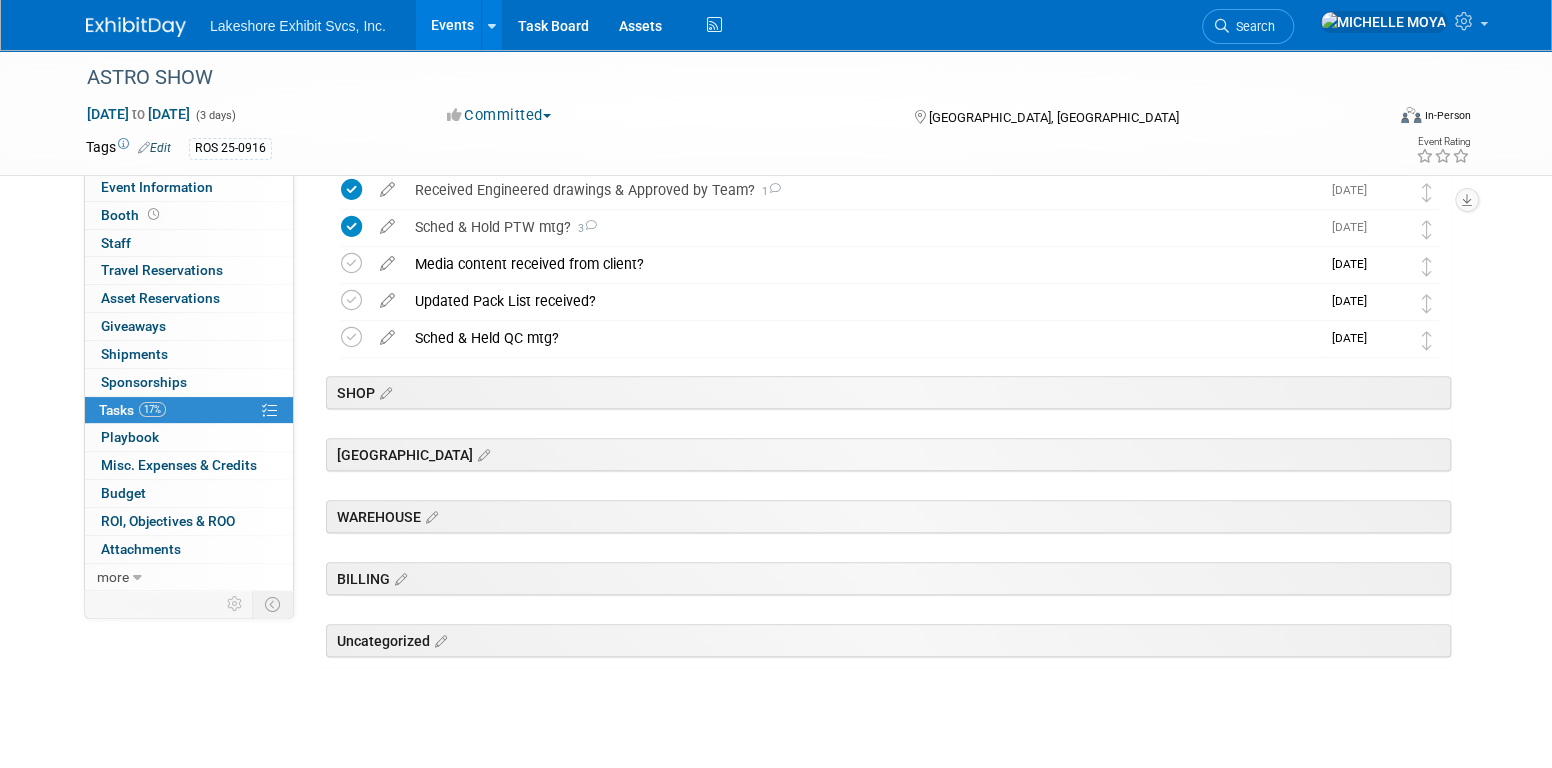 scroll, scrollTop: 0, scrollLeft: 0, axis: both 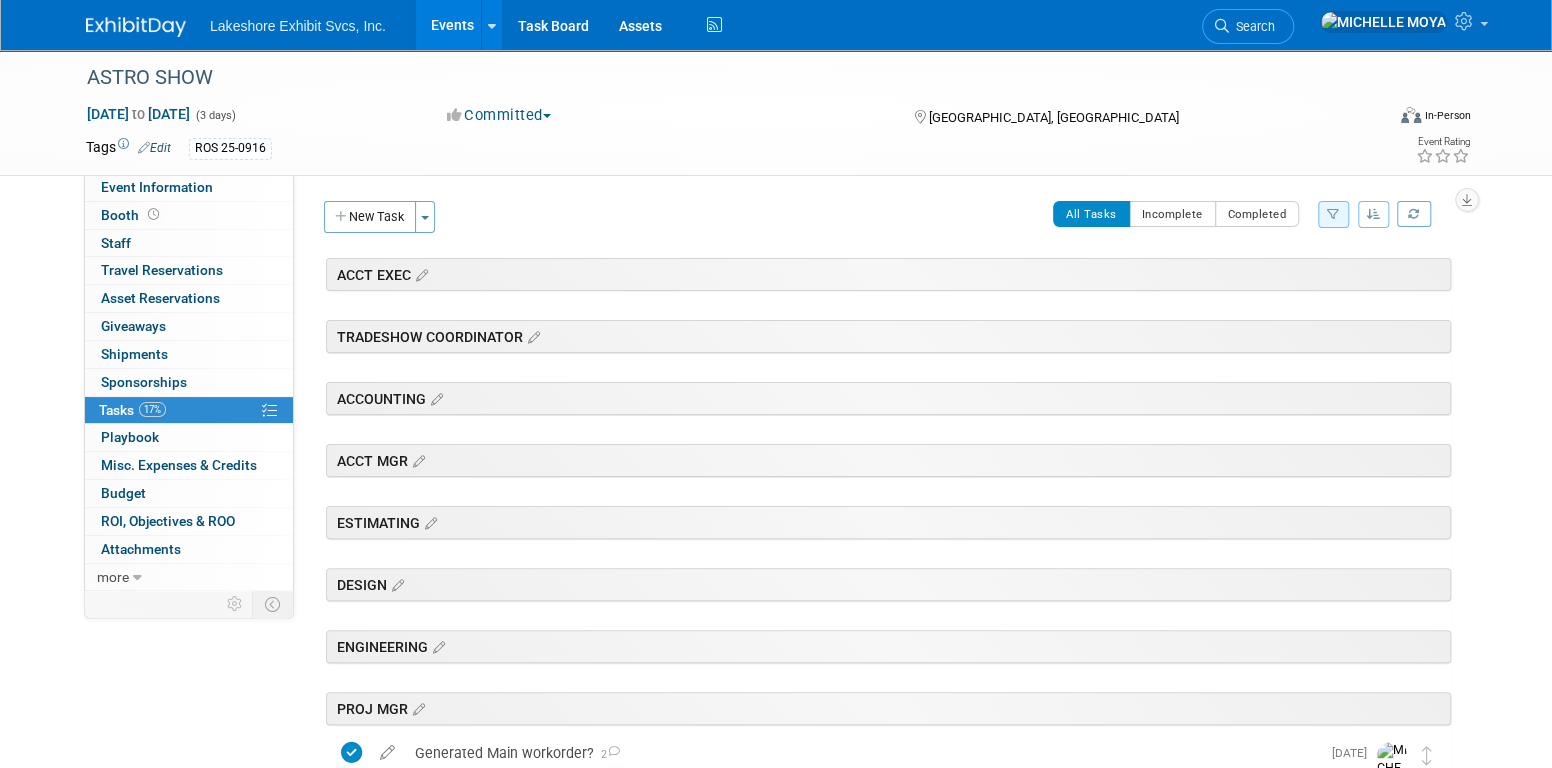click on "Events" at bounding box center (452, 25) 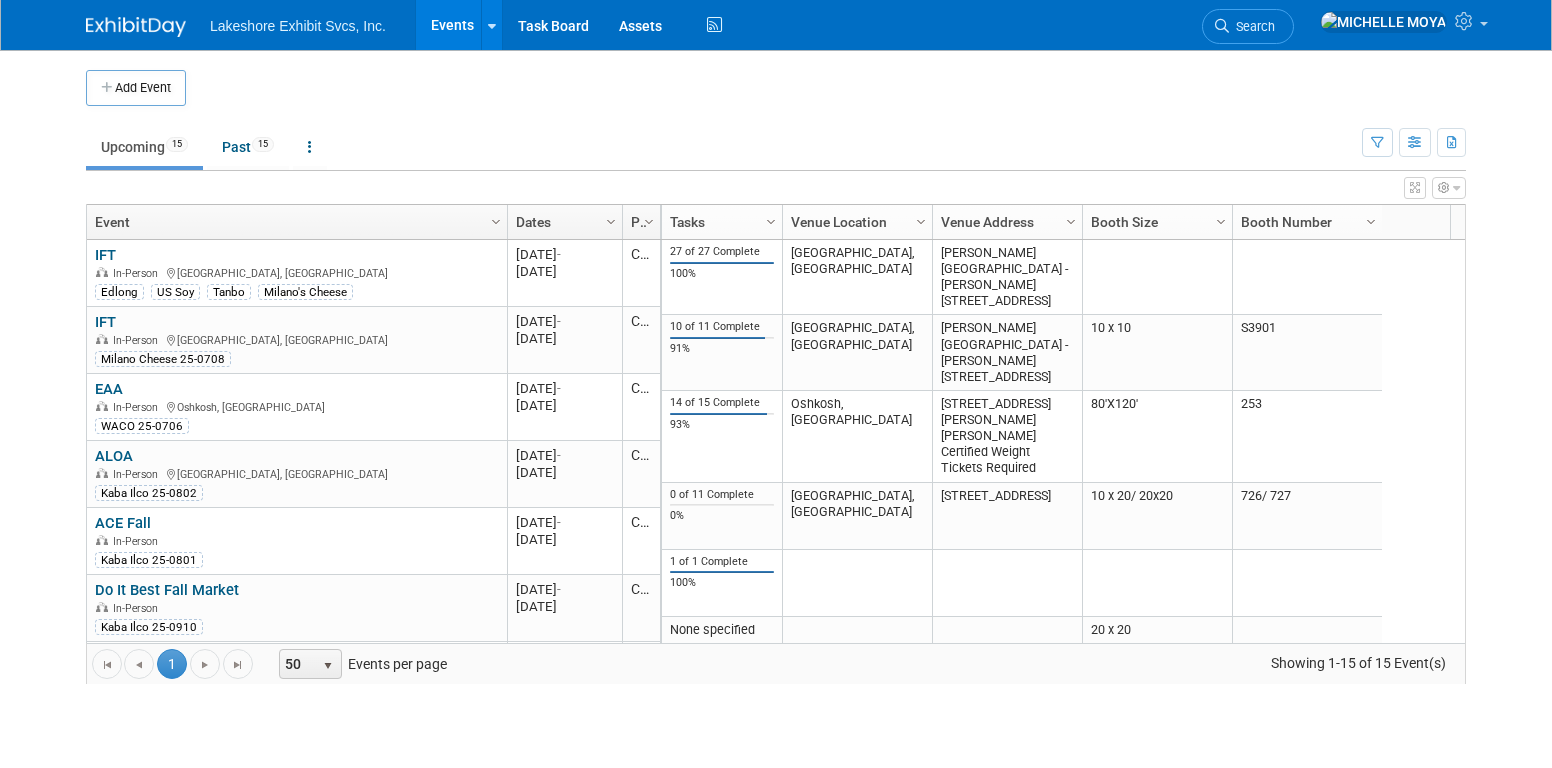 scroll, scrollTop: 0, scrollLeft: 0, axis: both 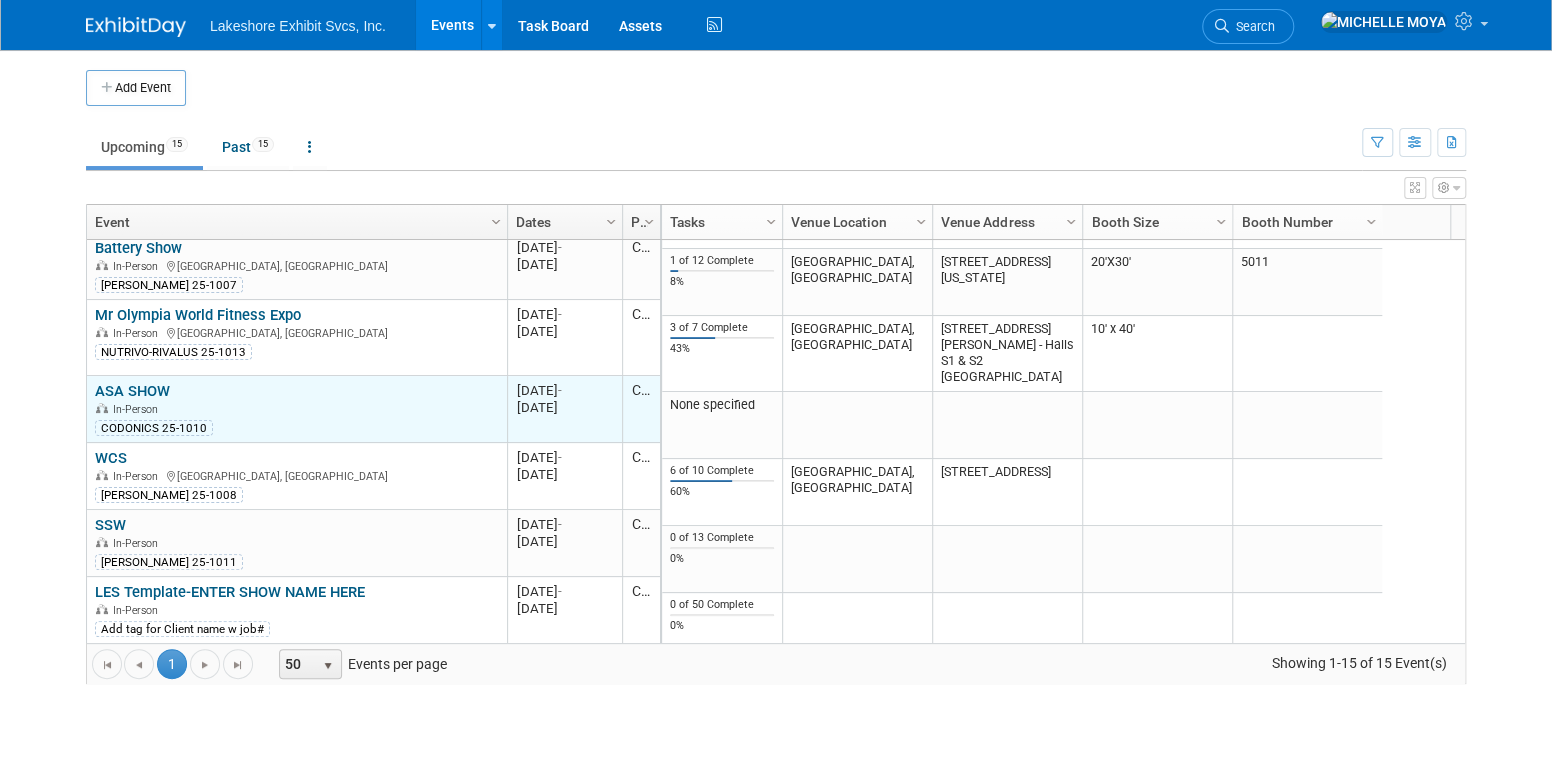click on "ASA SHOW" at bounding box center [132, 391] 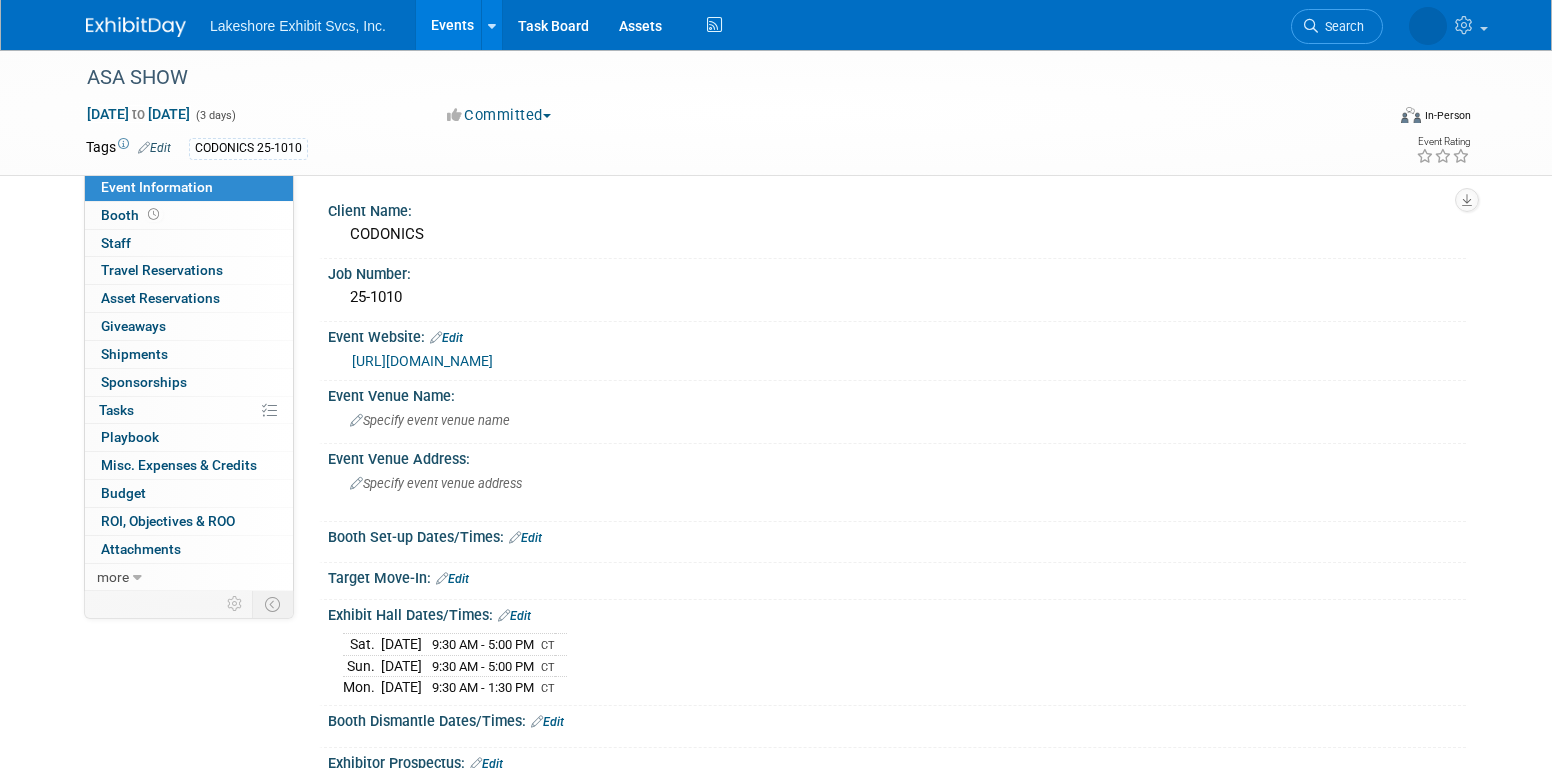 scroll, scrollTop: 0, scrollLeft: 0, axis: both 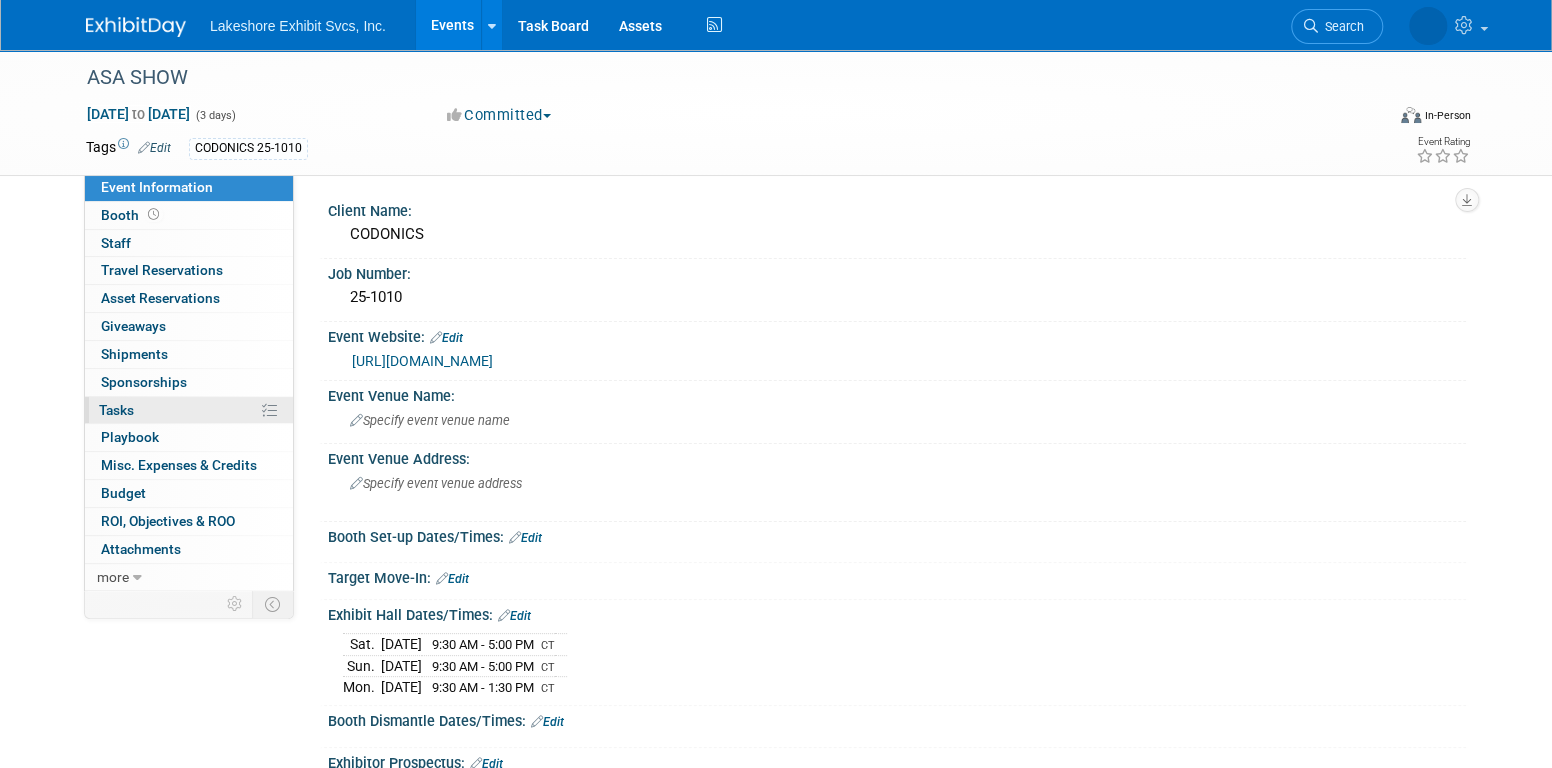 click on "0%
Tasks 0%" at bounding box center [189, 410] 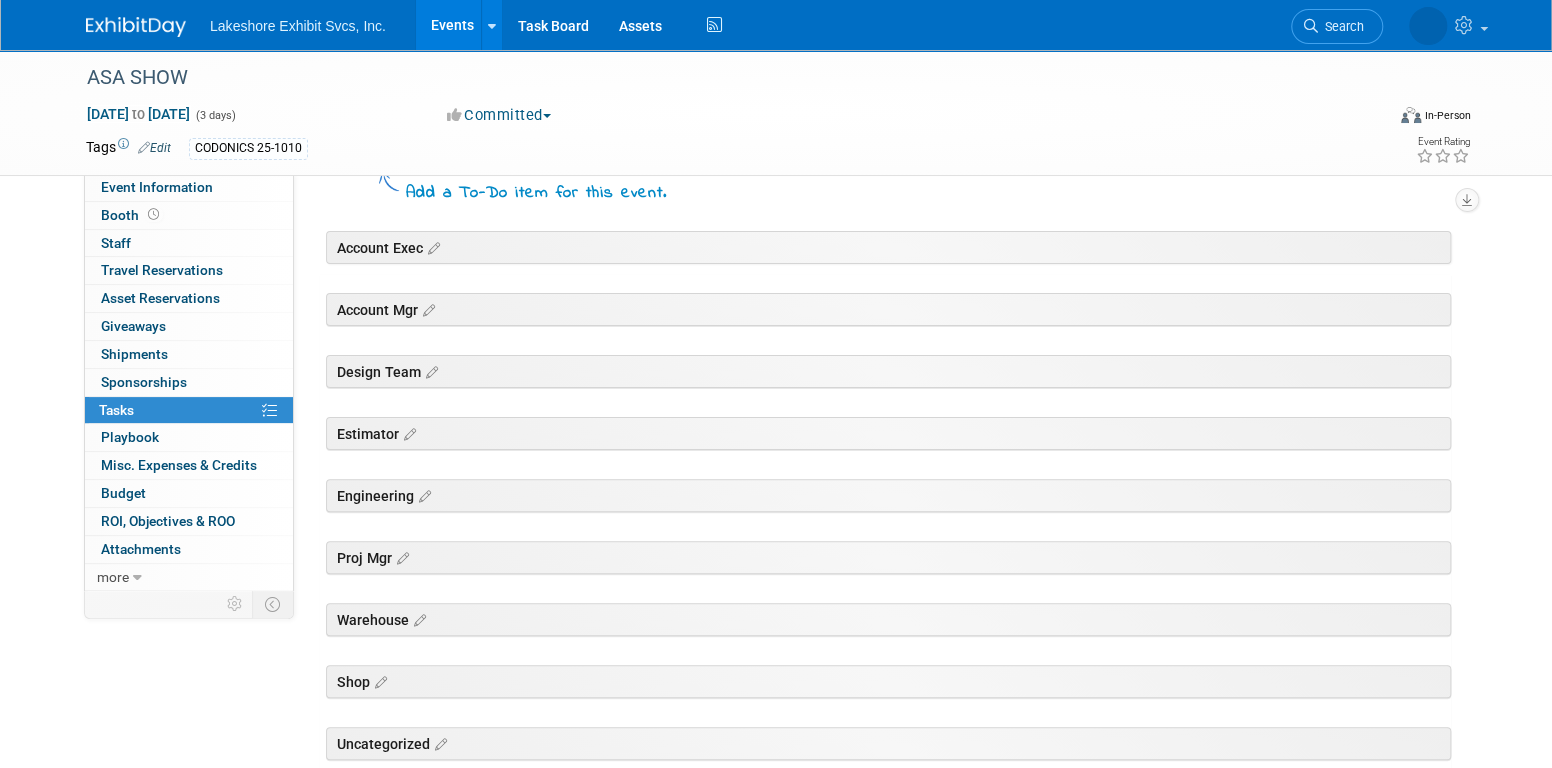 scroll, scrollTop: 0, scrollLeft: 0, axis: both 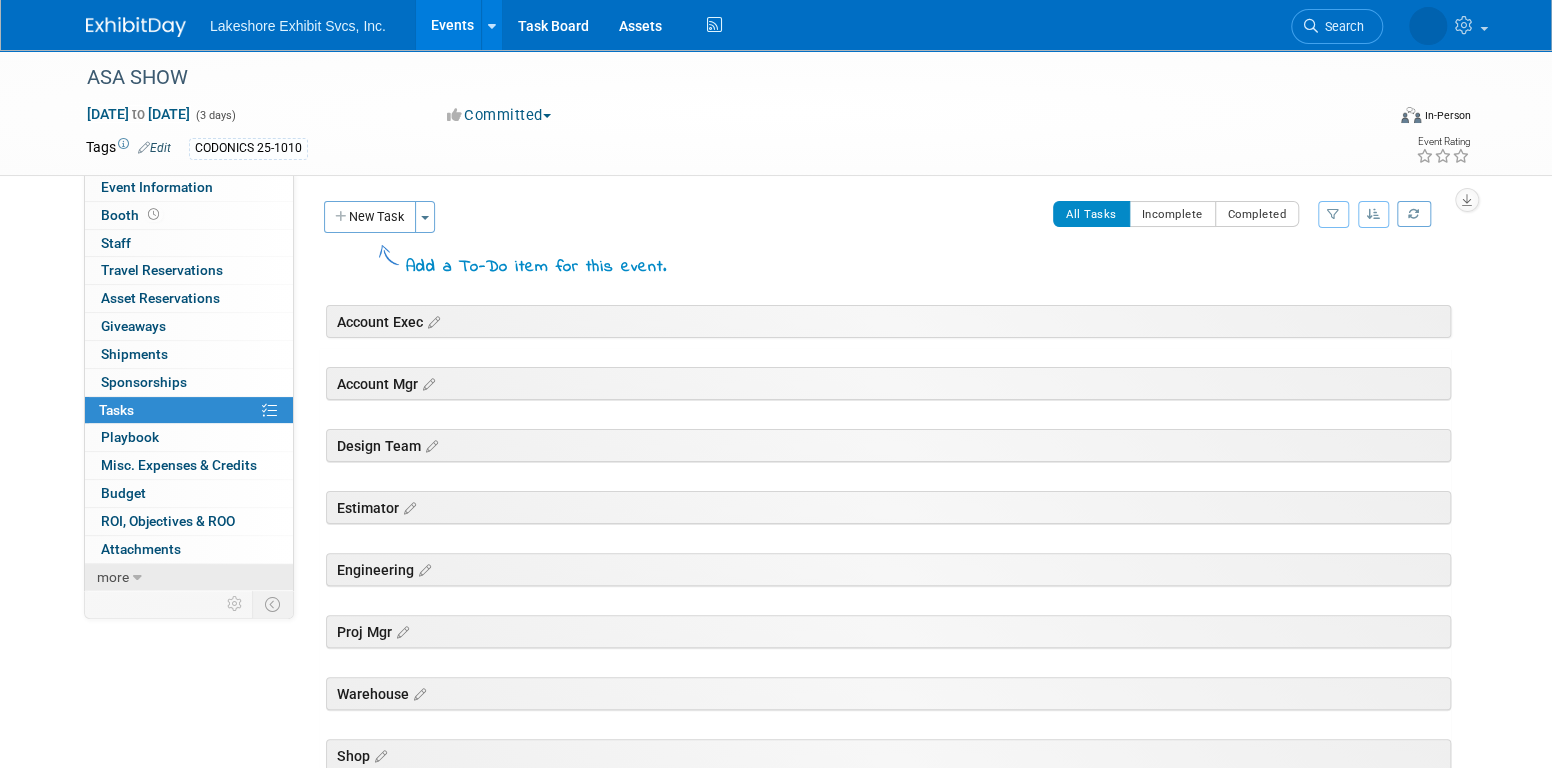 click at bounding box center (137, 578) 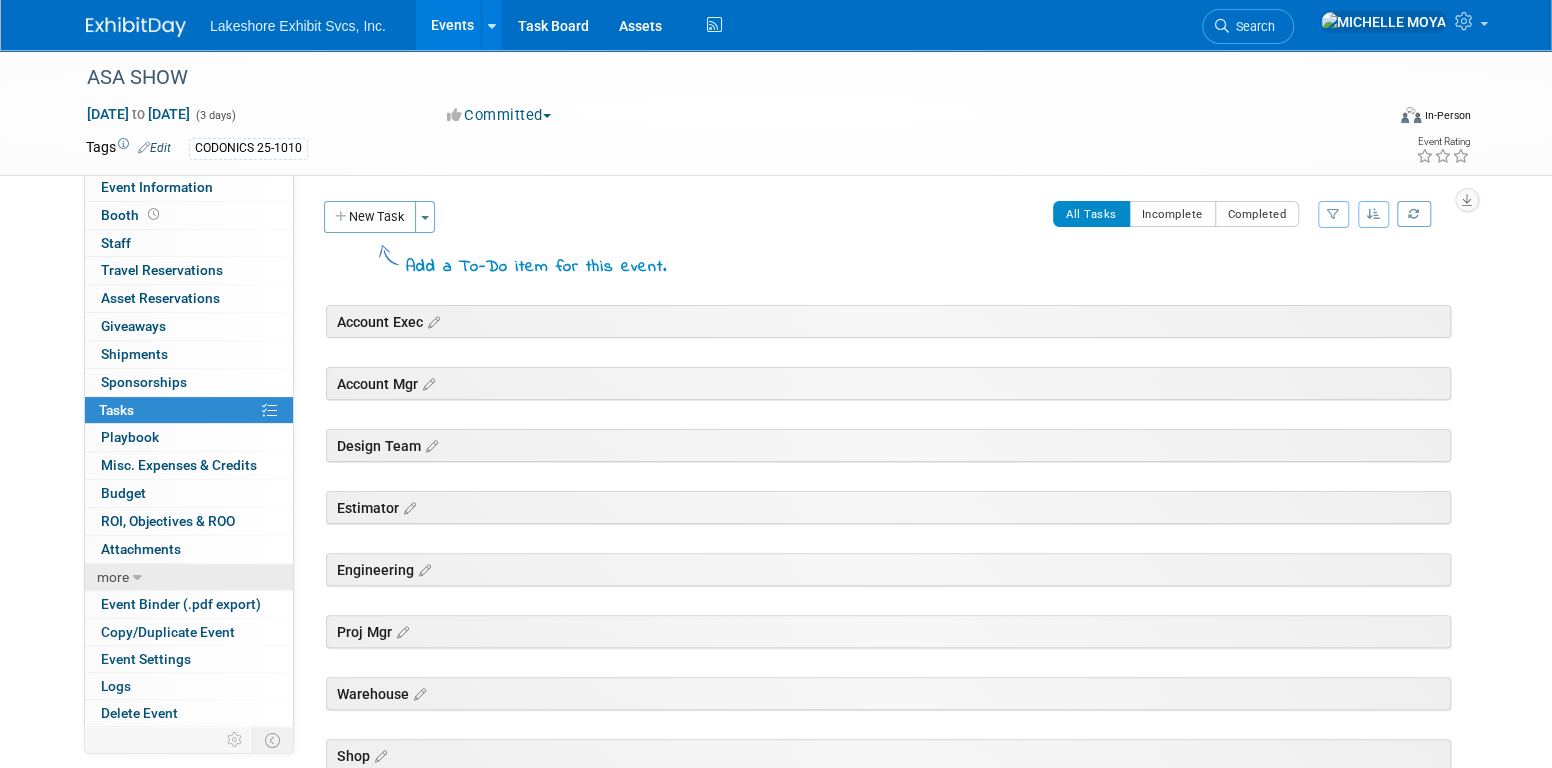 scroll, scrollTop: 10, scrollLeft: 0, axis: vertical 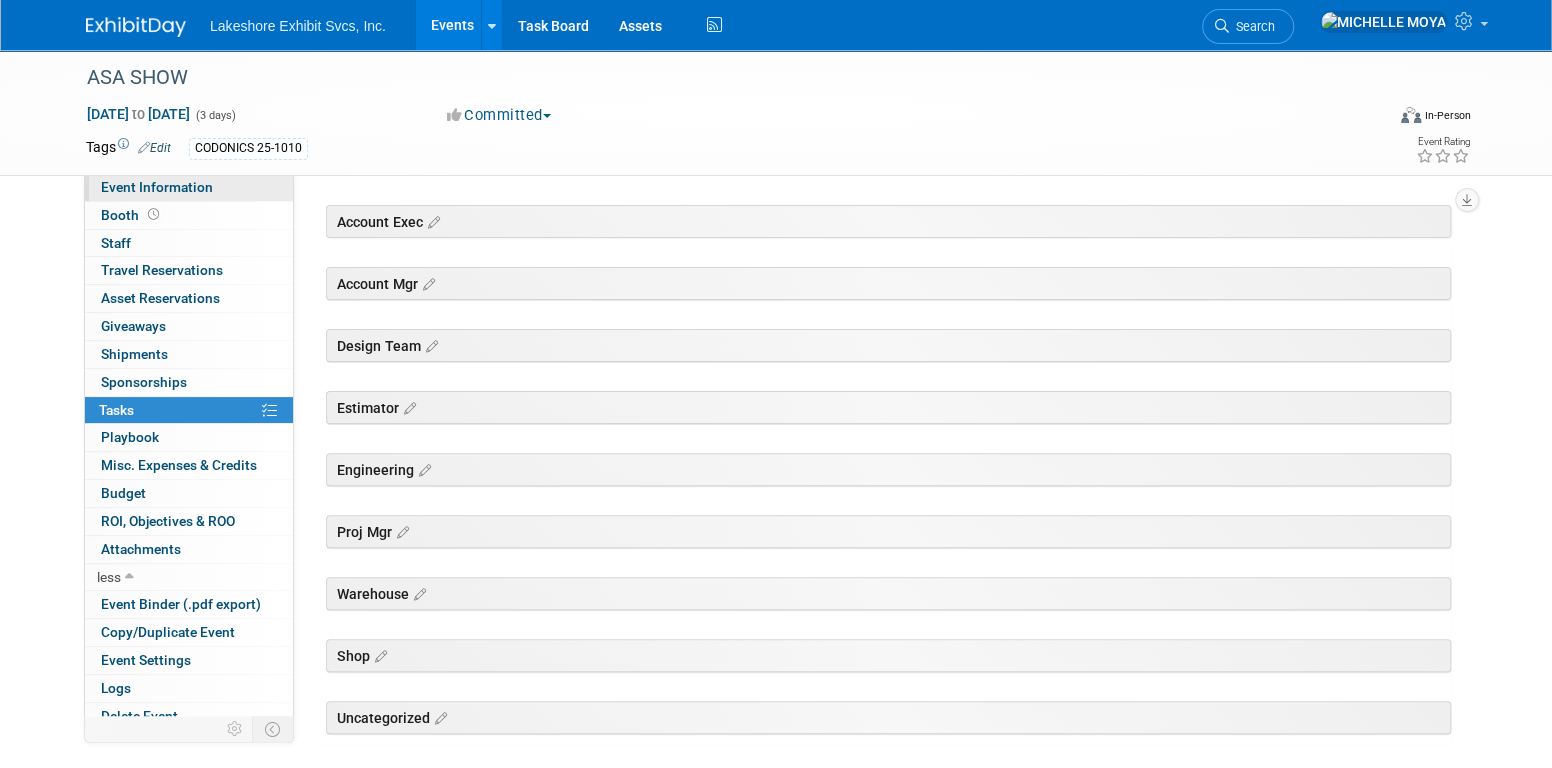 click on "Event Information" at bounding box center [189, 187] 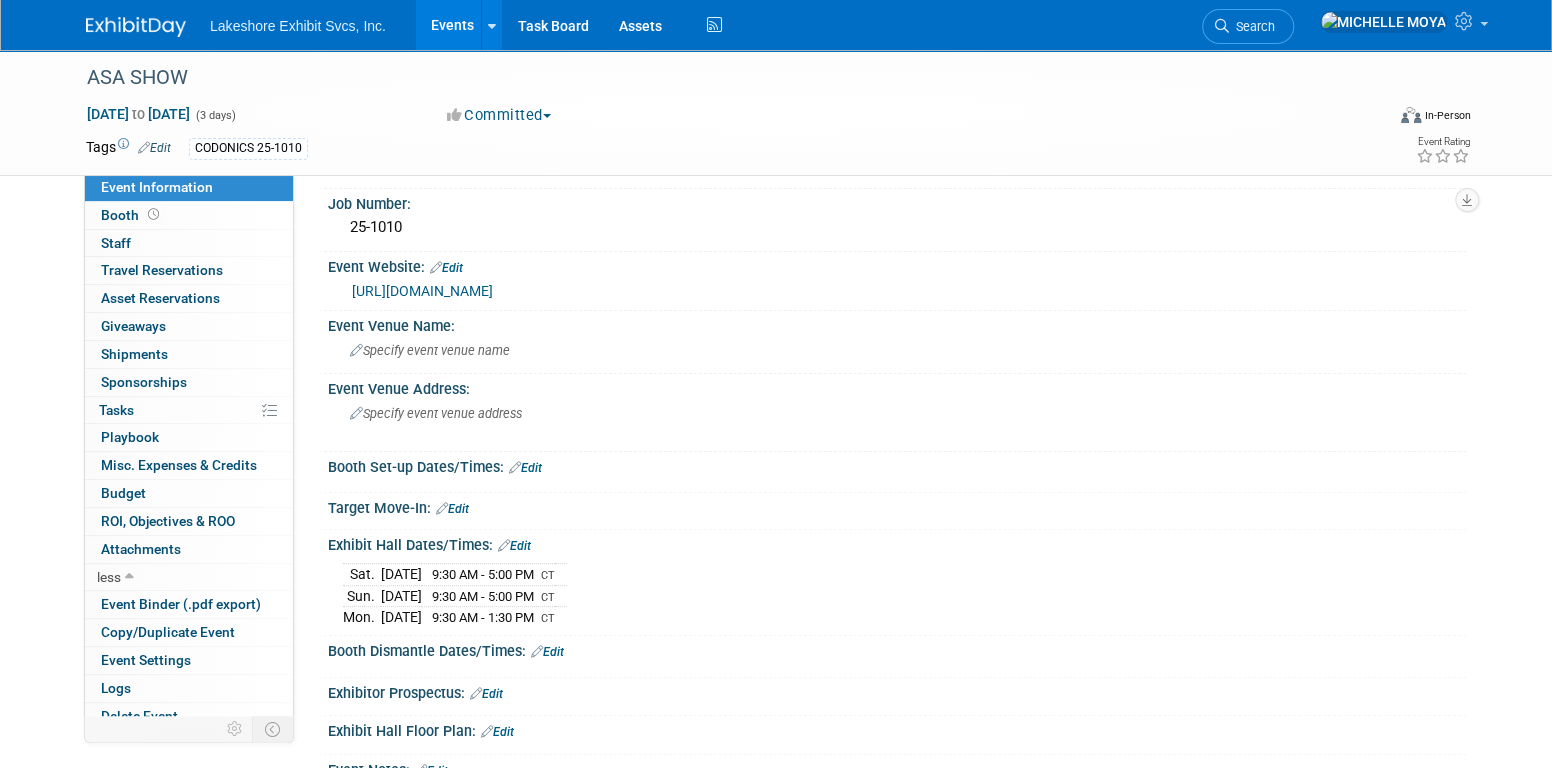 scroll, scrollTop: 0, scrollLeft: 0, axis: both 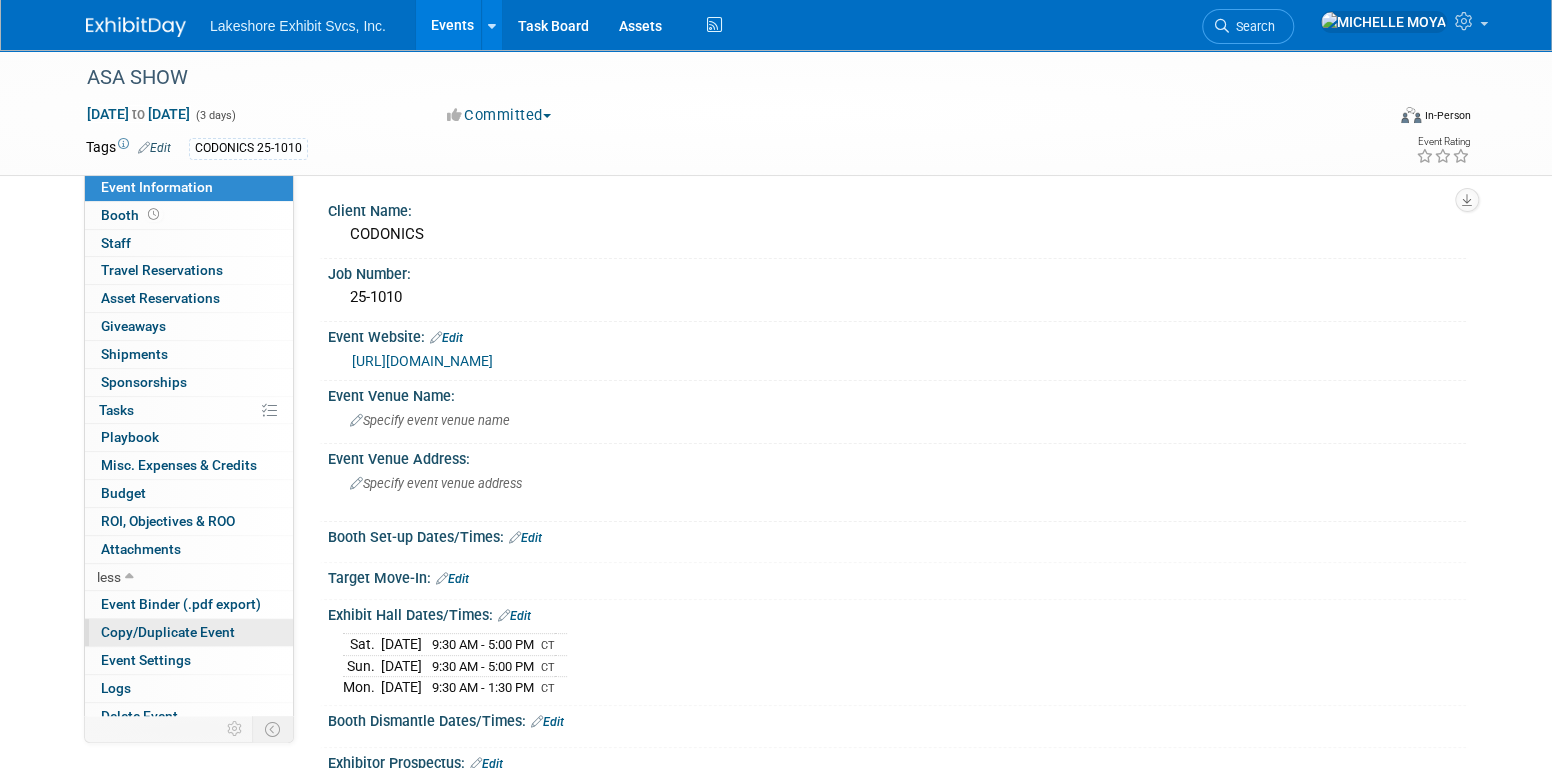 click on "Copy/Duplicate Event" at bounding box center [168, 632] 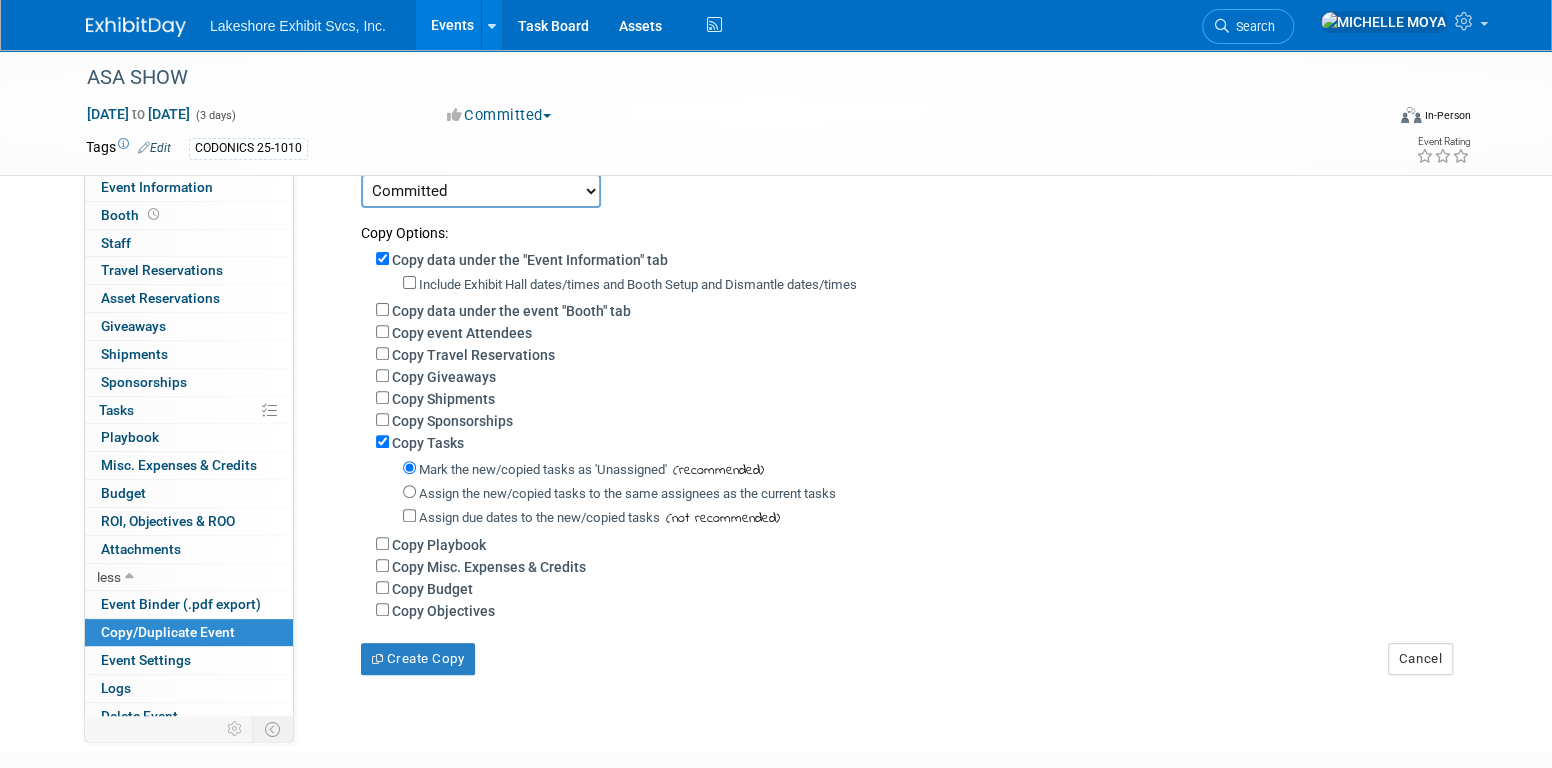 scroll, scrollTop: 100, scrollLeft: 0, axis: vertical 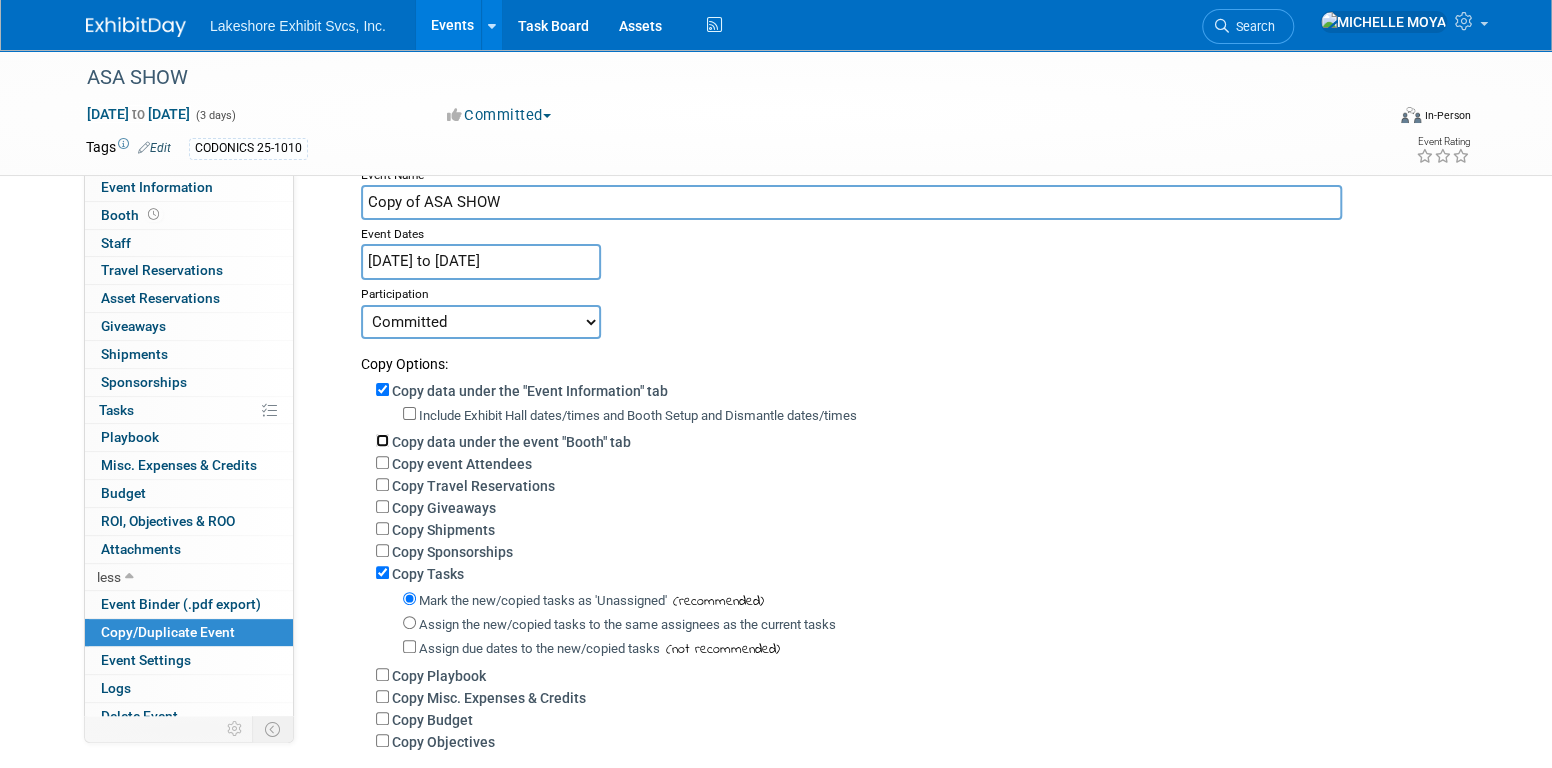 click on "Copy data under the event "Booth" tab" at bounding box center [382, 440] 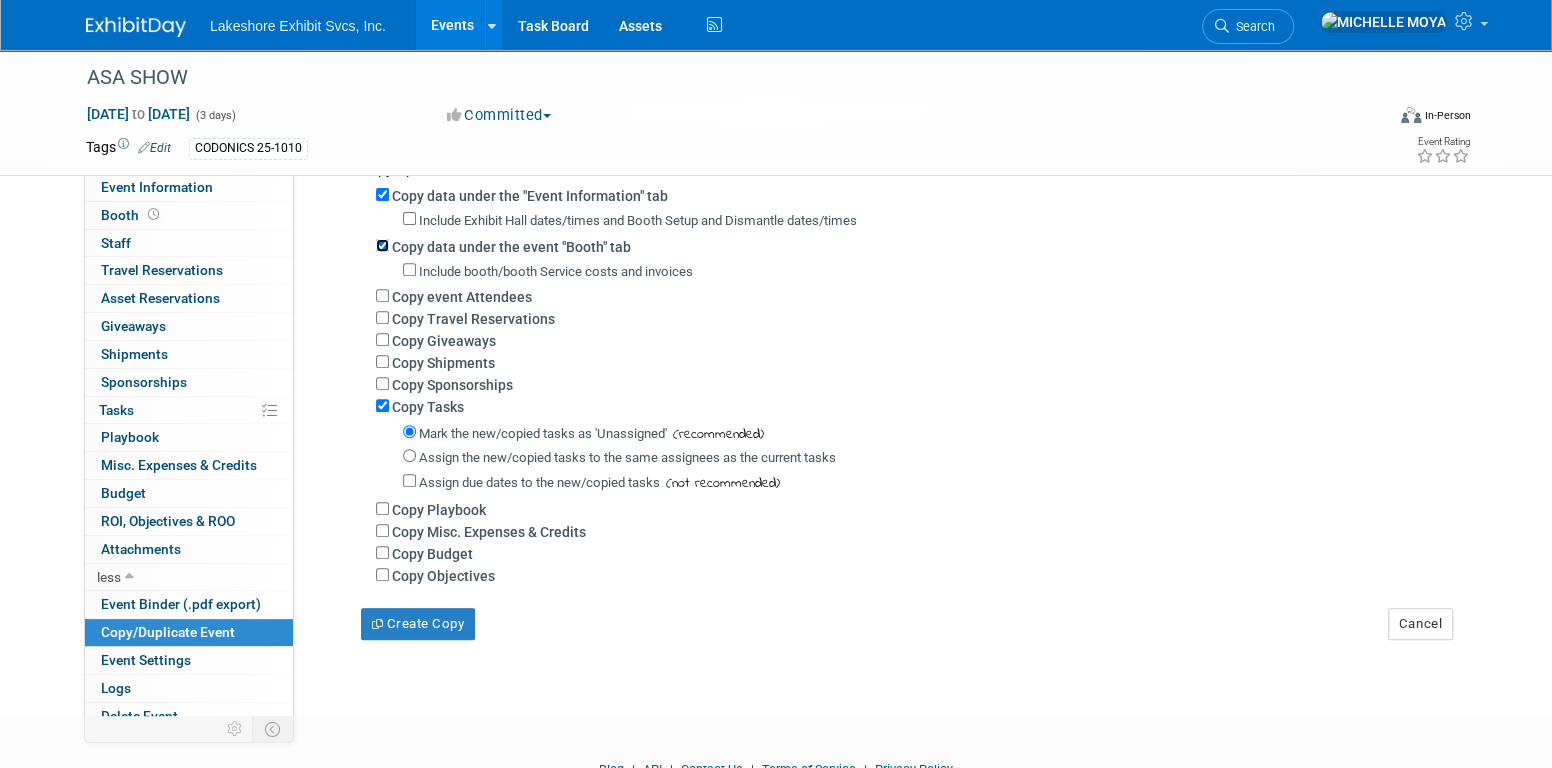 scroll, scrollTop: 300, scrollLeft: 0, axis: vertical 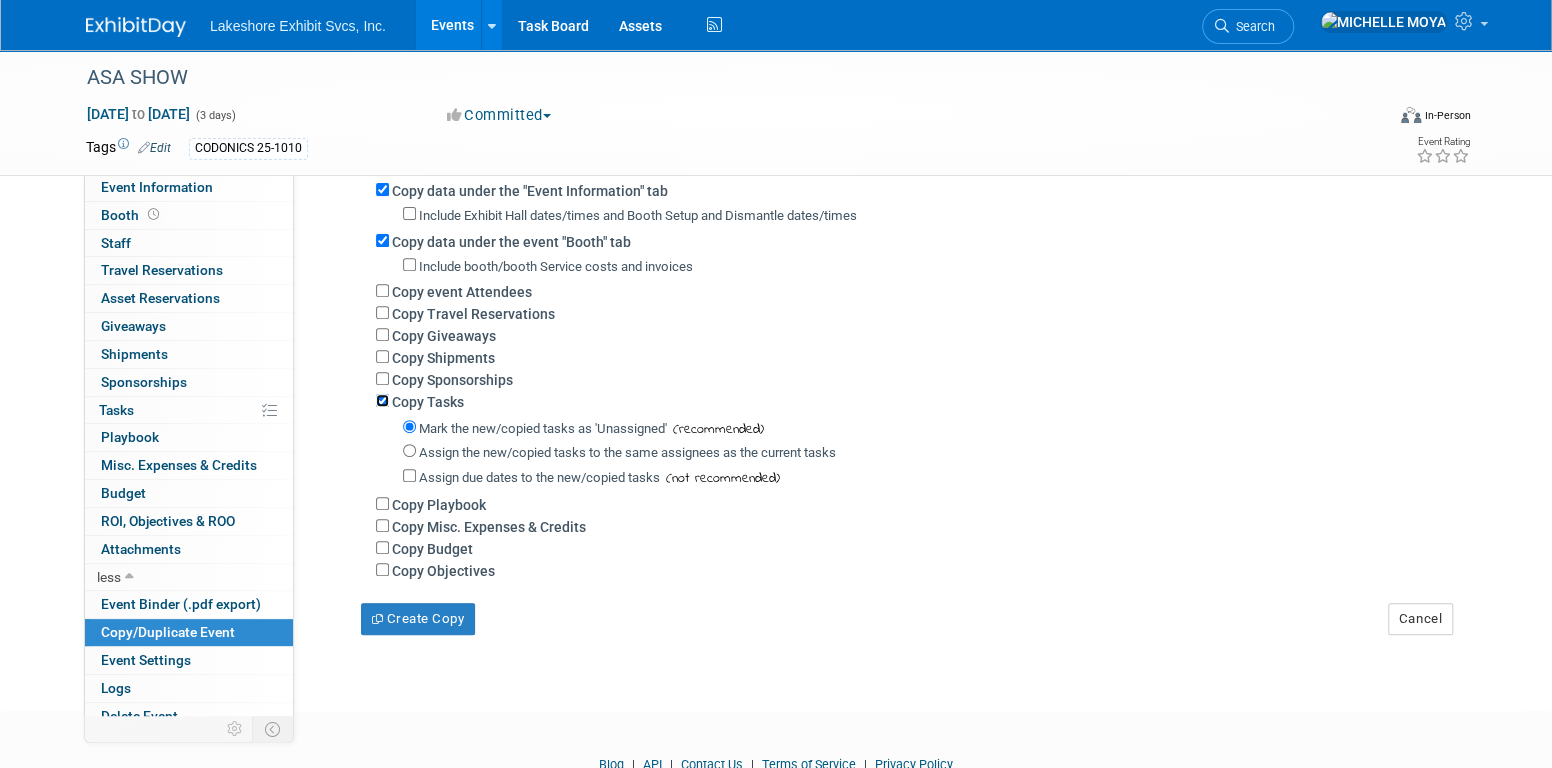 click on "Copy Tasks" at bounding box center (382, 400) 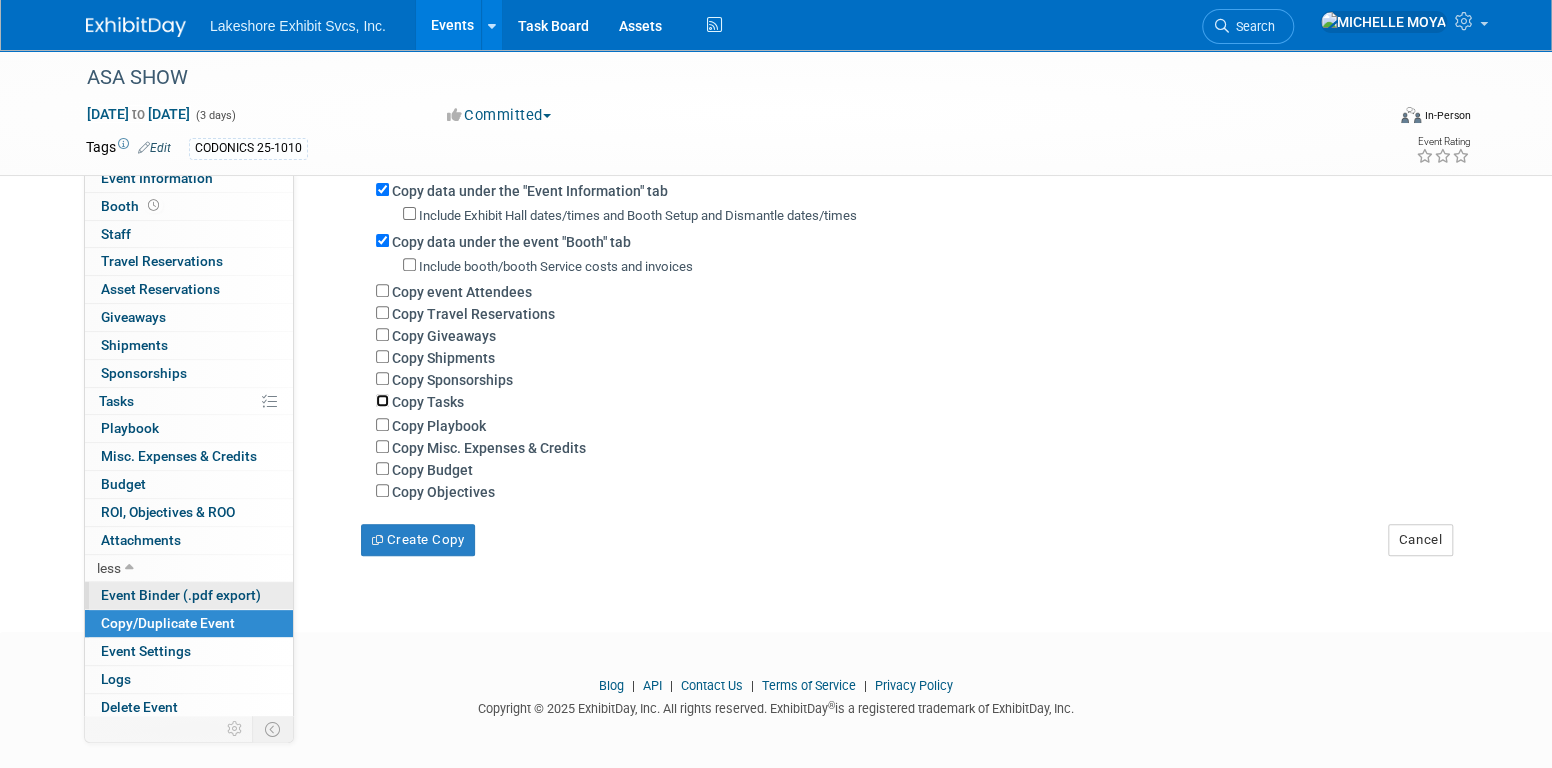 scroll, scrollTop: 10, scrollLeft: 0, axis: vertical 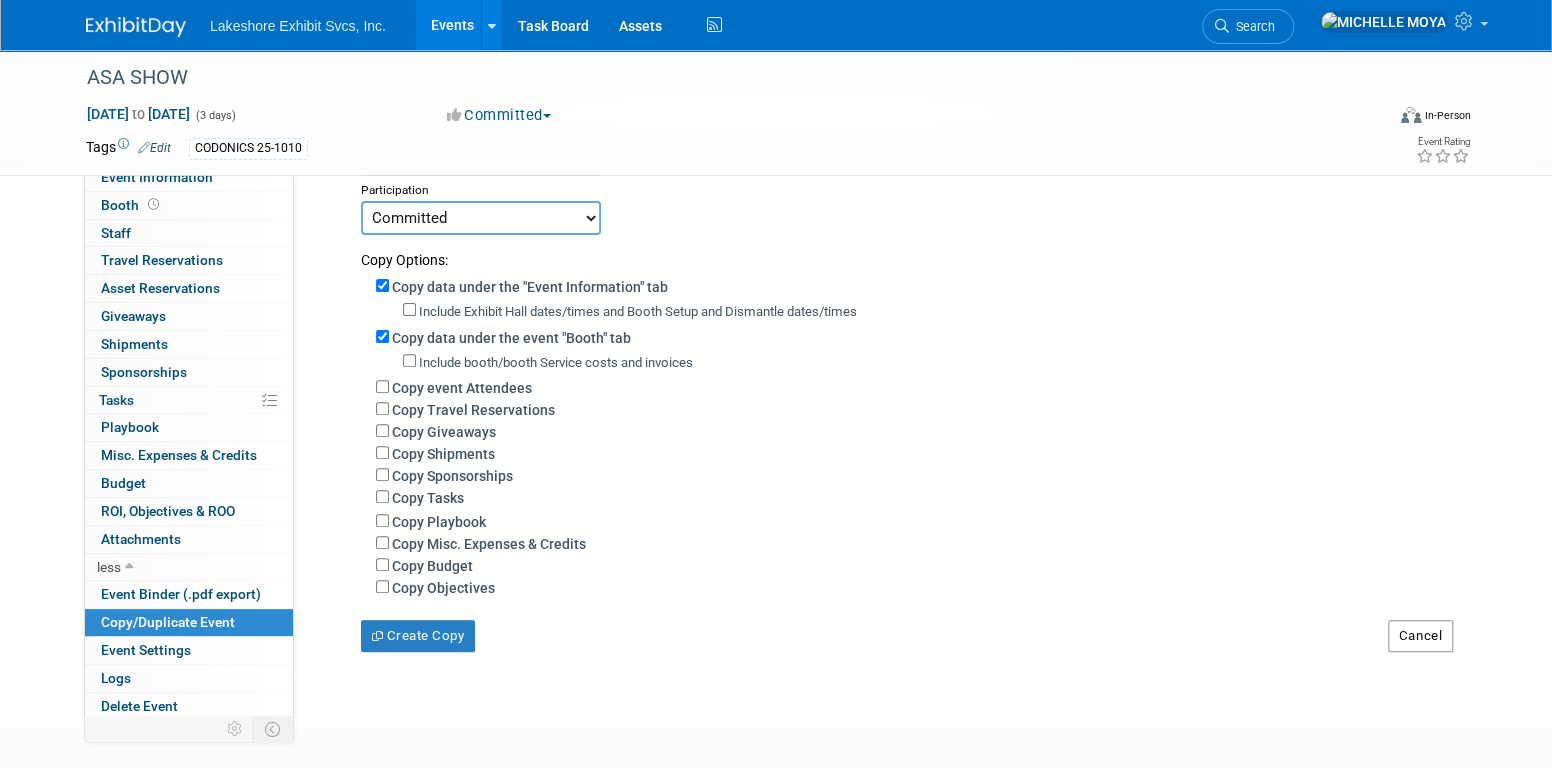 drag, startPoint x: 1433, startPoint y: 629, endPoint x: 1441, endPoint y: 621, distance: 11.313708 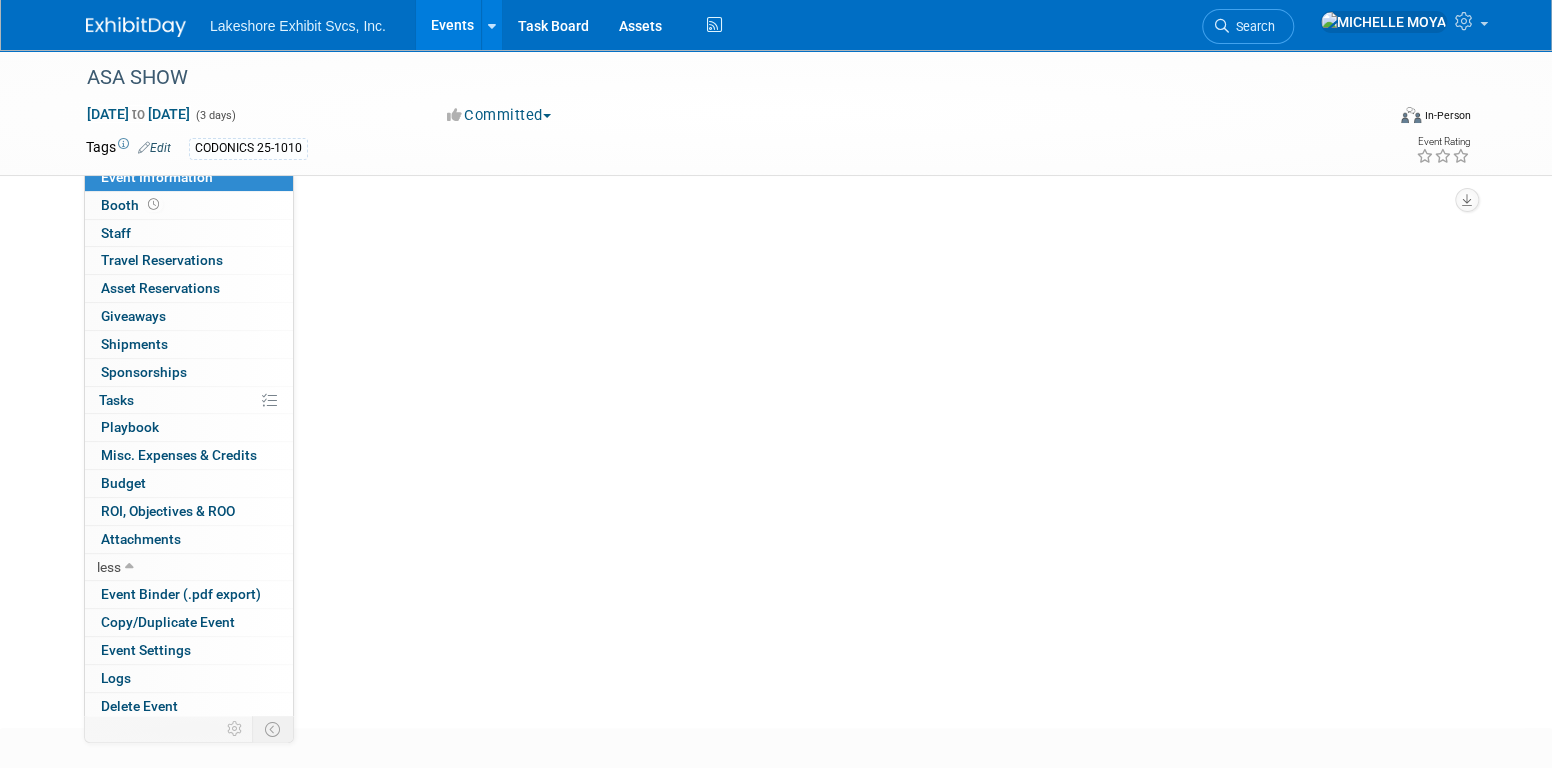 scroll, scrollTop: 0, scrollLeft: 0, axis: both 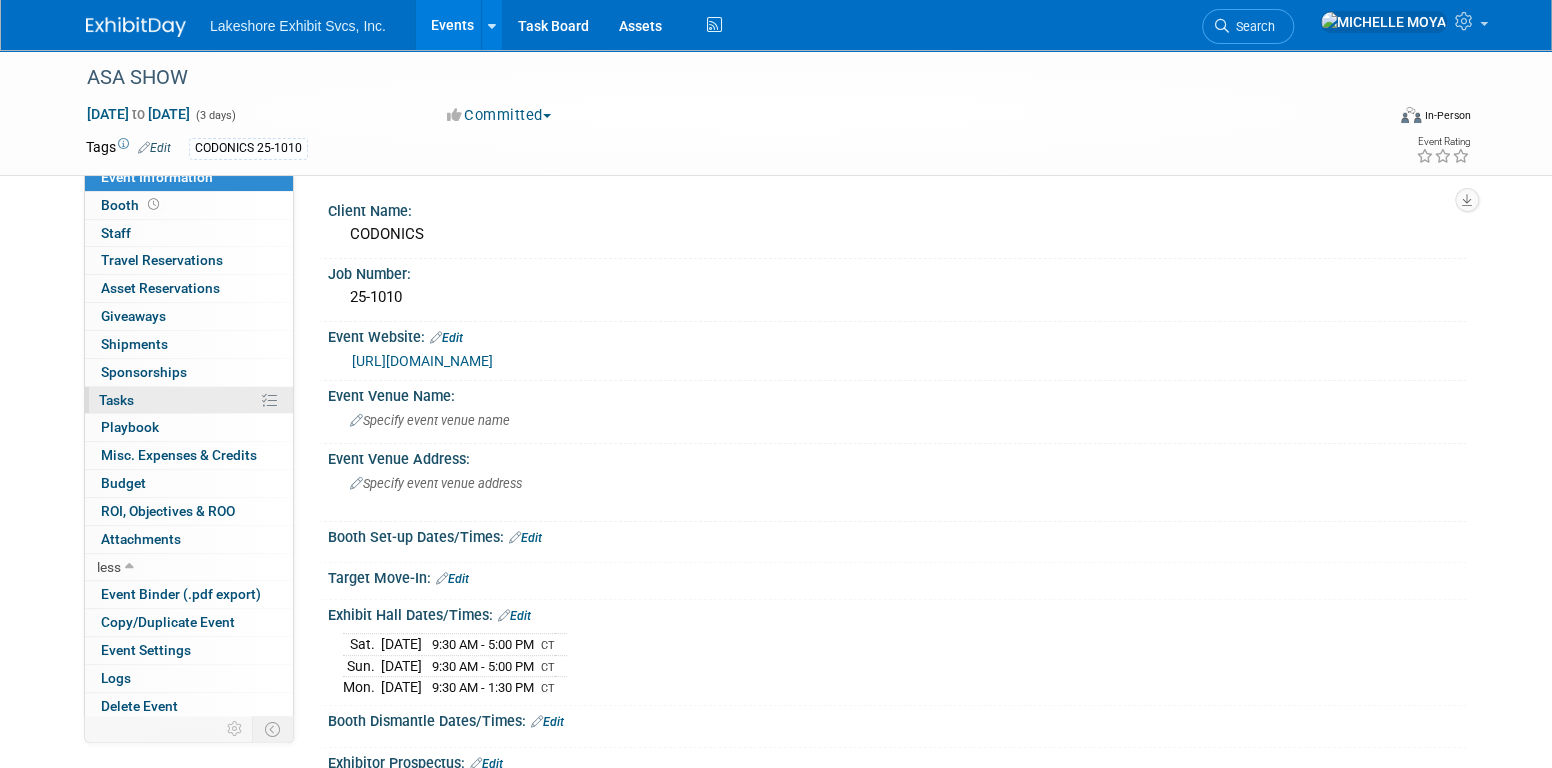 click on "0%
Tasks 0%" at bounding box center (189, 400) 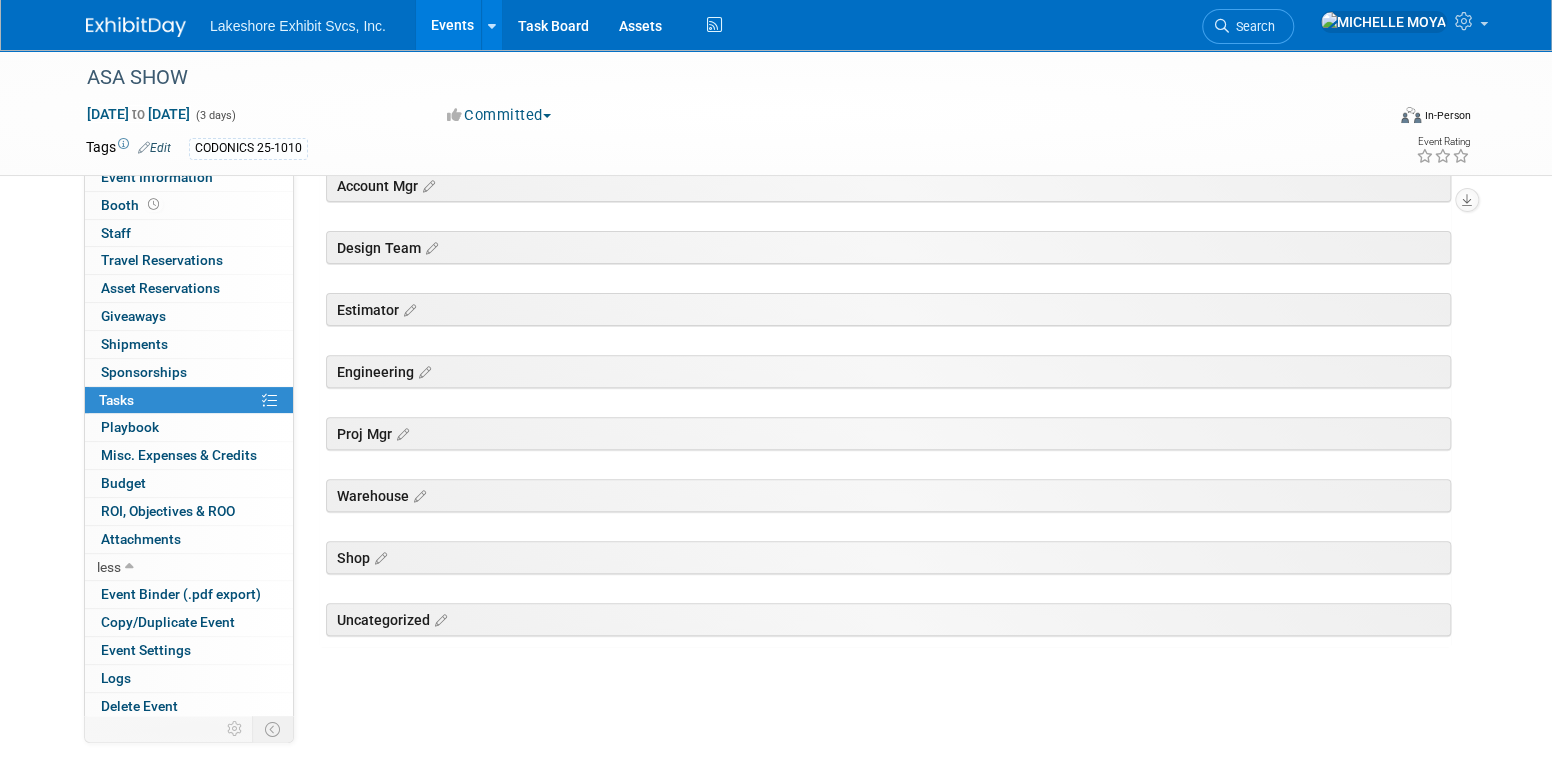 scroll, scrollTop: 0, scrollLeft: 0, axis: both 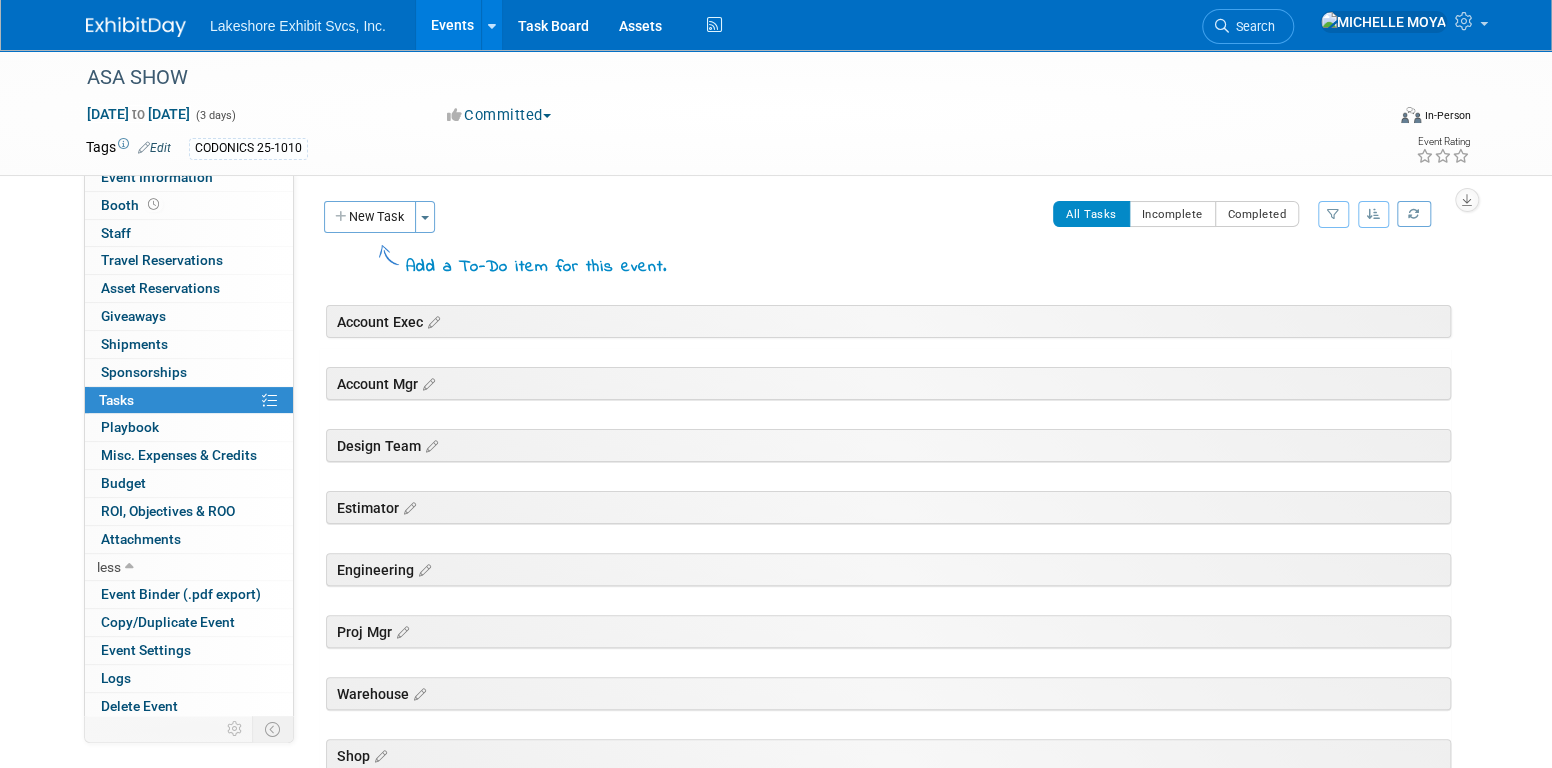 click on "Events" at bounding box center [452, 25] 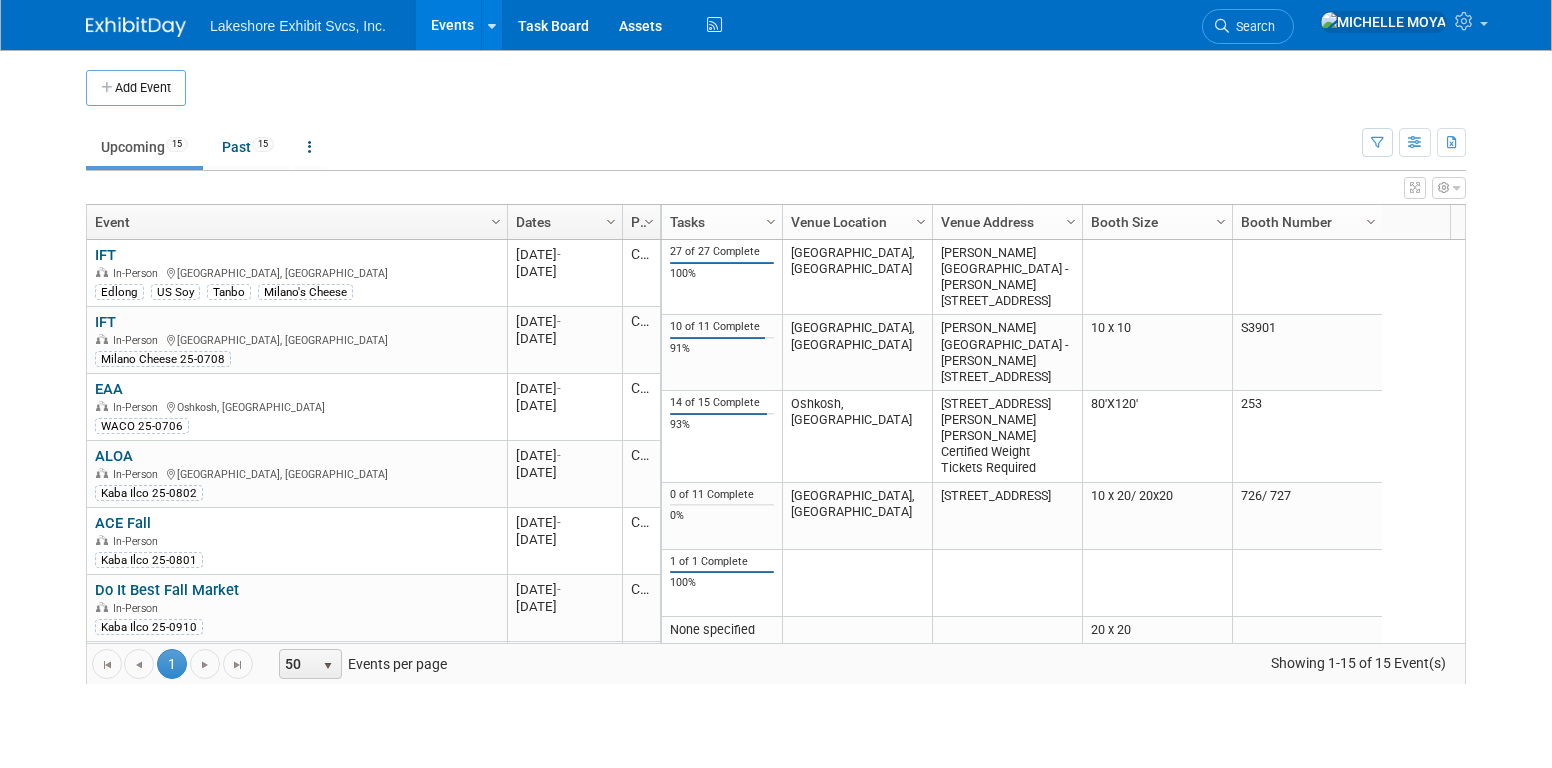 scroll, scrollTop: 0, scrollLeft: 0, axis: both 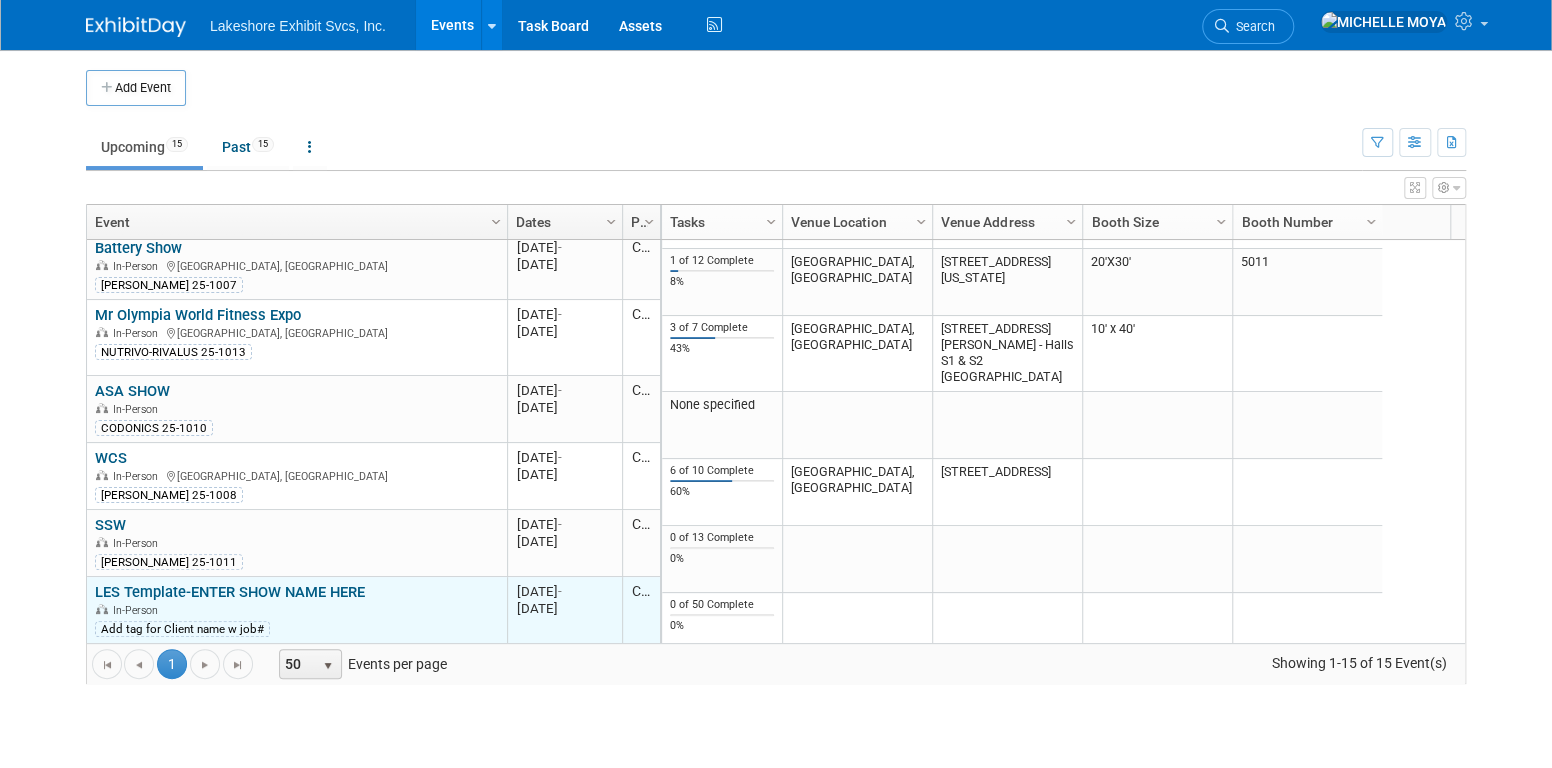 click on "LES Template-ENTER SHOW NAME HERE
LES Template-ENTER SHOW NAME HERE
In-Person
Add tag for Client name w job#" at bounding box center (297, 610) 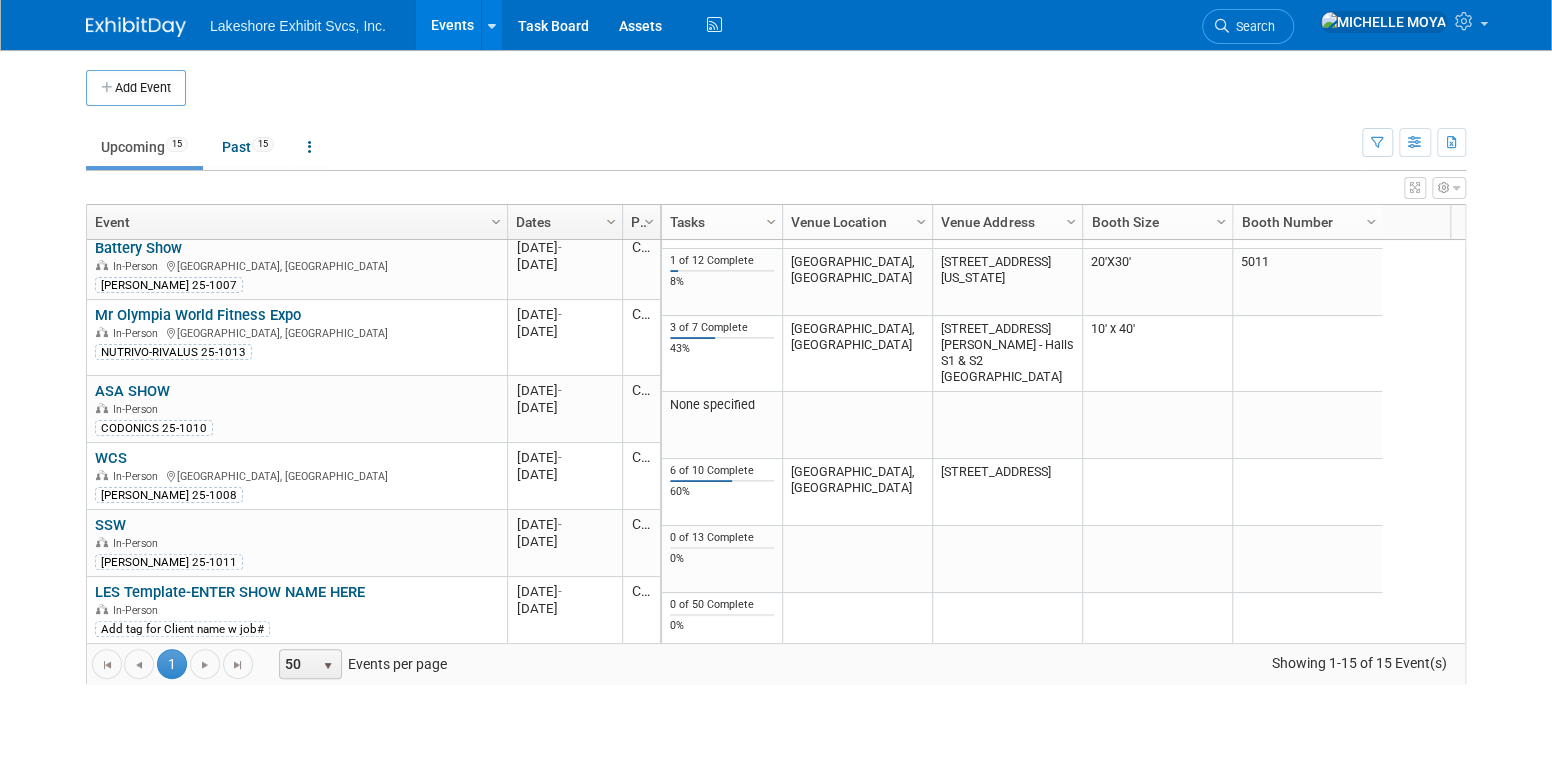click on "LES Template-ENTER SHOW NAME HERE" at bounding box center (230, 592) 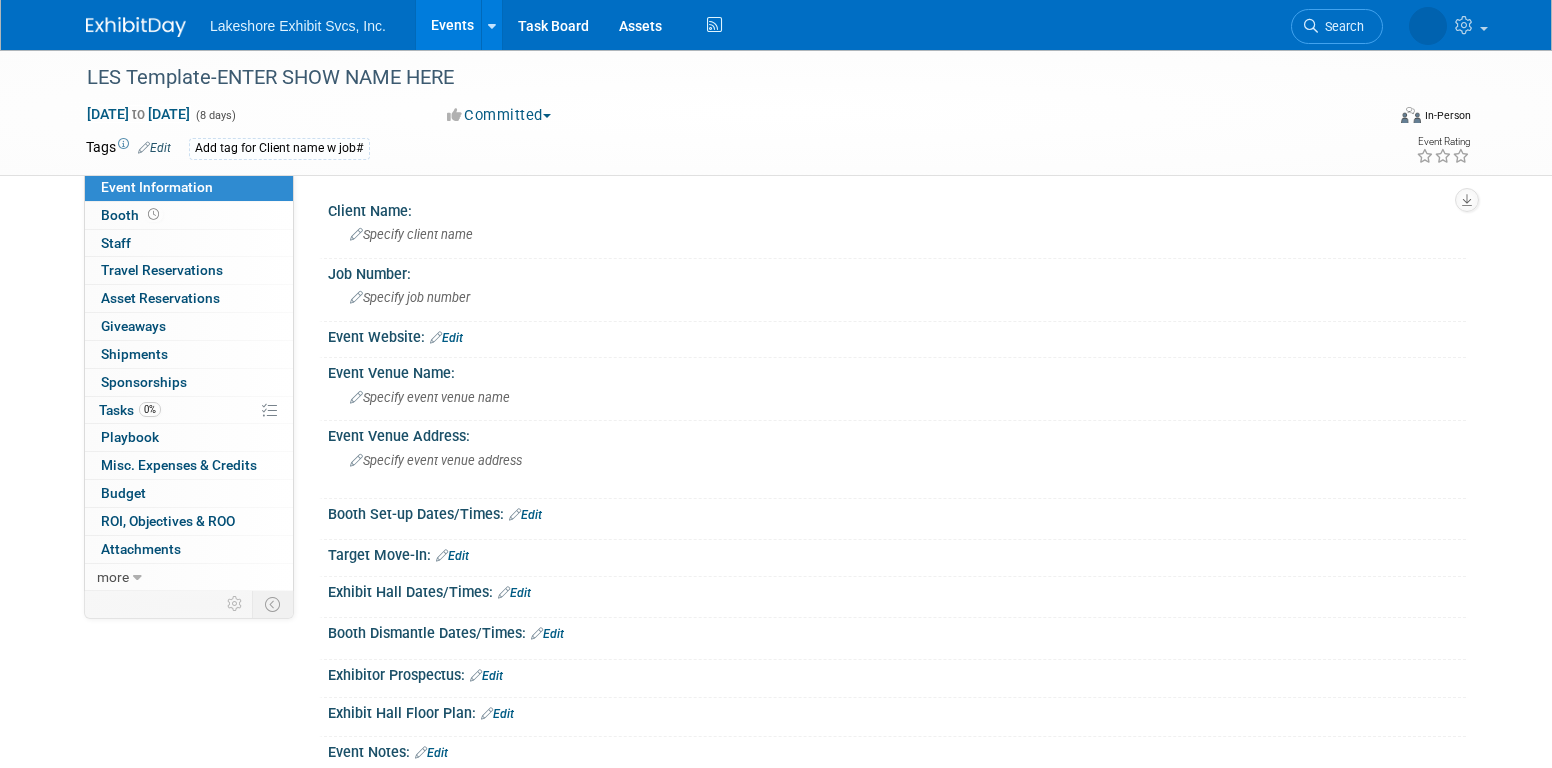 scroll, scrollTop: 0, scrollLeft: 0, axis: both 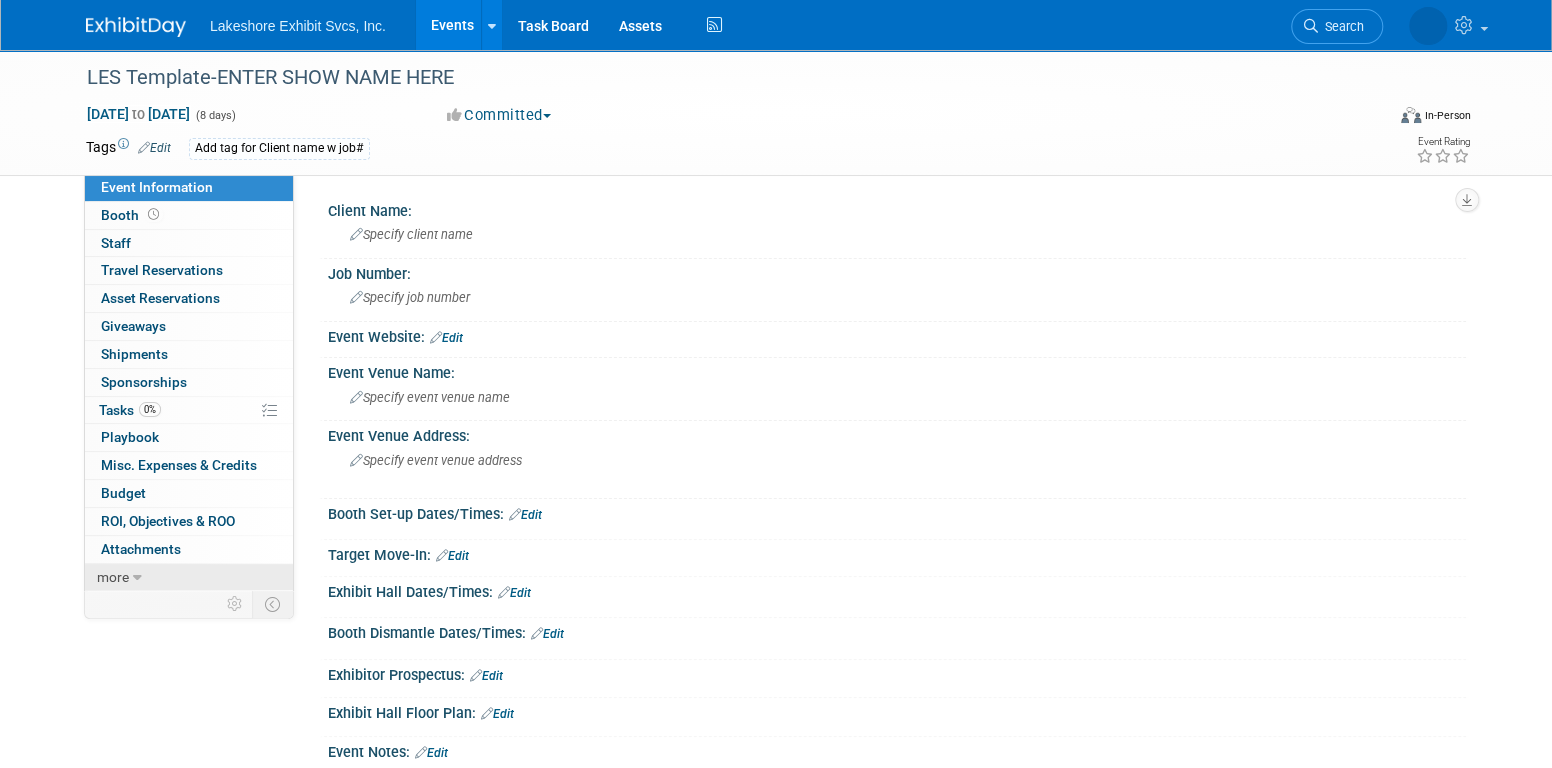 click on "more" at bounding box center [189, 577] 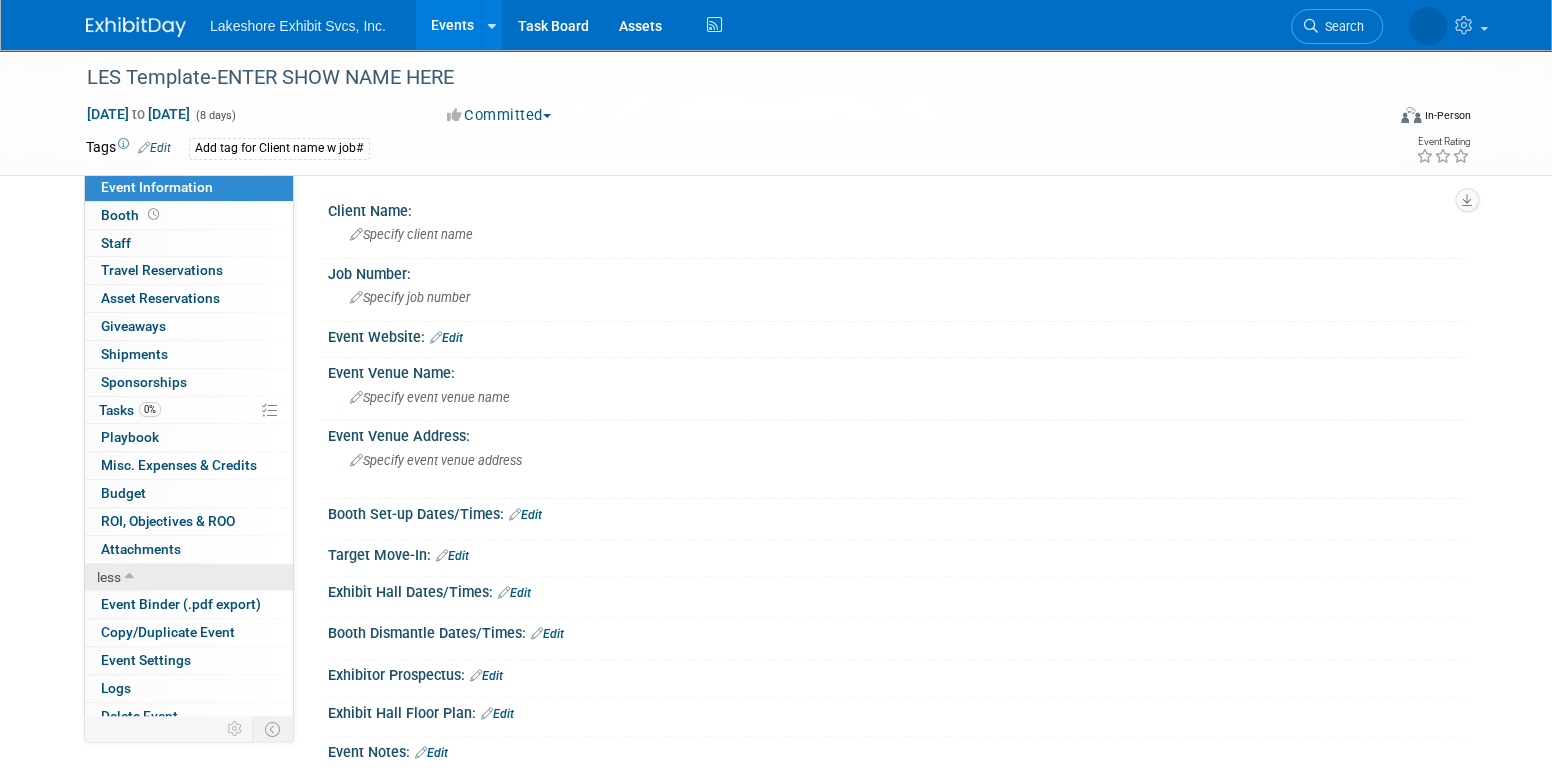 scroll, scrollTop: 10, scrollLeft: 0, axis: vertical 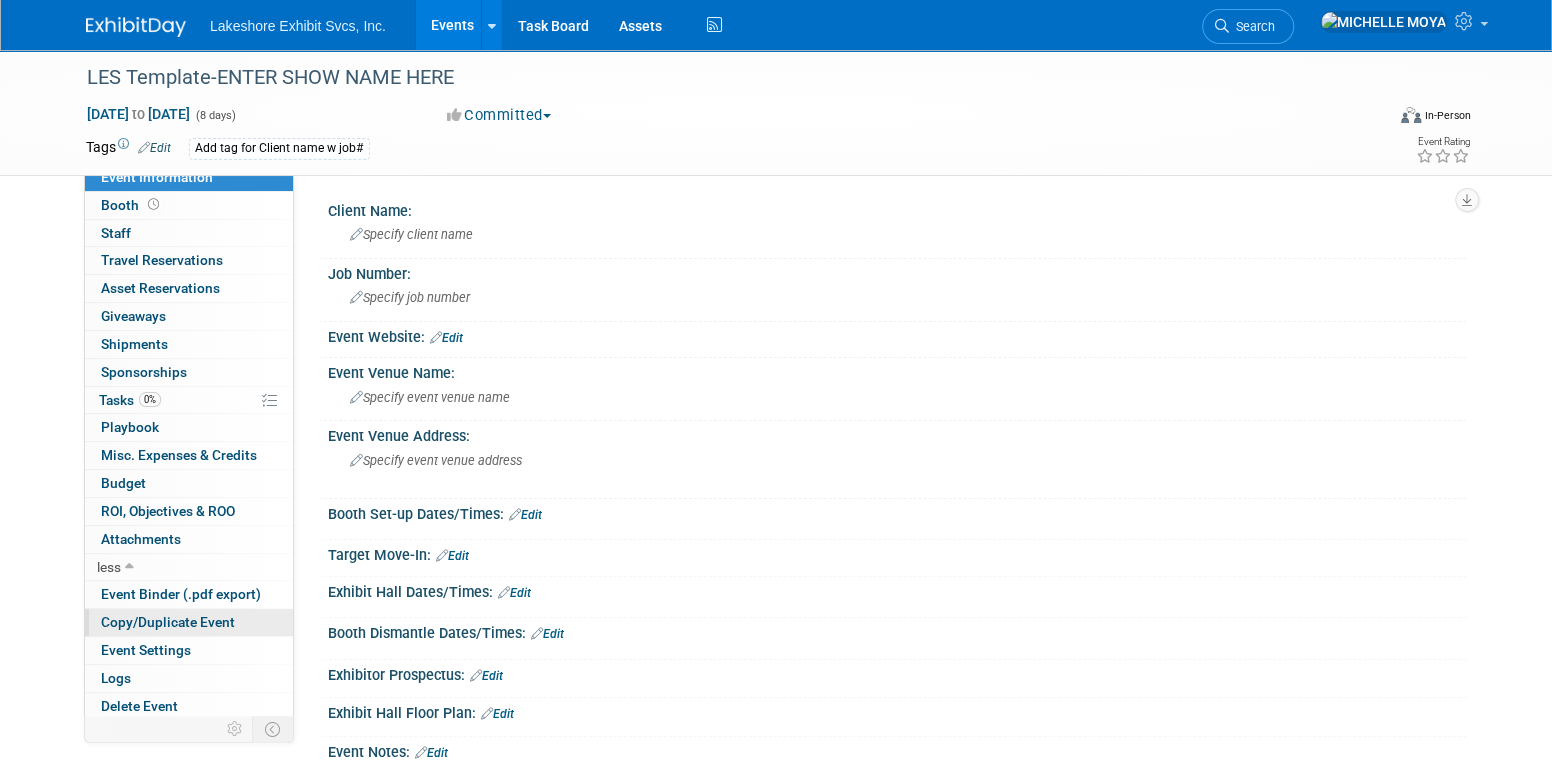 click on "Copy/Duplicate Event" at bounding box center [168, 622] 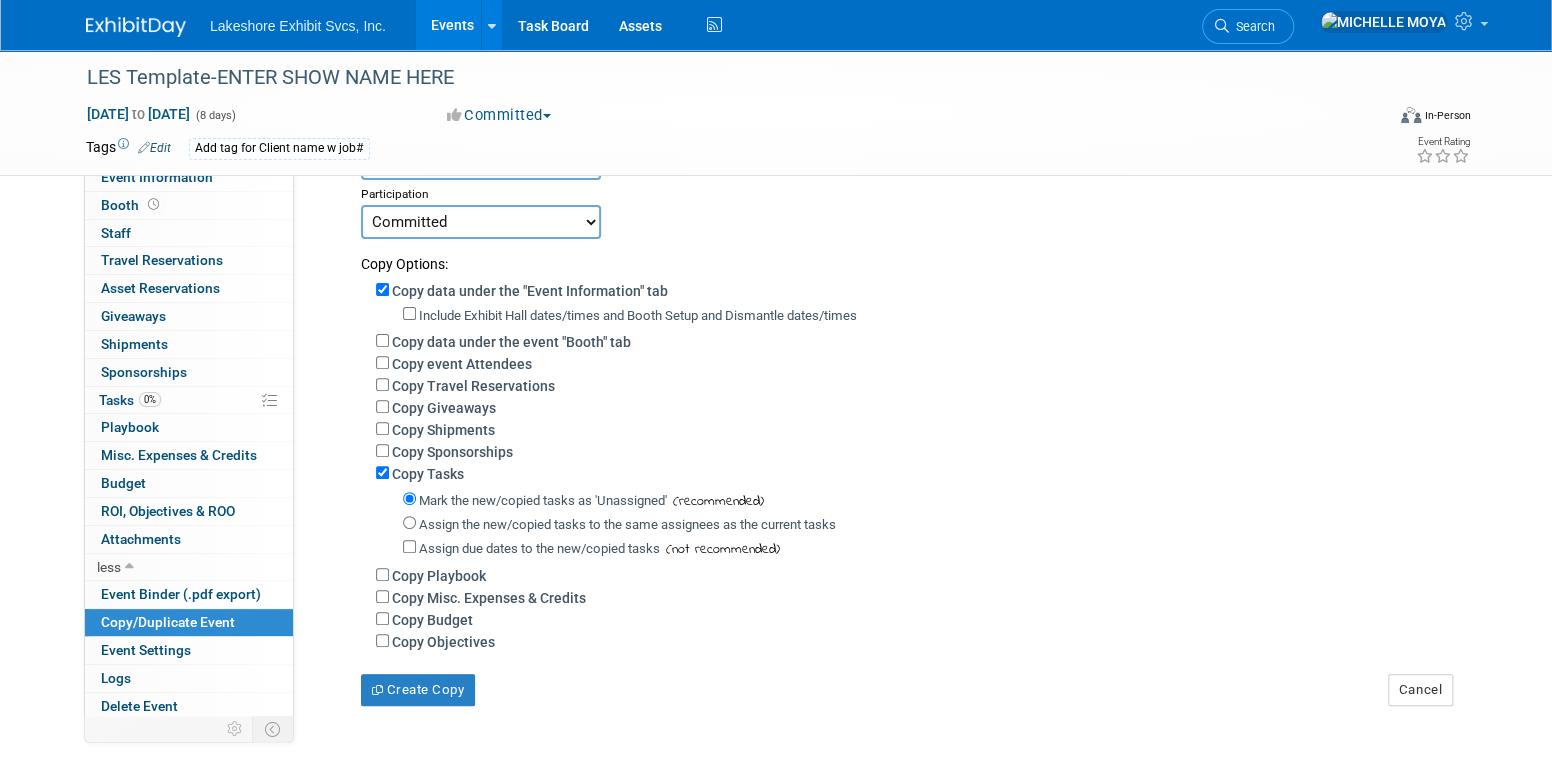 scroll, scrollTop: 300, scrollLeft: 0, axis: vertical 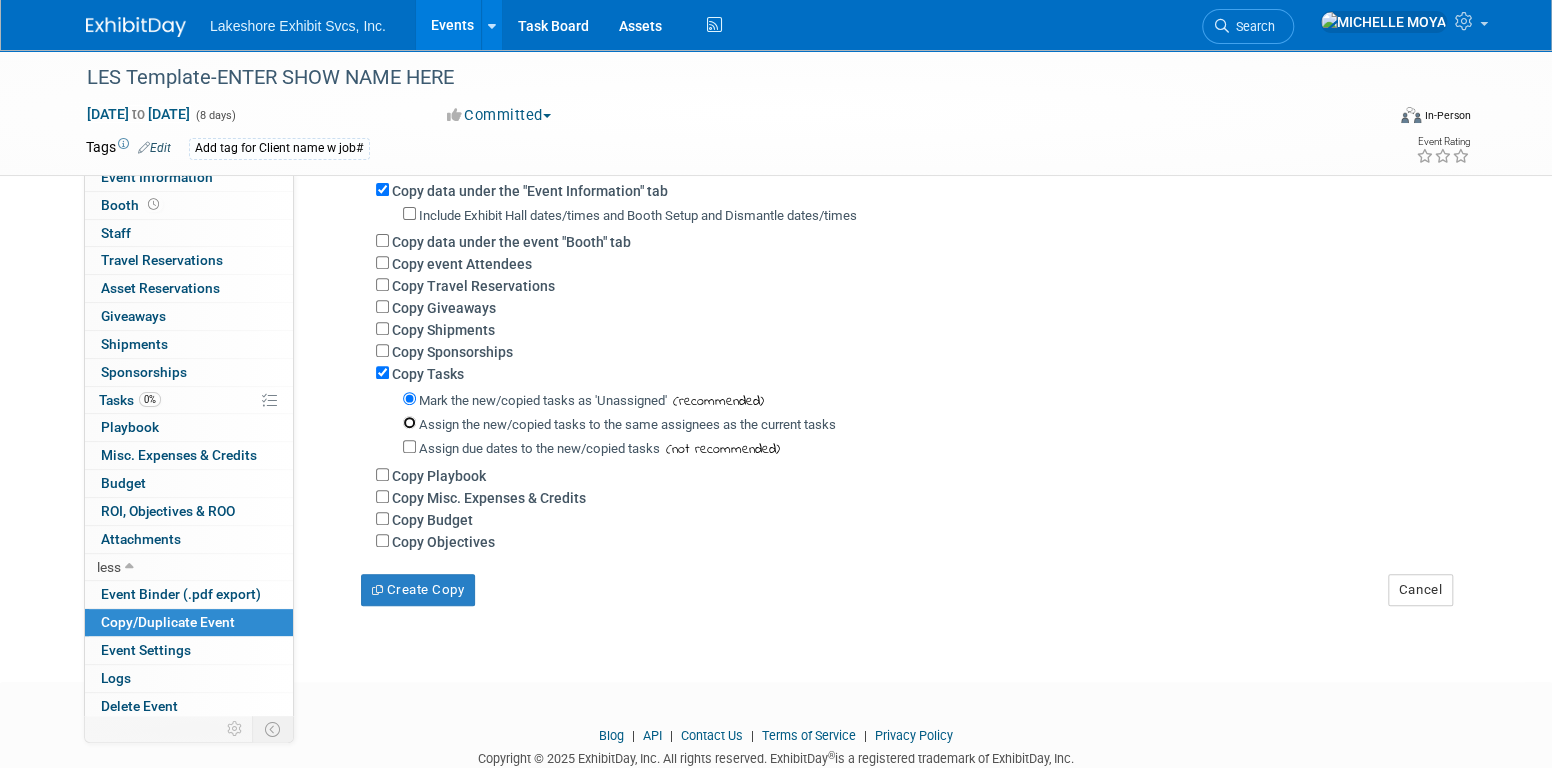 click on "Assign the new/copied tasks to the same assignees as the current tasks" at bounding box center (409, 422) 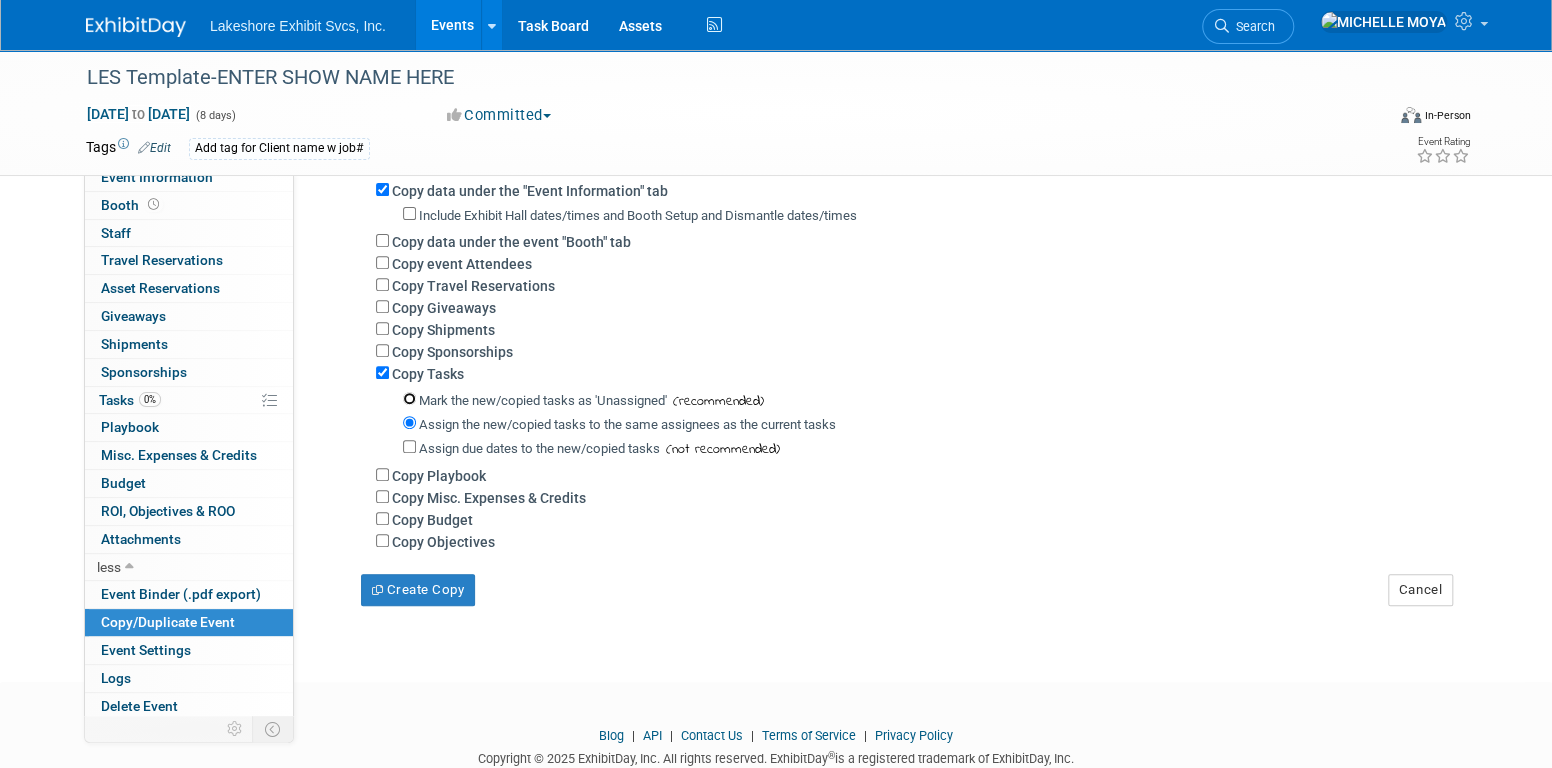 click on "Mark the new/copied tasks as 'Unassigned'" at bounding box center [409, 398] 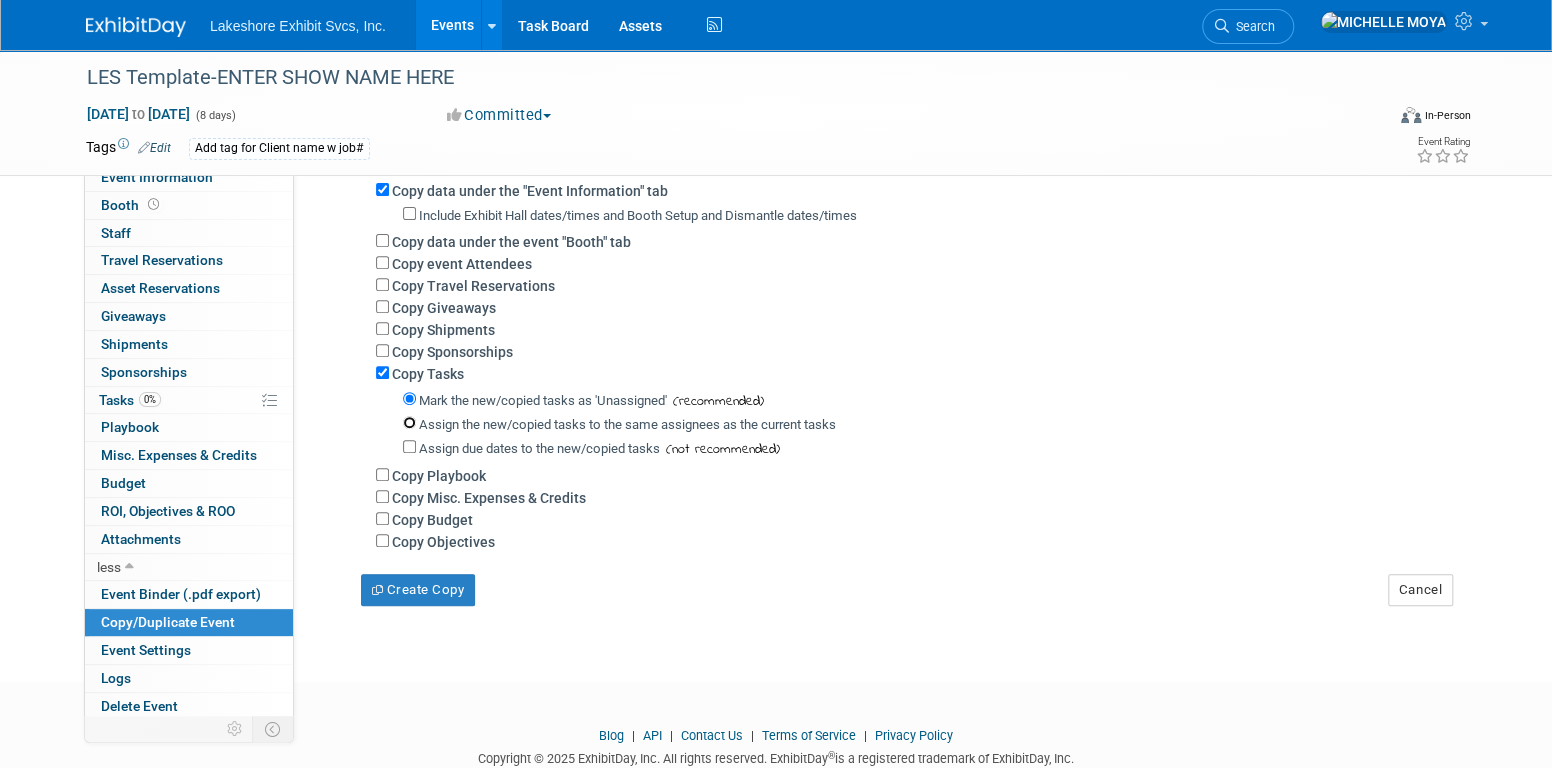 click on "Assign the new/copied tasks to the same assignees as the current tasks" at bounding box center [409, 422] 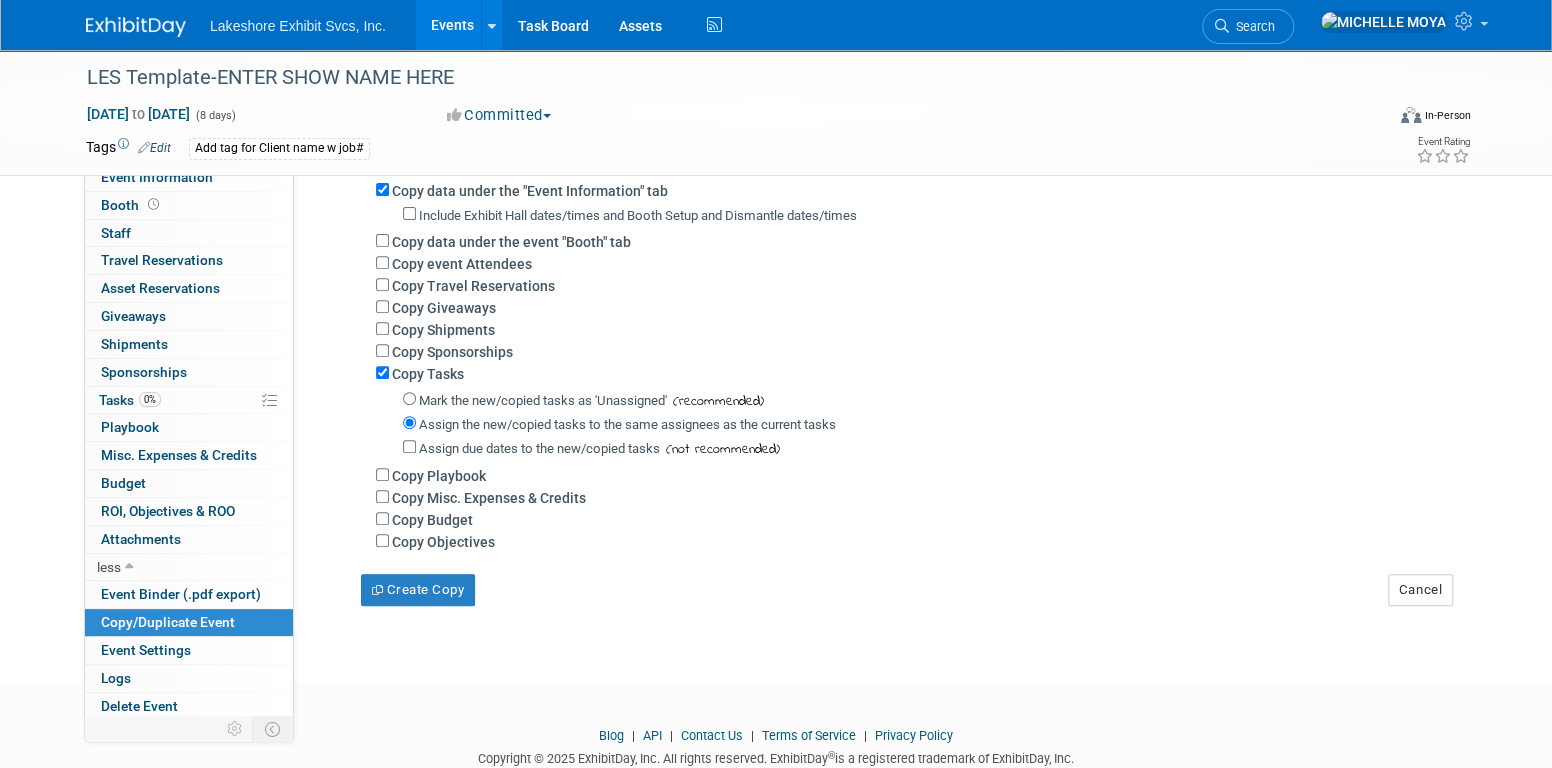 click on "Assign due dates to the new/copied tasks" at bounding box center (539, 448) 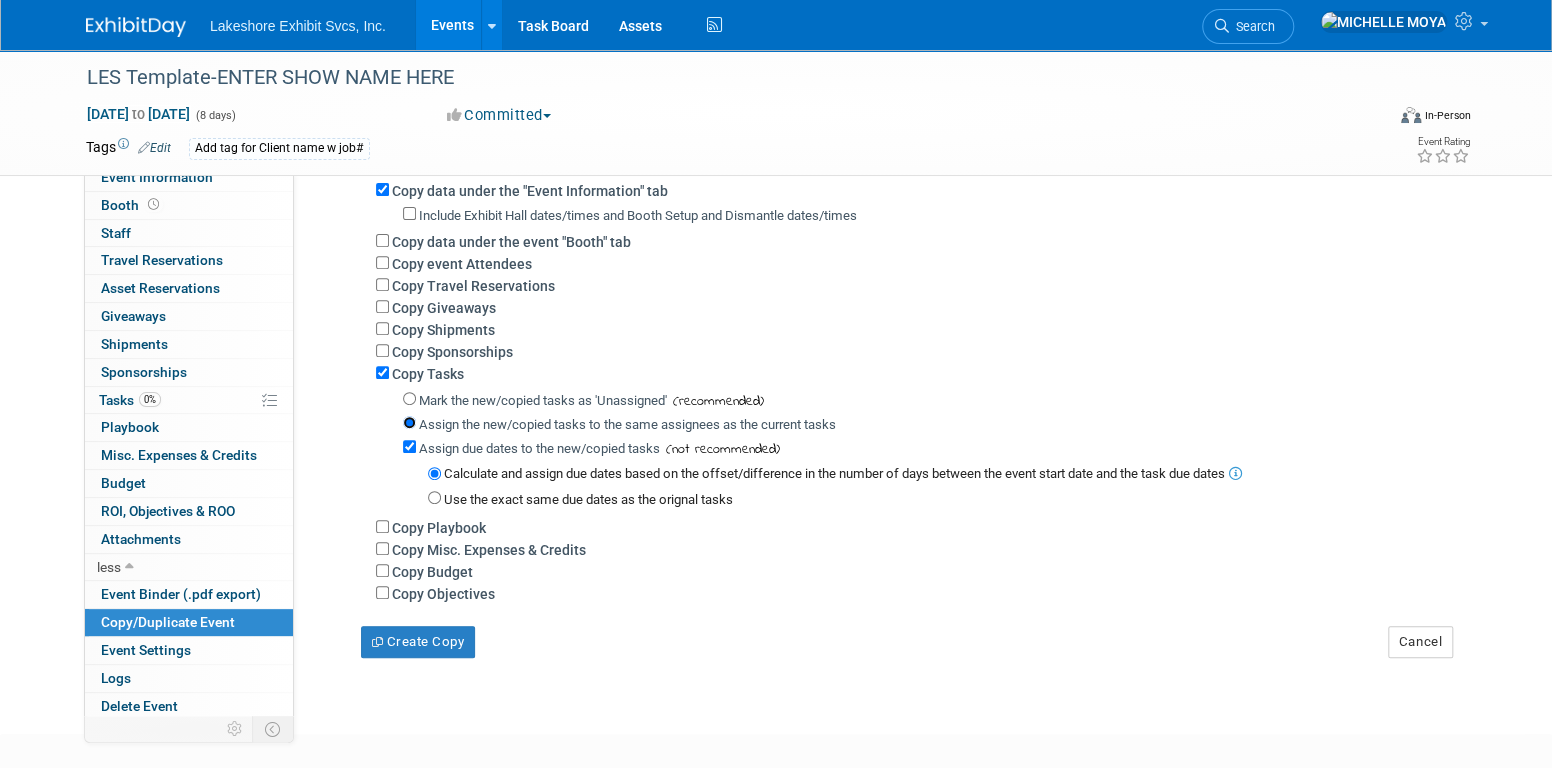 click on "Assign the new/copied tasks to the same assignees as the current tasks" at bounding box center [409, 422] 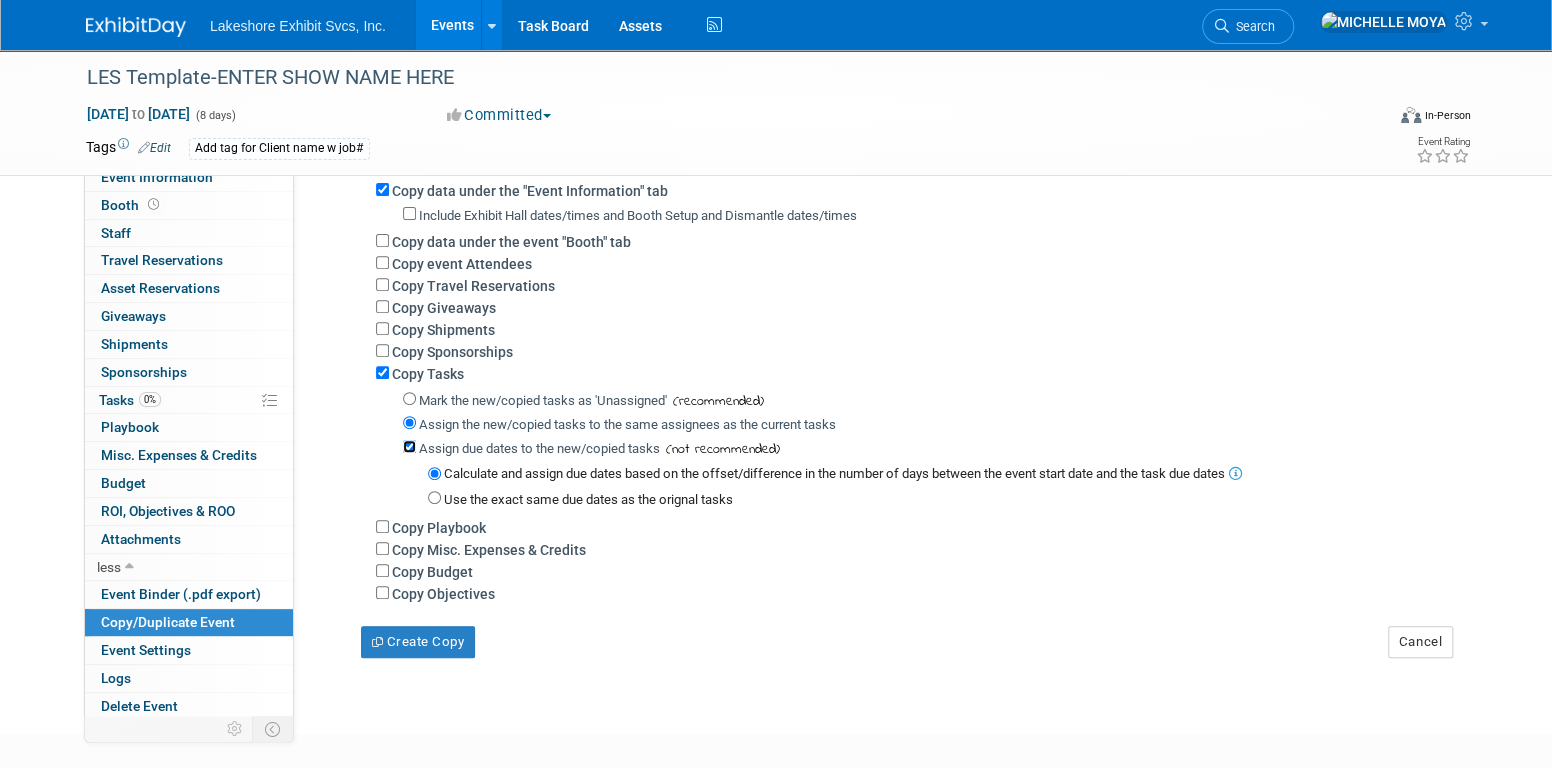 click on "Assign due dates to the new/copied tasks" at bounding box center (409, 446) 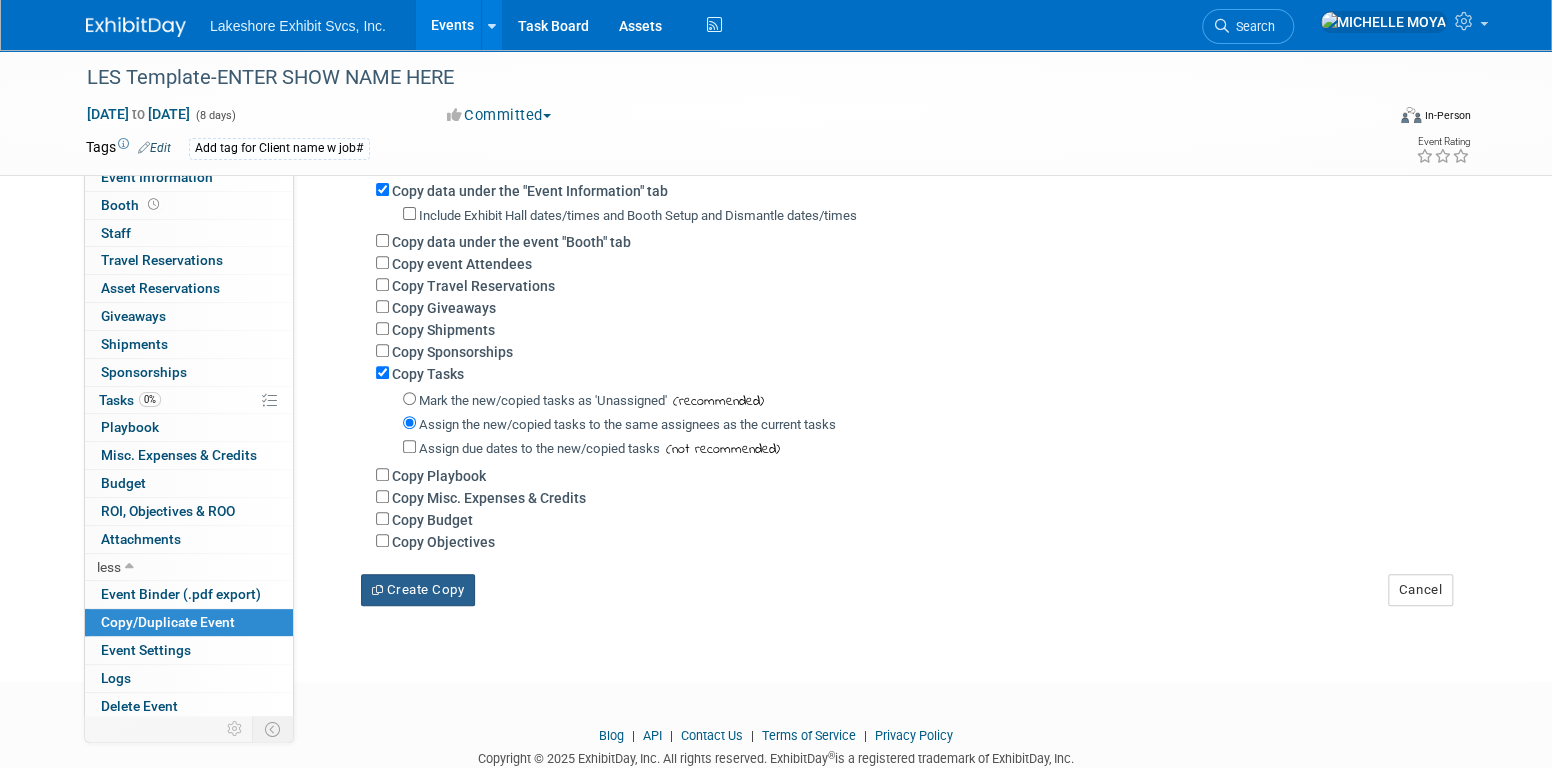 click on "Create Copy" at bounding box center (418, 590) 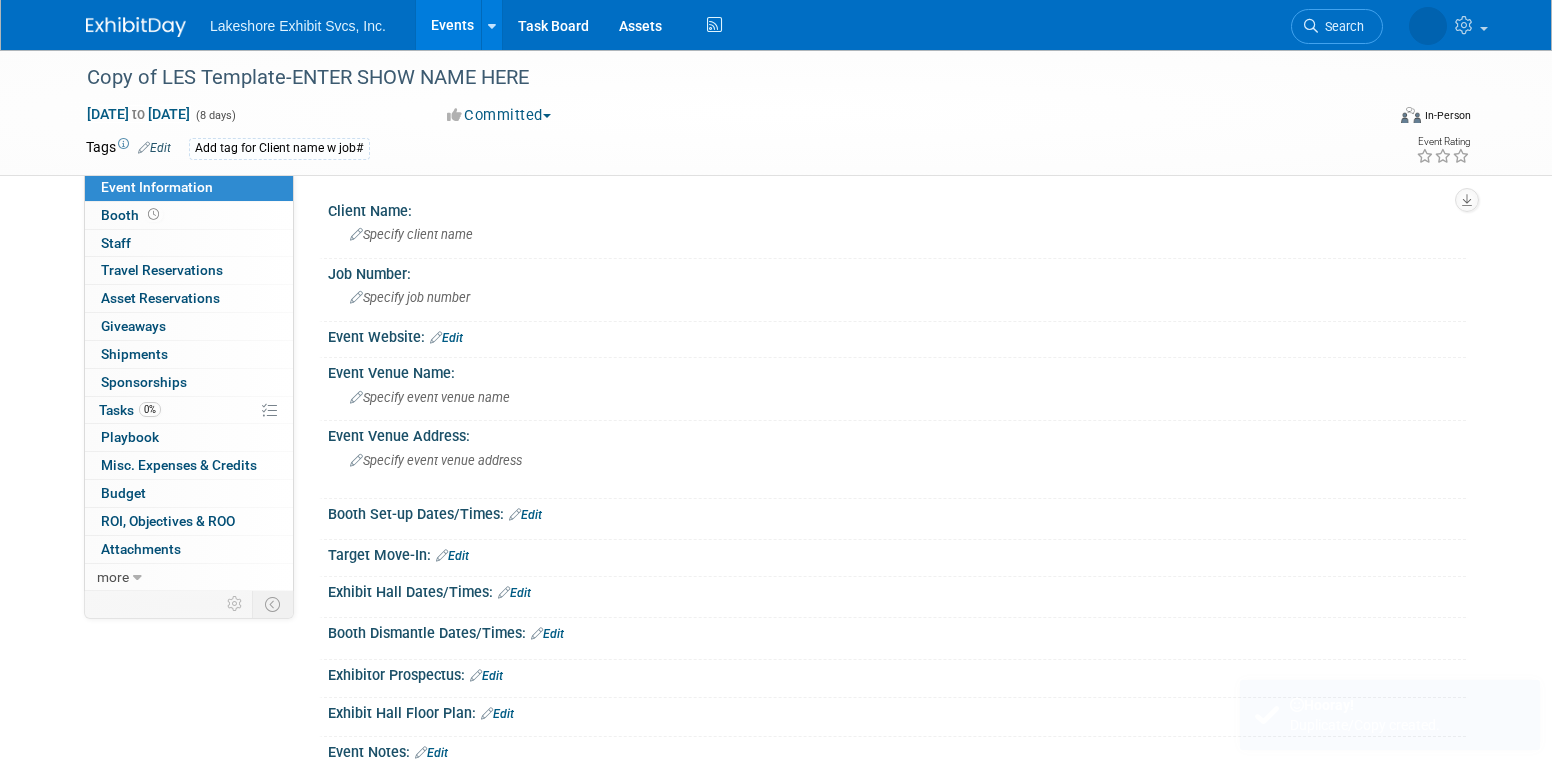 scroll, scrollTop: 0, scrollLeft: 0, axis: both 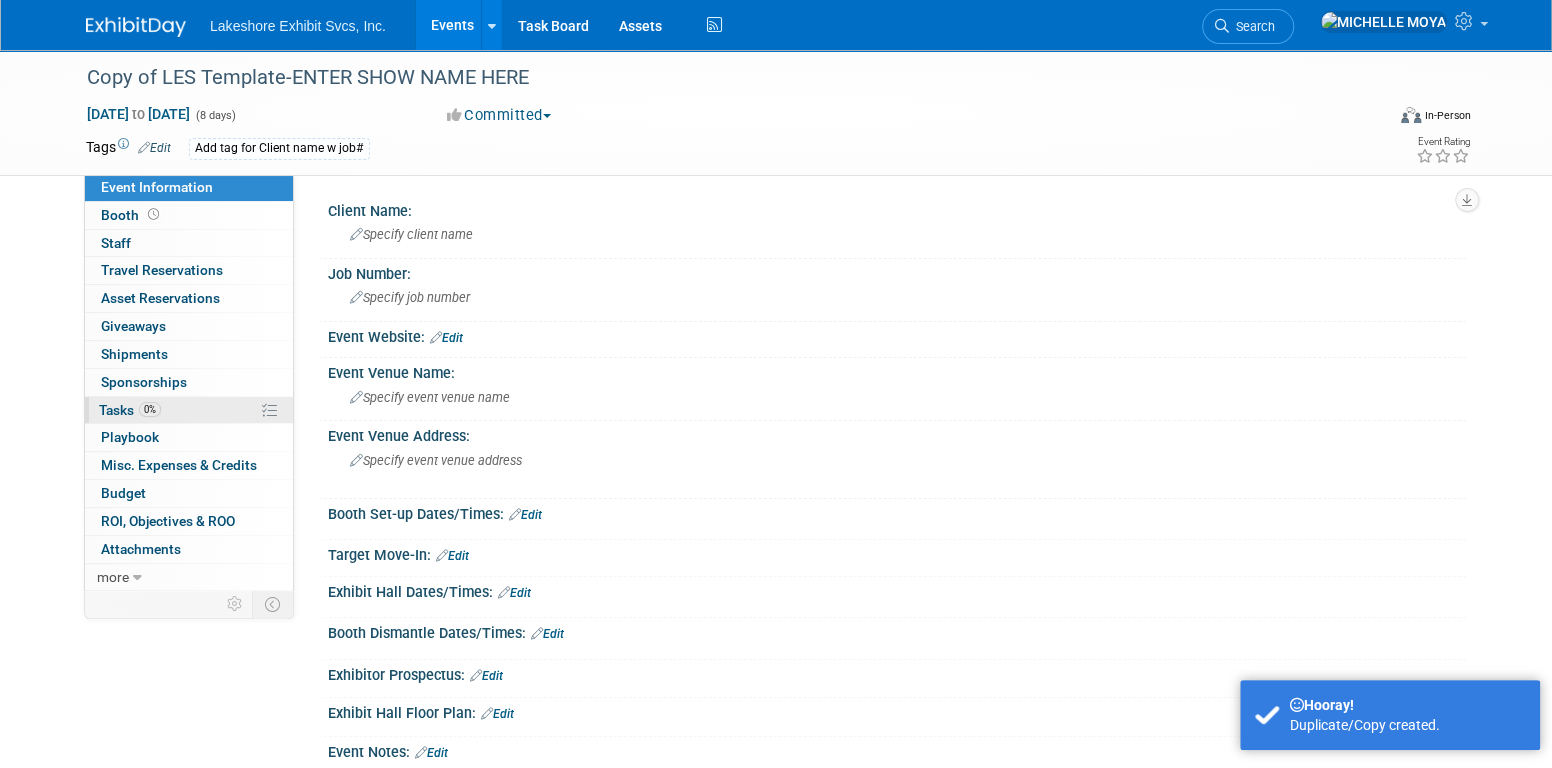 click on "0%
Tasks 0%" at bounding box center [189, 410] 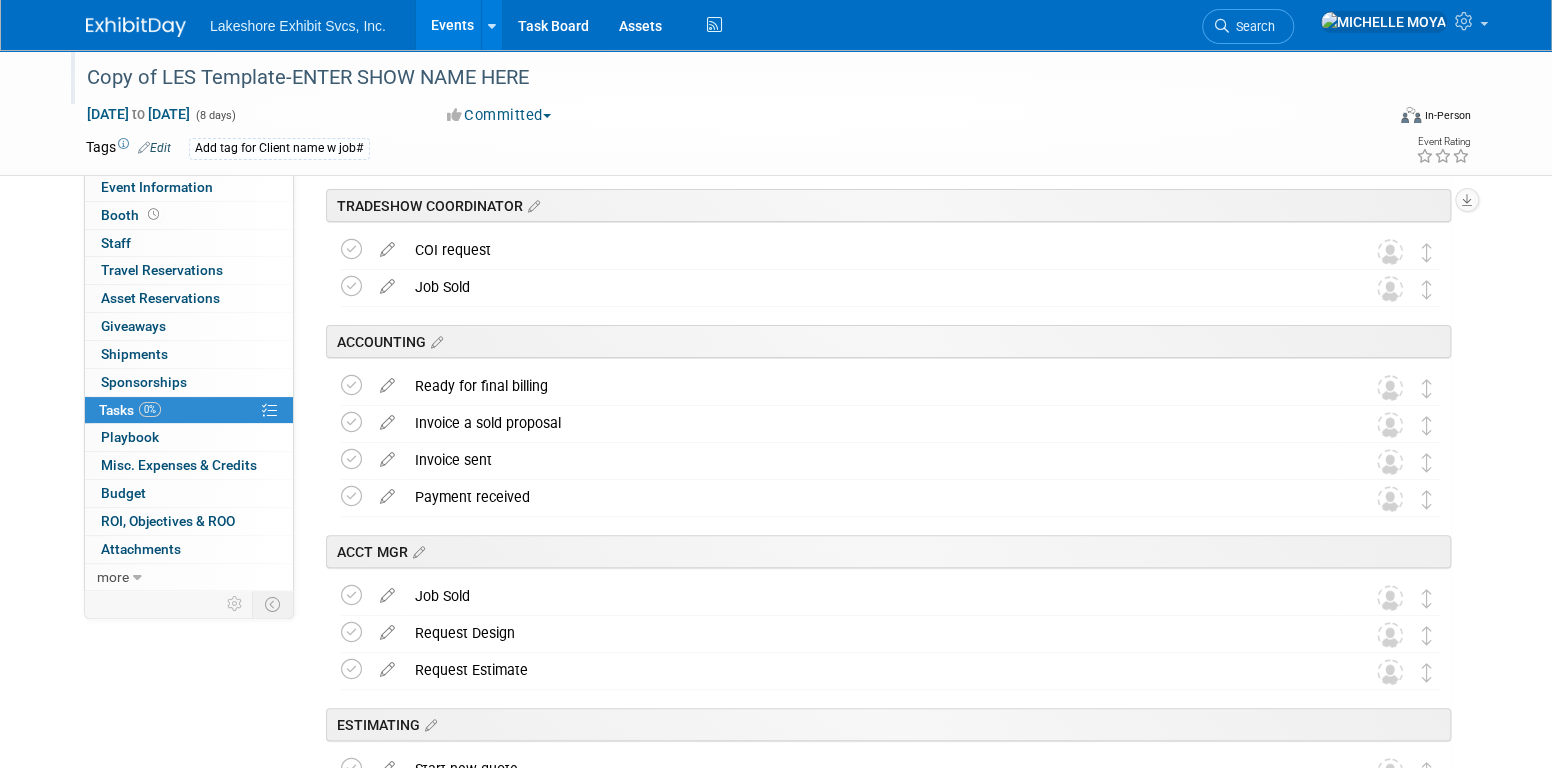 scroll, scrollTop: 100, scrollLeft: 0, axis: vertical 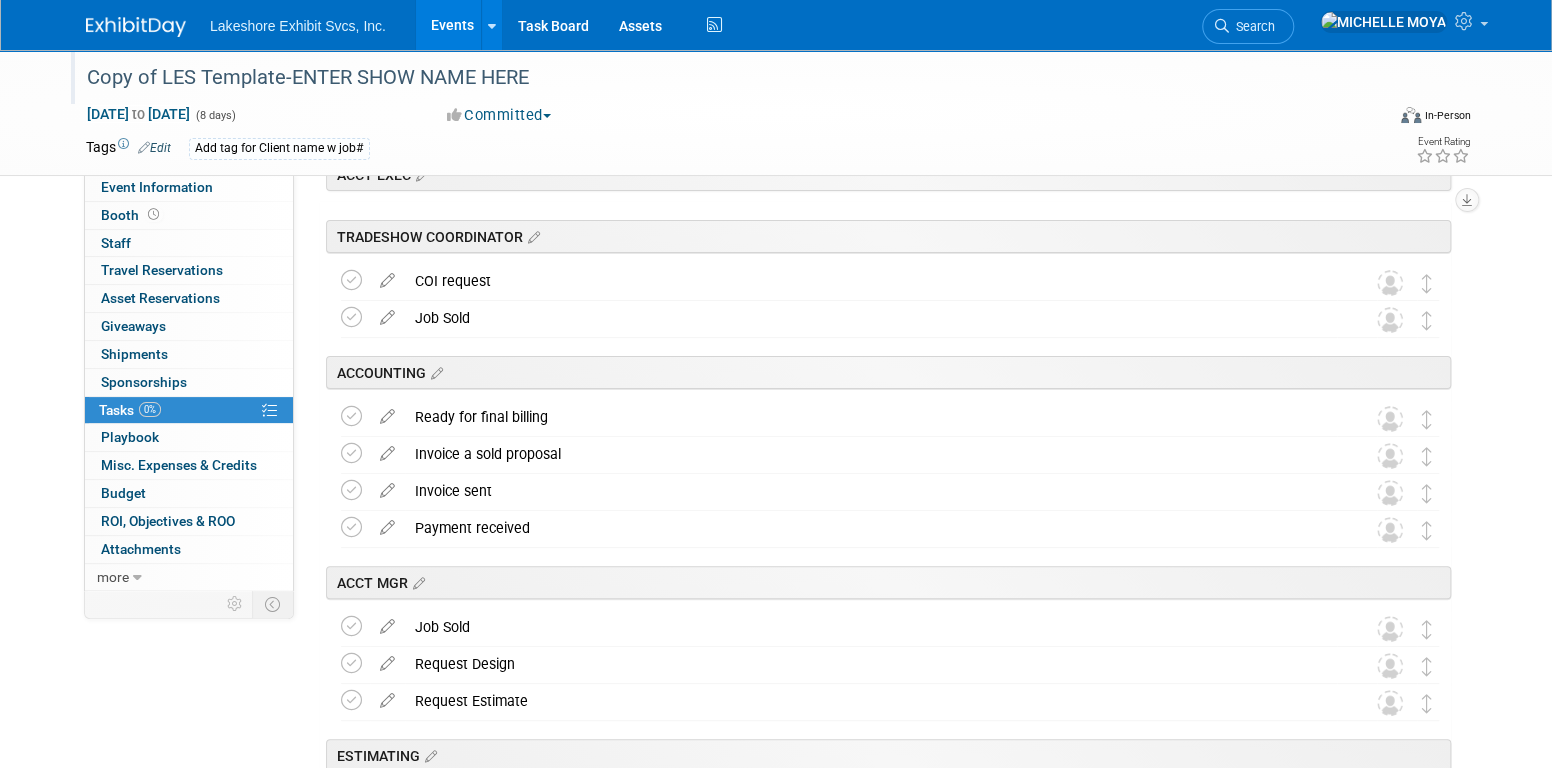 click on "Copy of LES Template-ENTER SHOW NAME HERE" at bounding box center [716, 78] 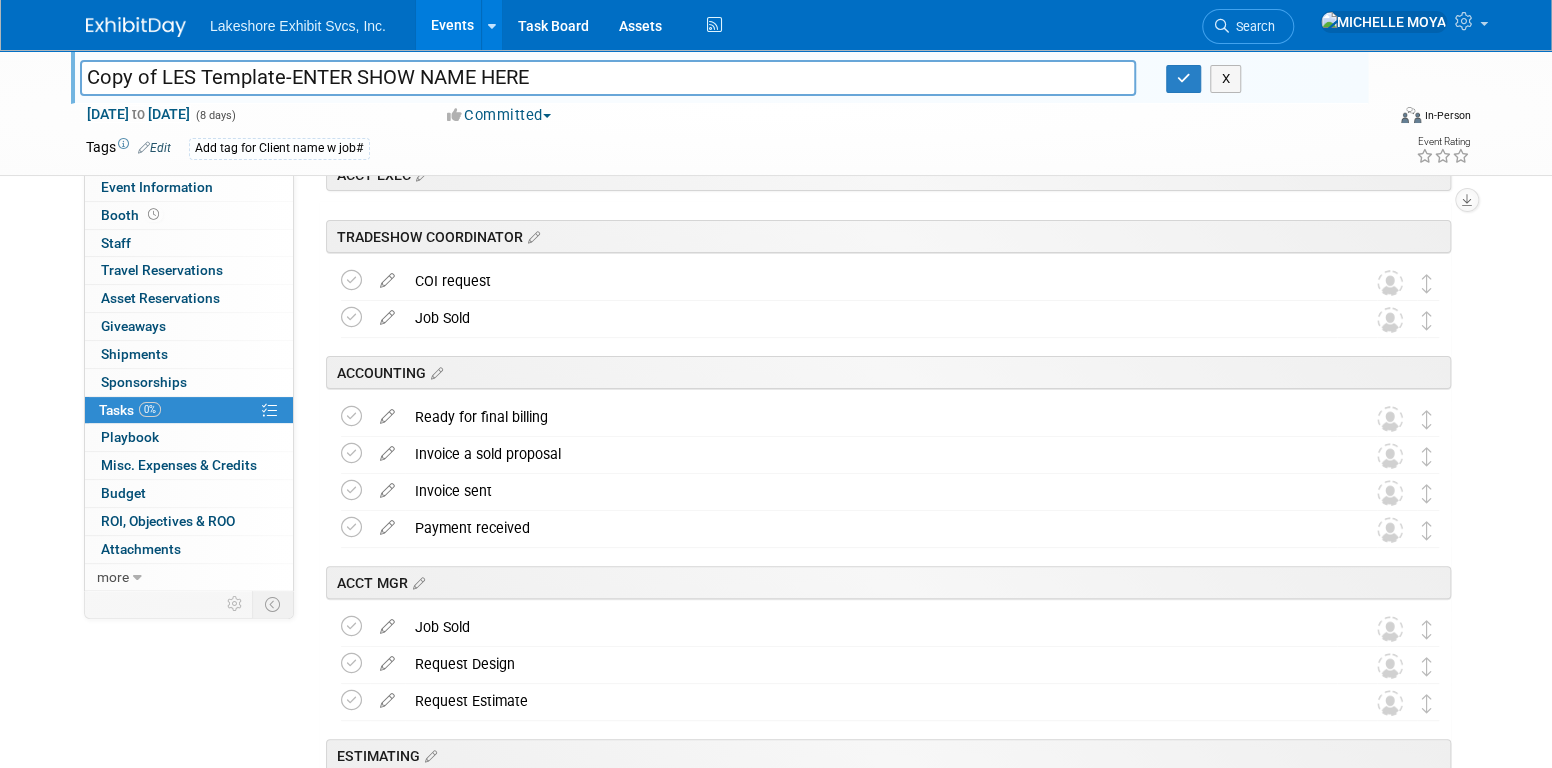 drag, startPoint x: 541, startPoint y: 79, endPoint x: 82, endPoint y: 83, distance: 459.01743 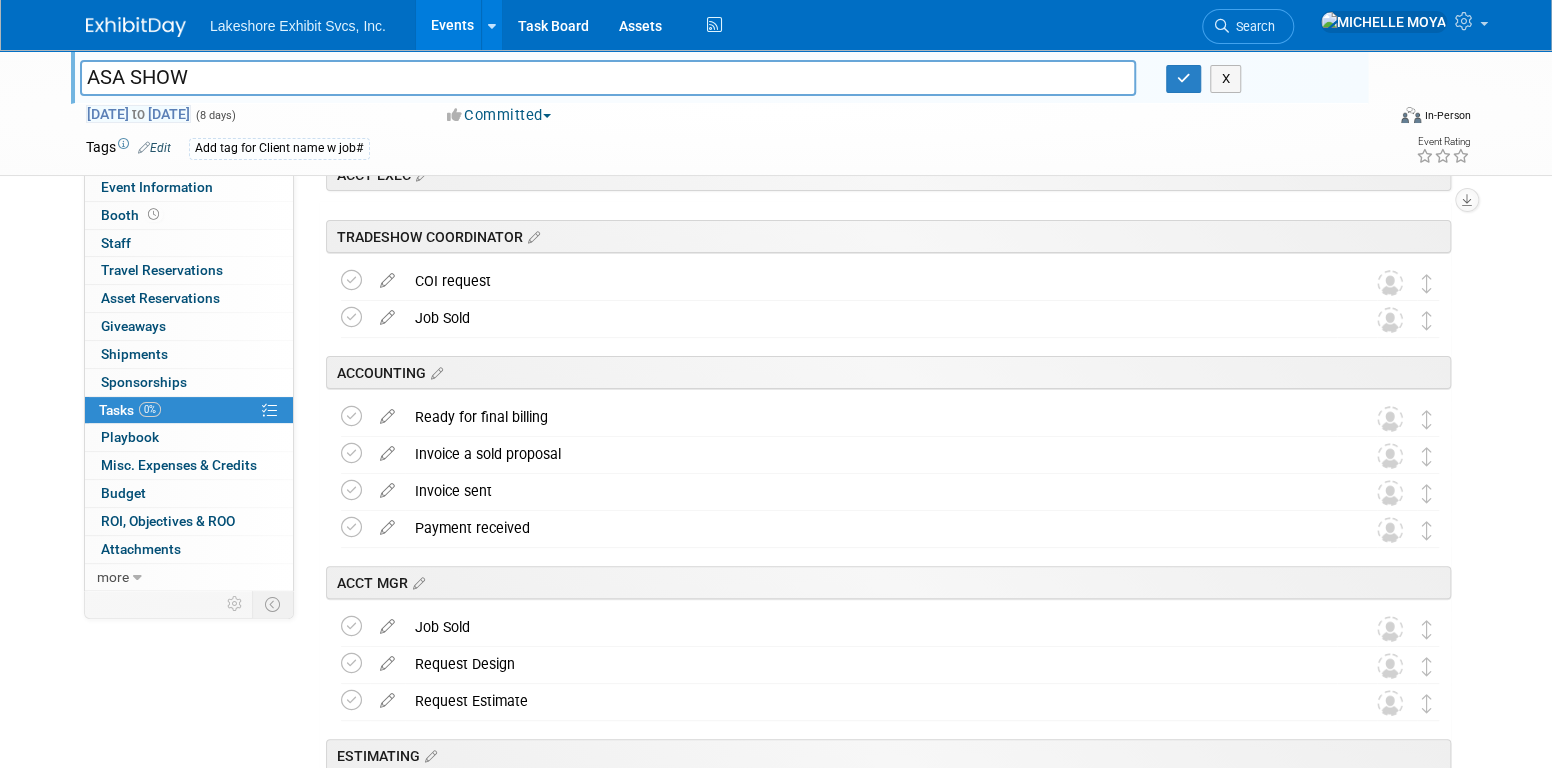 type on "ASA SHOW" 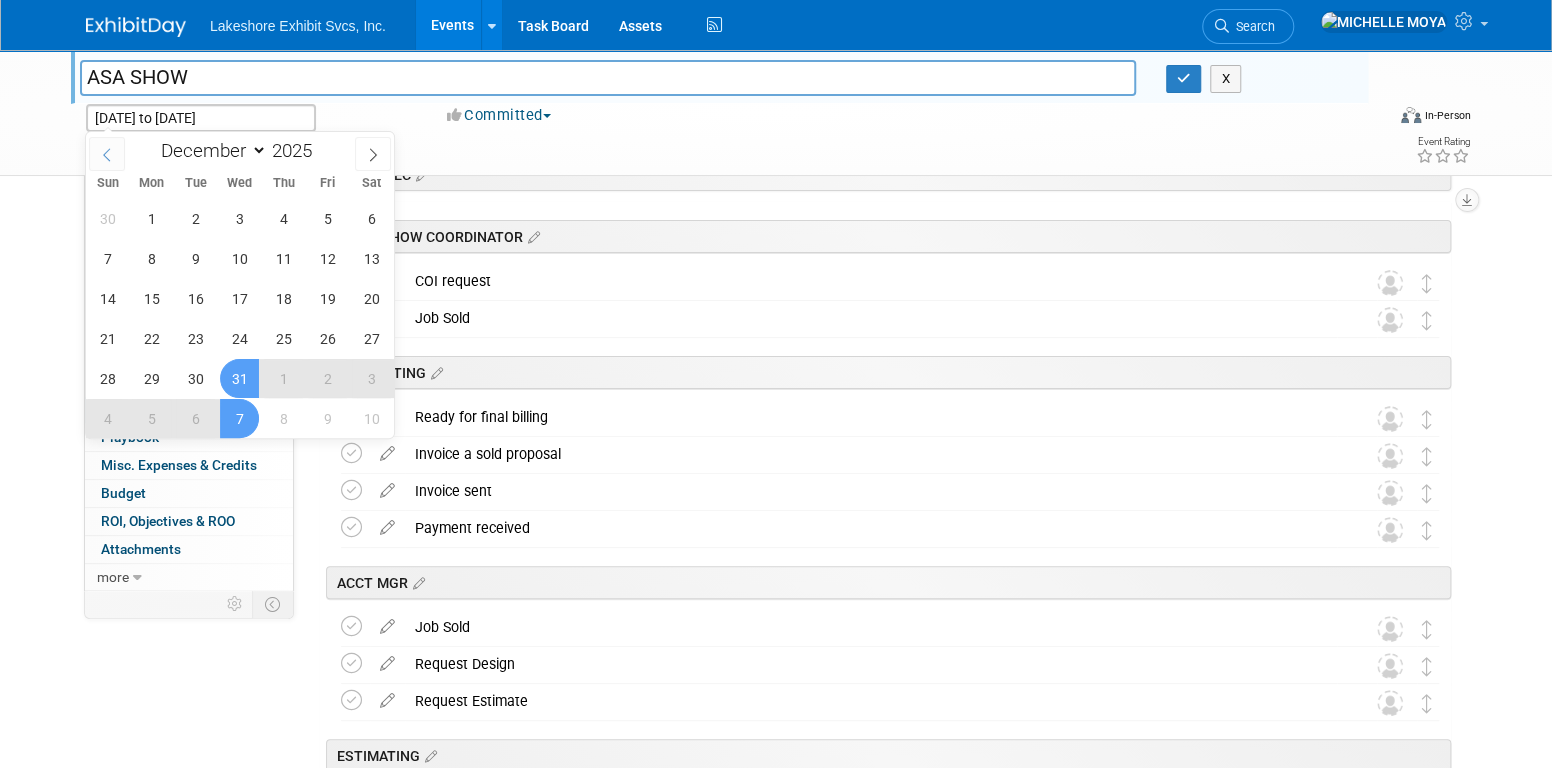 click at bounding box center (107, 154) 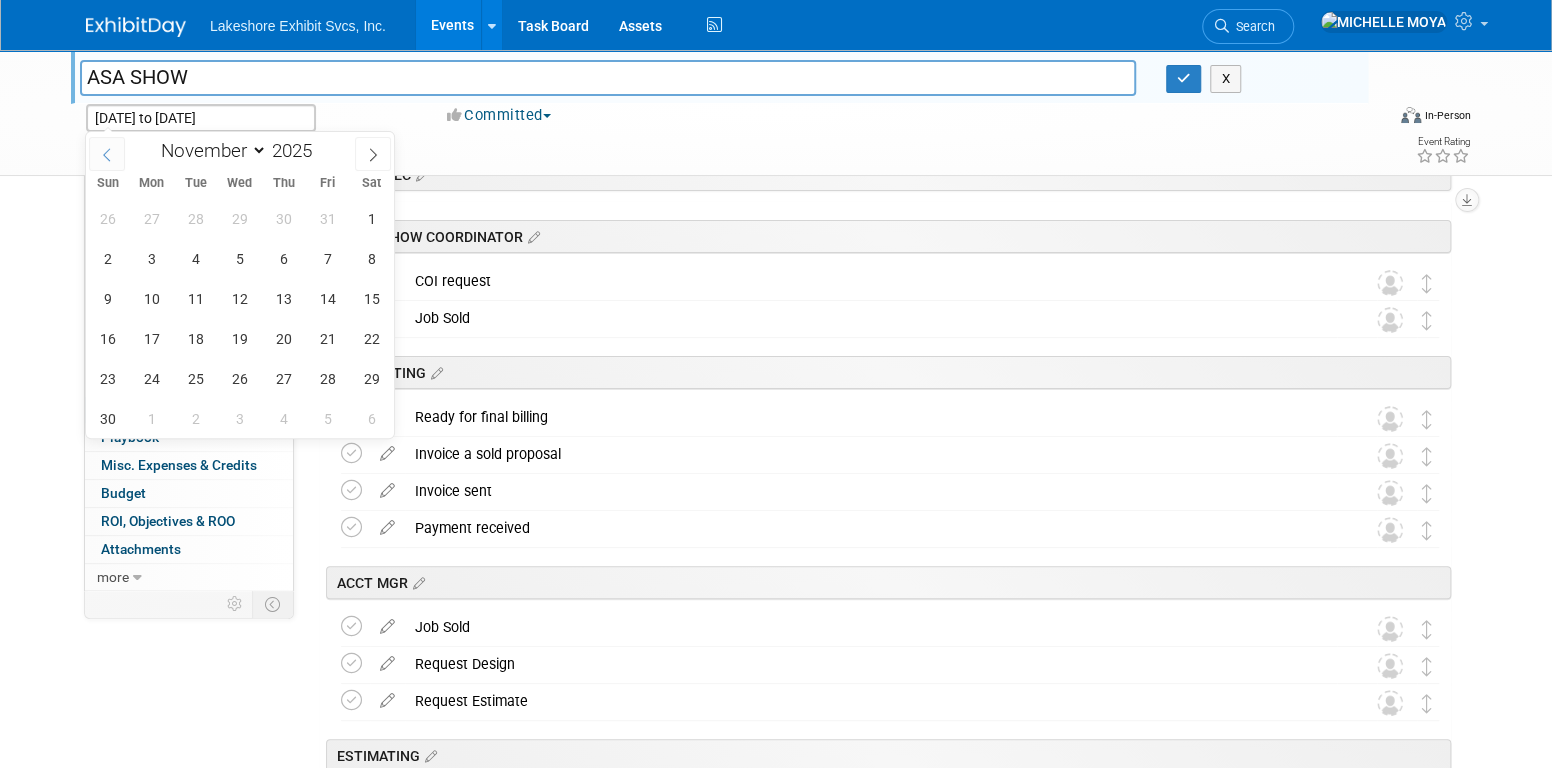 click at bounding box center [107, 154] 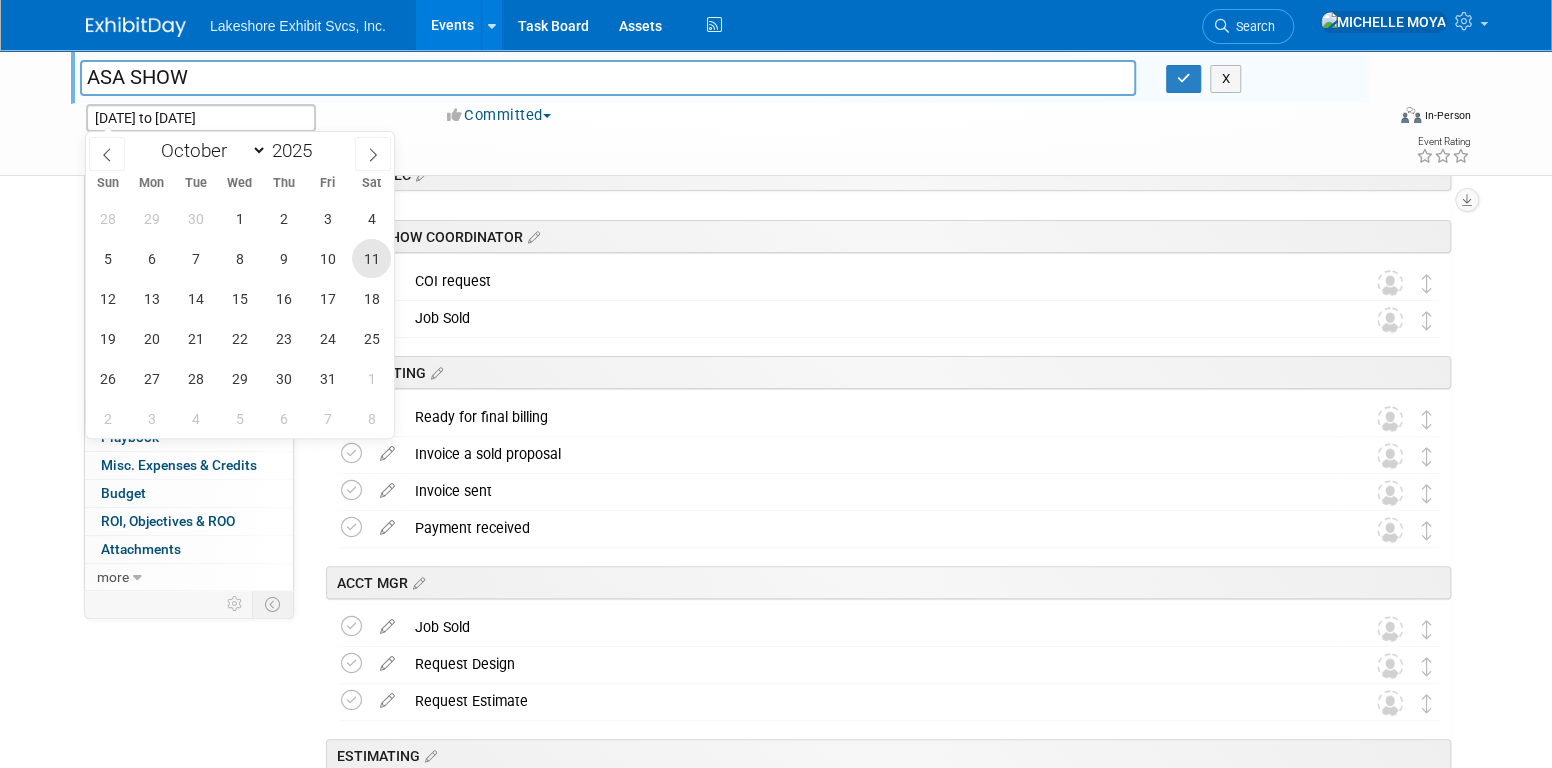 click on "11" at bounding box center (371, 258) 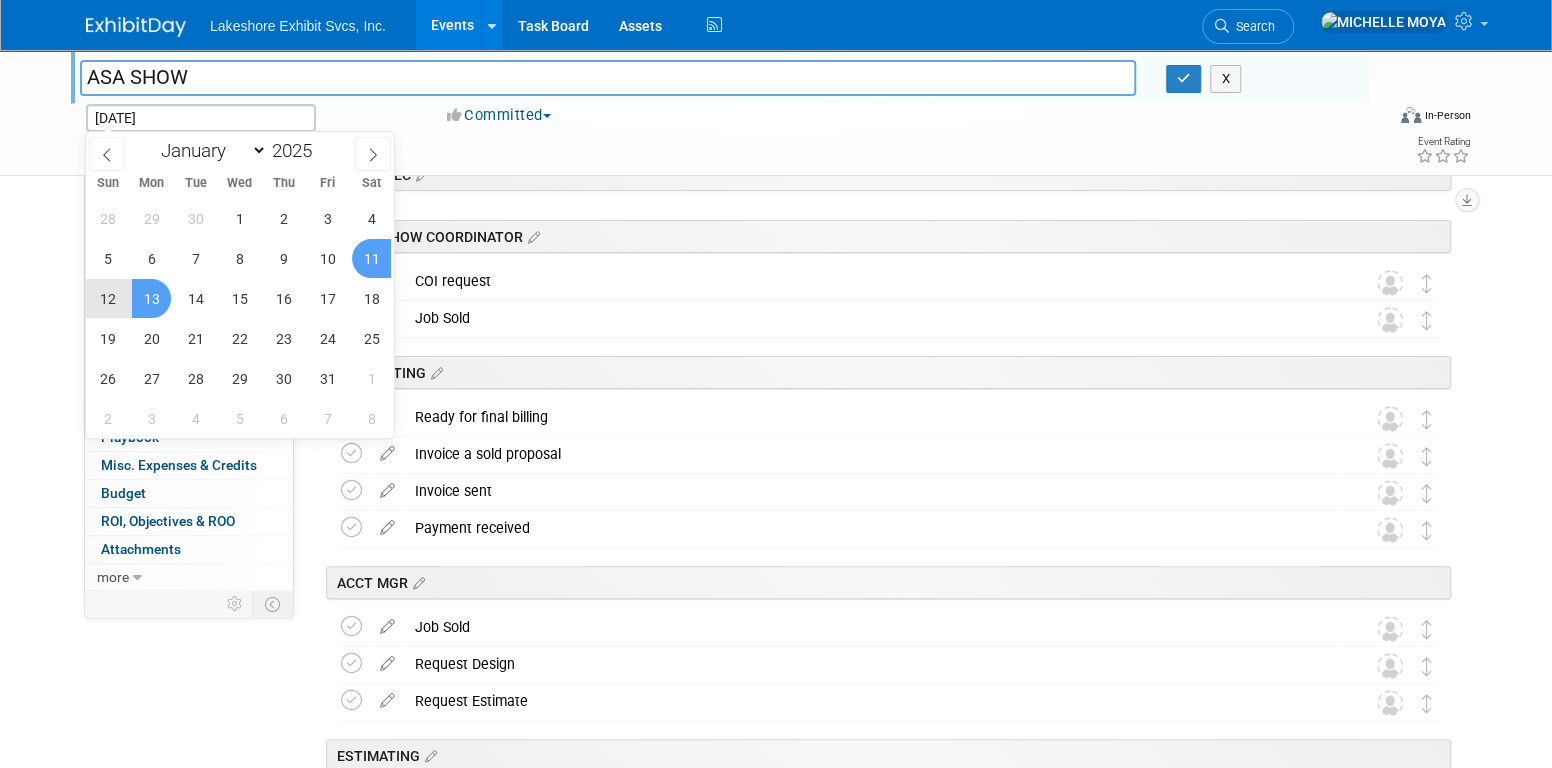 click on "13" at bounding box center [151, 298] 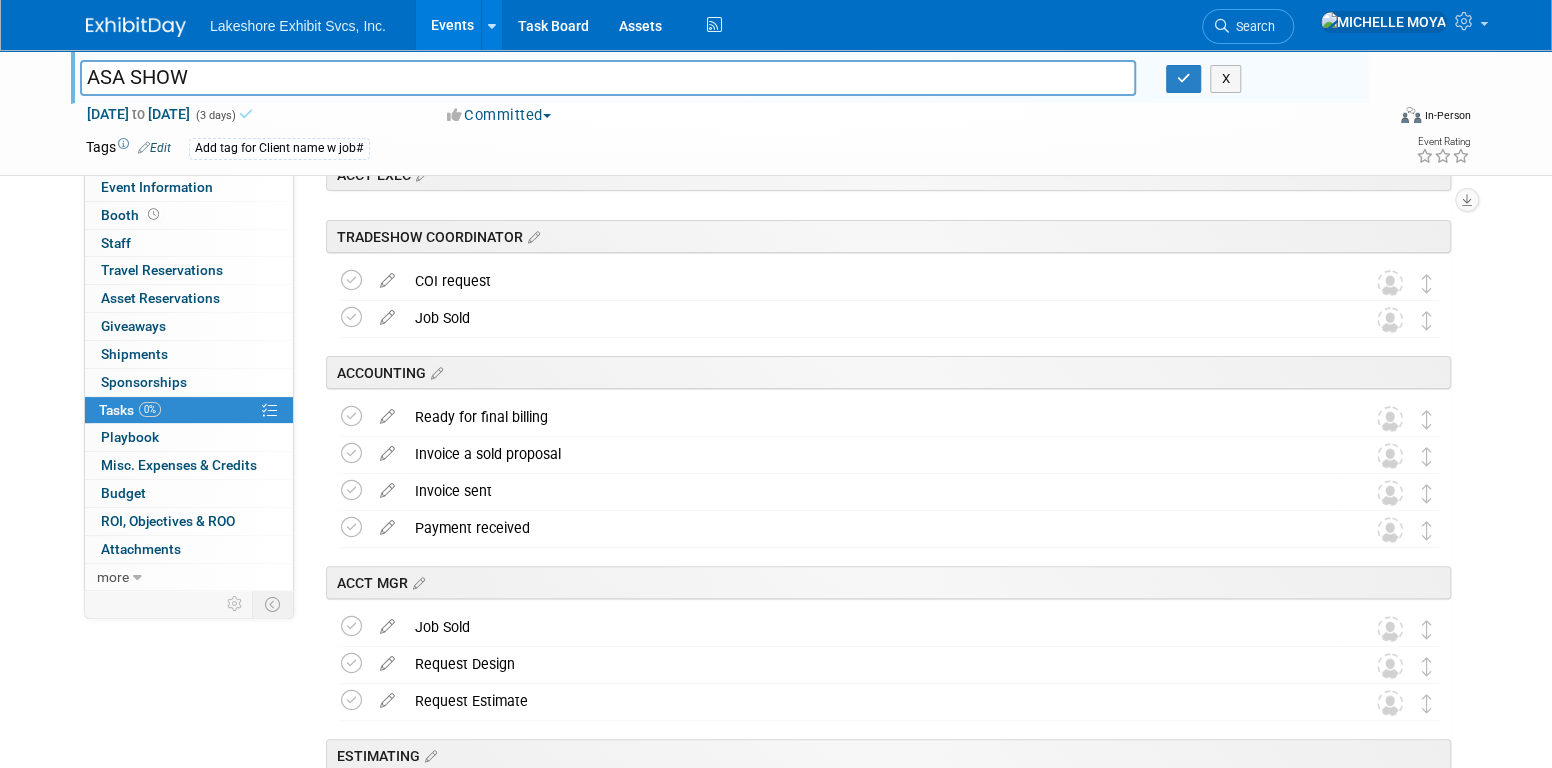 drag, startPoint x: 159, startPoint y: 136, endPoint x: 166, endPoint y: 144, distance: 10.630146 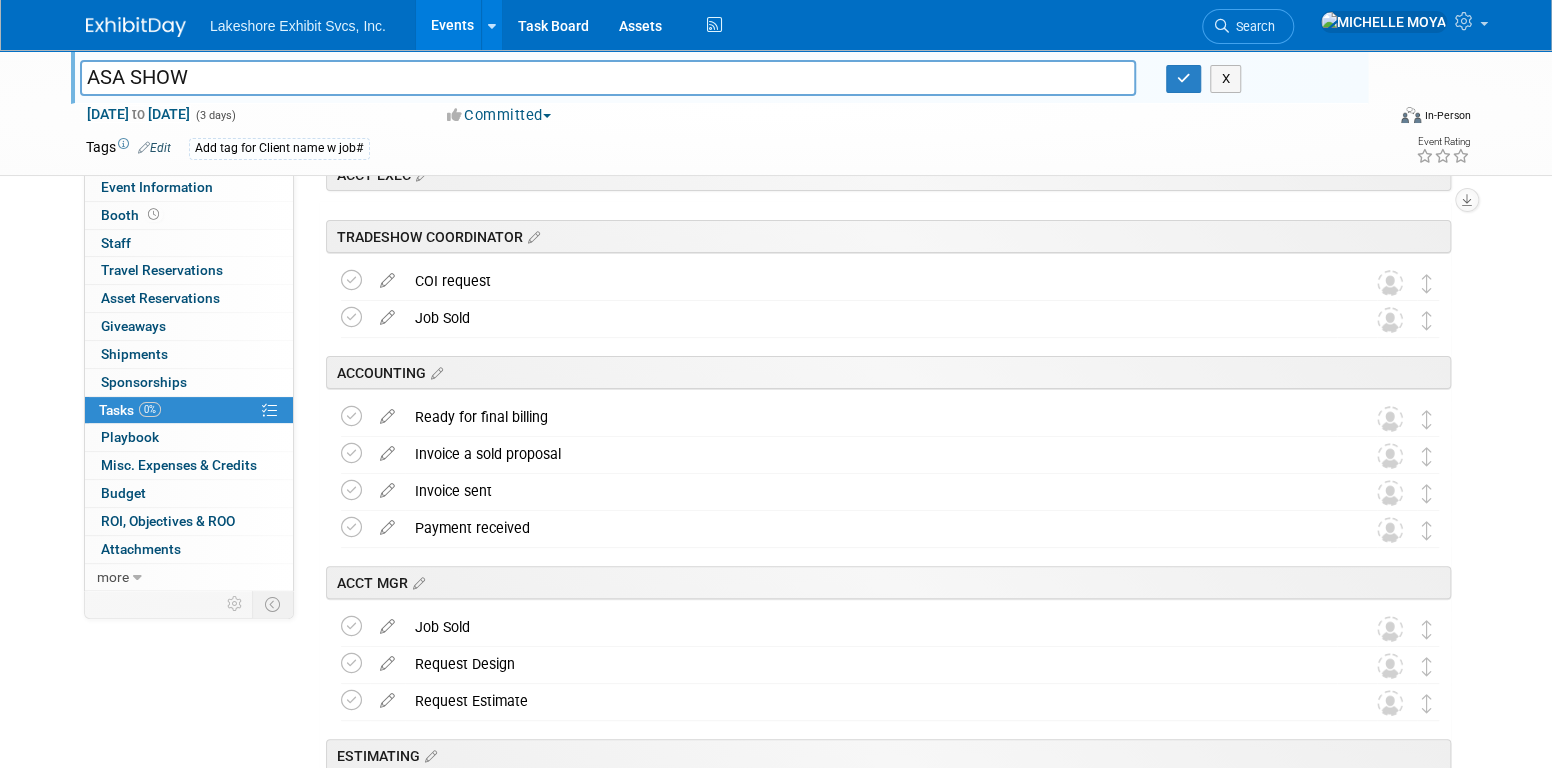 click on "Edit" at bounding box center [154, 148] 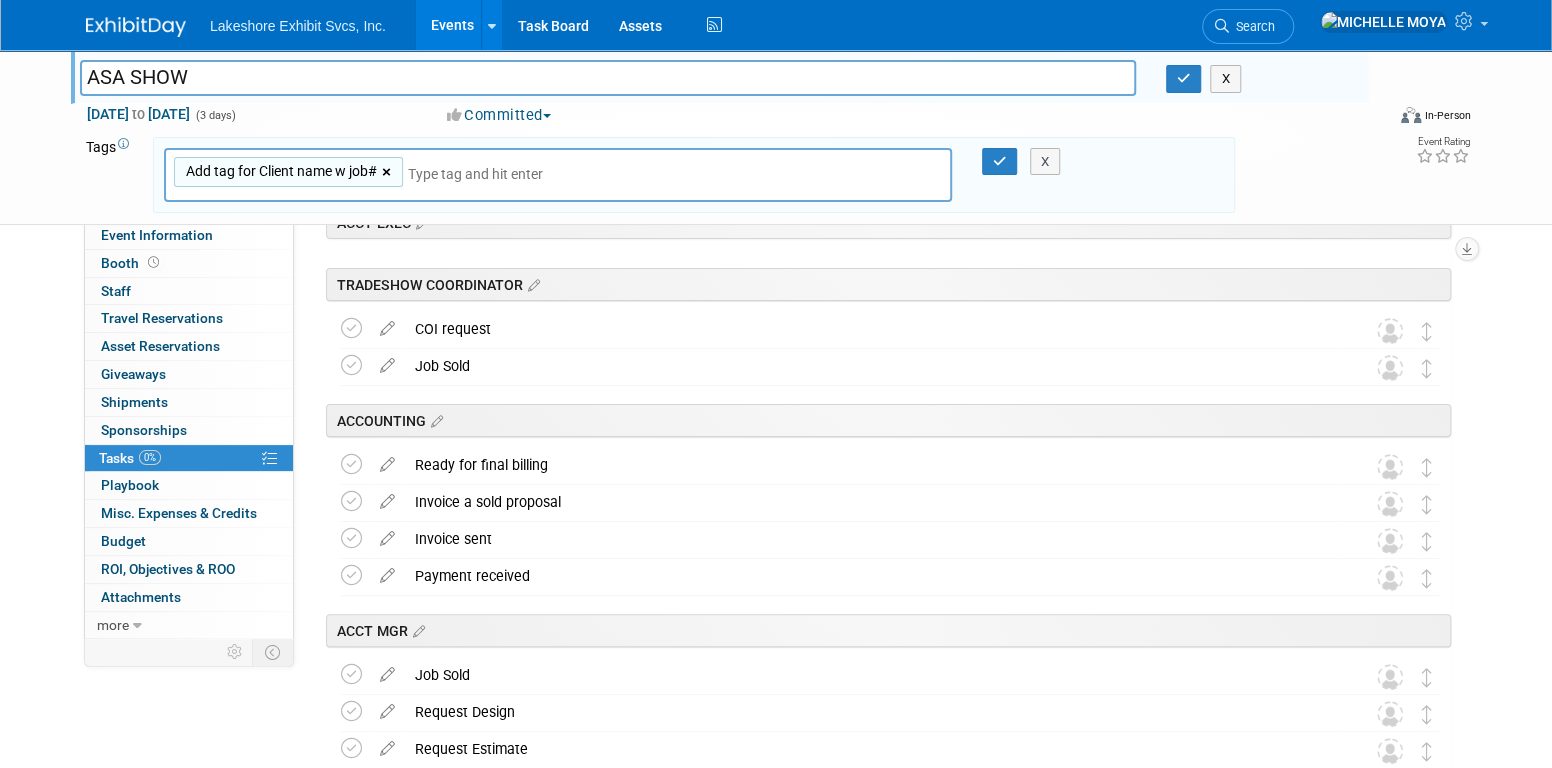 click on "×" at bounding box center [388, 172] 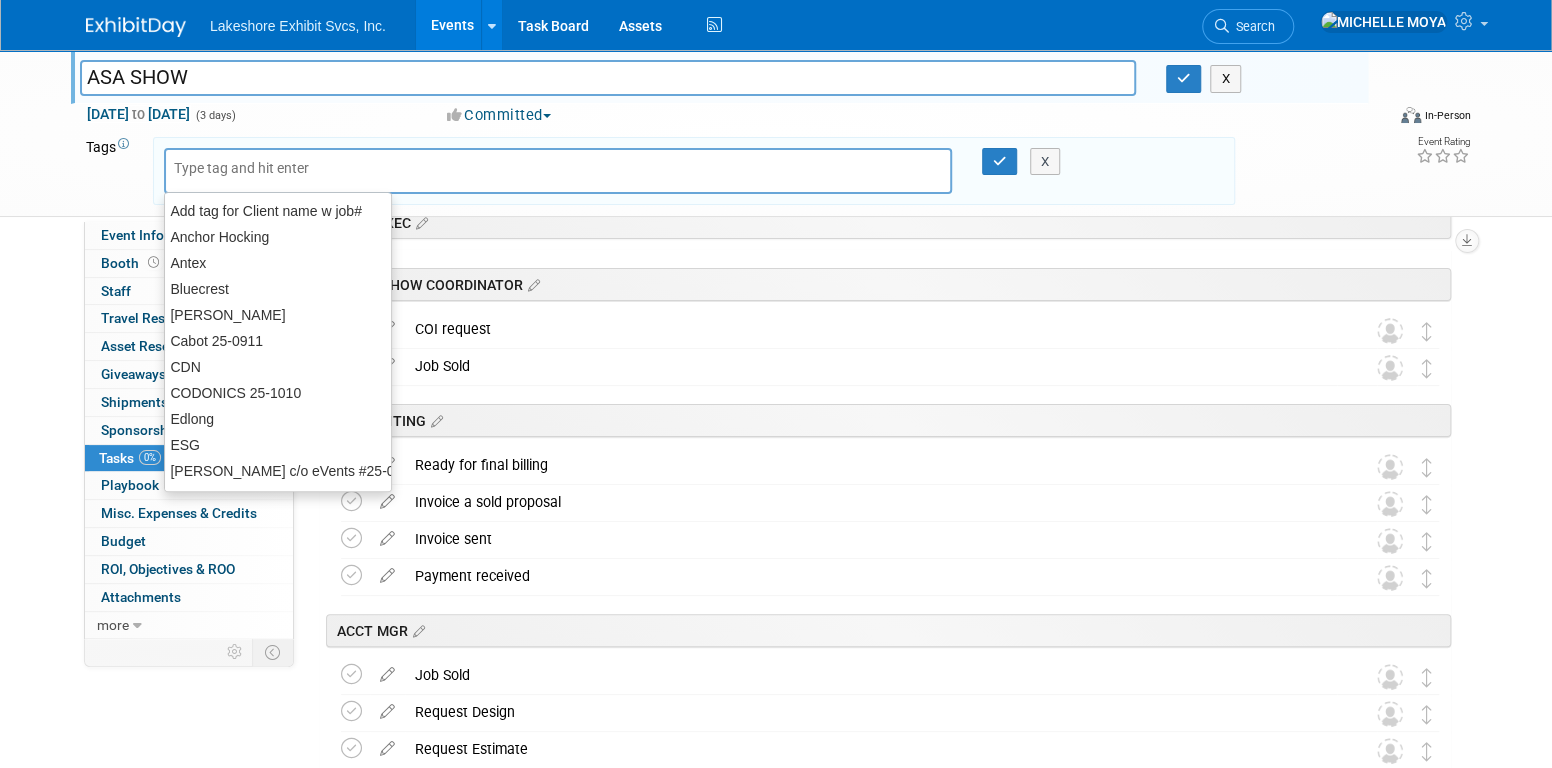 click at bounding box center (314, 168) 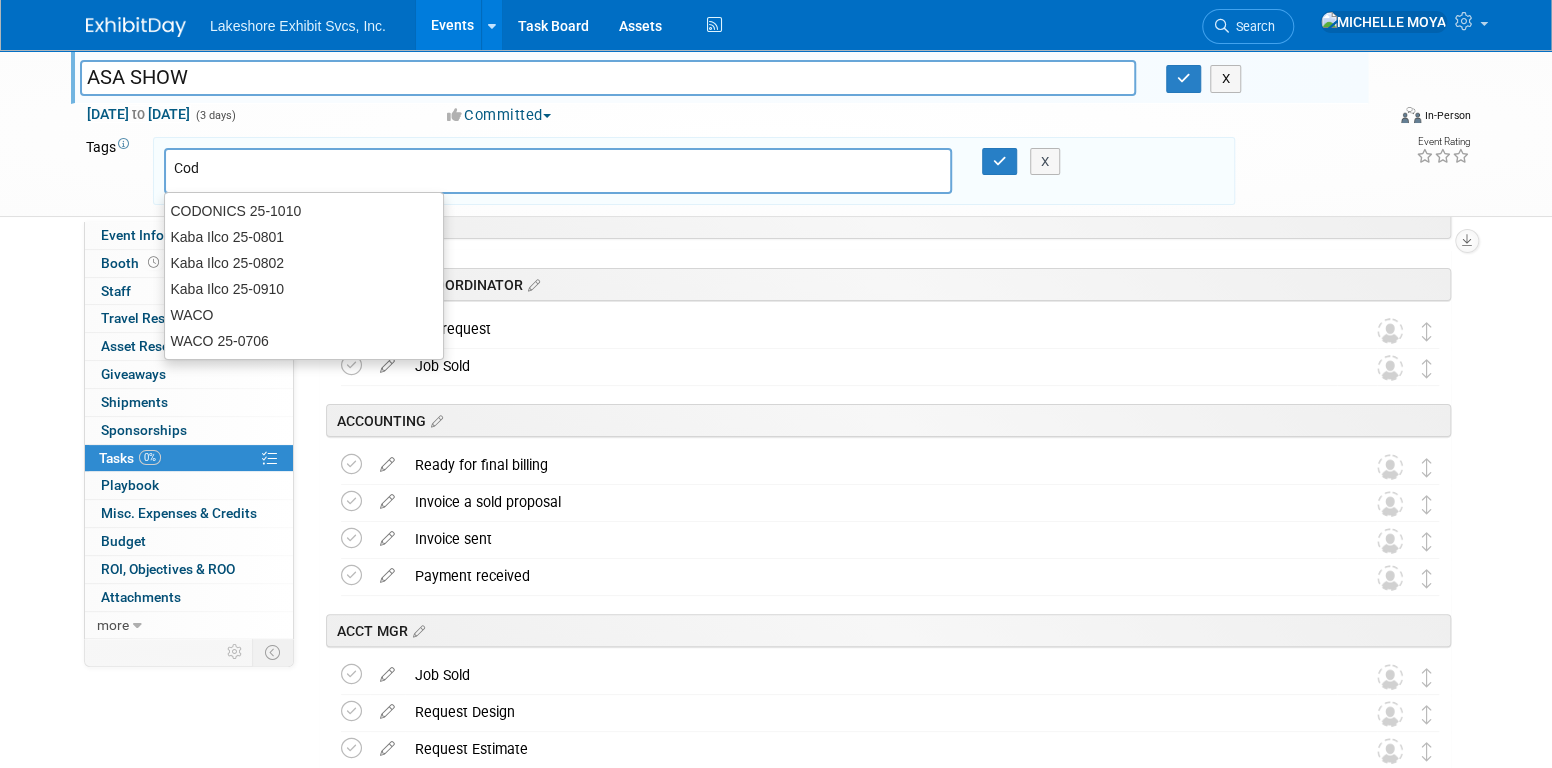 type on "Codo" 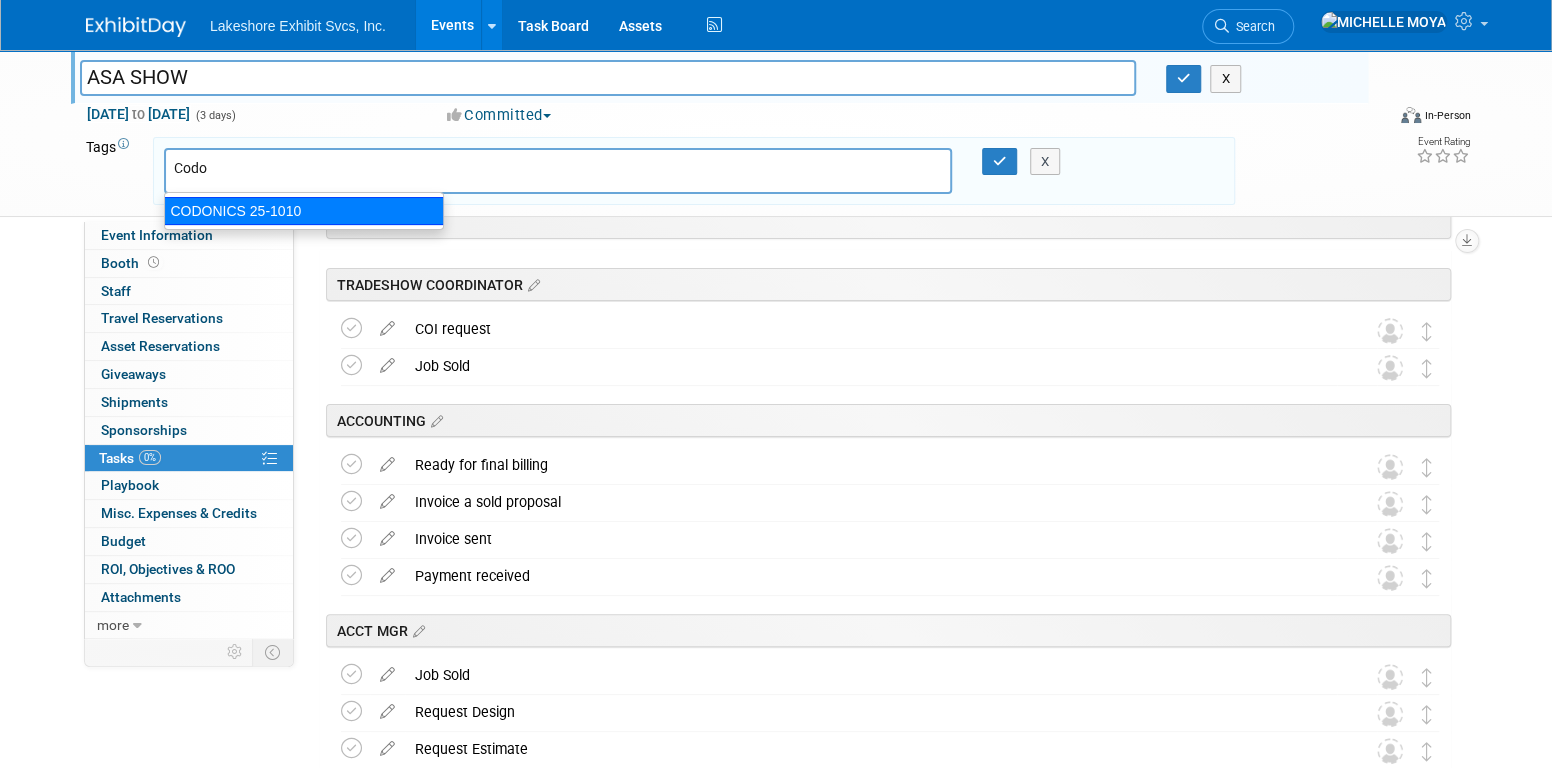 click on "CODONICS 25-1010" at bounding box center (304, 211) 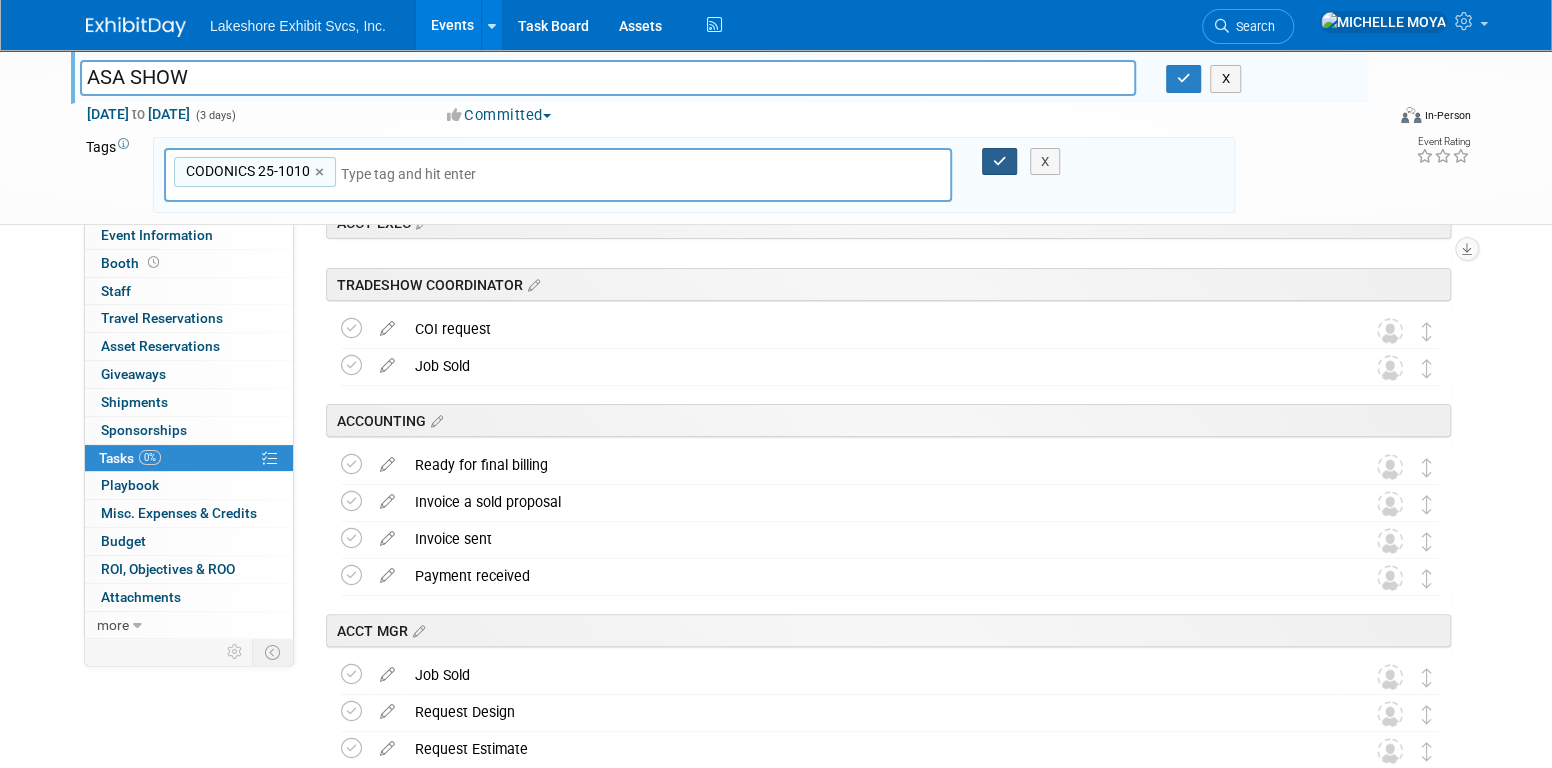 click at bounding box center (1000, 162) 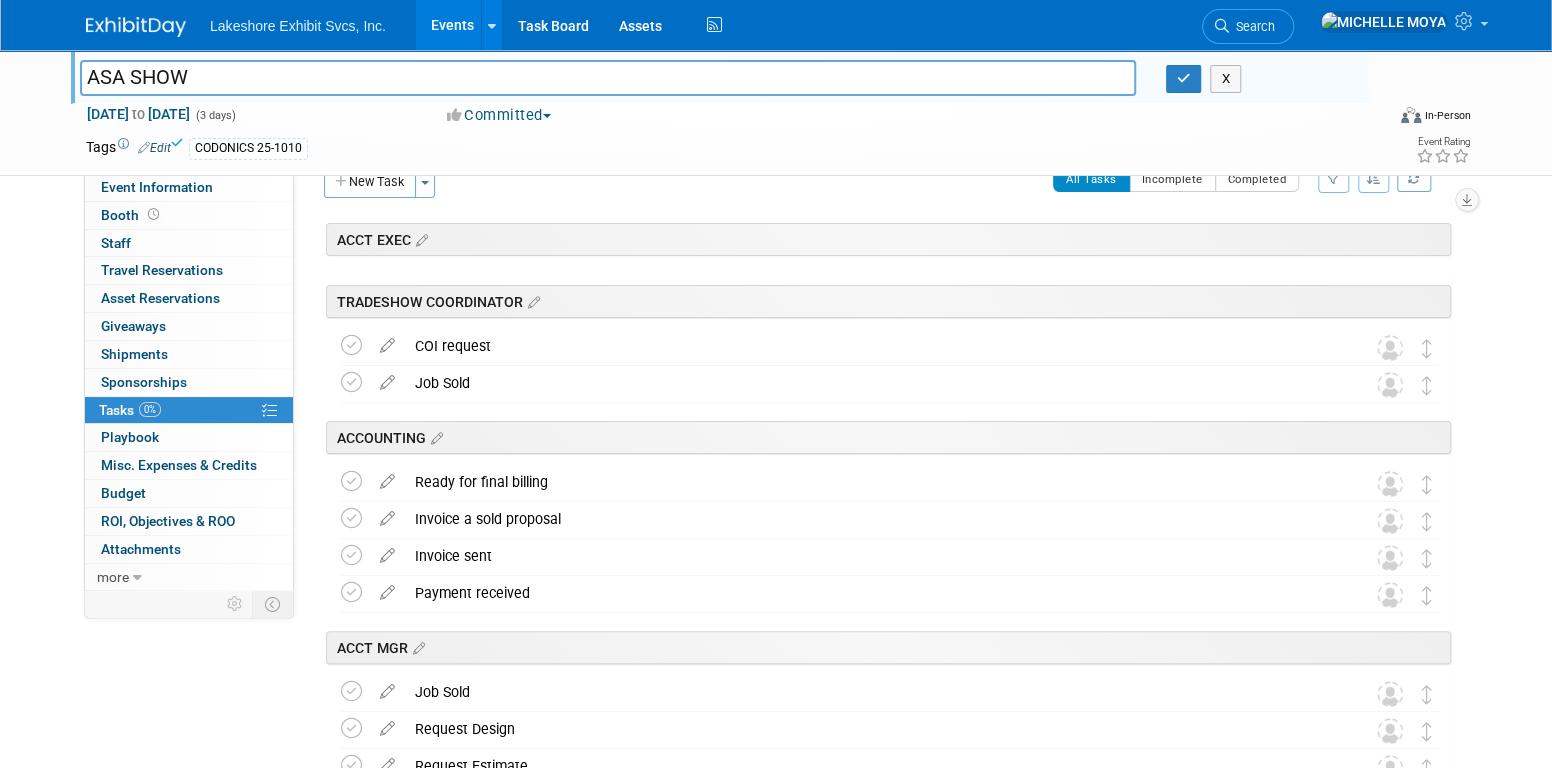 scroll, scrollTop: 0, scrollLeft: 0, axis: both 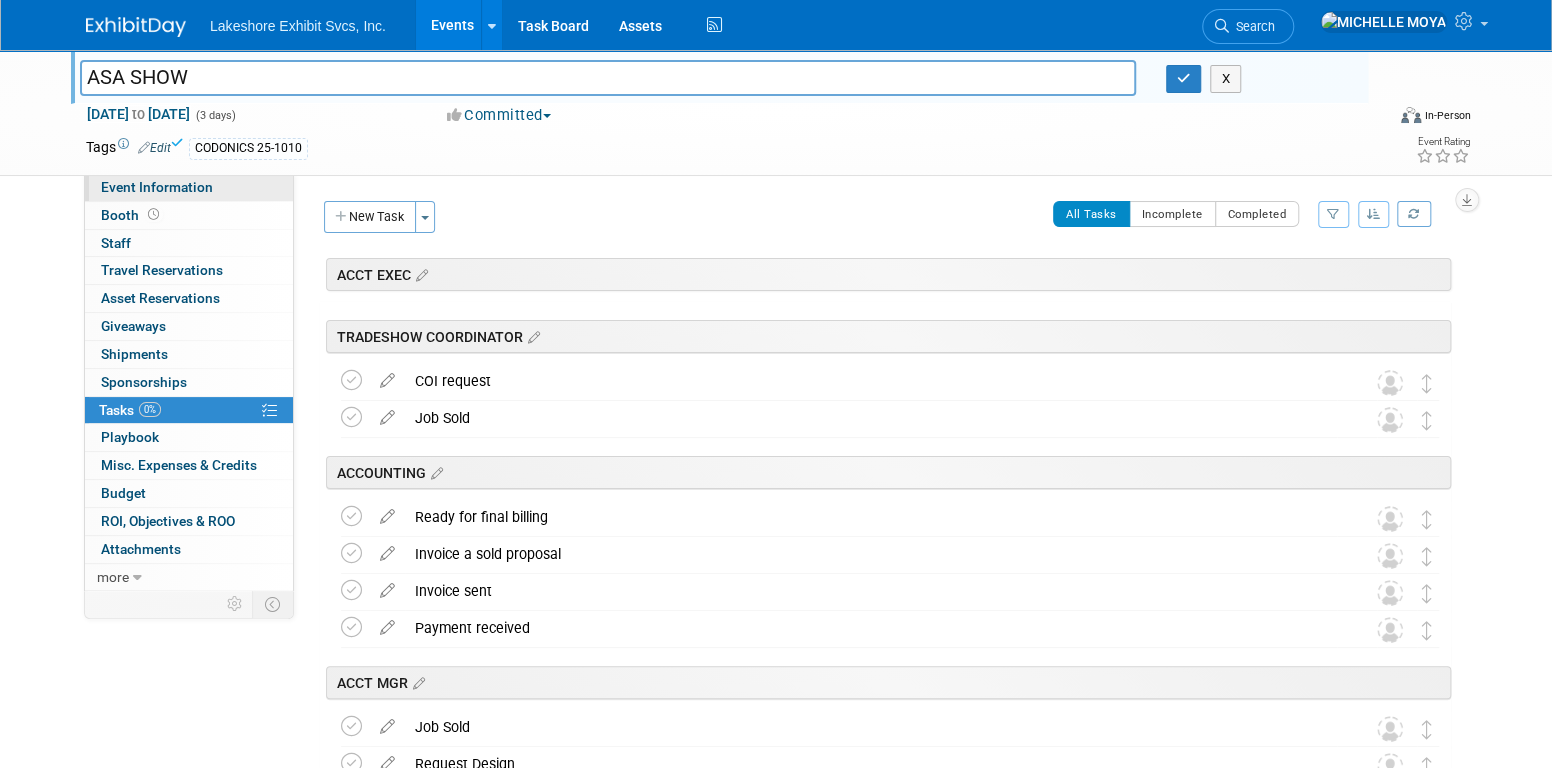 click on "Event Information" at bounding box center (157, 187) 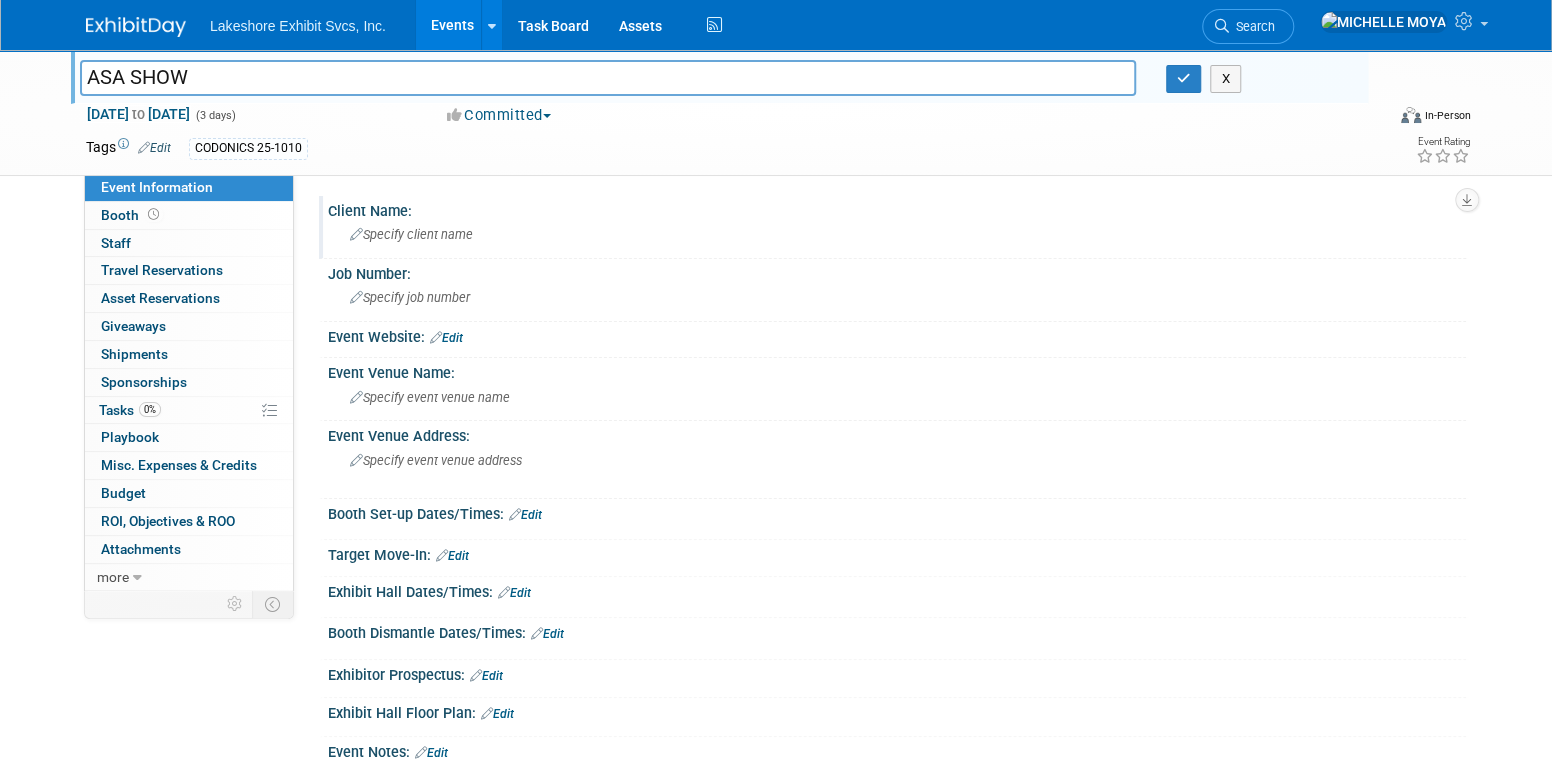 click on "Specify client name" at bounding box center (897, 234) 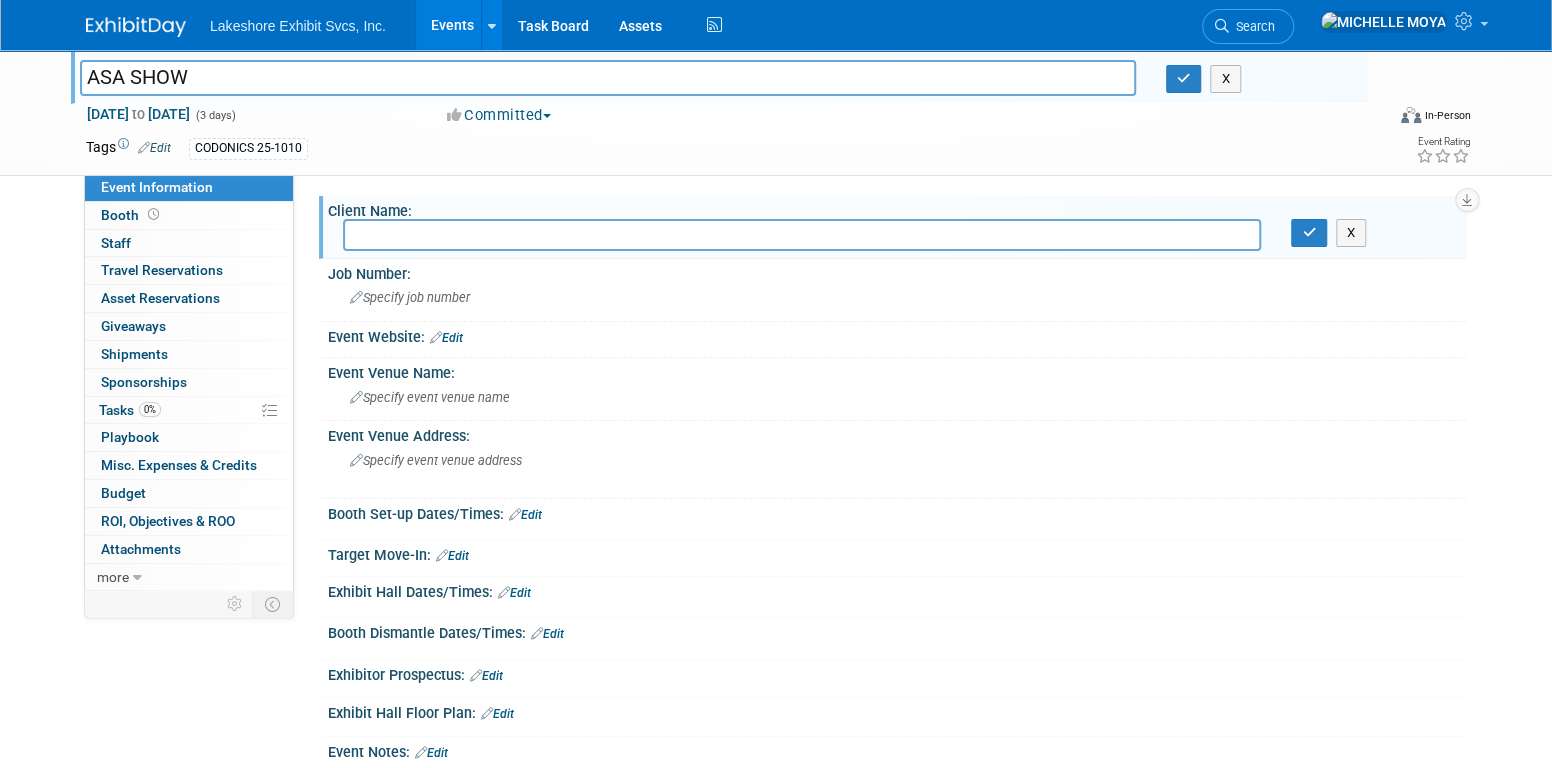 type on "c" 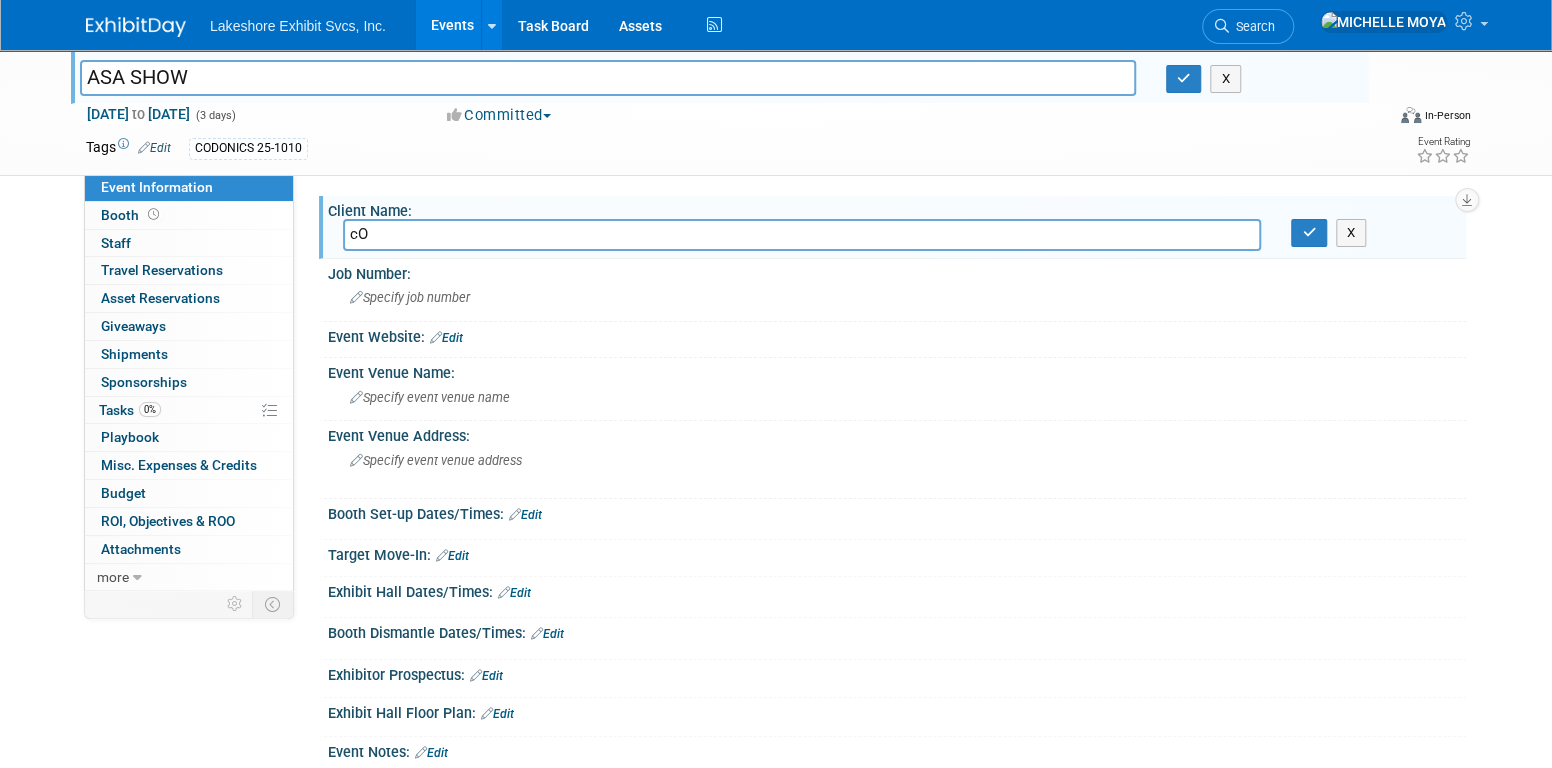 type on "c" 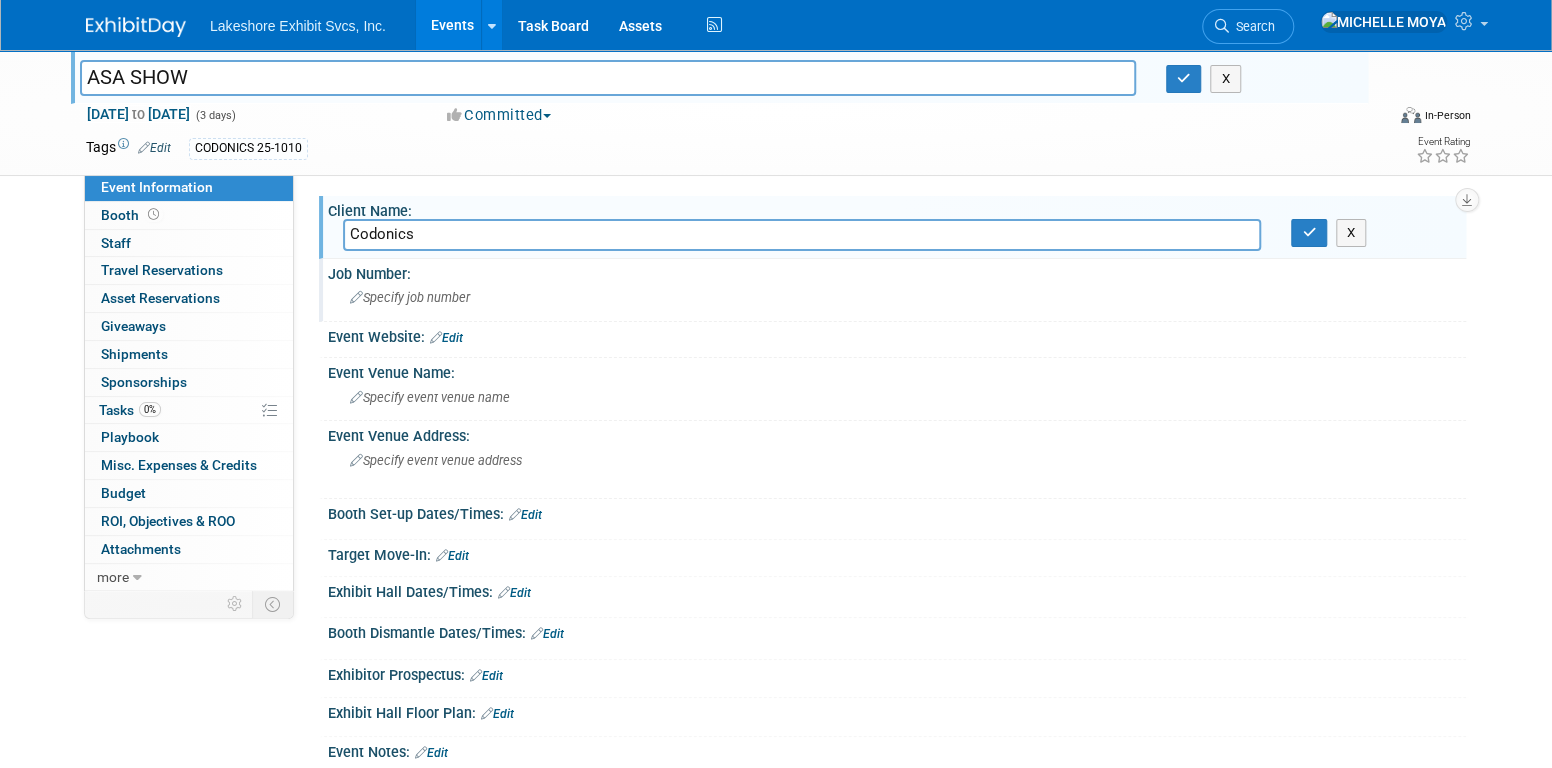 type on "Codonics" 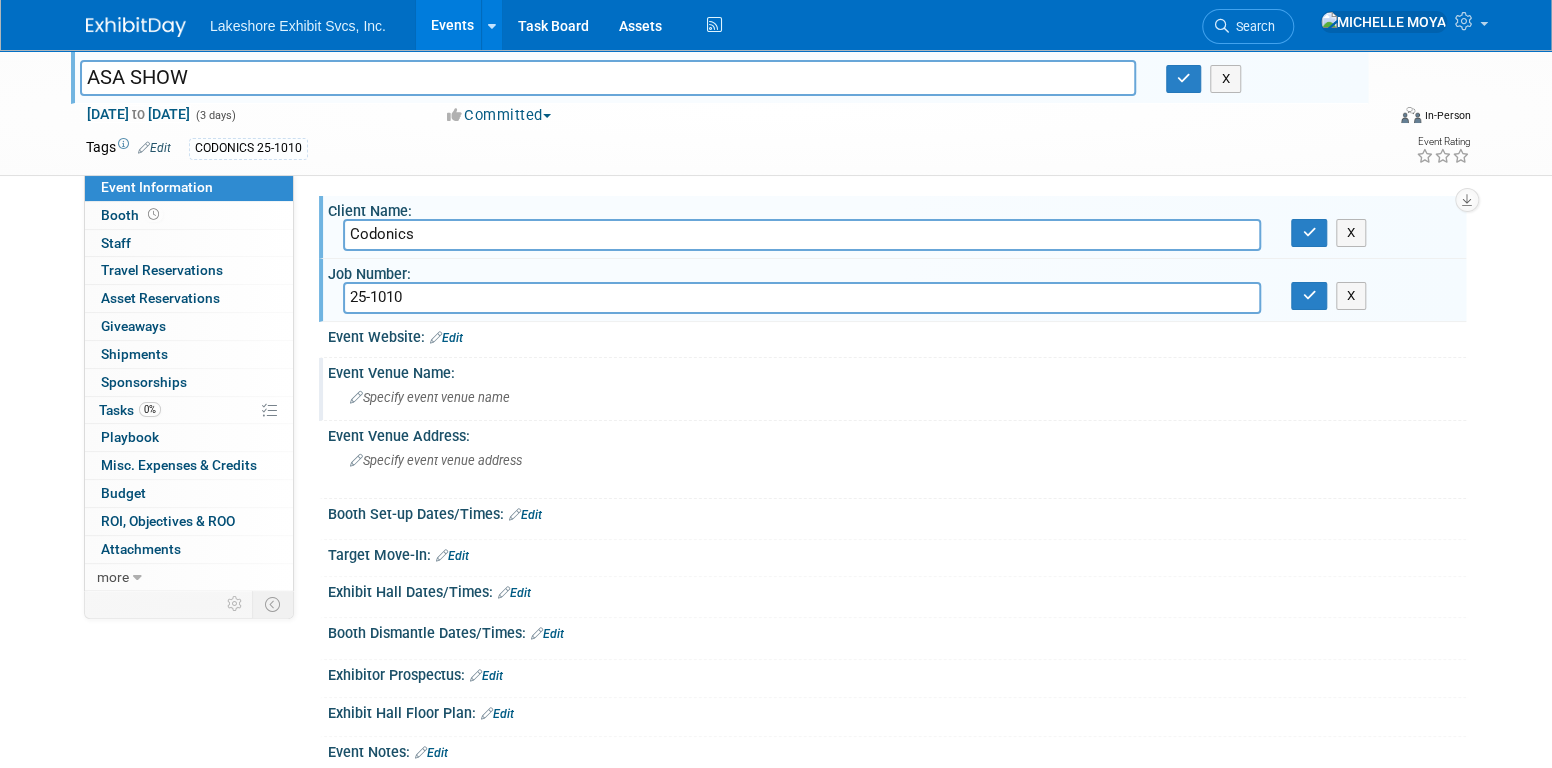 type on "25-1010" 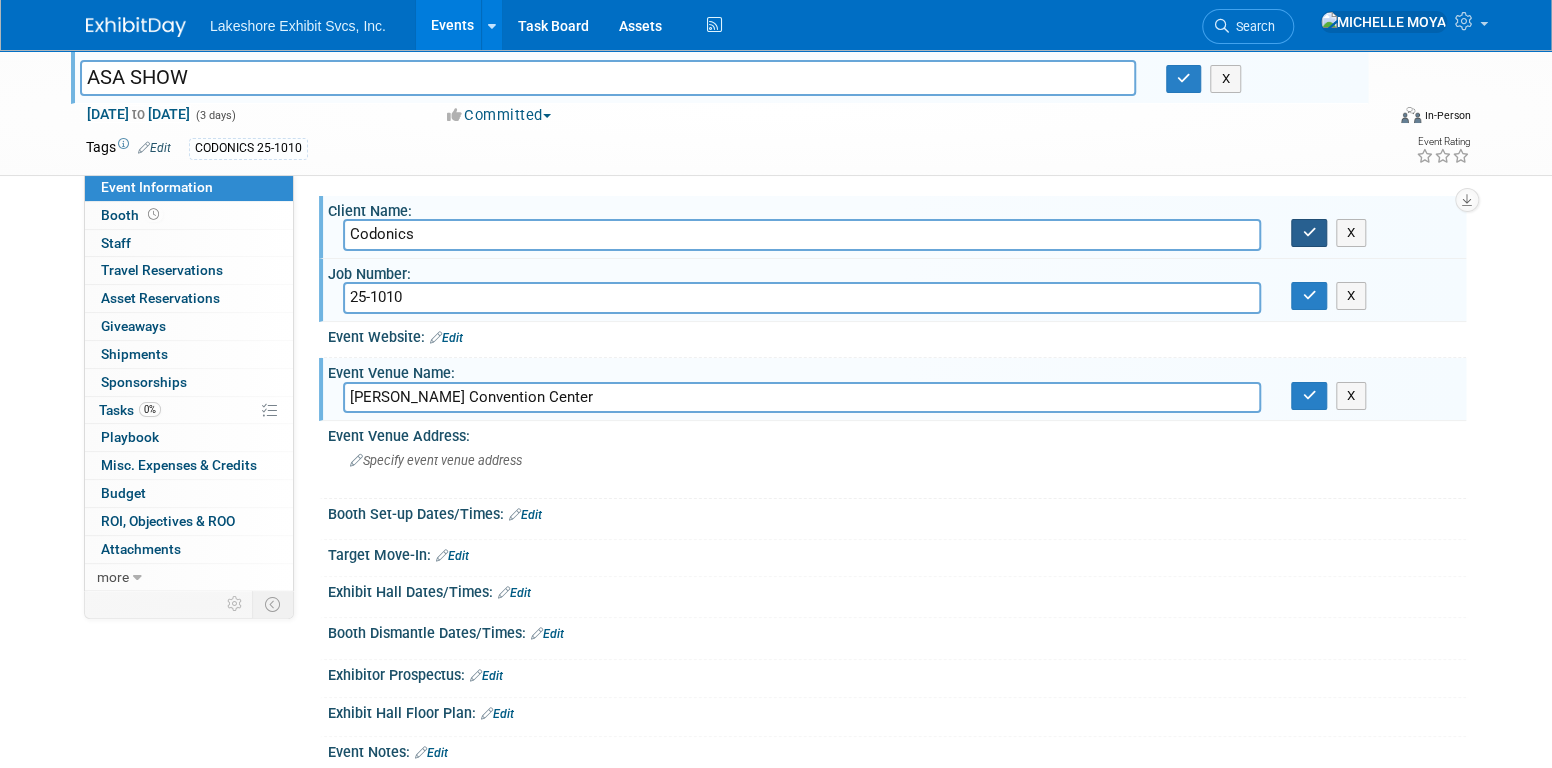type on "Henry B. Gonzalez Convention Center" 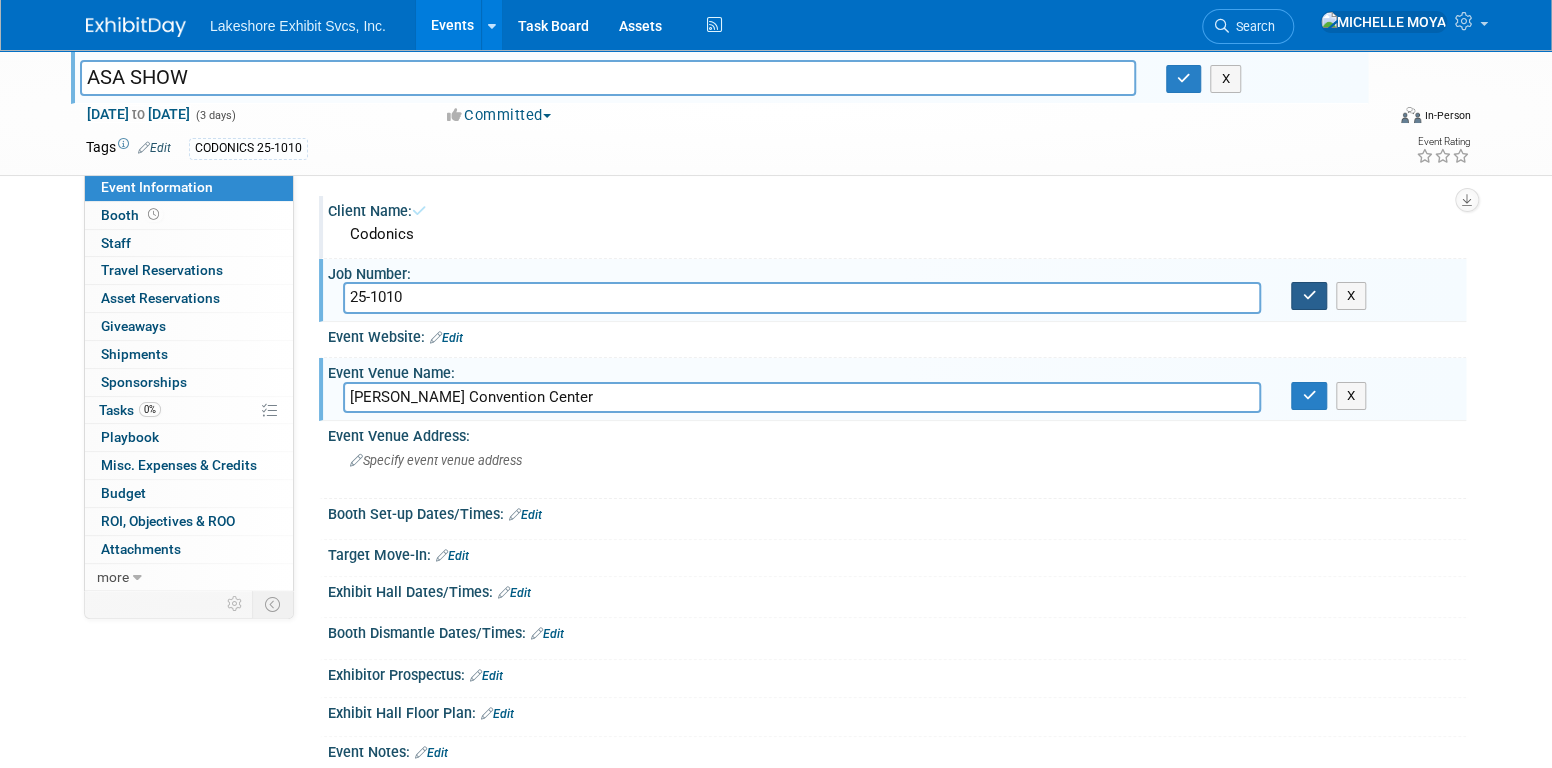 drag, startPoint x: 1318, startPoint y: 286, endPoint x: 1309, endPoint y: 299, distance: 15.811388 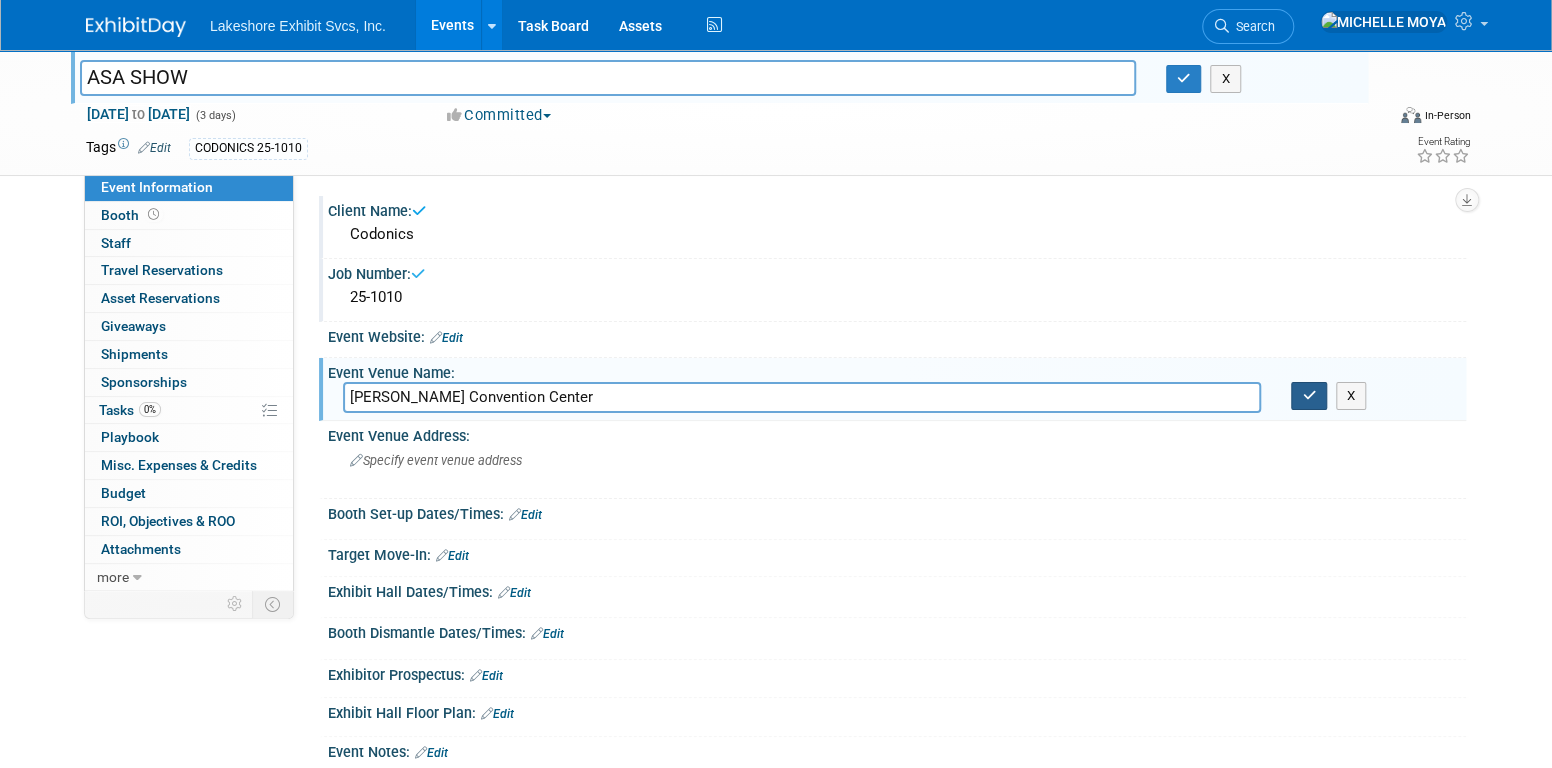 click at bounding box center (1309, 396) 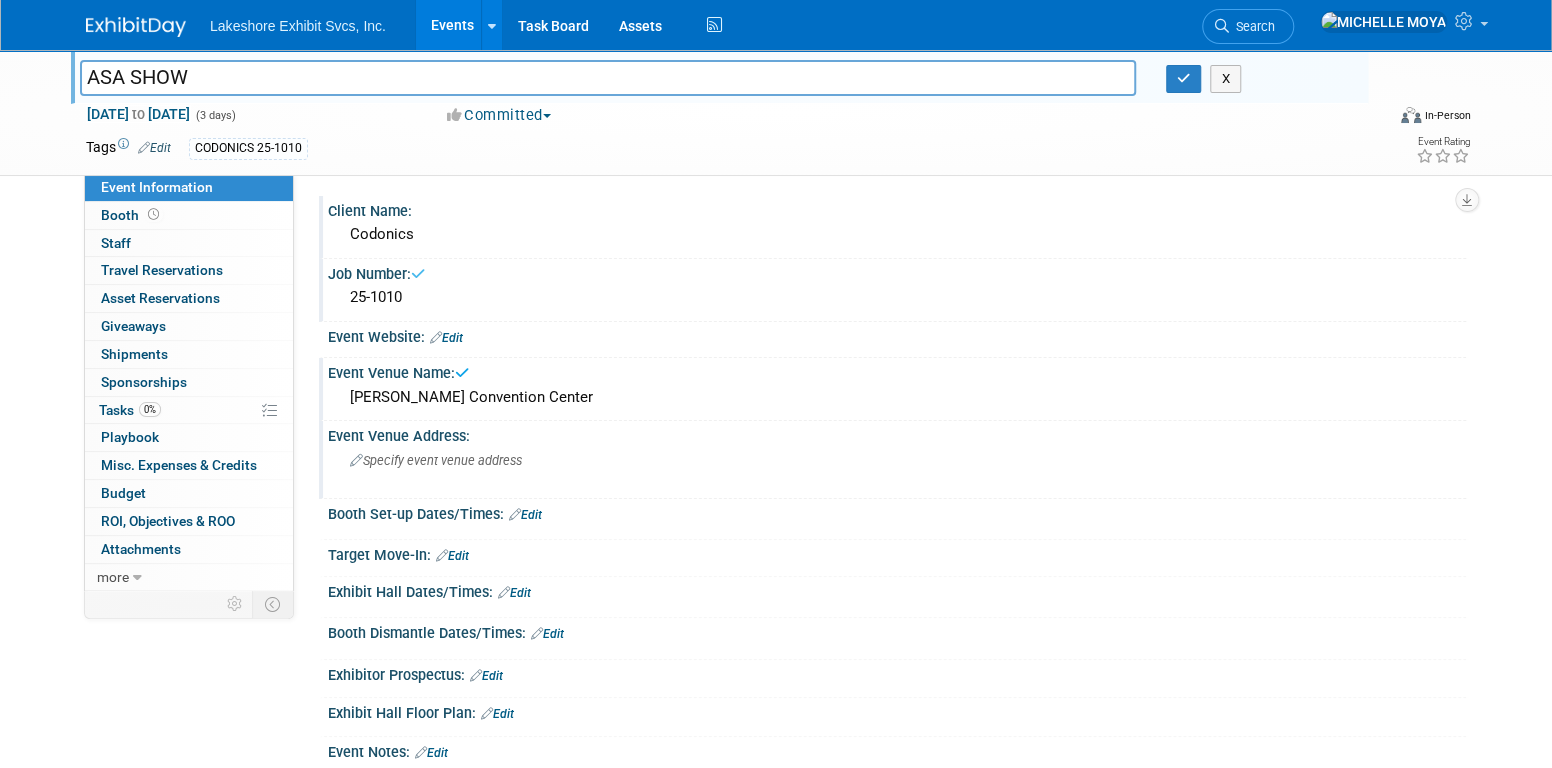 click on "Specify event venue address" at bounding box center [565, 468] 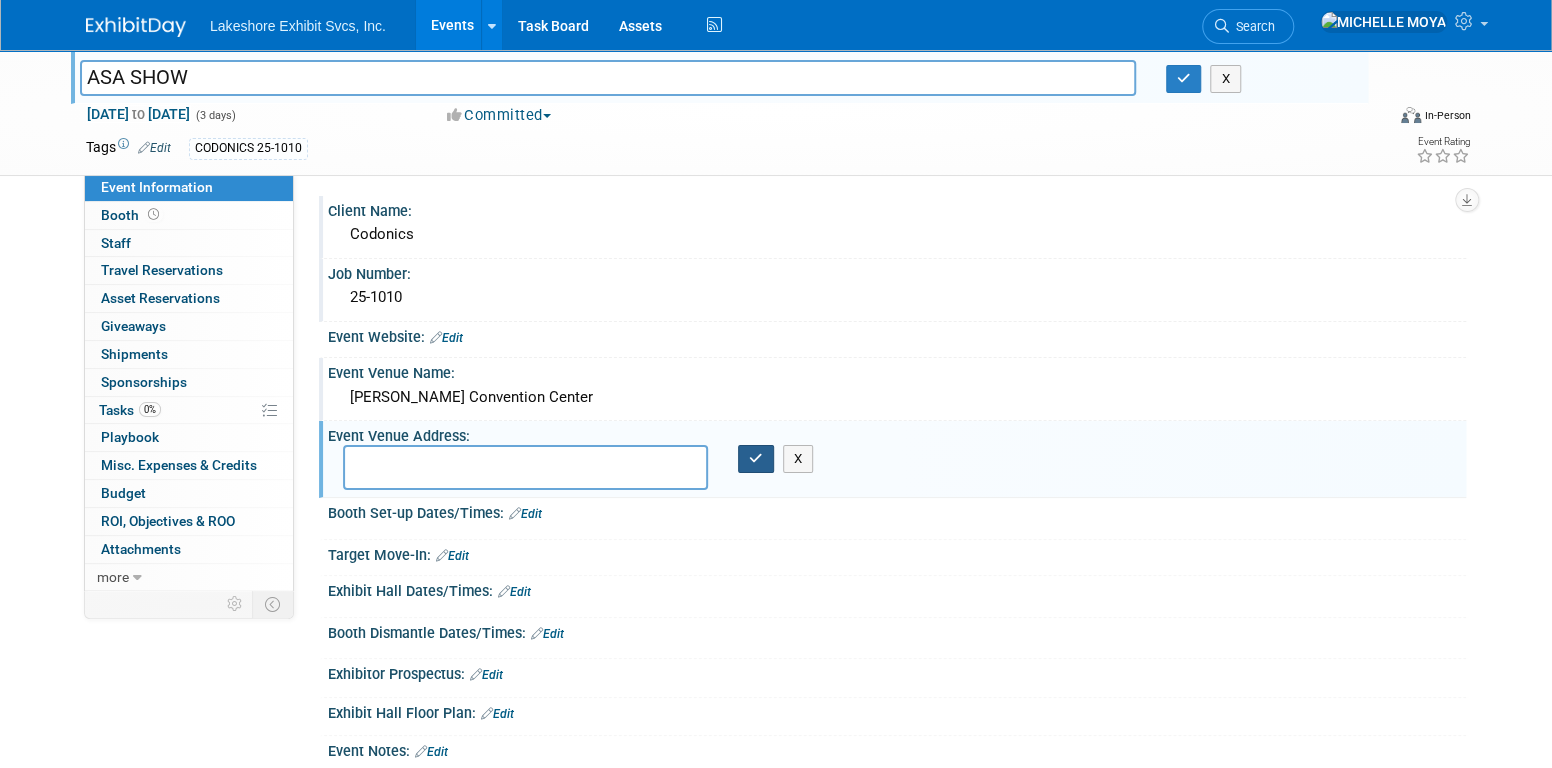 click at bounding box center [756, 458] 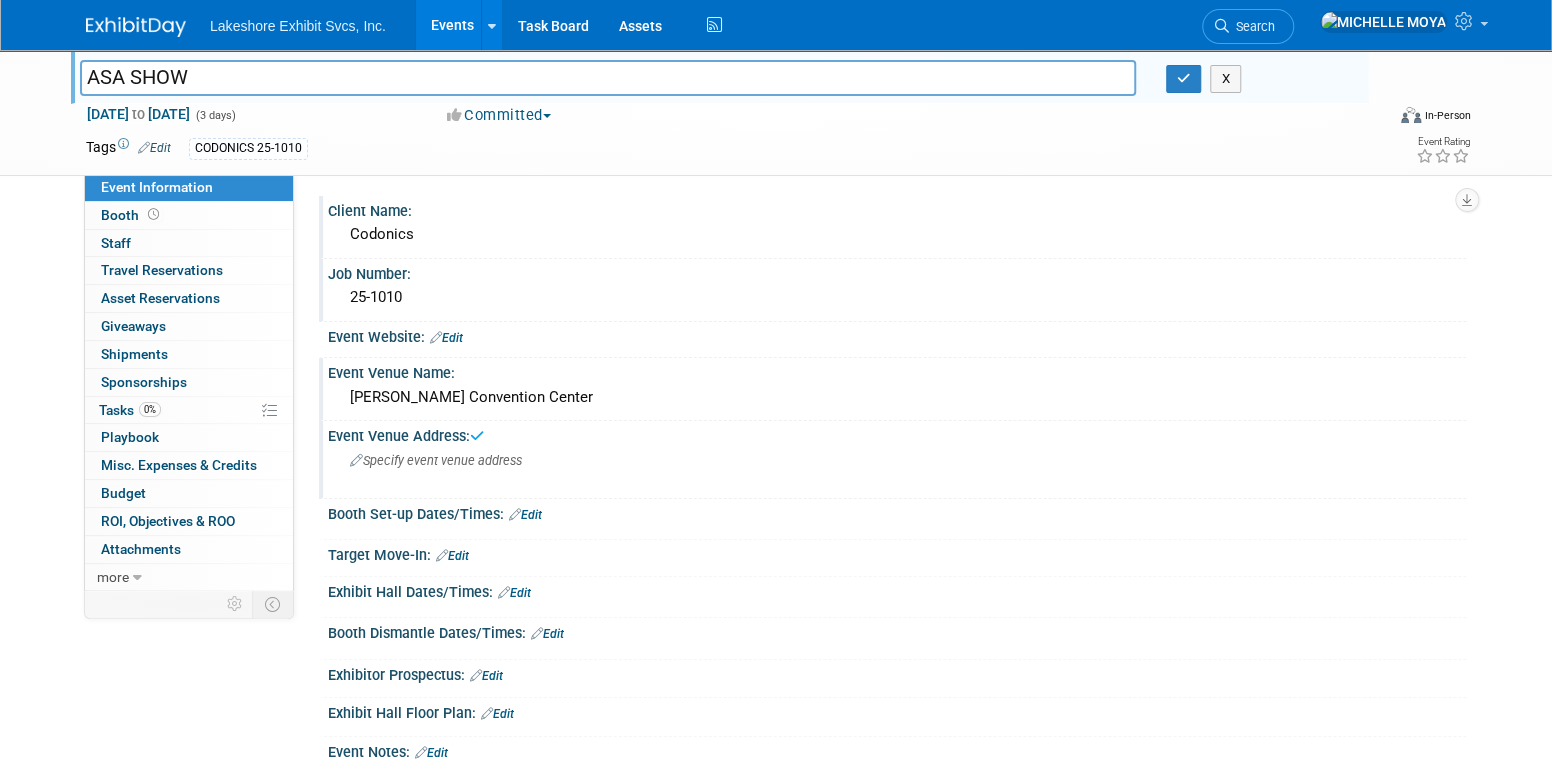 click on "Edit" at bounding box center [525, 515] 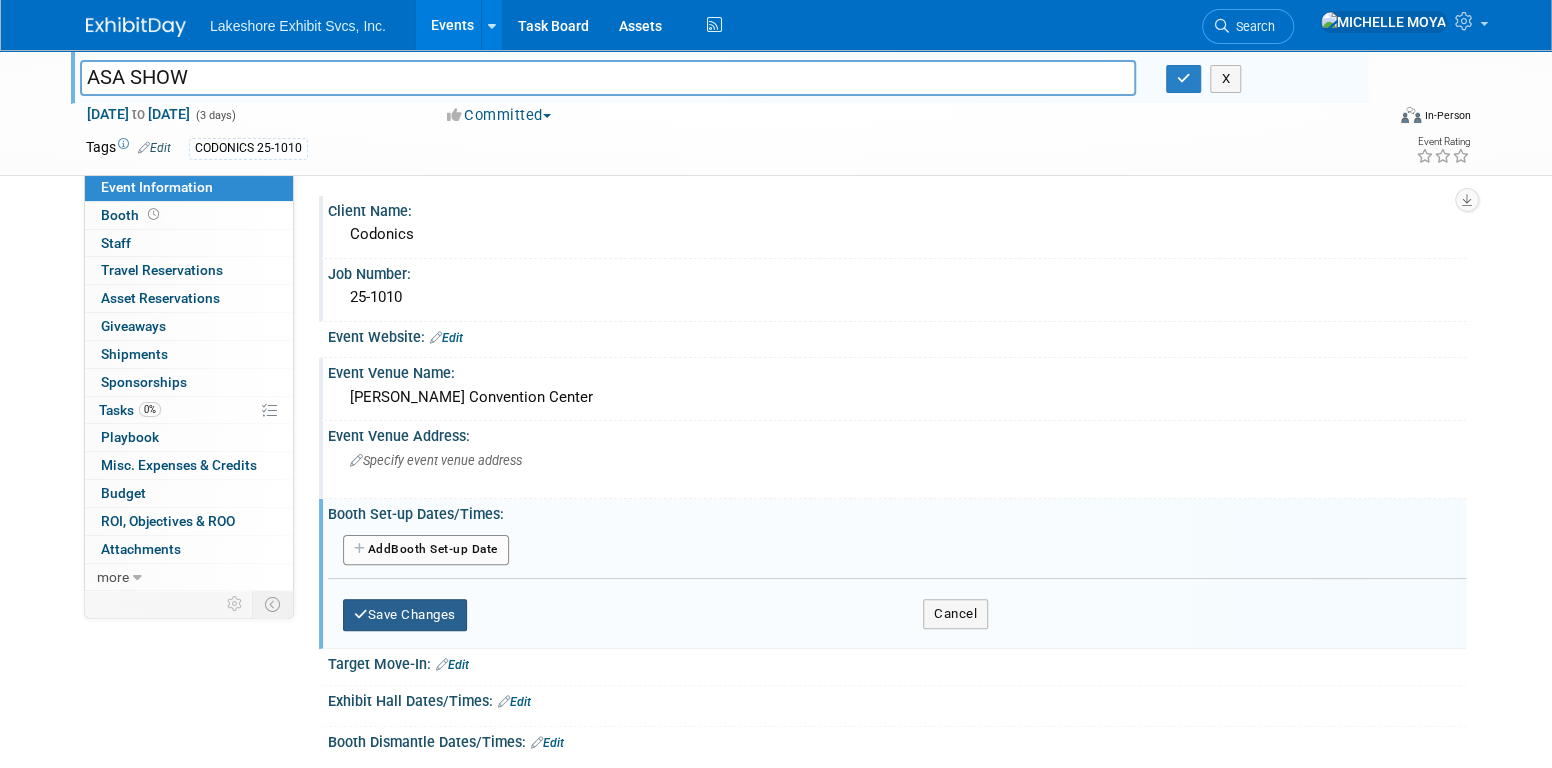 click on "Save Changes" at bounding box center [405, 615] 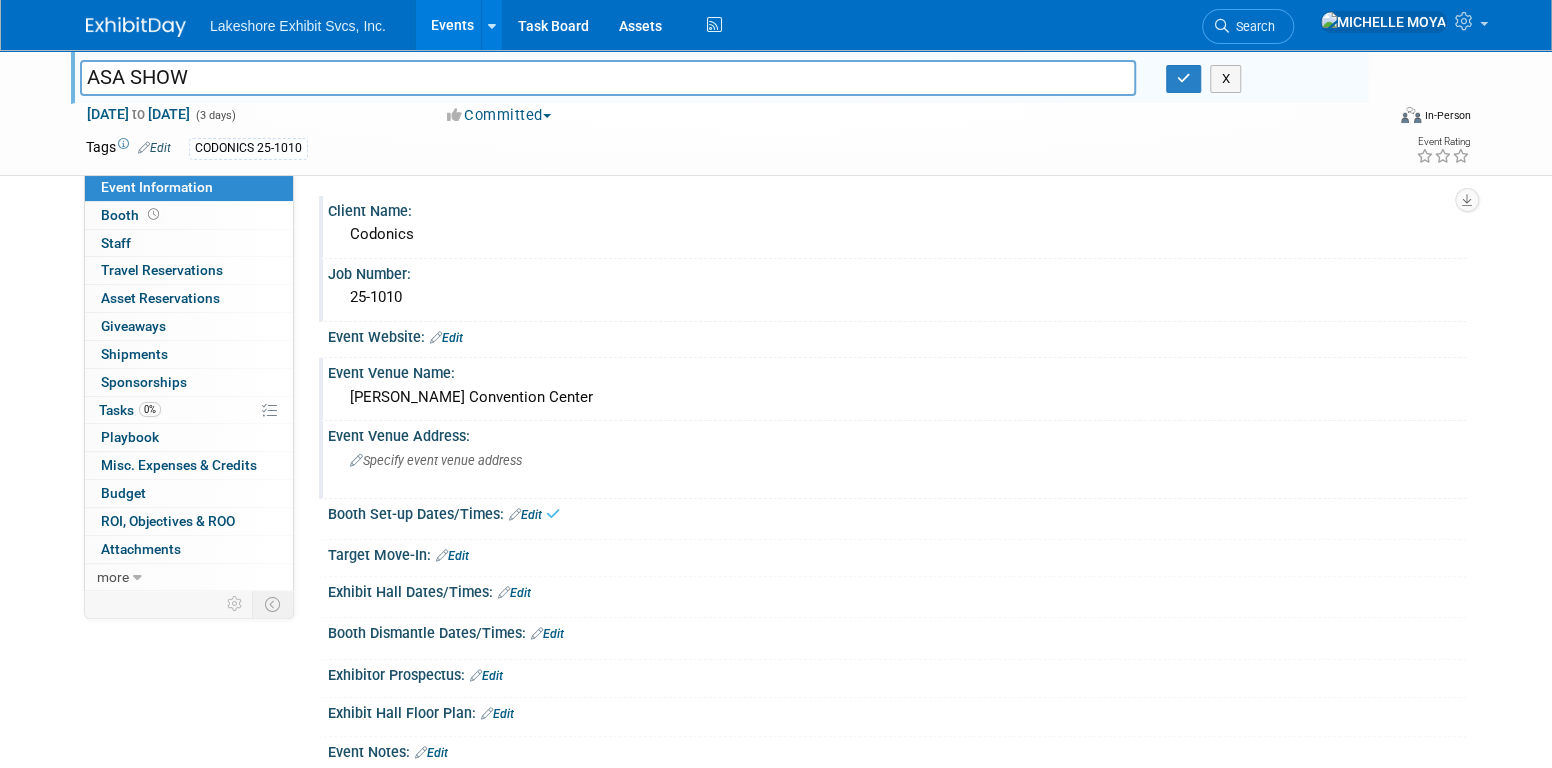 click on "Edit" at bounding box center [514, 593] 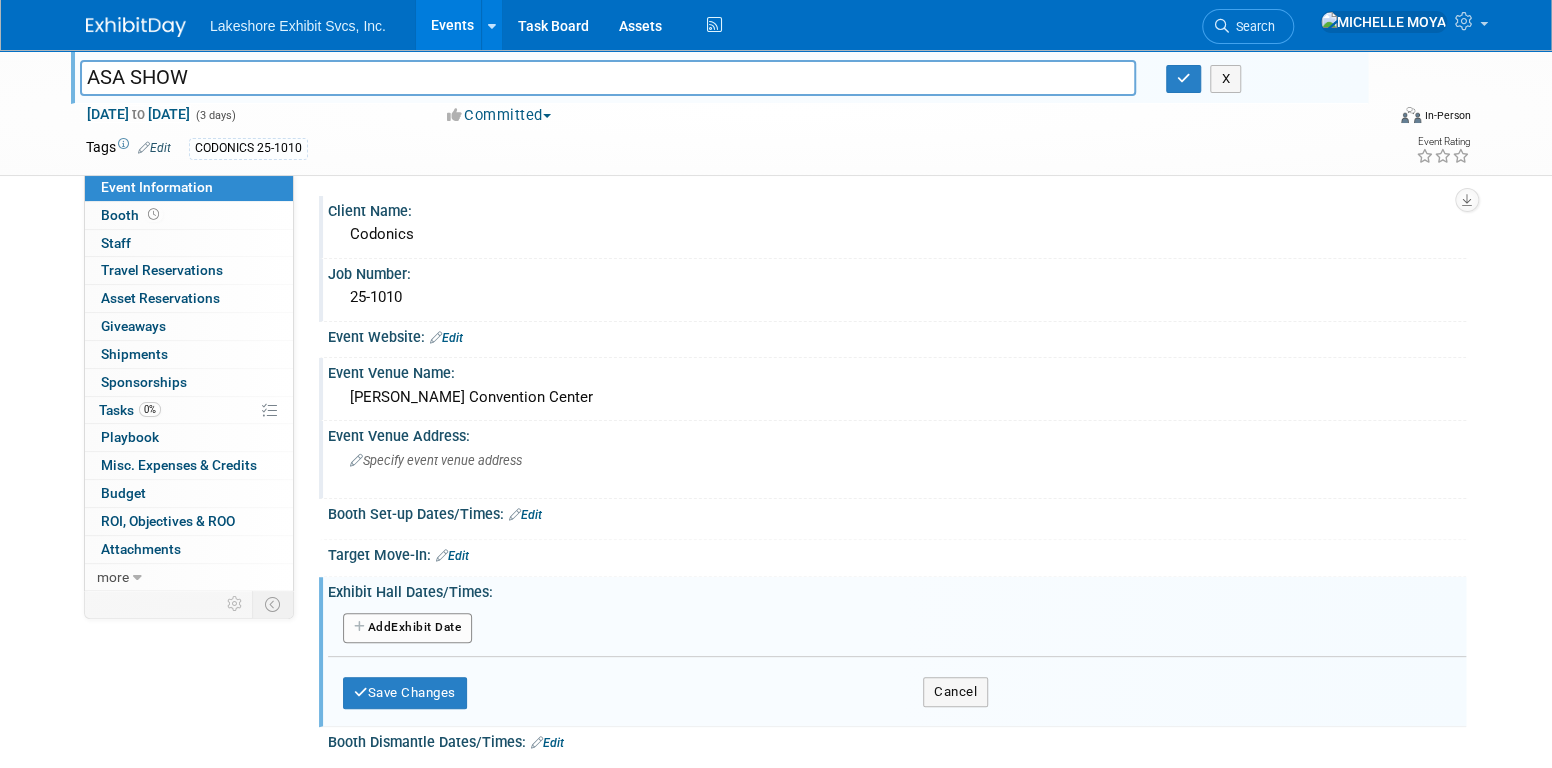 click on "Add  Another  Exhibit Date" at bounding box center (407, 628) 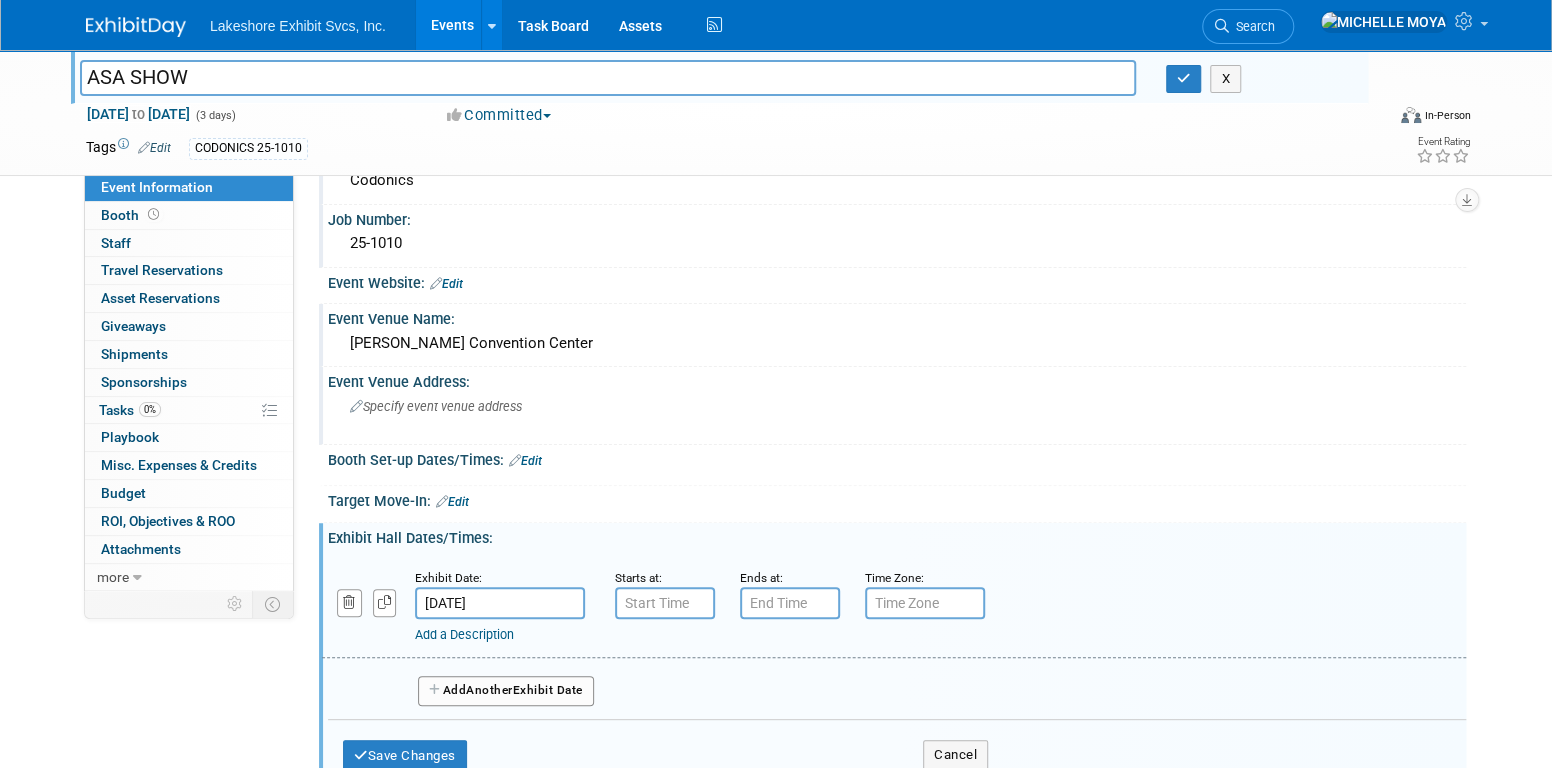 scroll, scrollTop: 100, scrollLeft: 0, axis: vertical 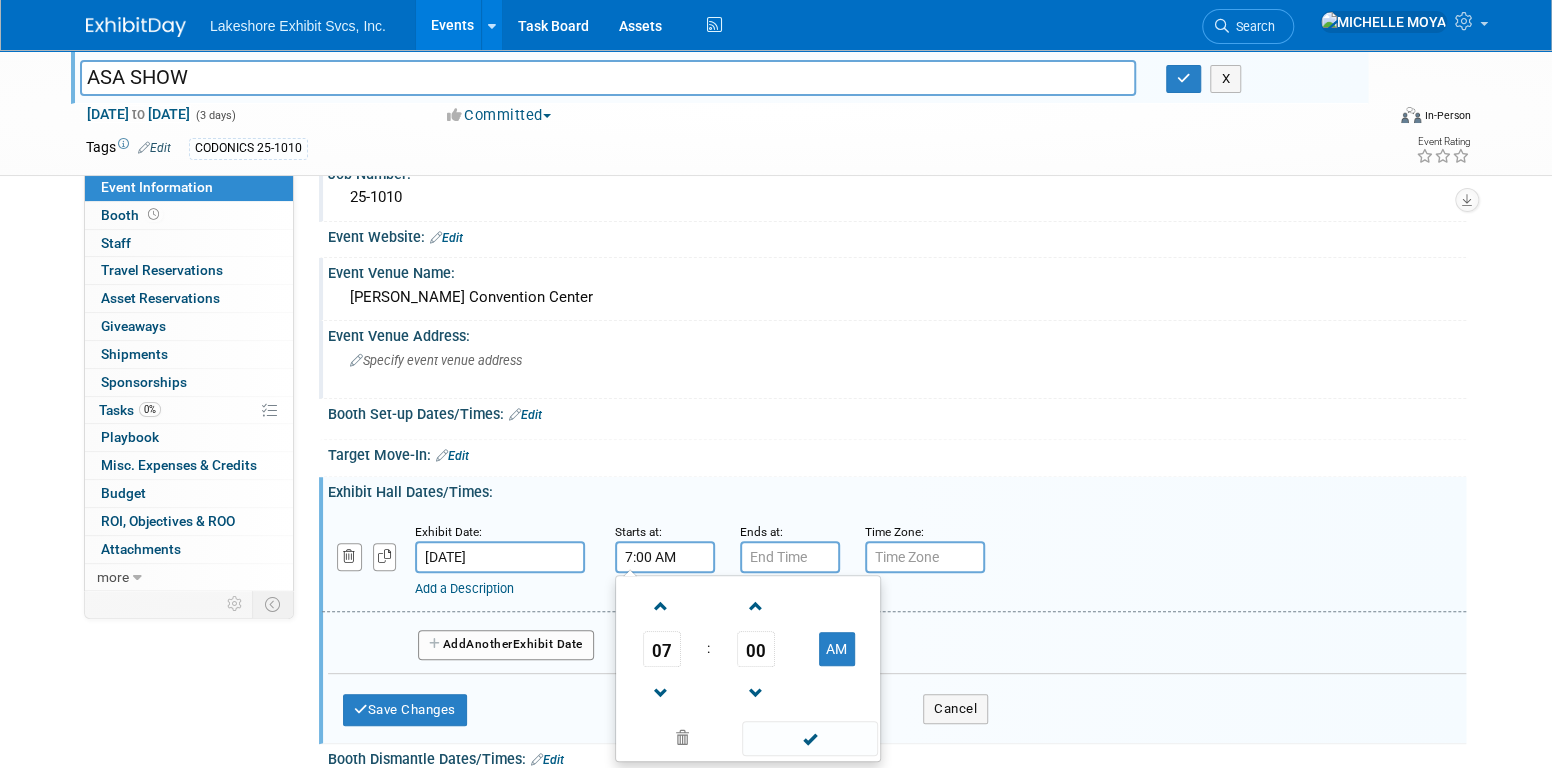 click on "7:00 AM" at bounding box center [665, 557] 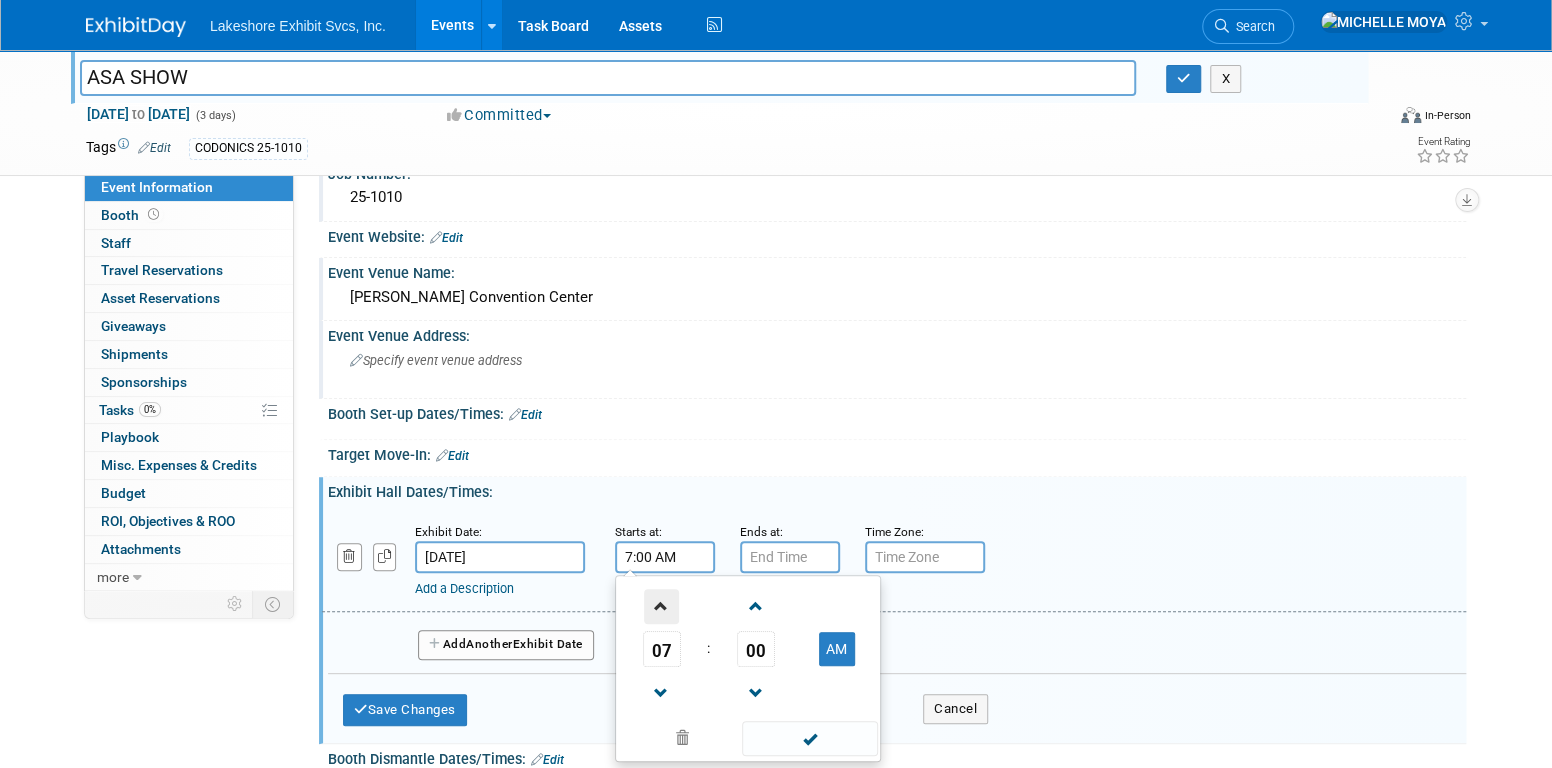 click at bounding box center [661, 606] 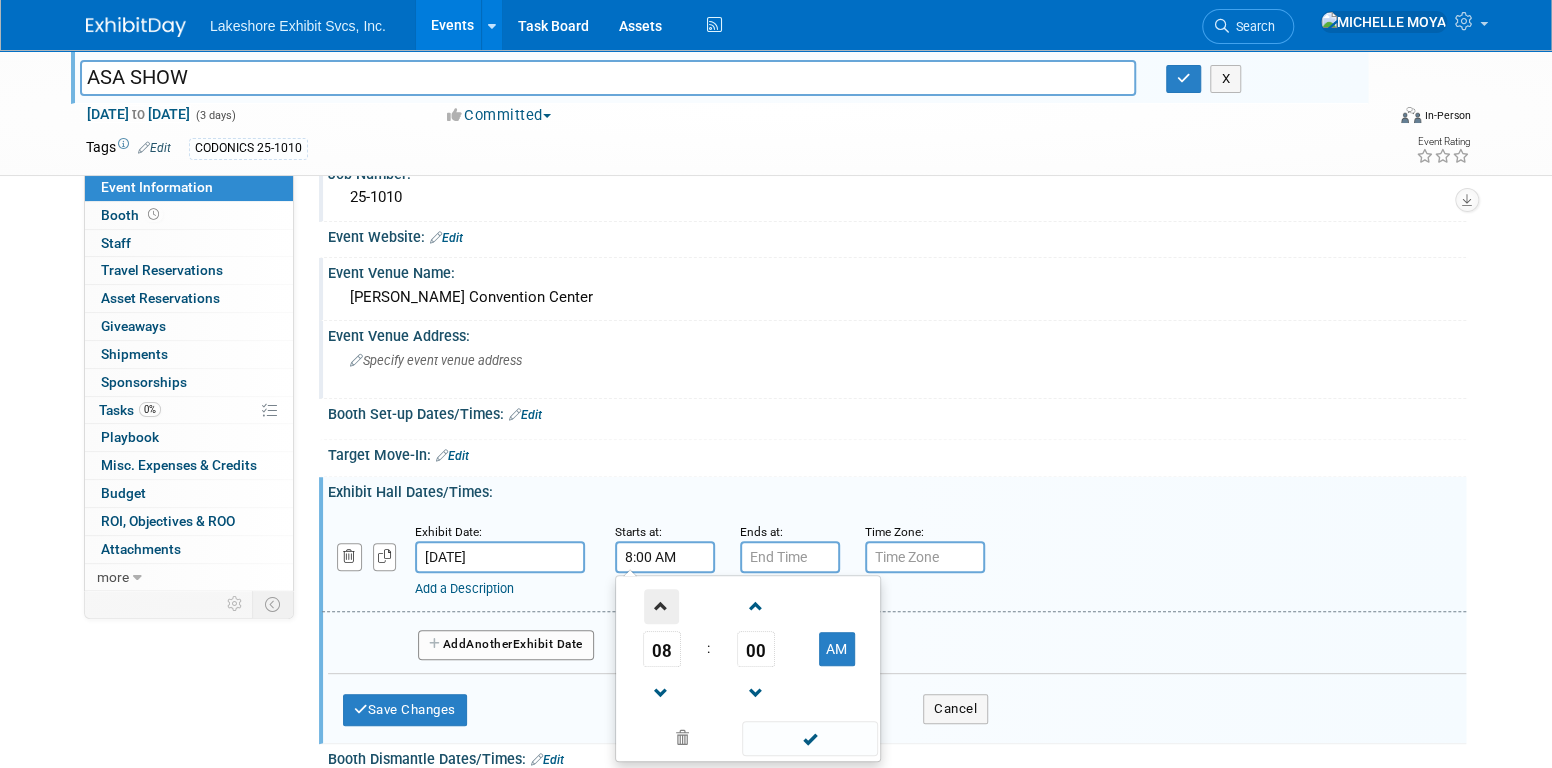 click at bounding box center (661, 606) 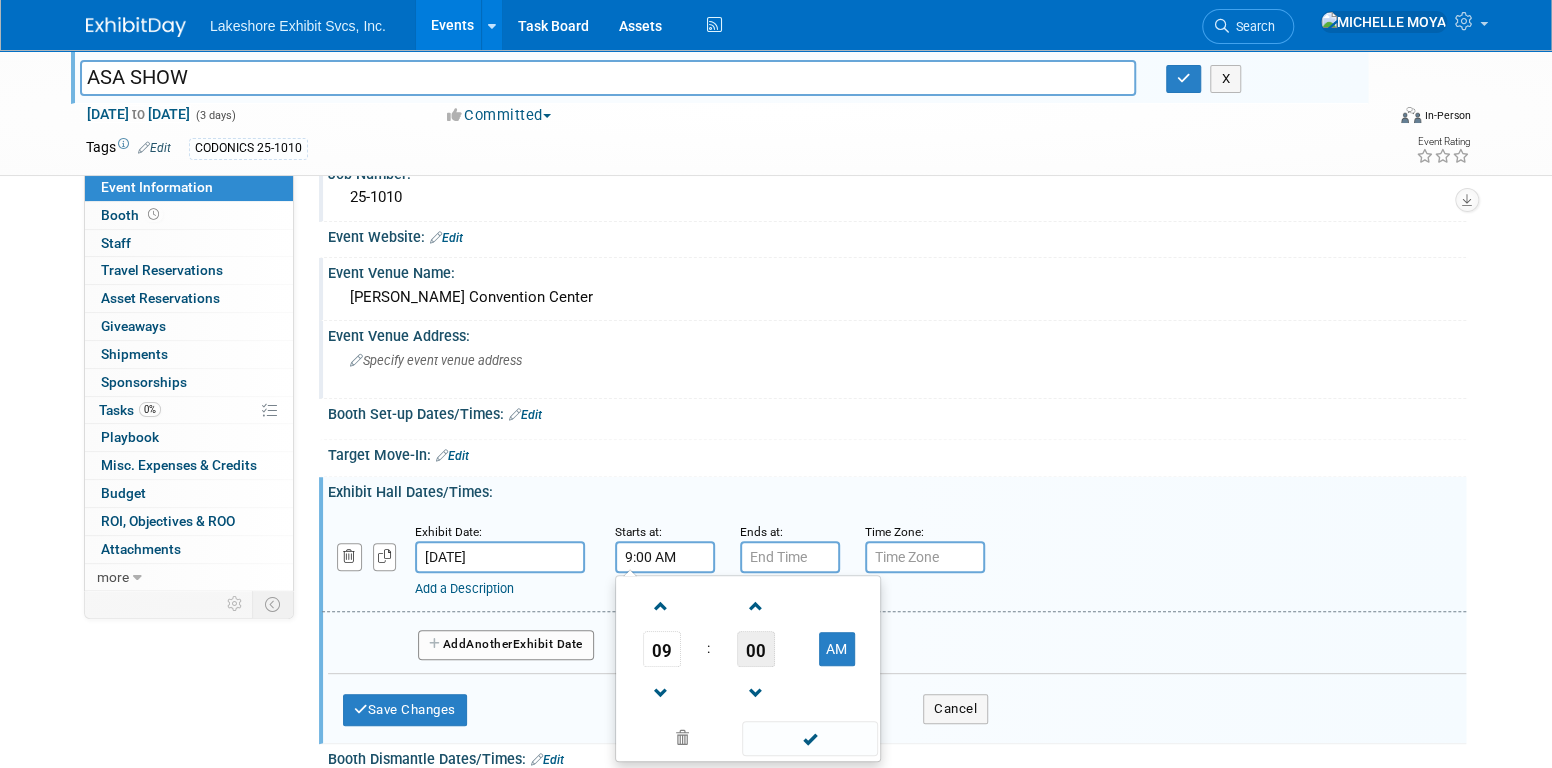 click on "00" at bounding box center (756, 649) 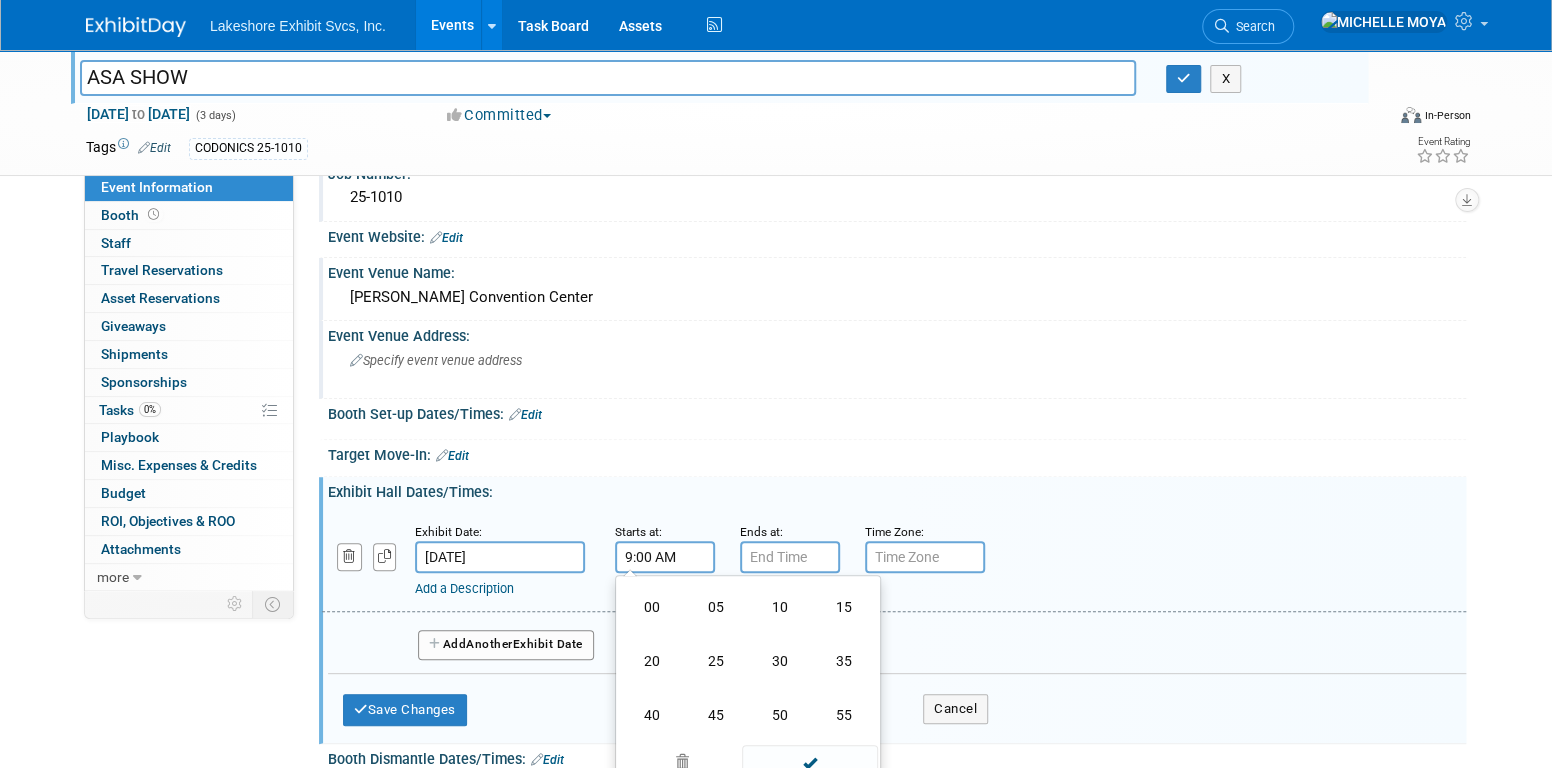 click on "30" at bounding box center (780, 661) 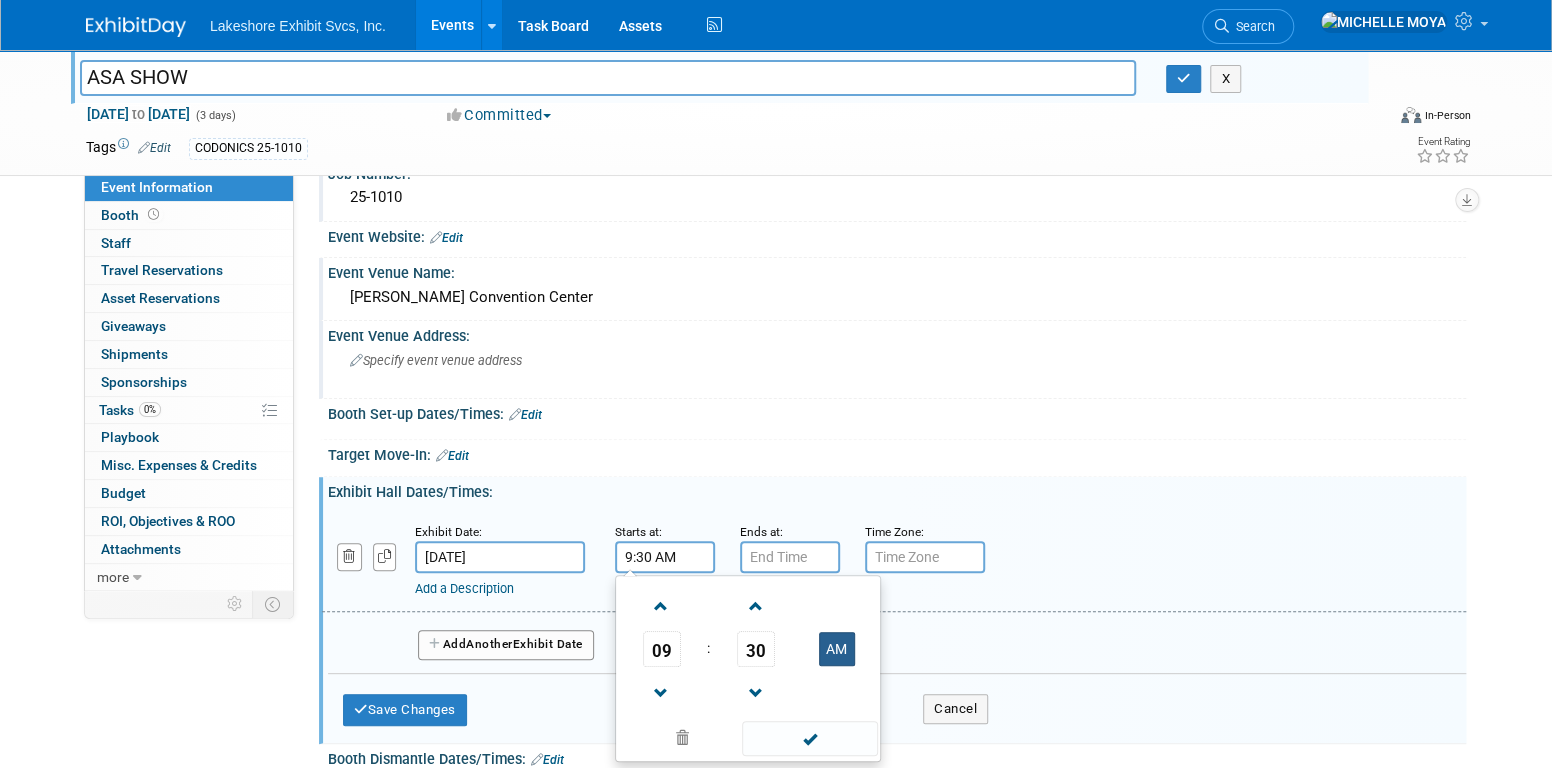 click on "AM" at bounding box center [837, 649] 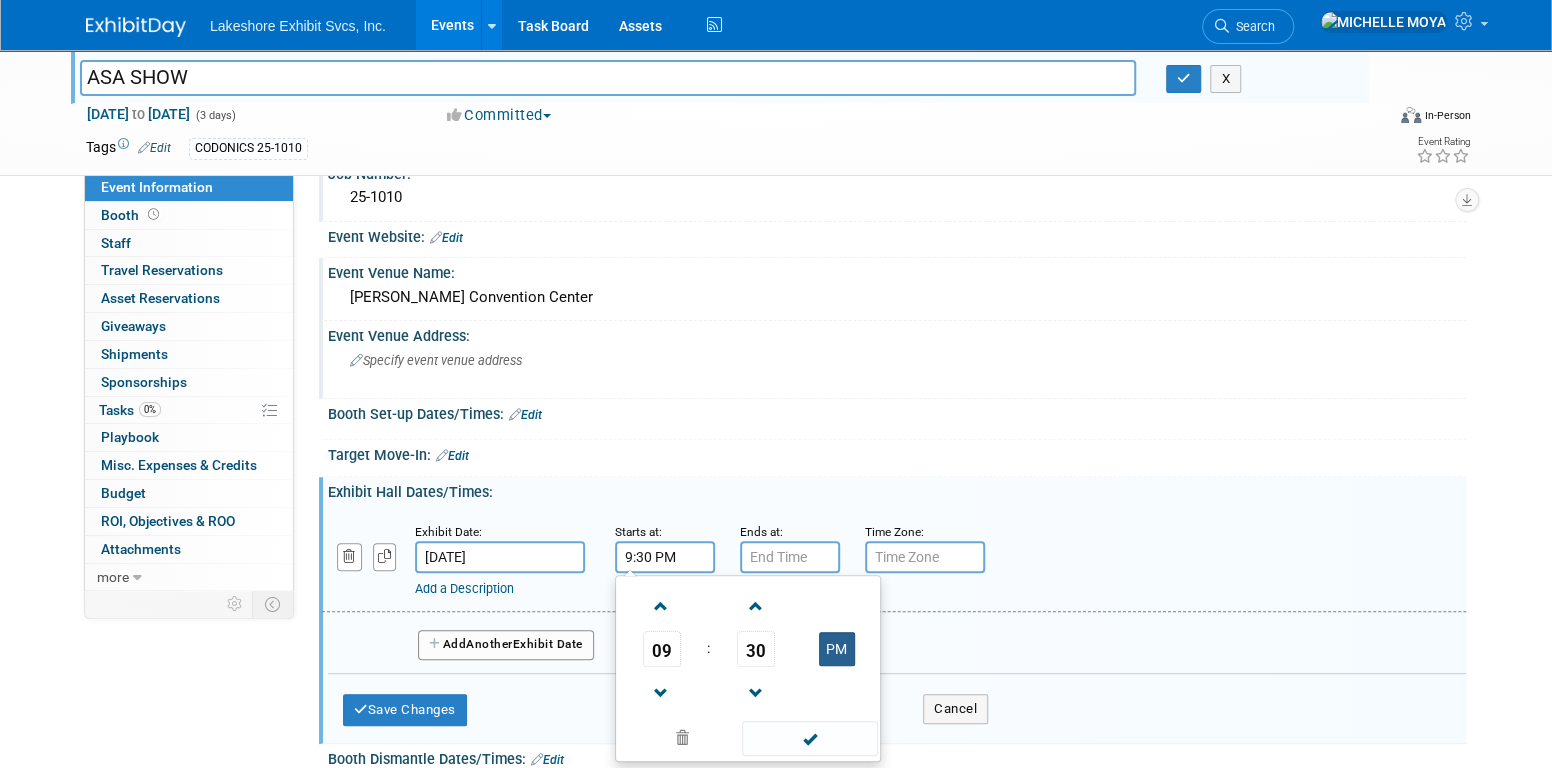click on "PM" at bounding box center (837, 649) 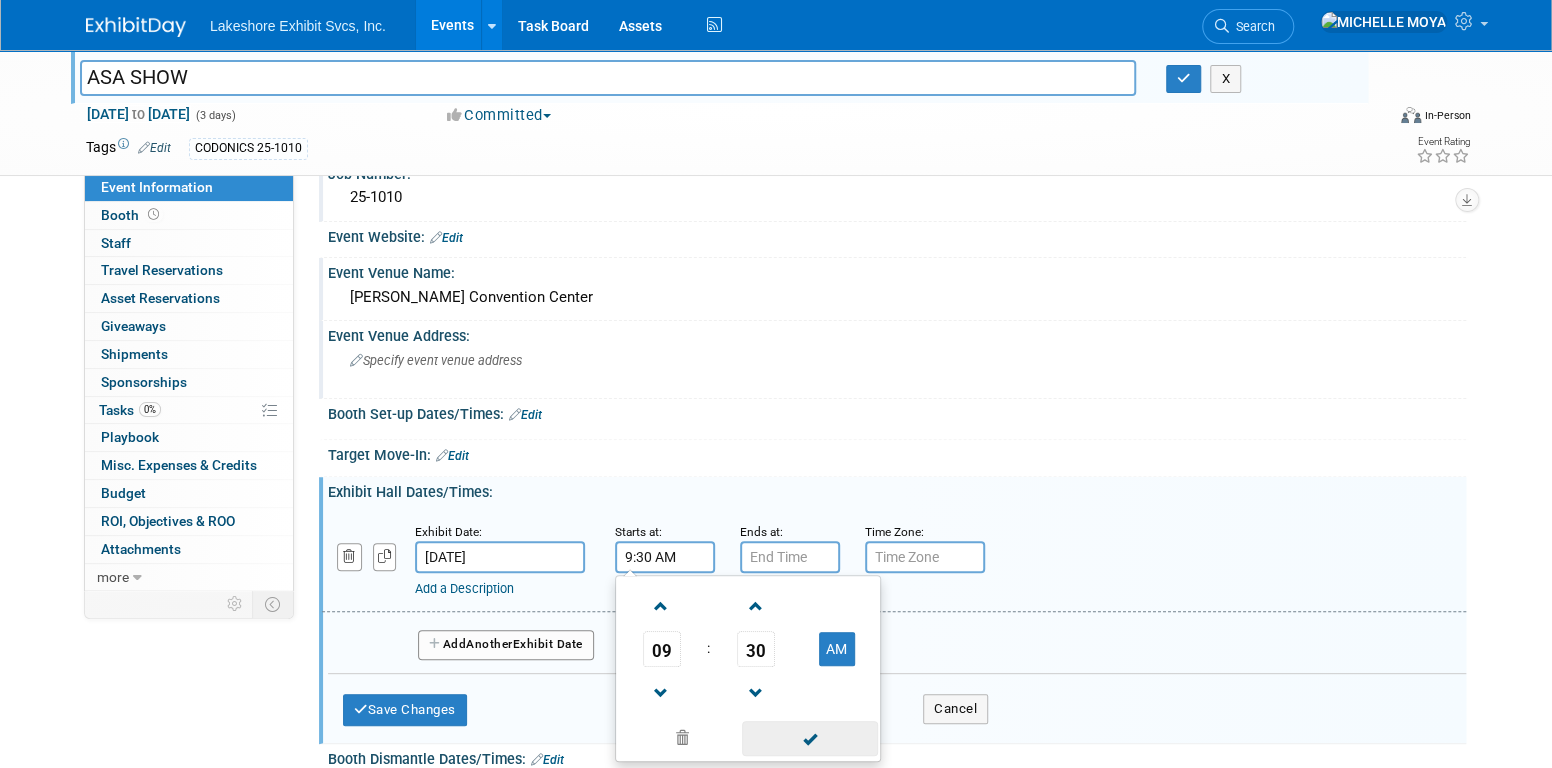 click at bounding box center [809, 738] 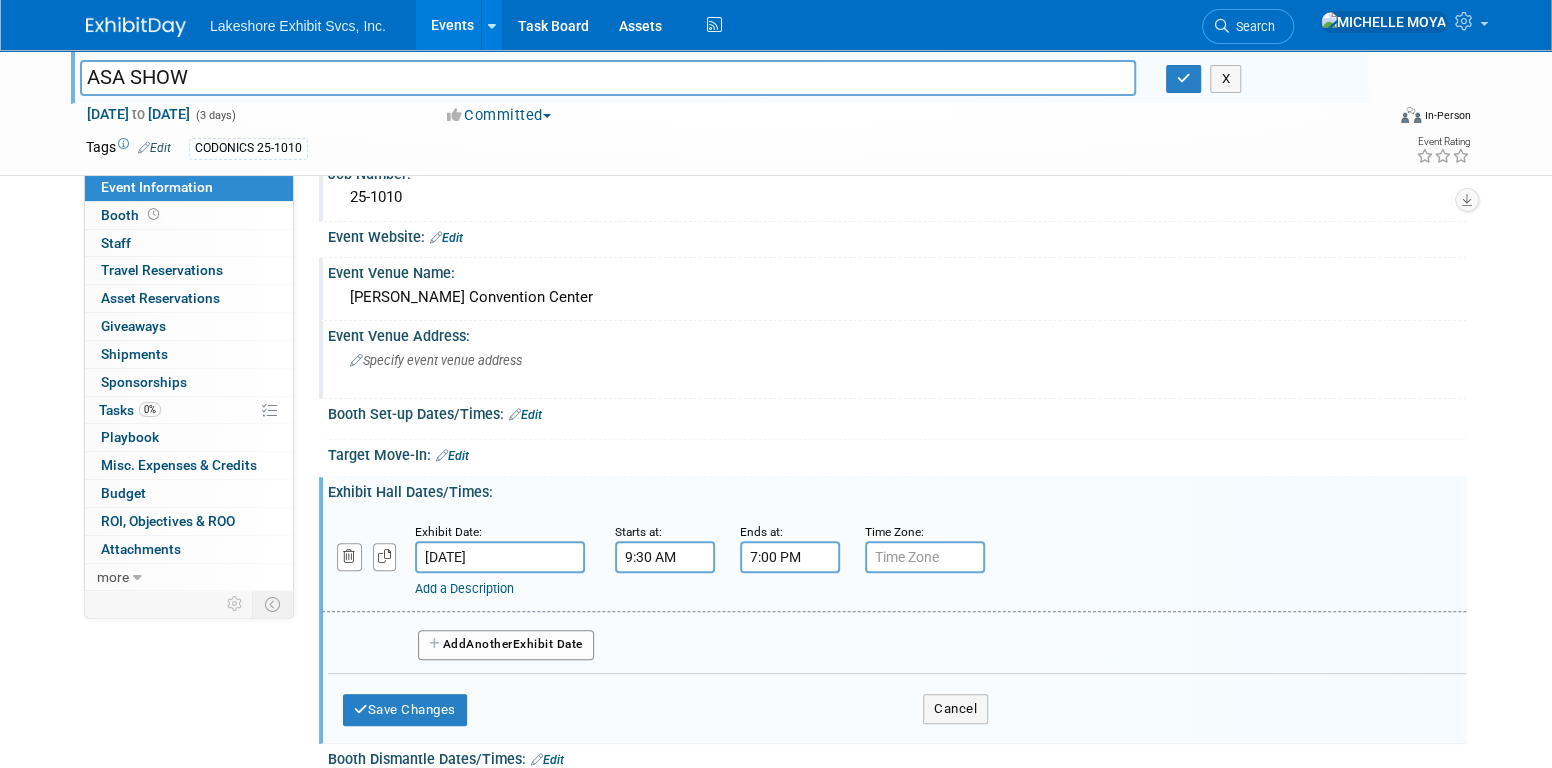 click on "7:00 PM" at bounding box center [790, 557] 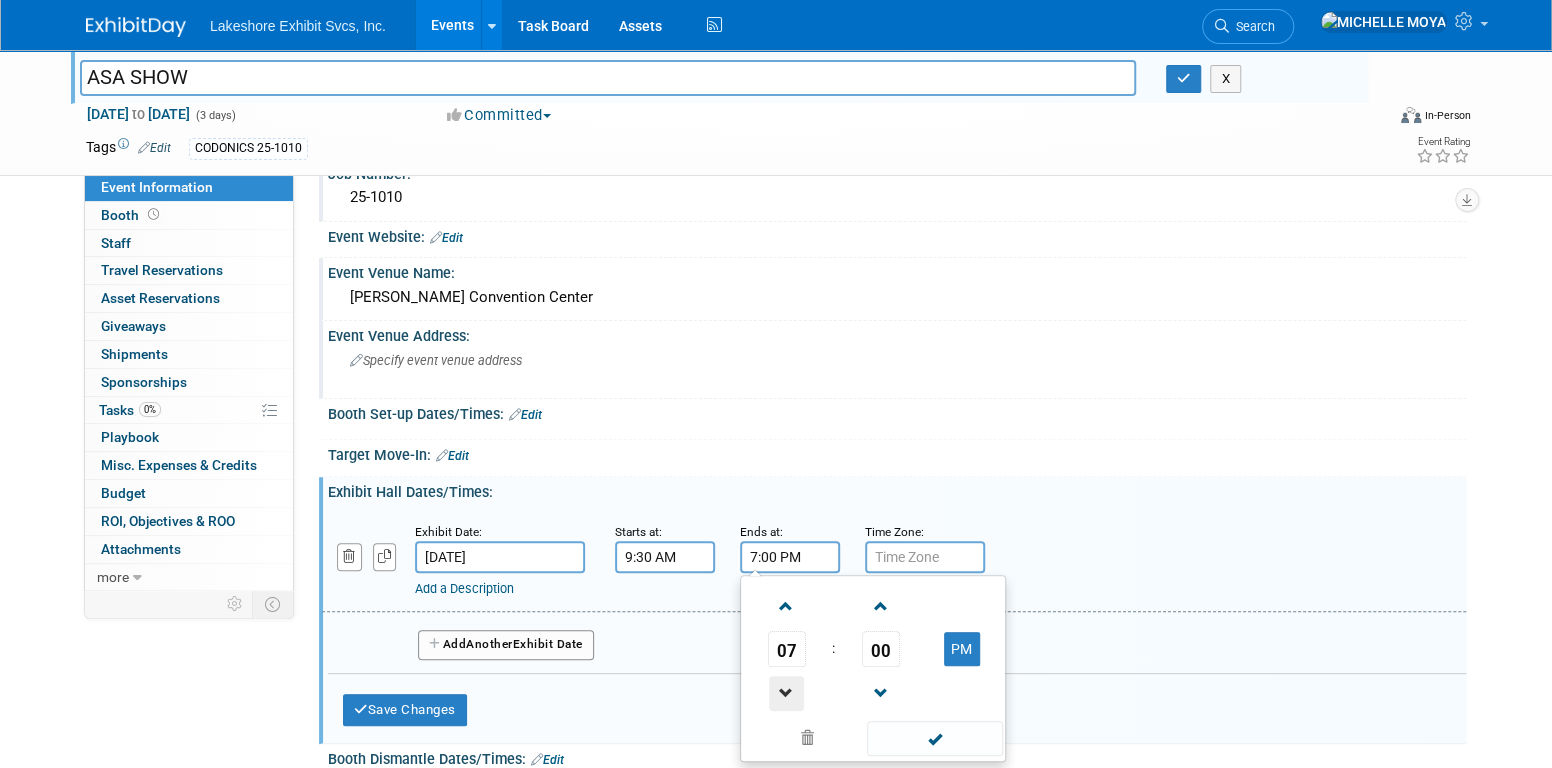 click at bounding box center (786, 693) 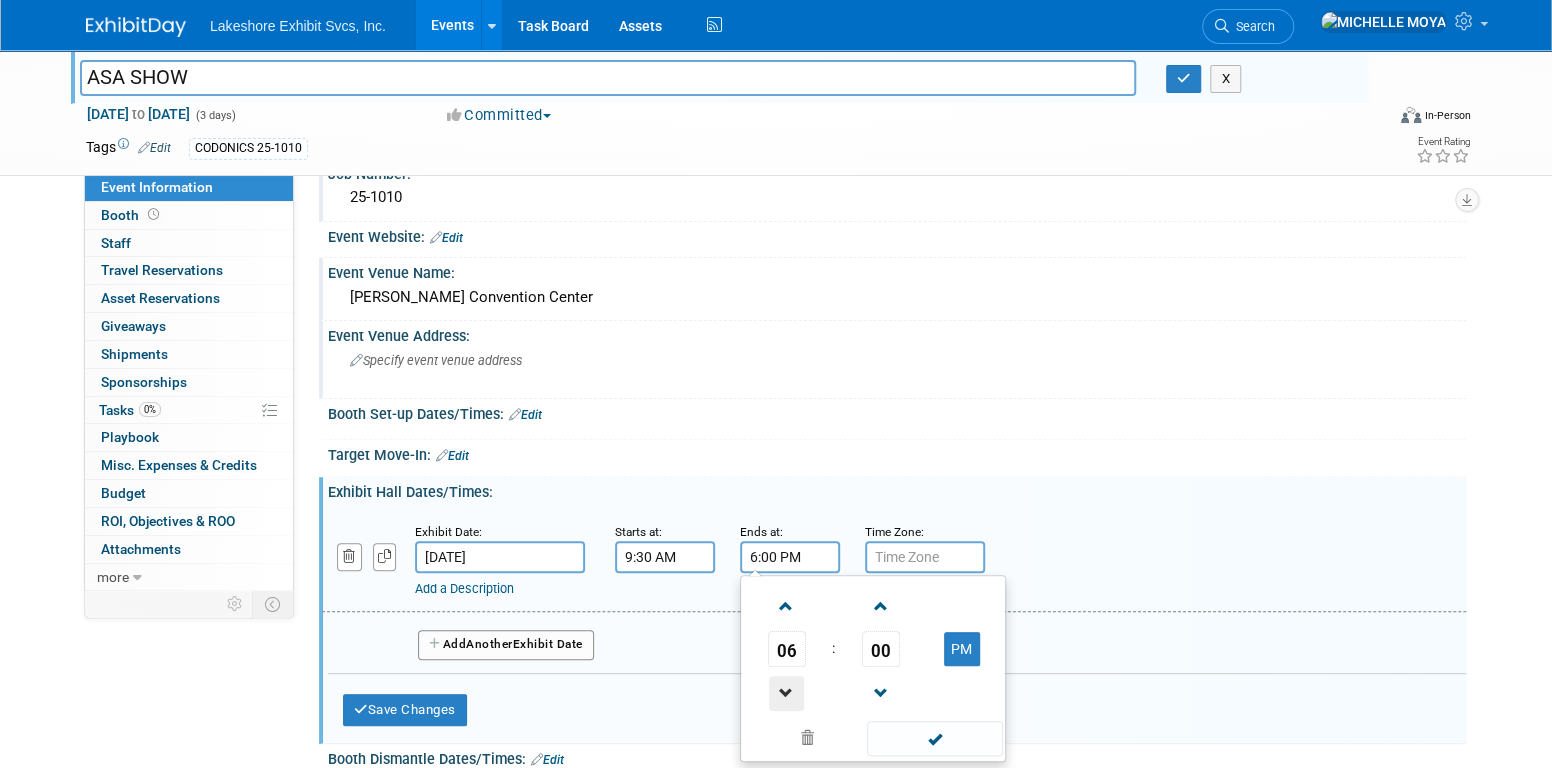 click at bounding box center (786, 693) 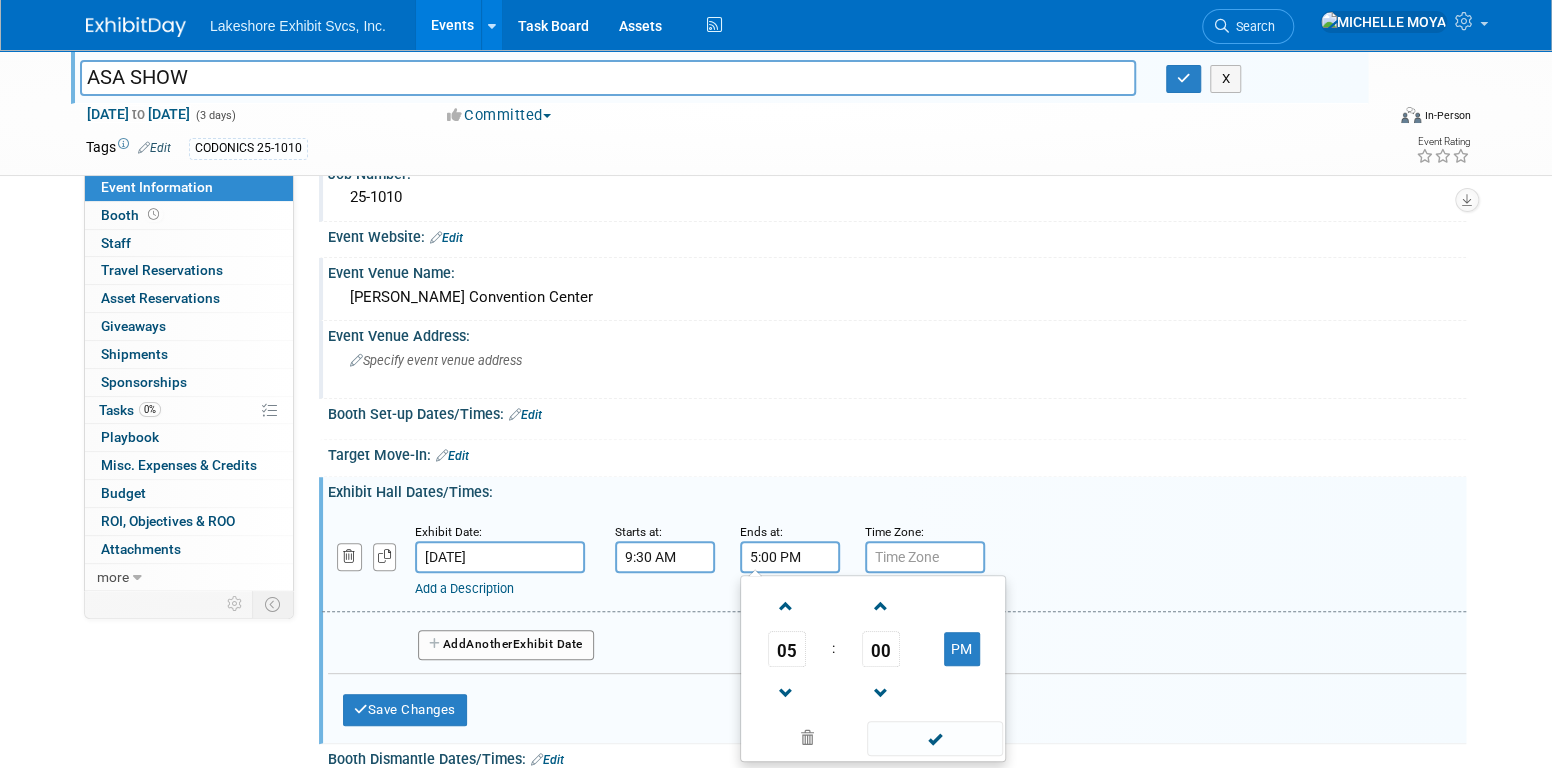 drag, startPoint x: 945, startPoint y: 732, endPoint x: 935, endPoint y: 651, distance: 81.61495 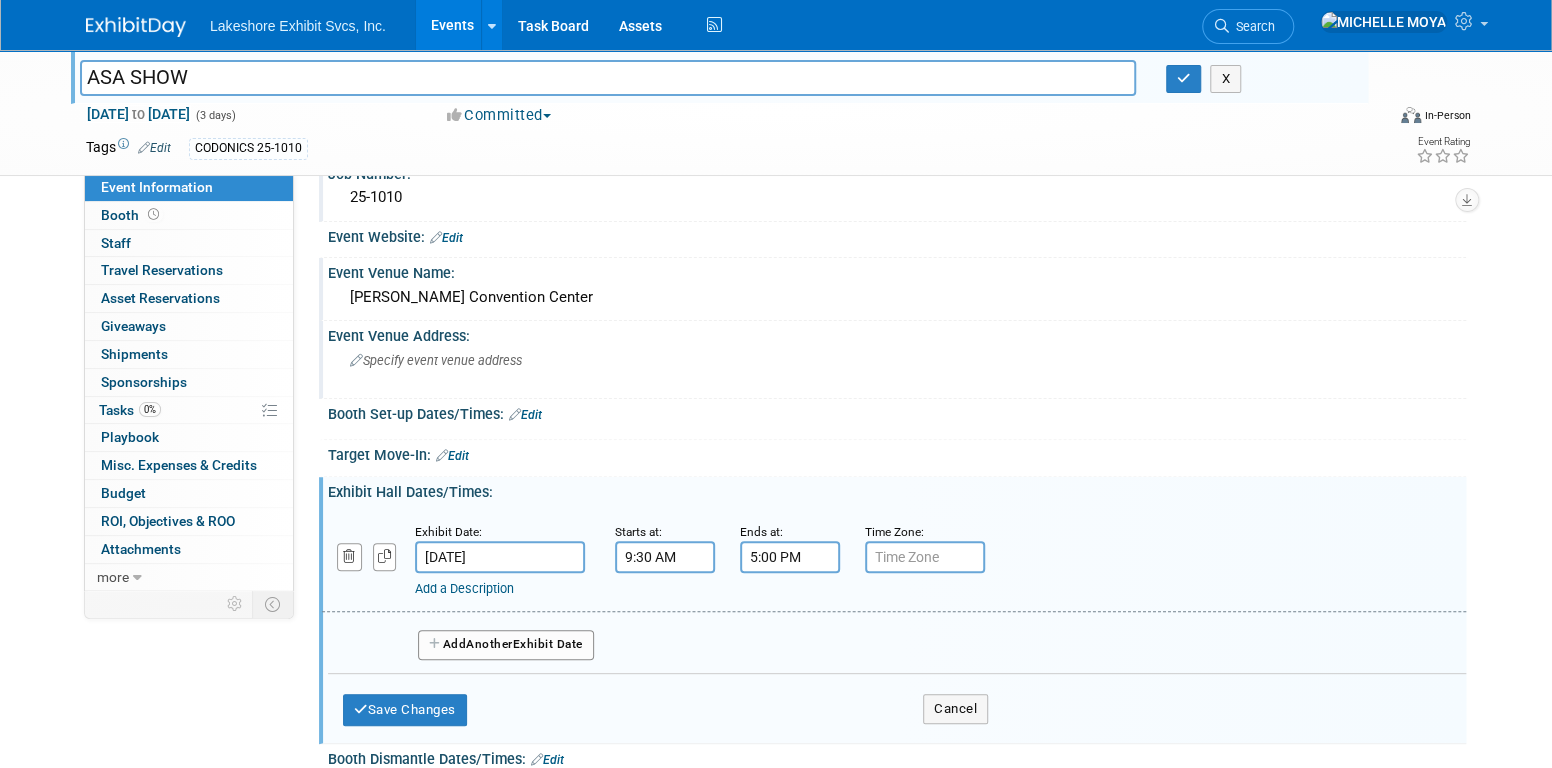 click at bounding box center (925, 557) 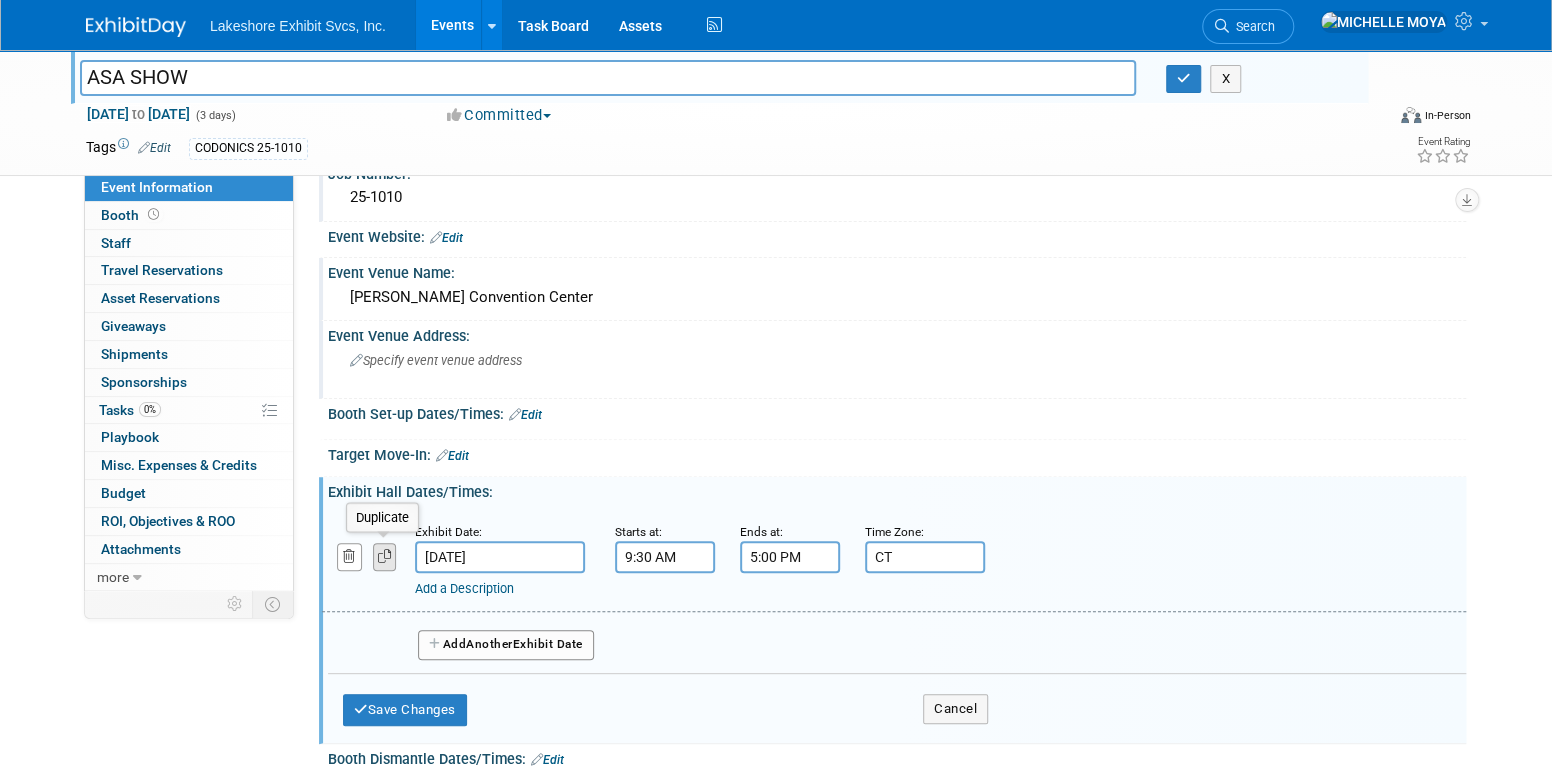 type on "CT" 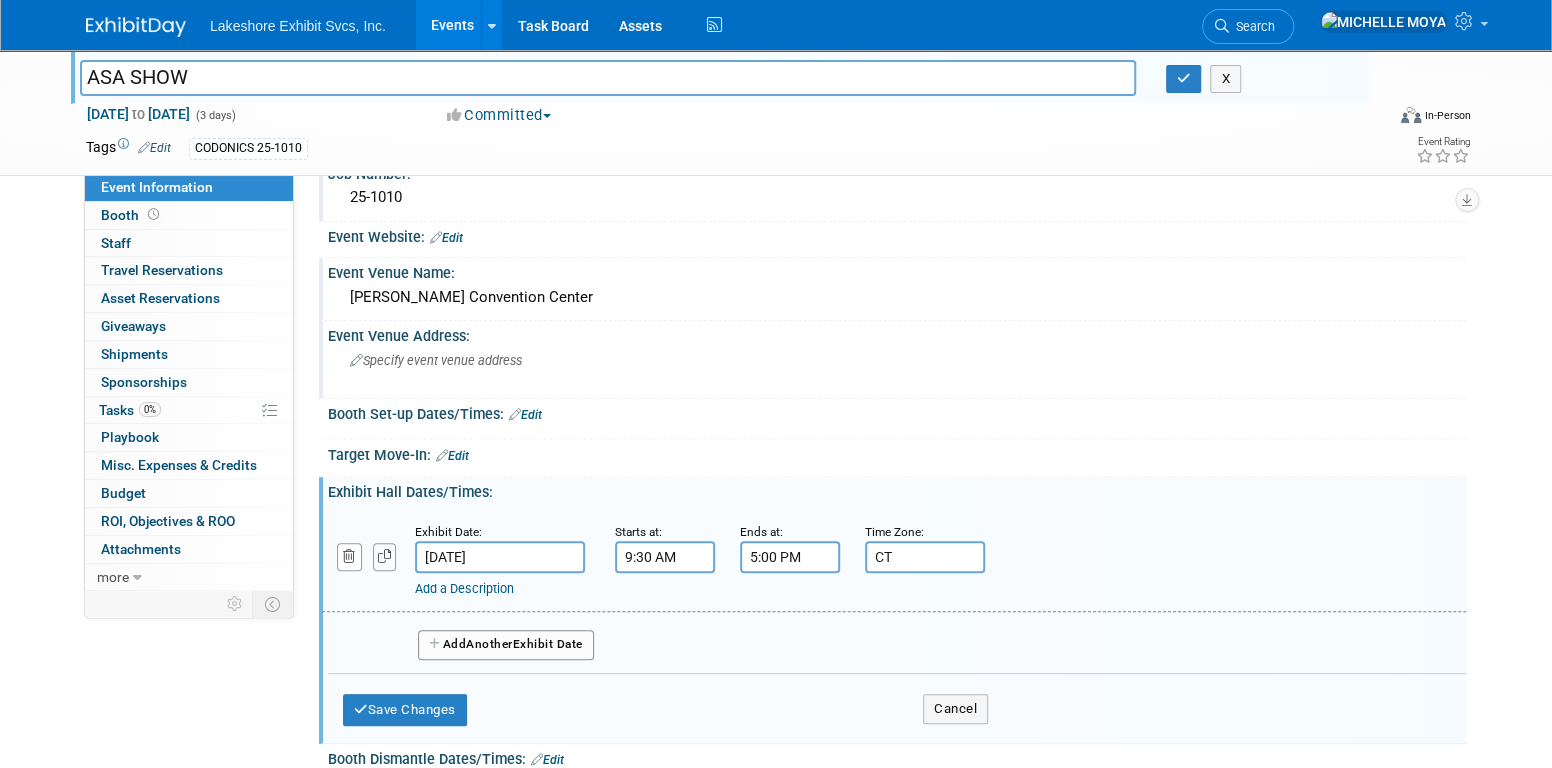 click at bounding box center [385, 556] 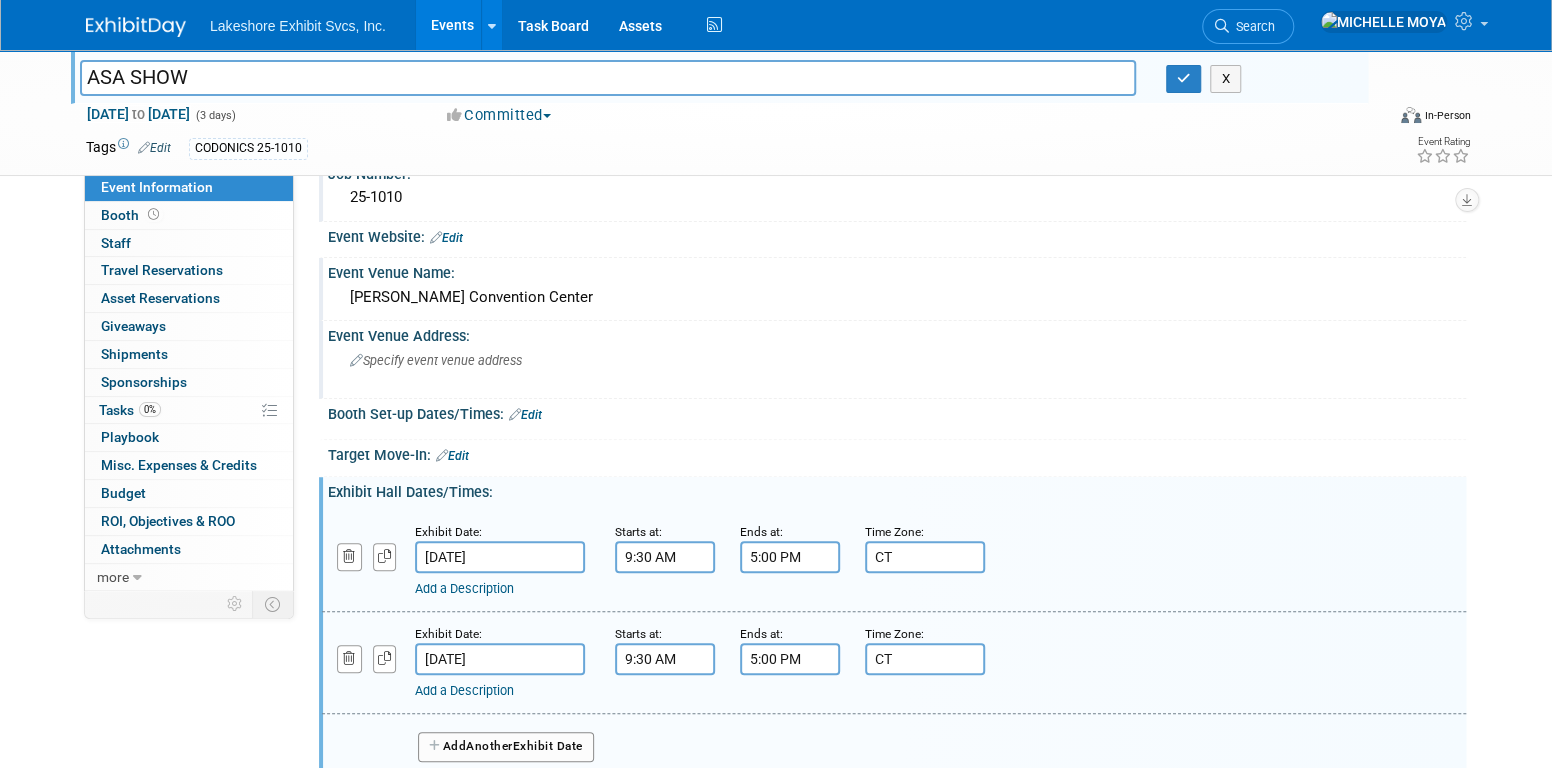click on "[DATE]" at bounding box center [500, 659] 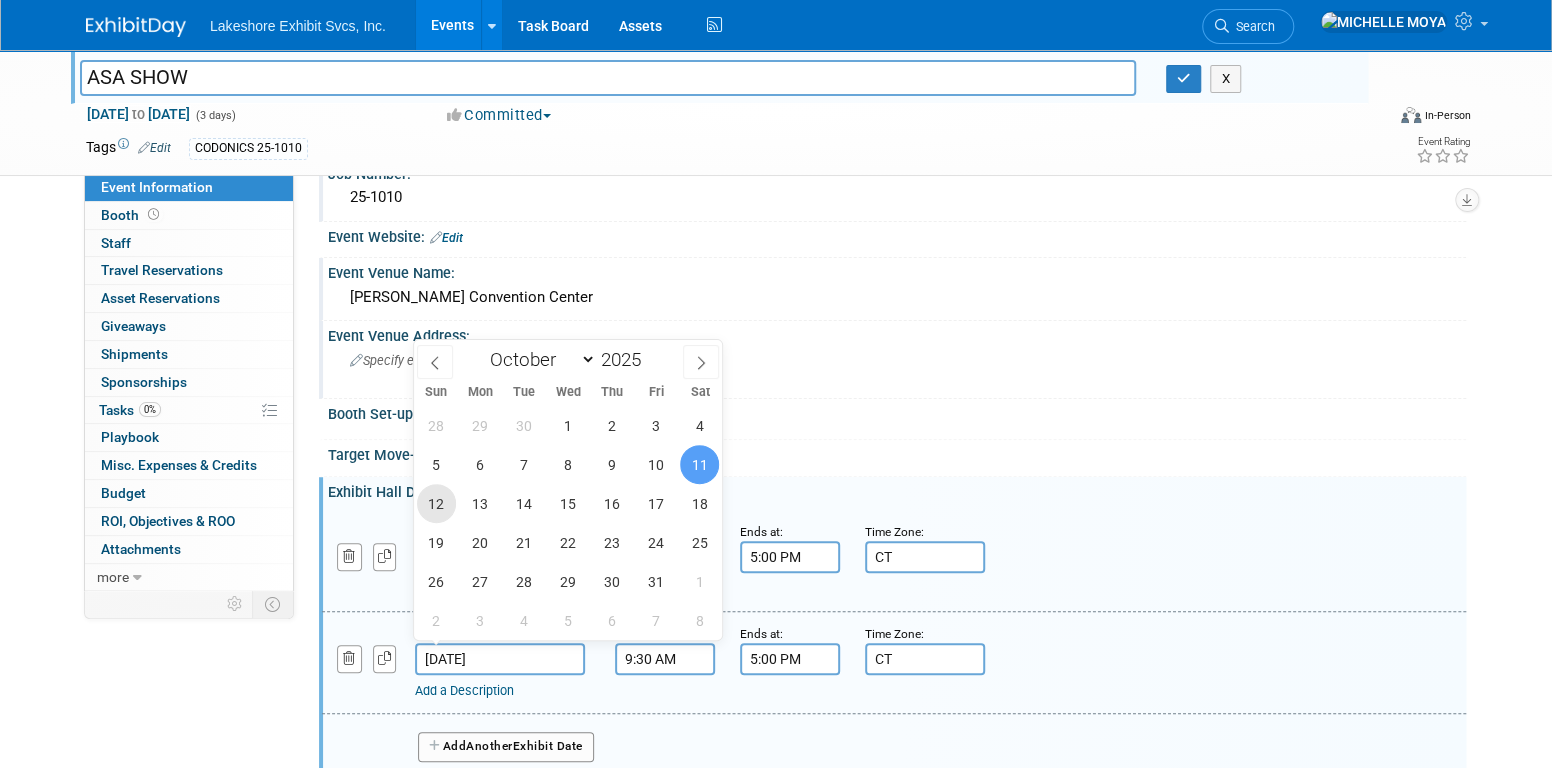 click on "12" at bounding box center (436, 503) 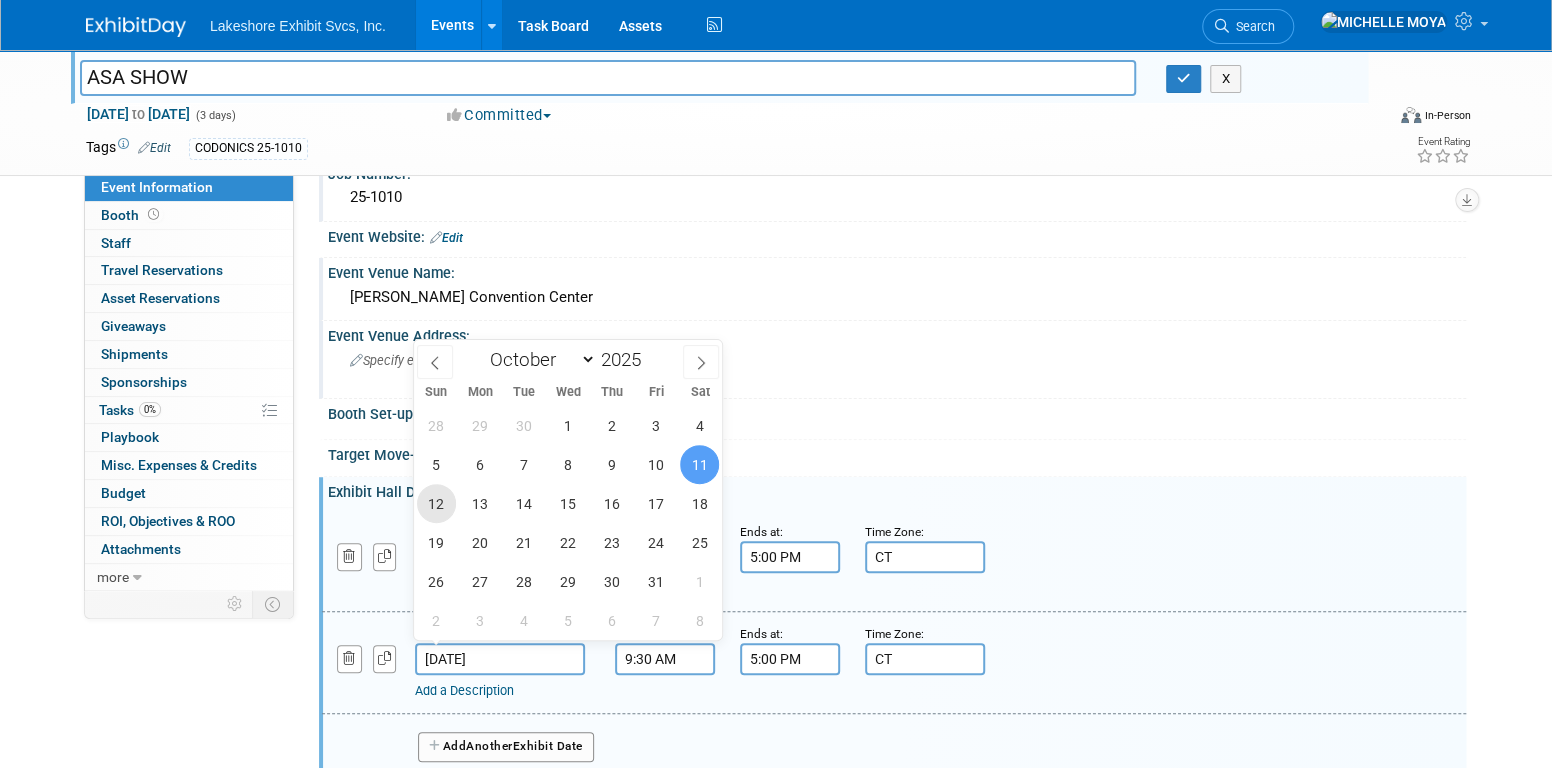 type on "[DATE]" 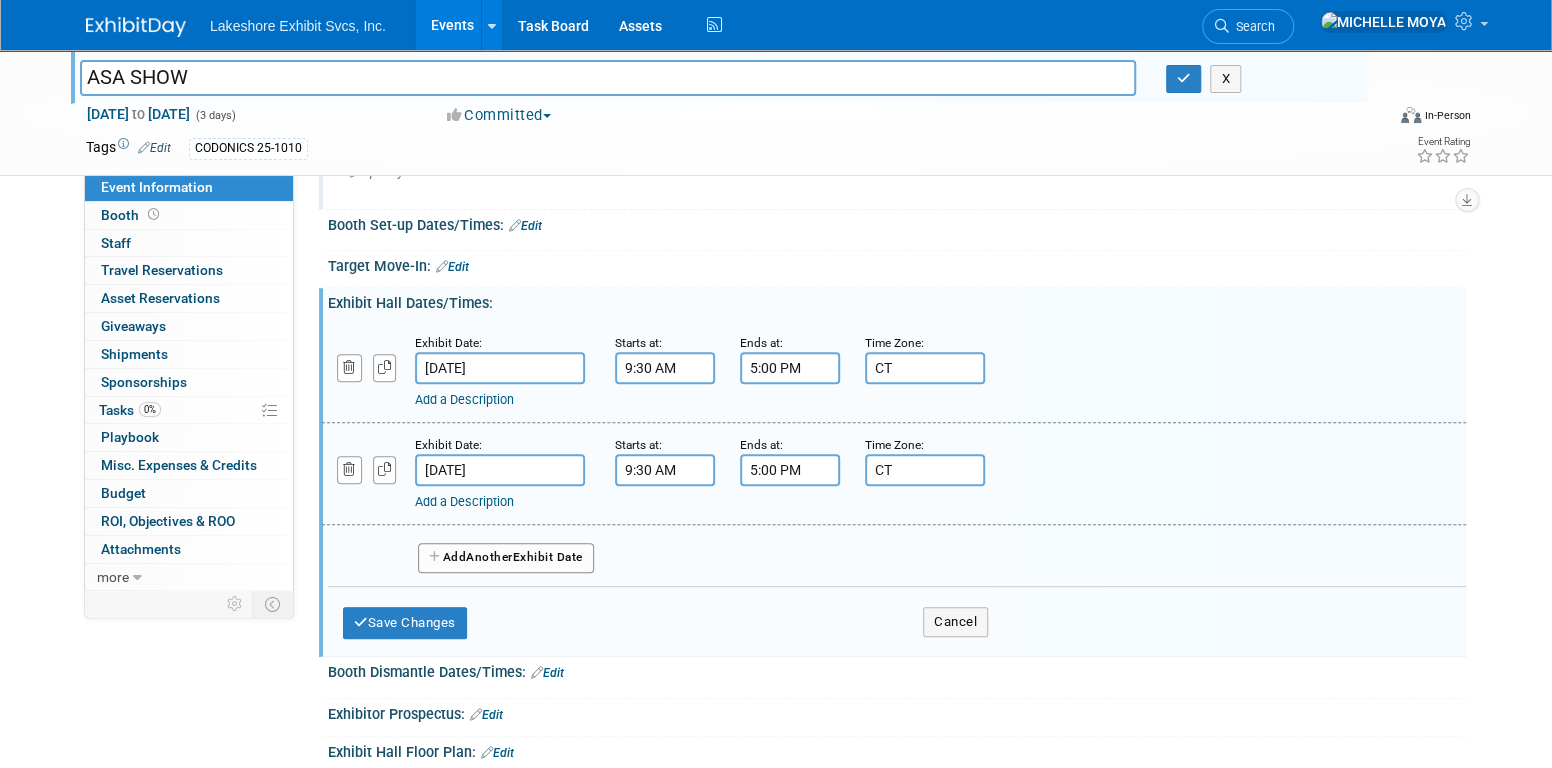 scroll, scrollTop: 300, scrollLeft: 0, axis: vertical 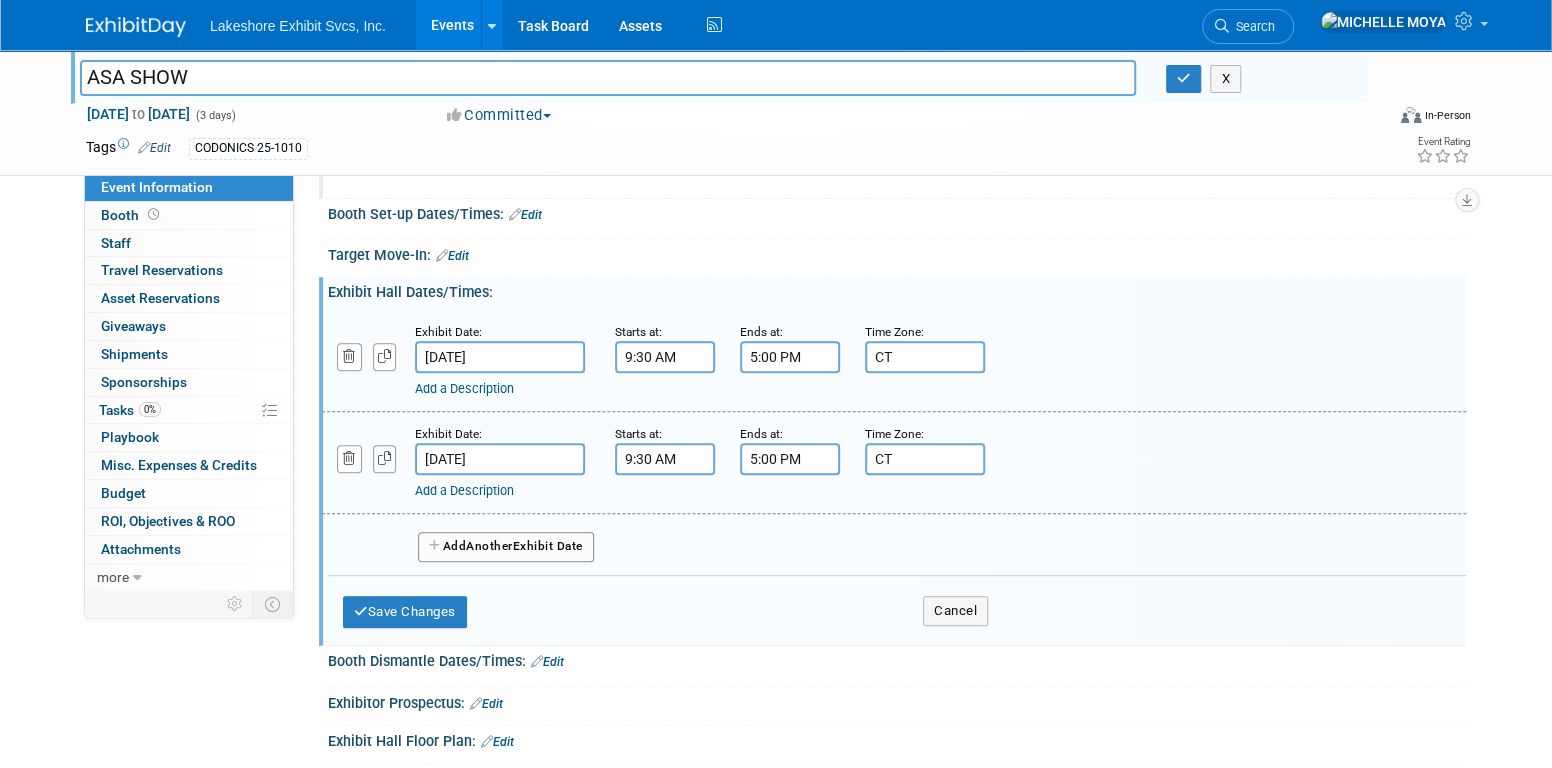 click at bounding box center (385, 458) 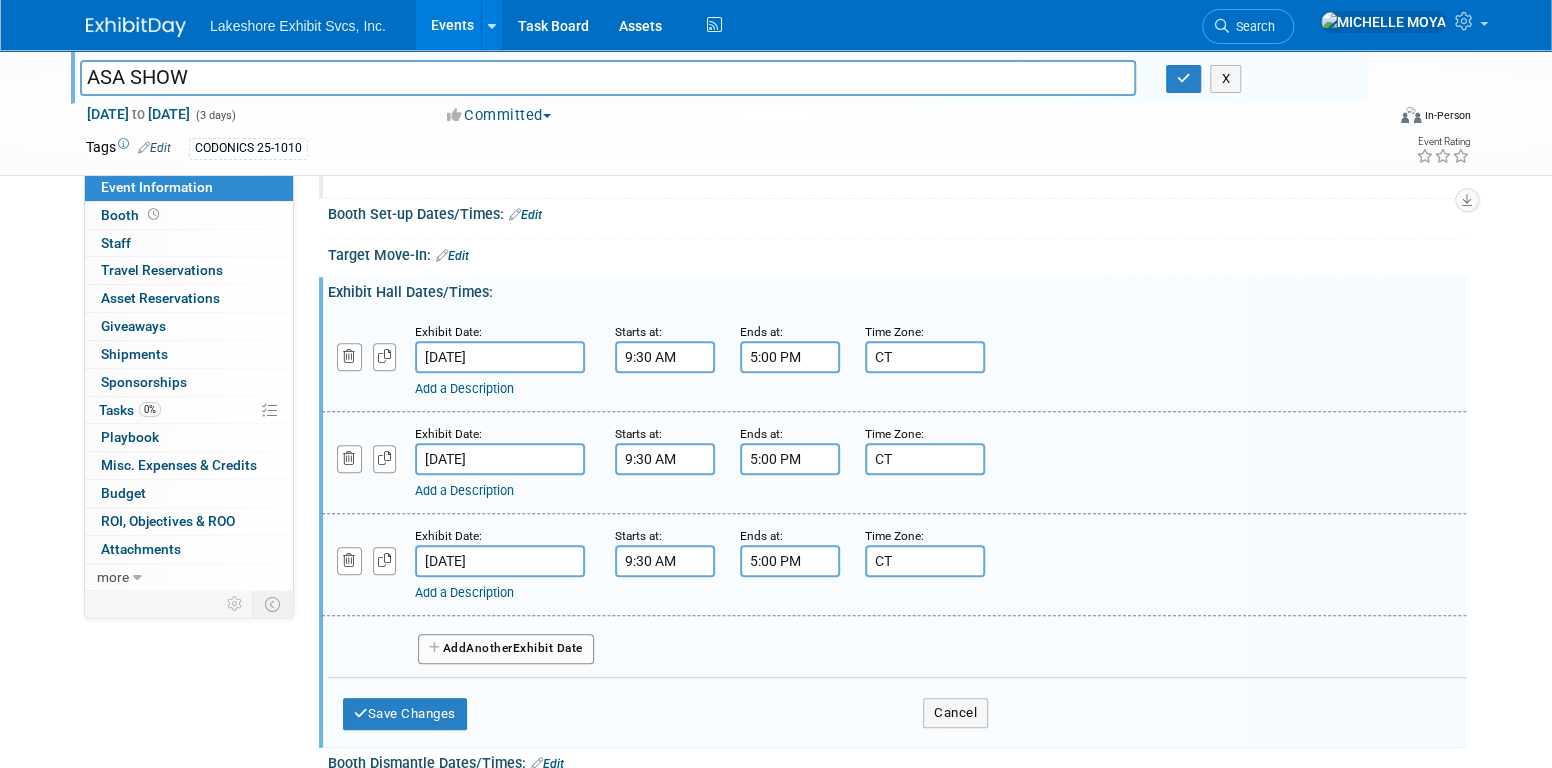 click on "[DATE]" at bounding box center (500, 459) 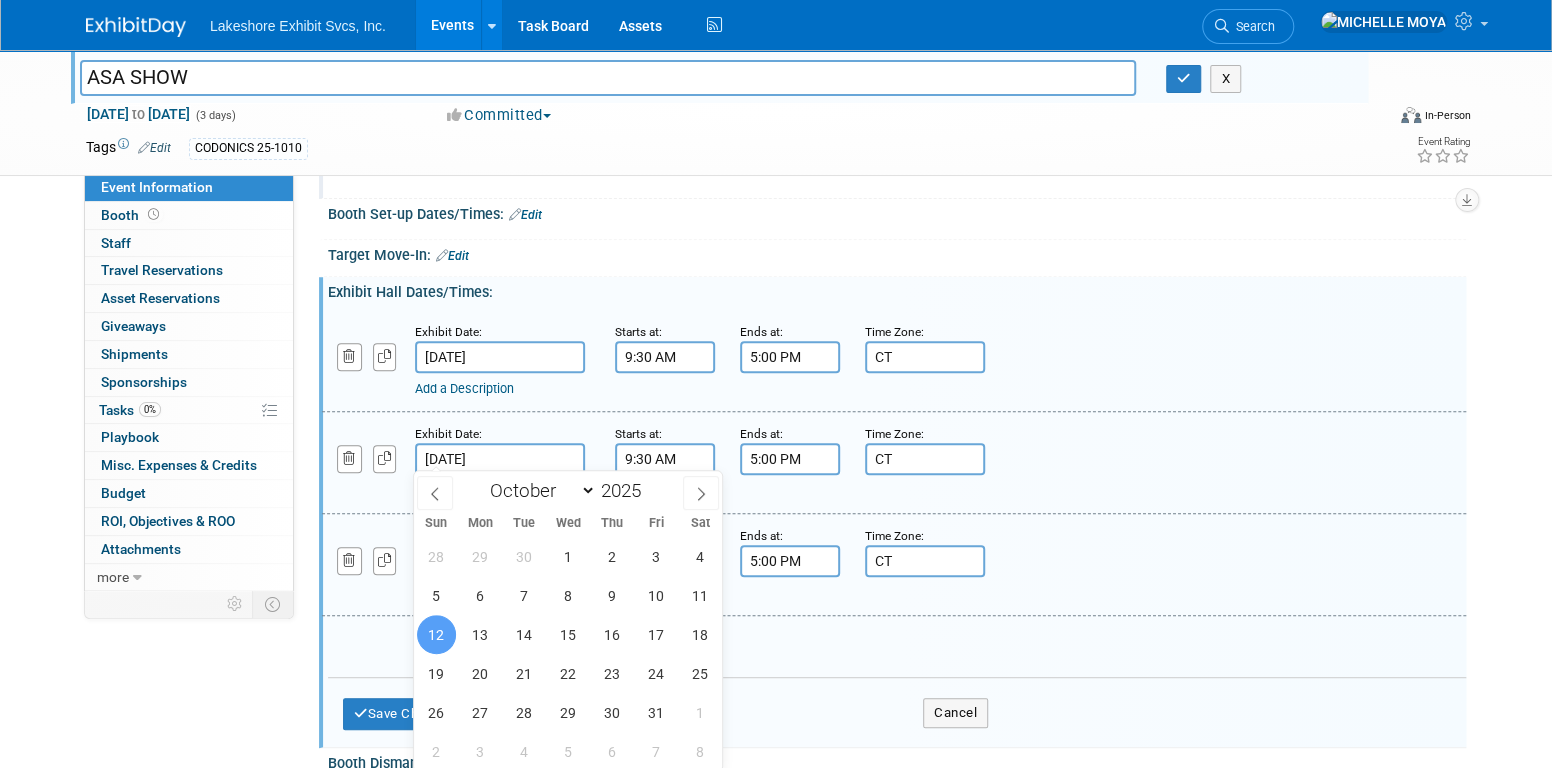 click on "[DATE]" at bounding box center (500, 459) 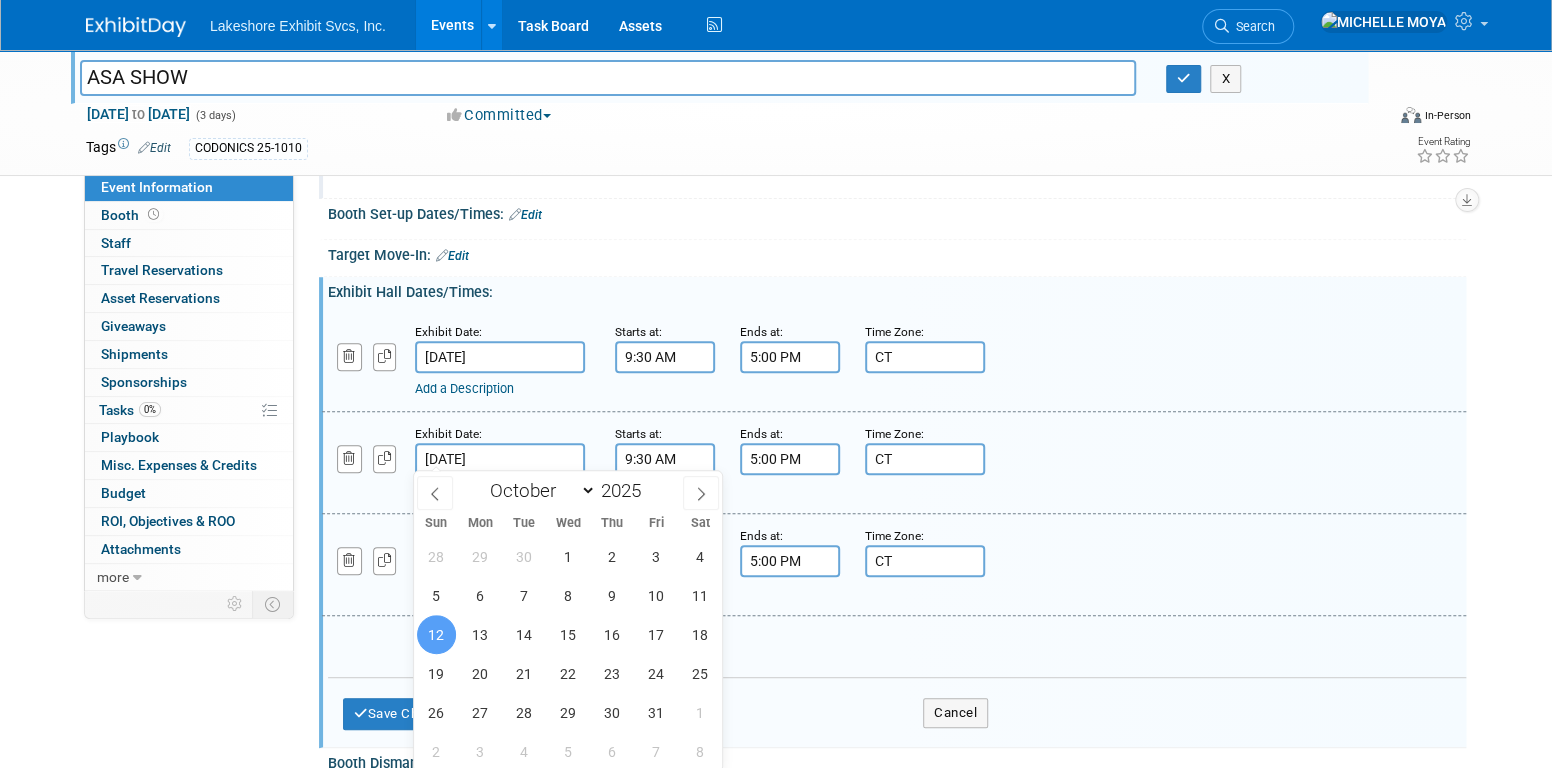 click on "Add  Another  Exhibit Date" at bounding box center (897, 642) 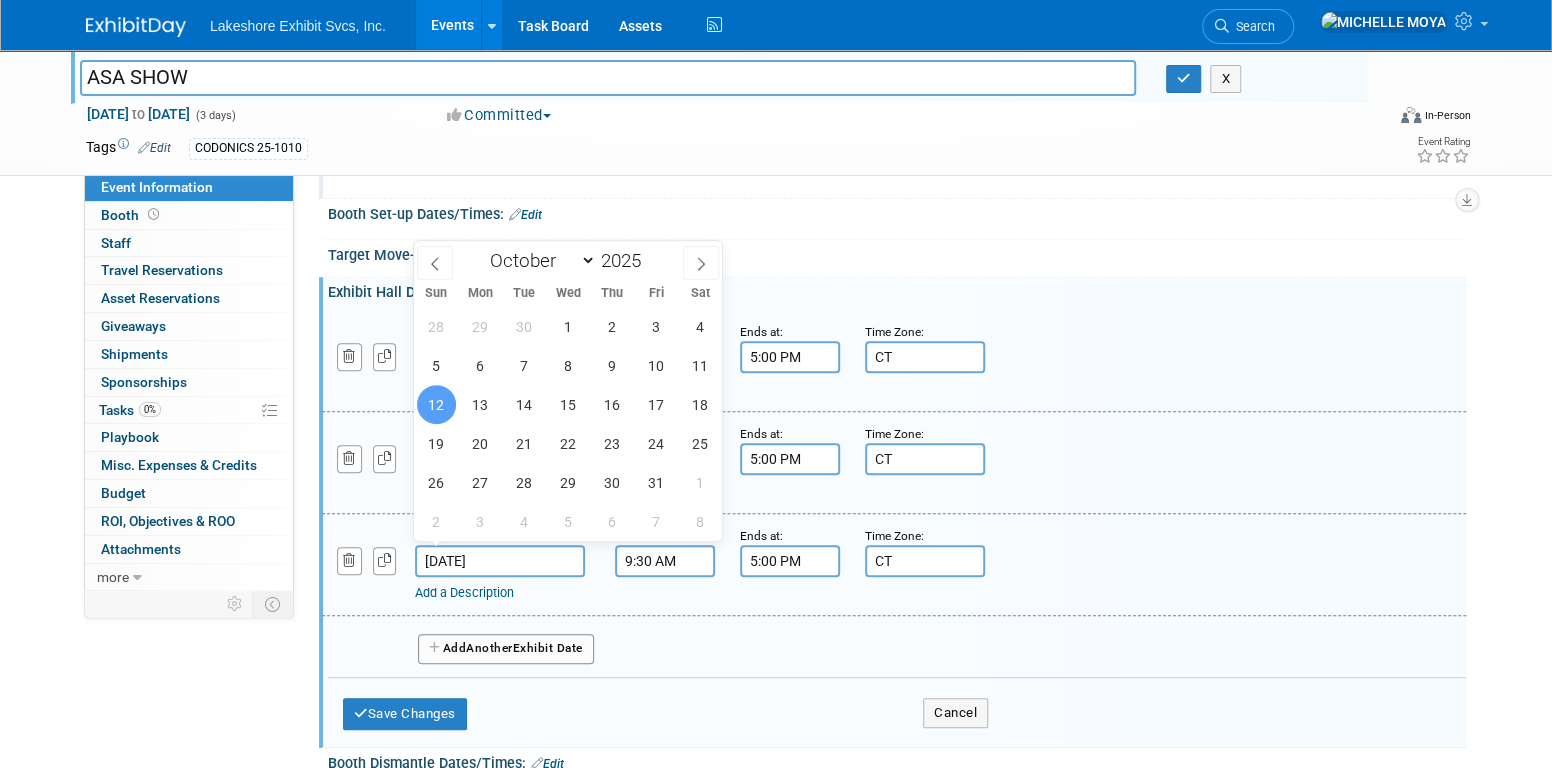 click on "[DATE]" at bounding box center (500, 561) 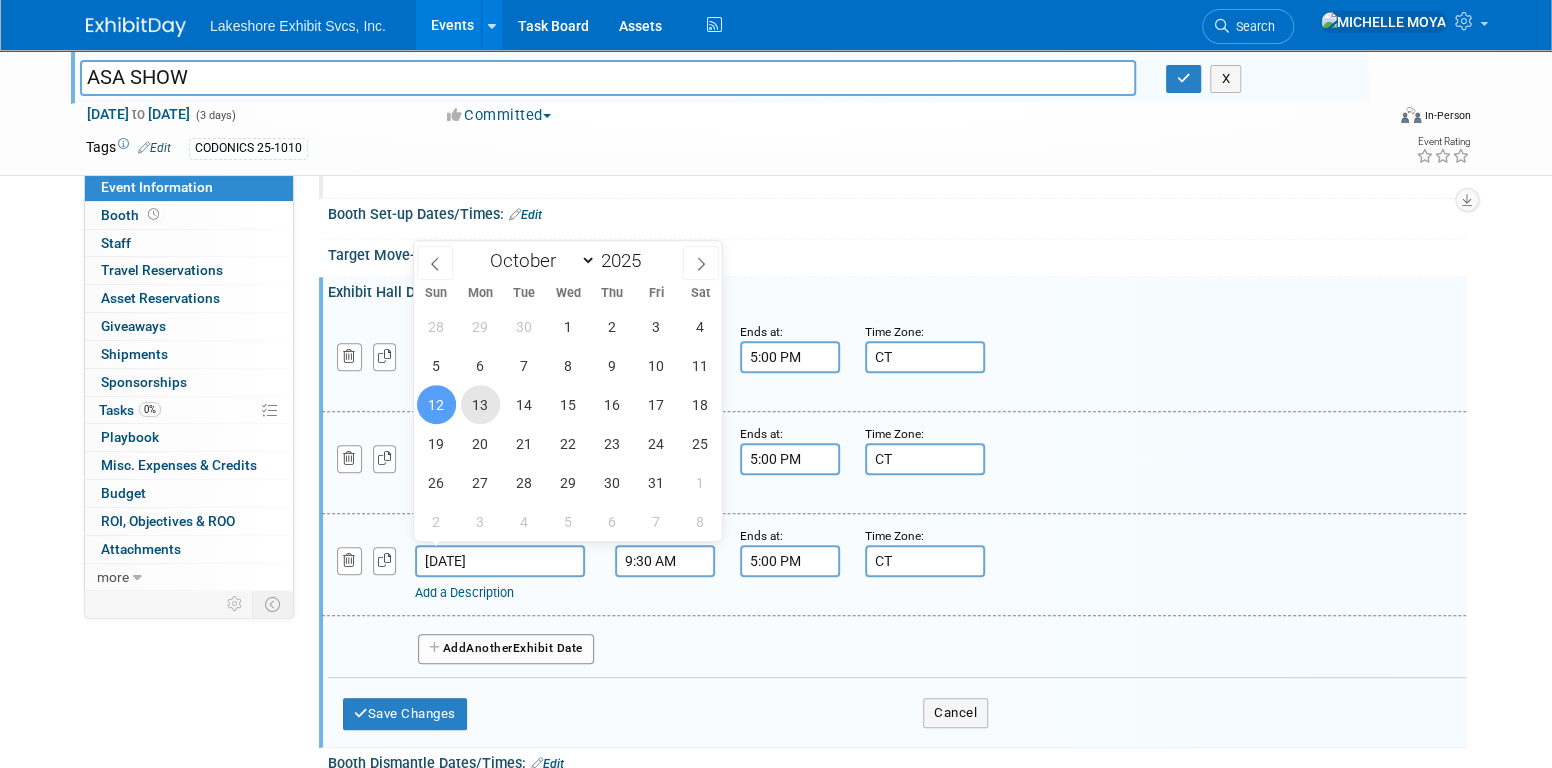 drag, startPoint x: 480, startPoint y: 399, endPoint x: 506, endPoint y: 417, distance: 31.622776 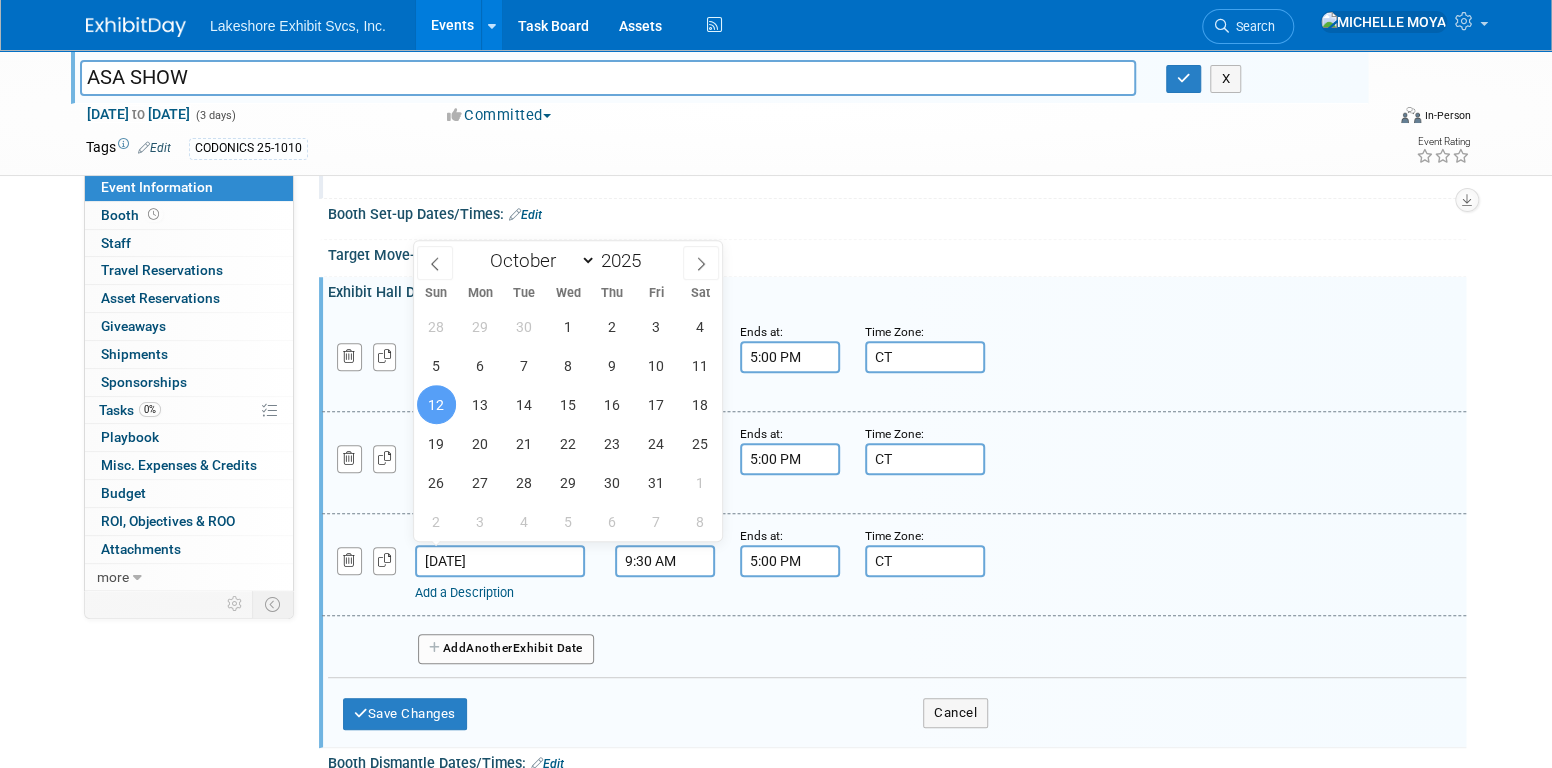 type on "[DATE]" 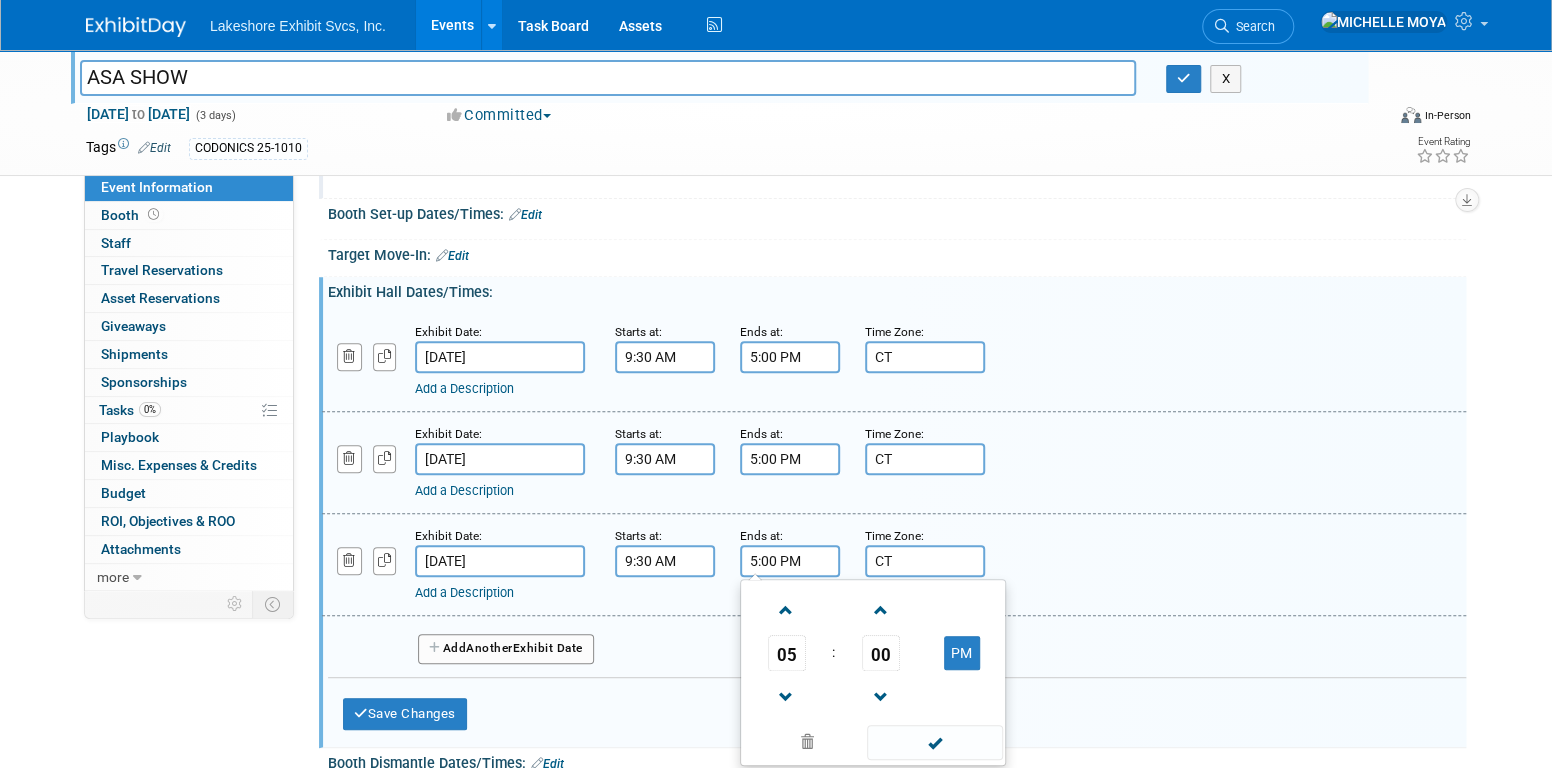 click on "5:00 PM" at bounding box center (790, 561) 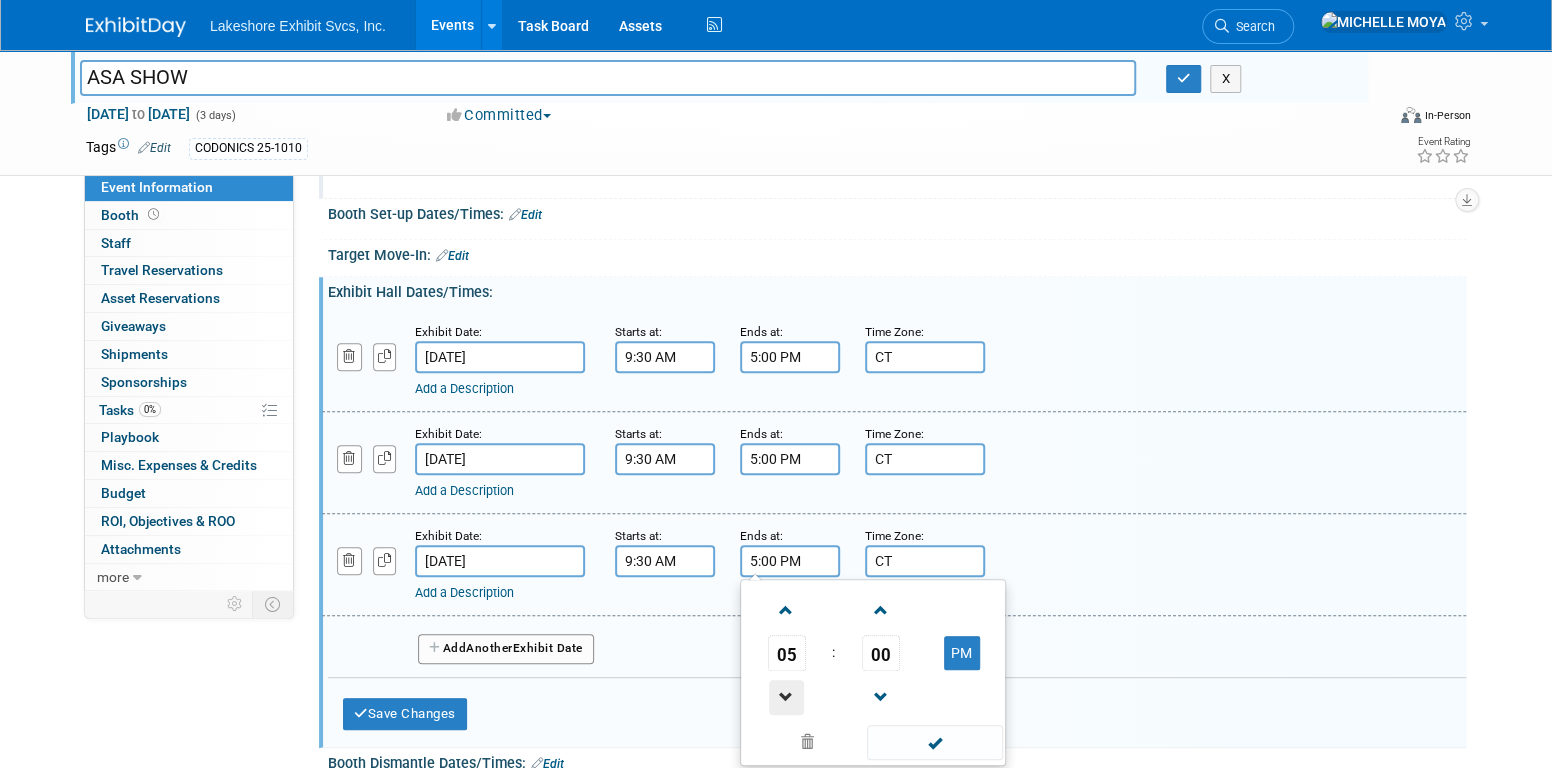 click at bounding box center (786, 697) 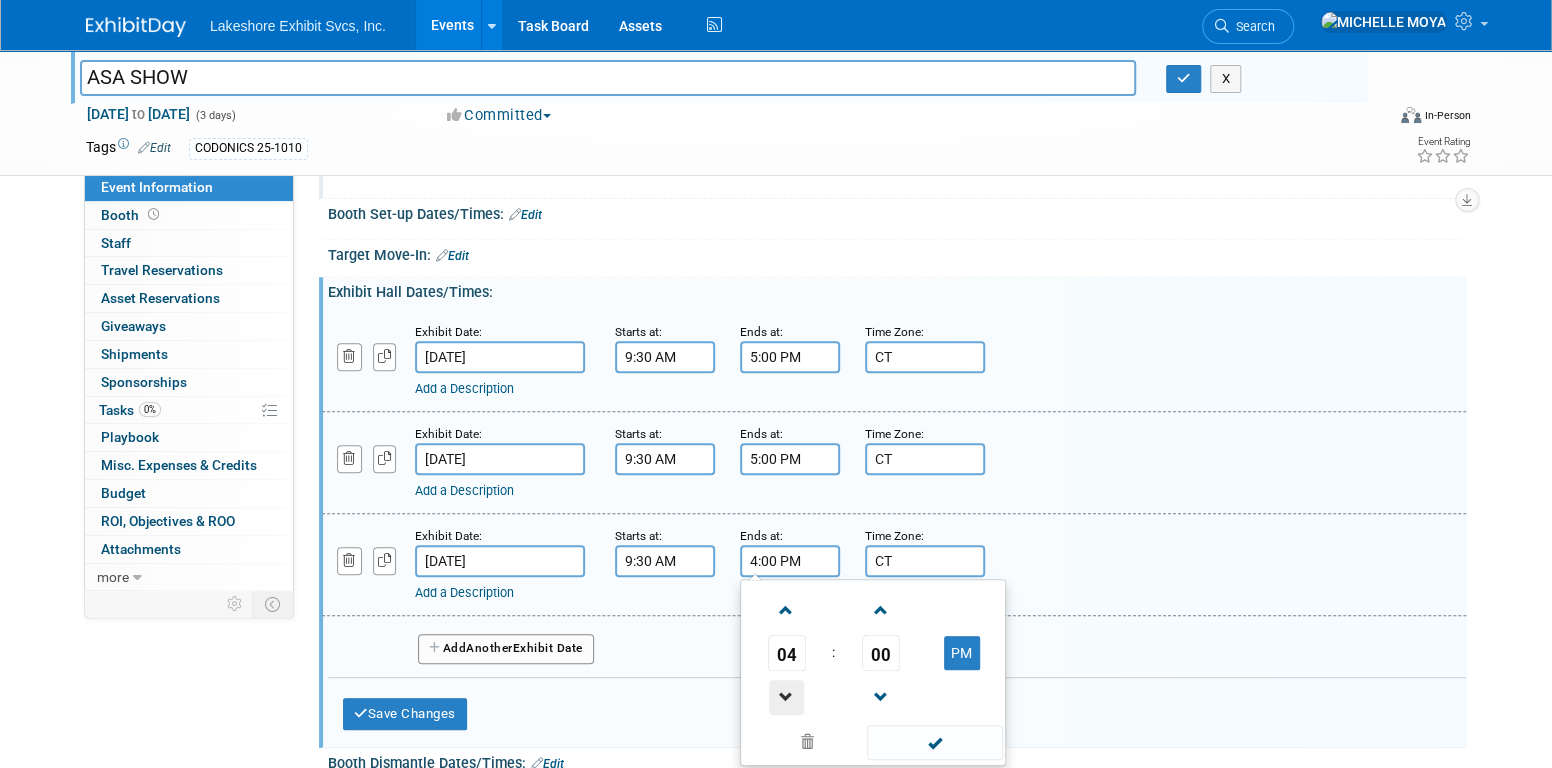click at bounding box center (786, 697) 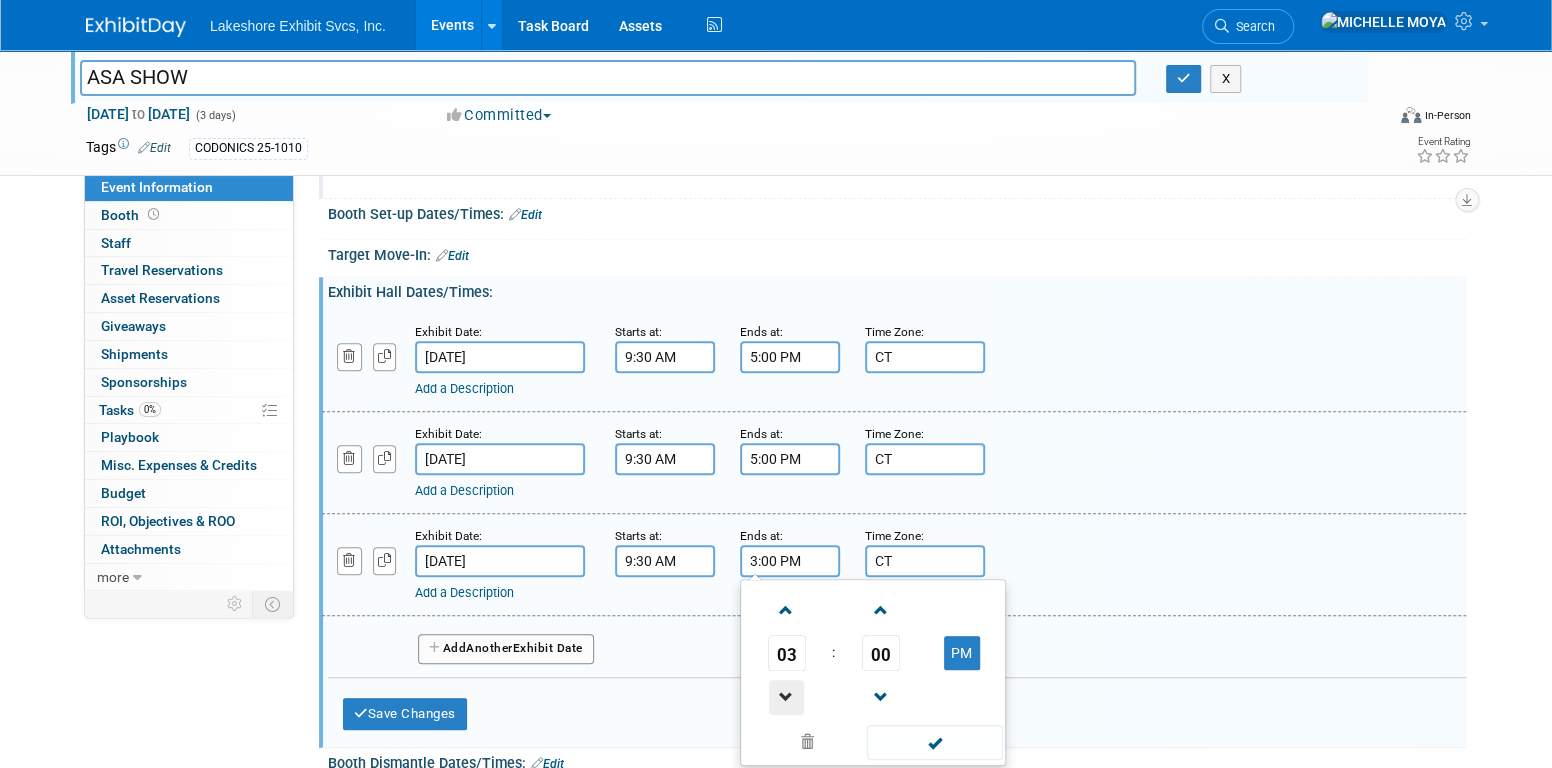 click at bounding box center (786, 697) 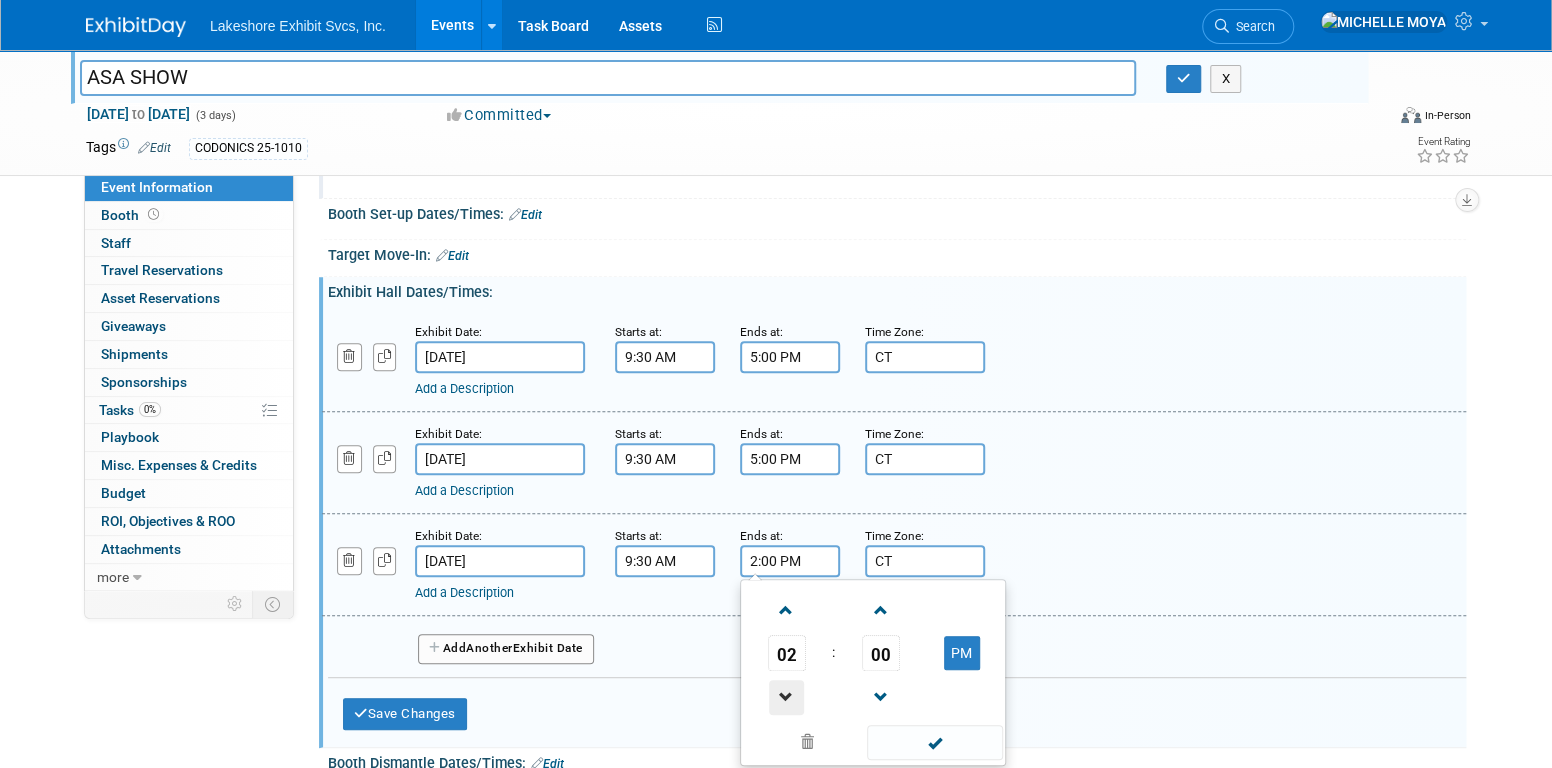 click at bounding box center (786, 697) 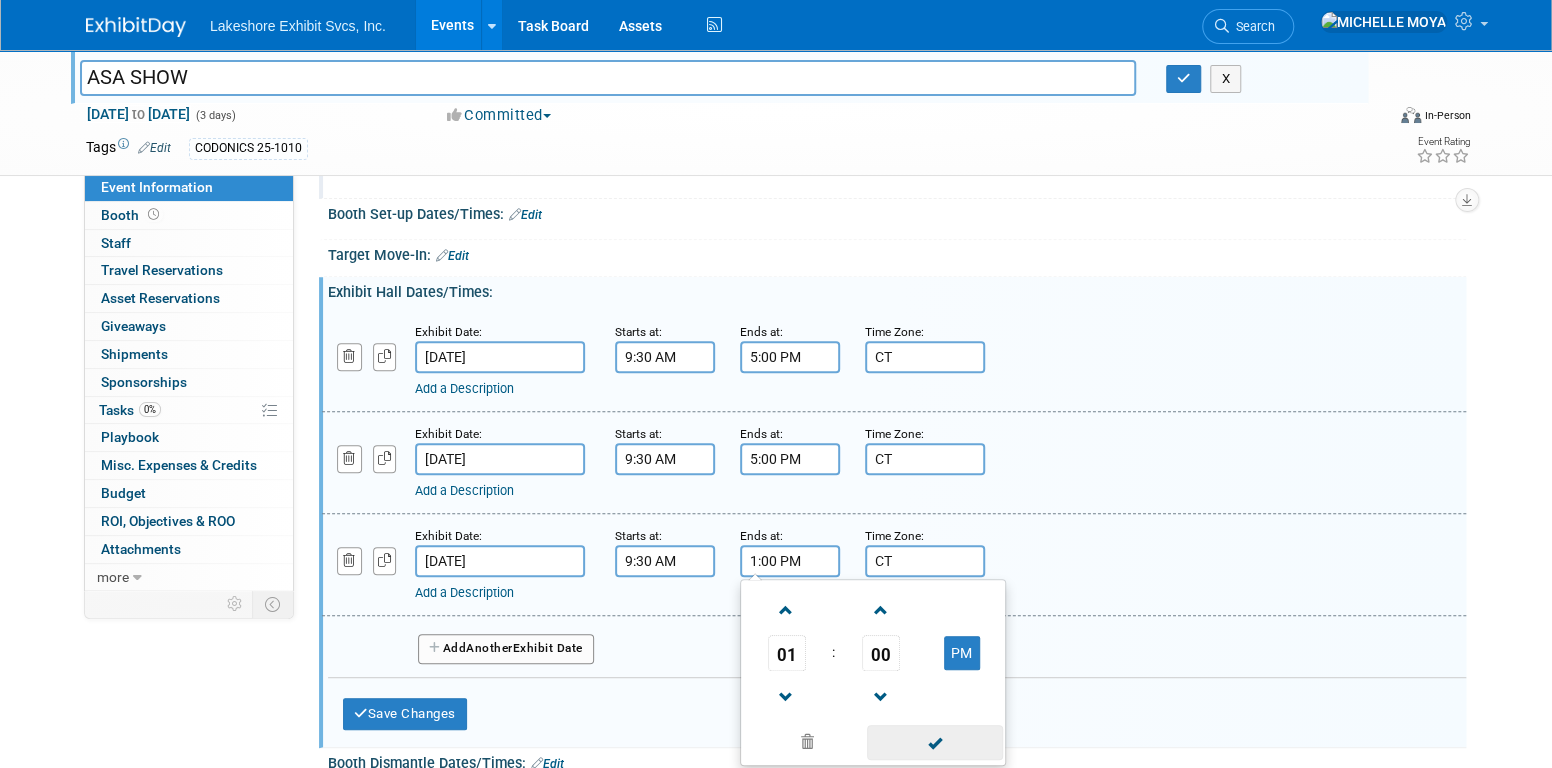 click at bounding box center [934, 742] 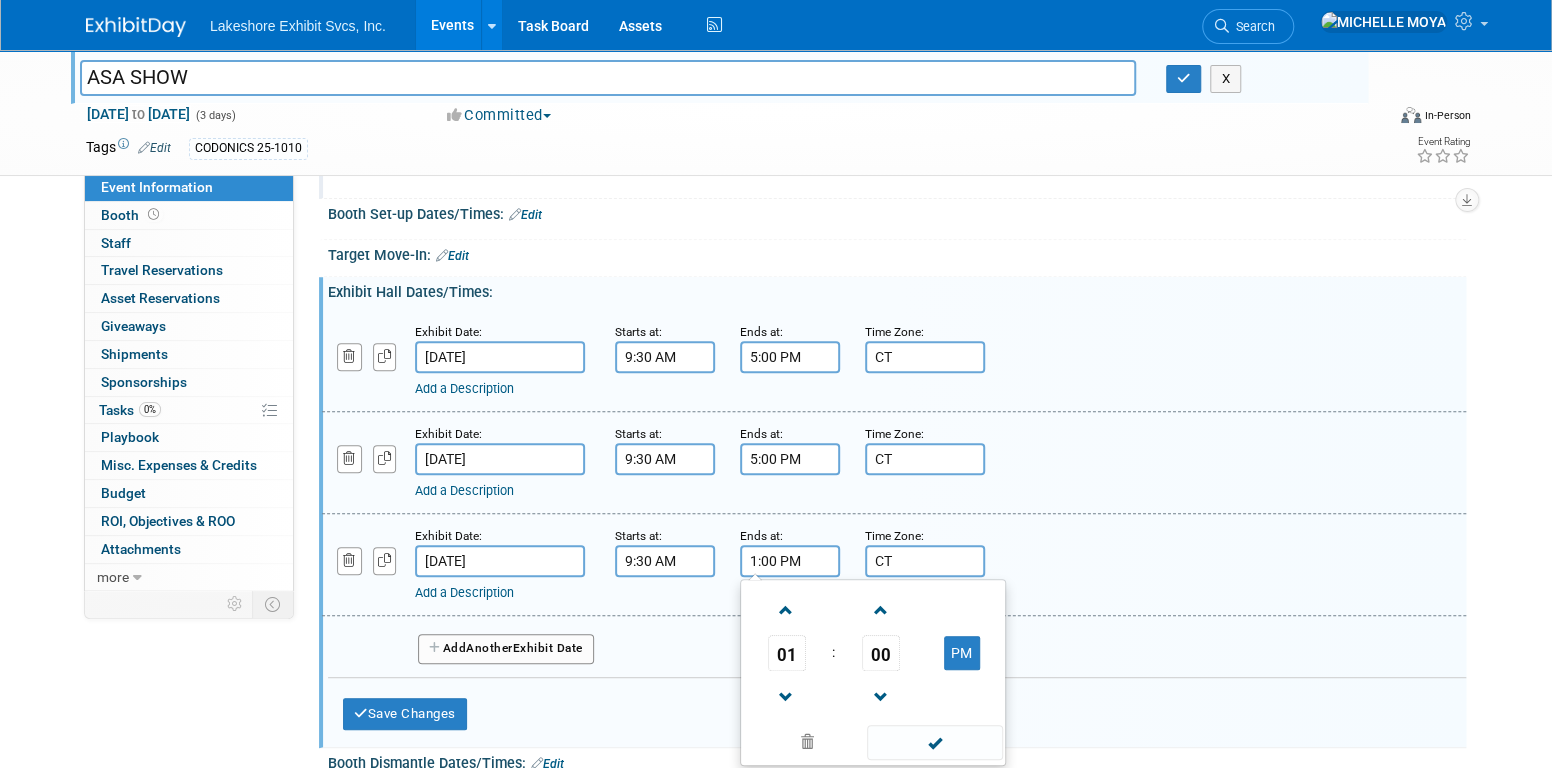 click on "1:00 PM" at bounding box center (790, 561) 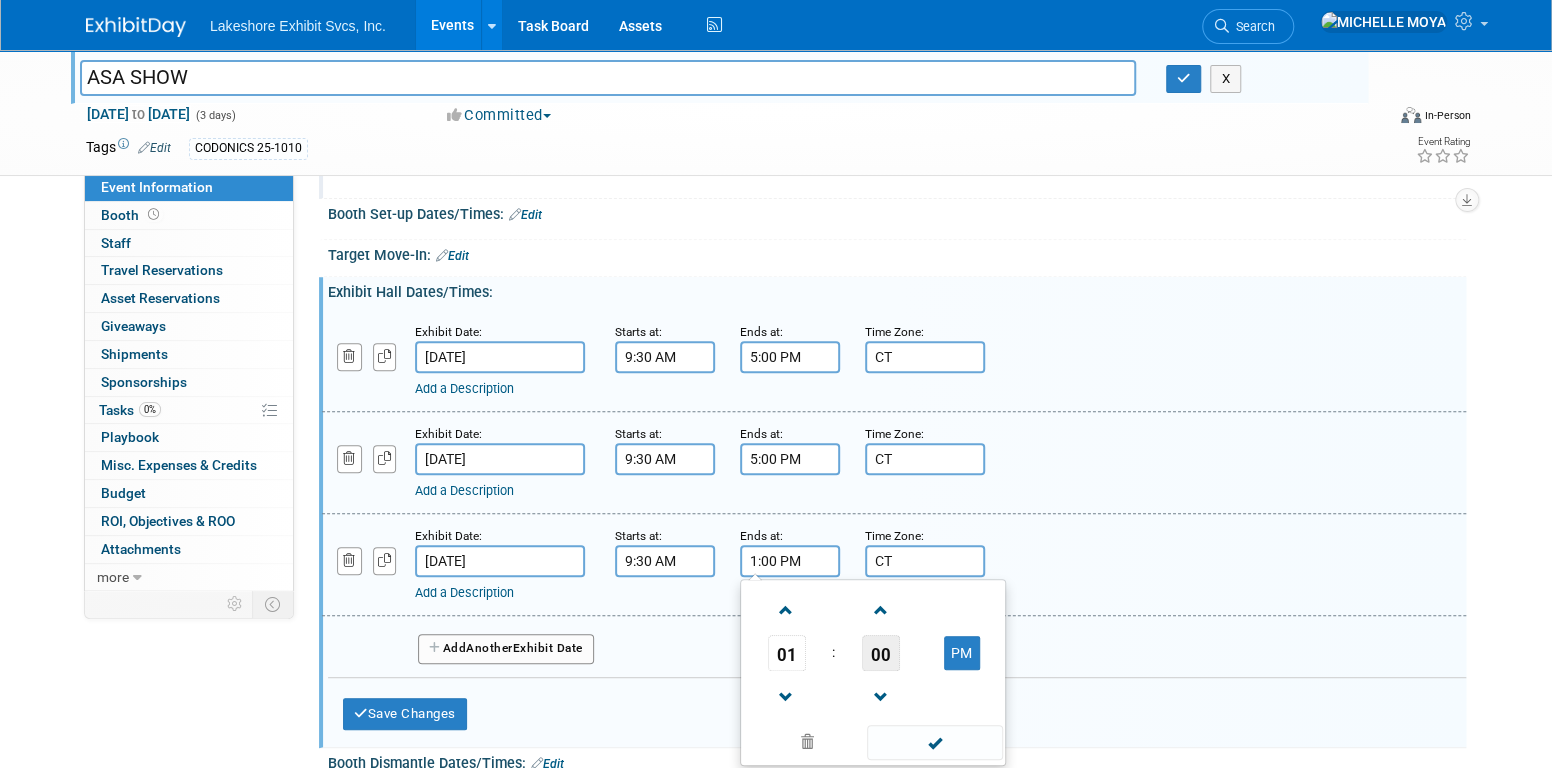 click on "00" at bounding box center [881, 653] 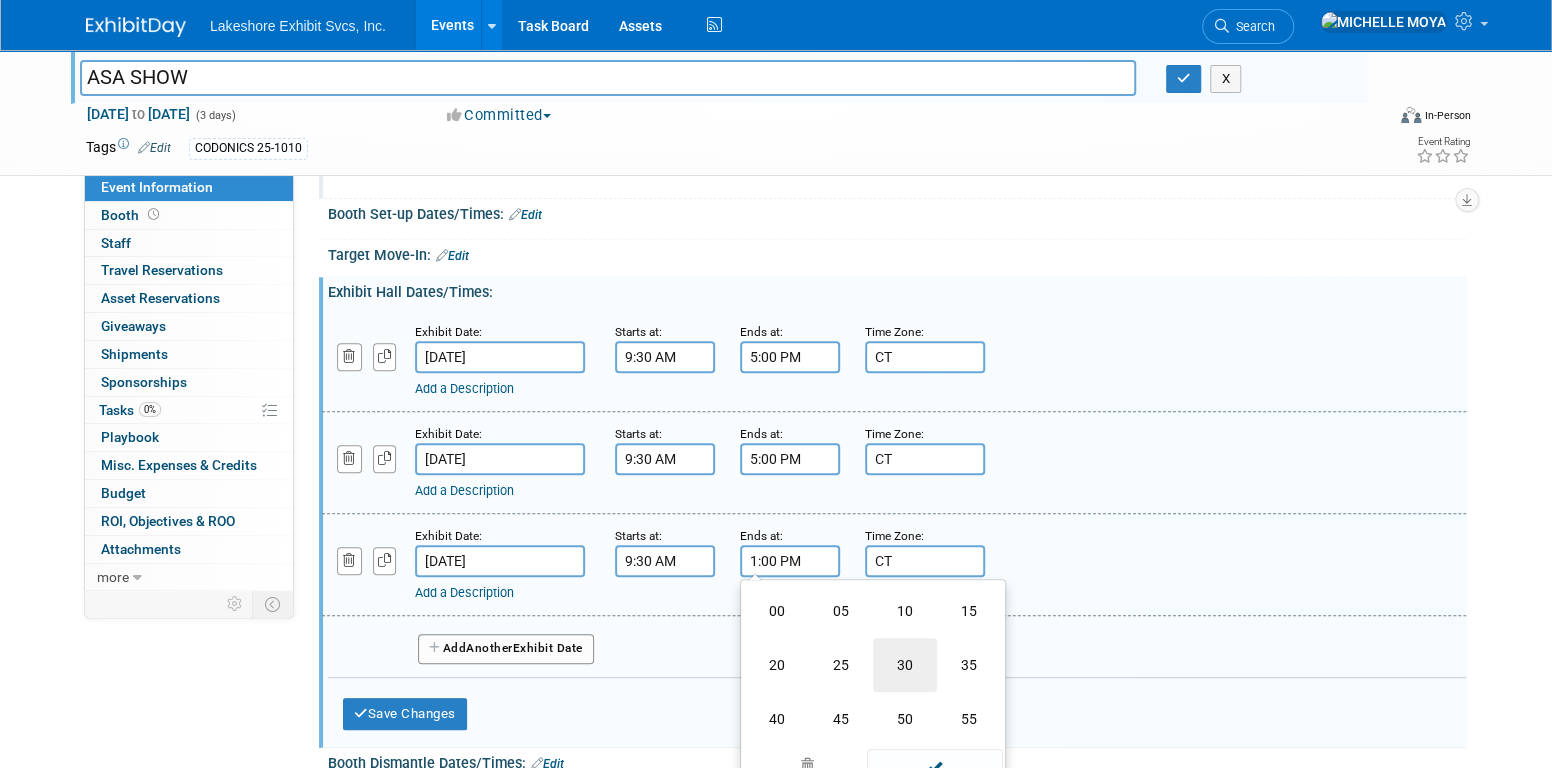 click on "30" at bounding box center [905, 665] 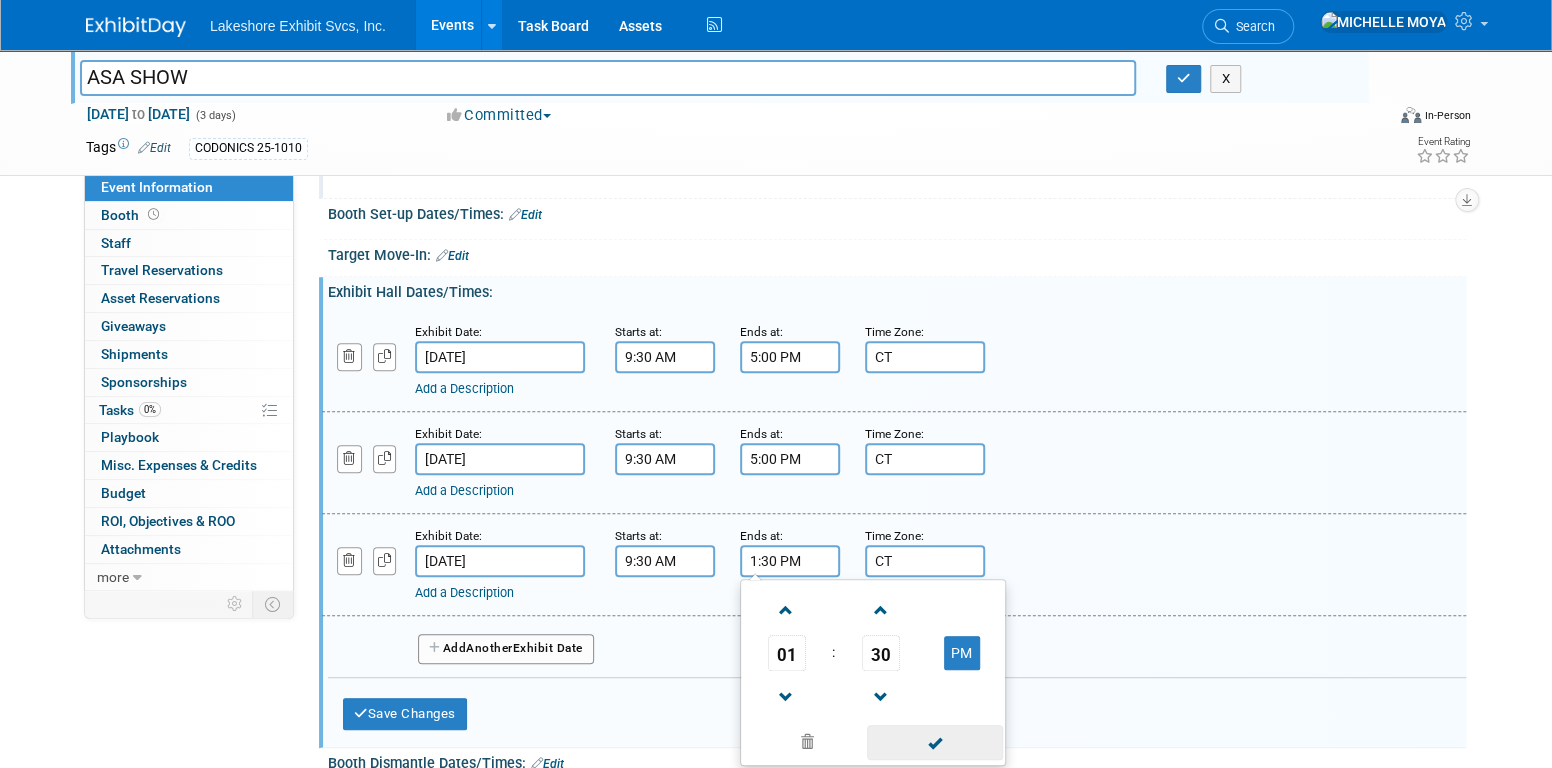 click at bounding box center (934, 742) 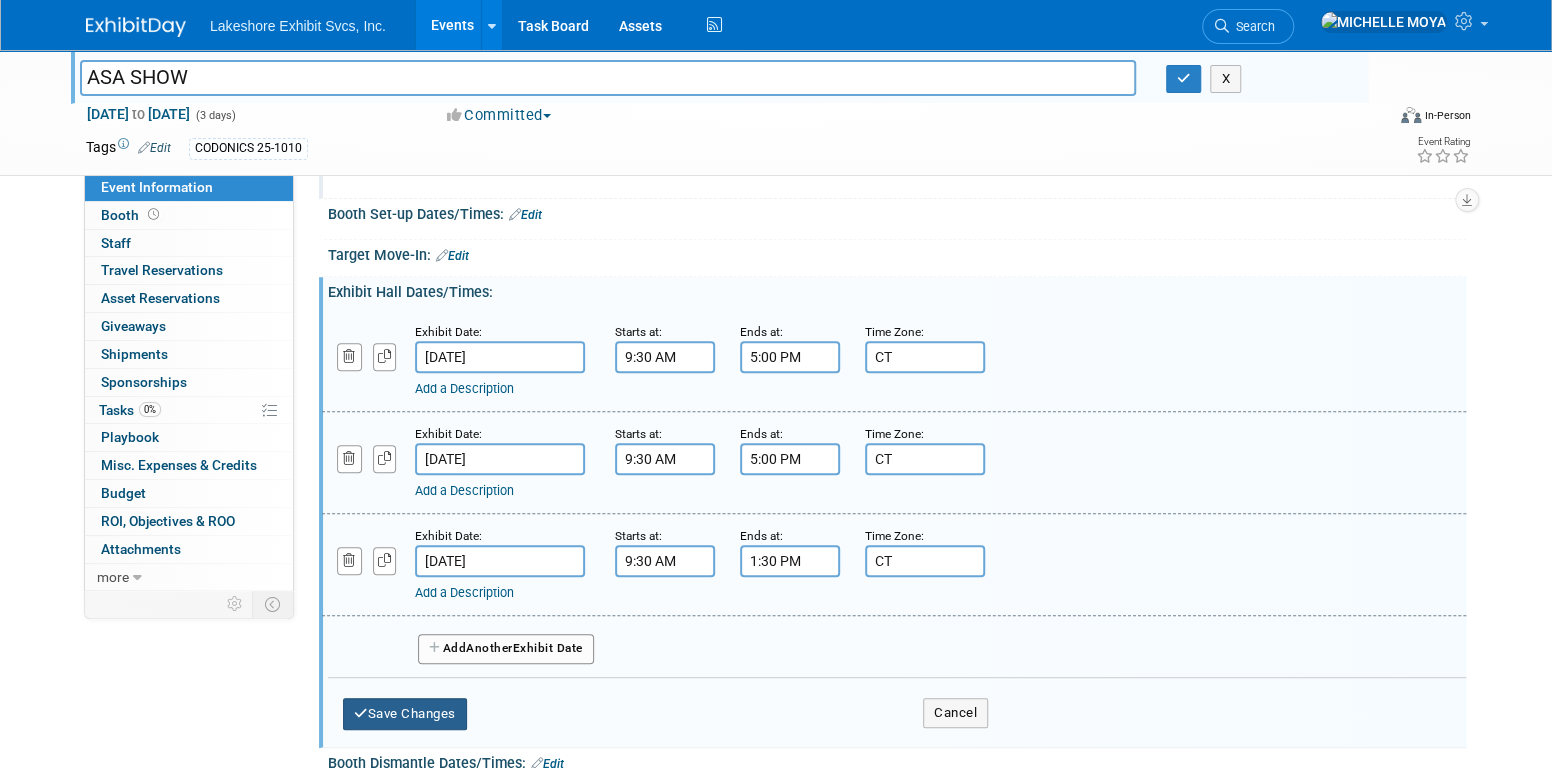 click on "Save Changes" at bounding box center [405, 714] 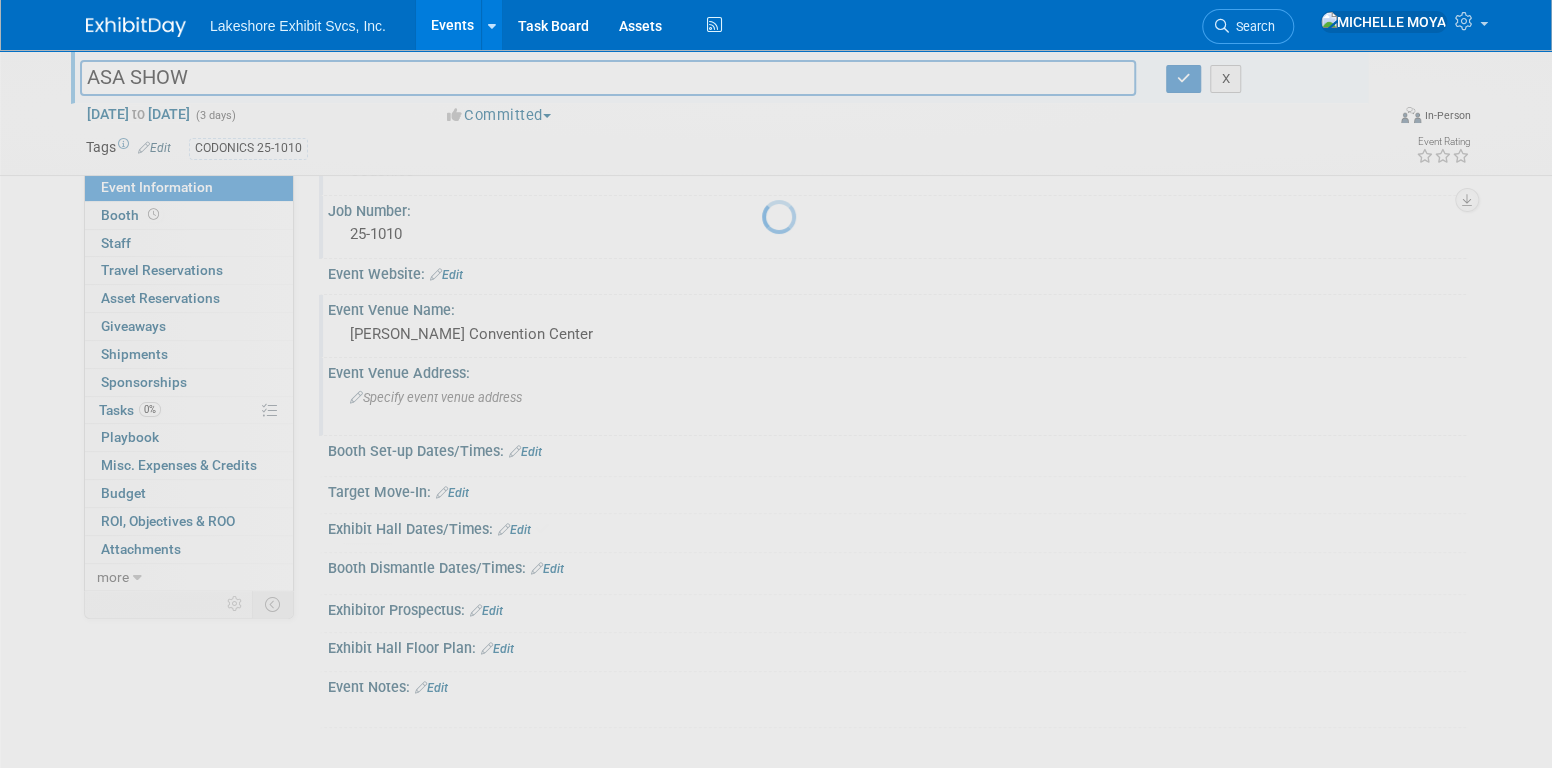 scroll, scrollTop: 54, scrollLeft: 0, axis: vertical 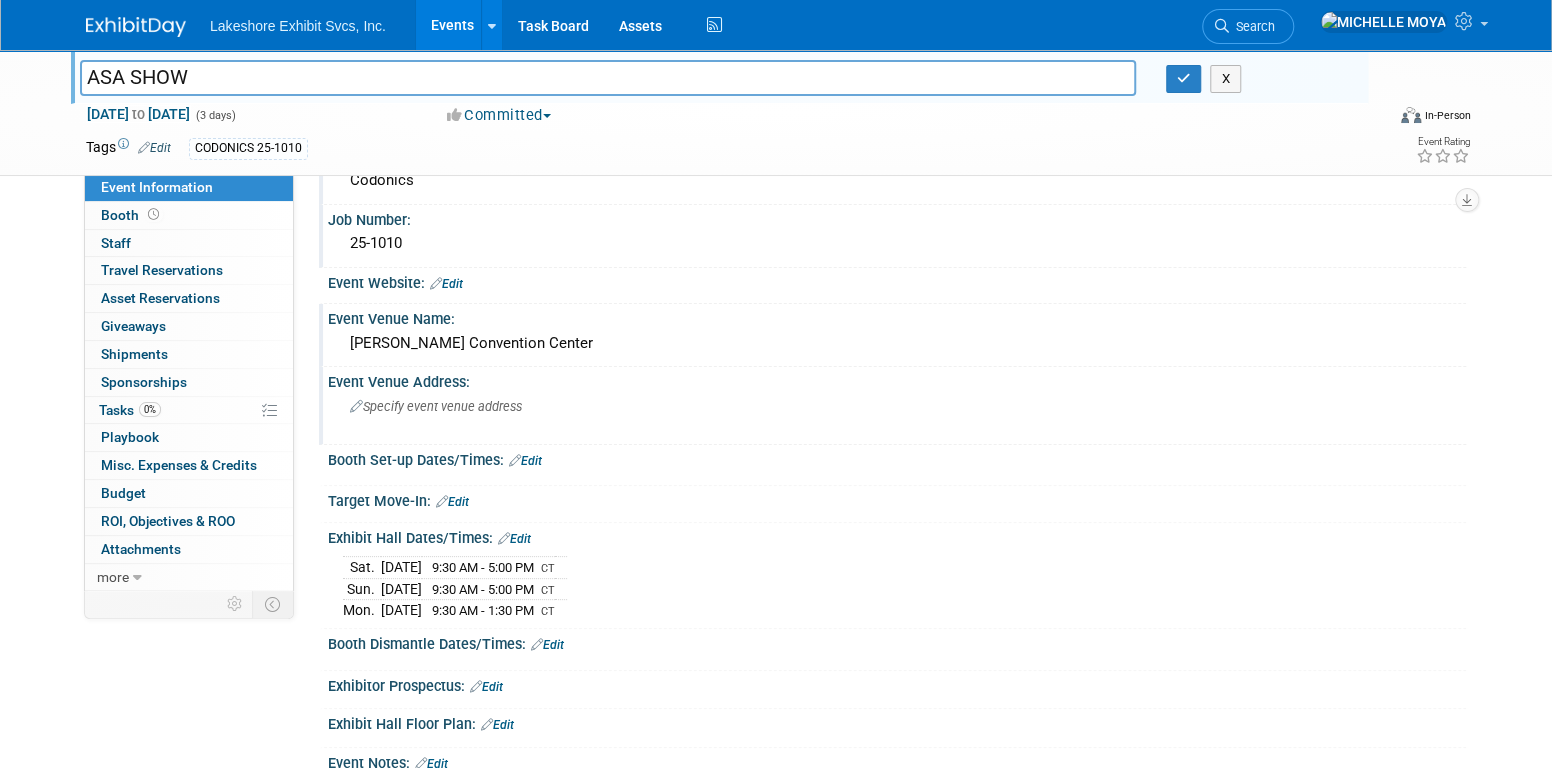 click on "Edit" at bounding box center (525, 461) 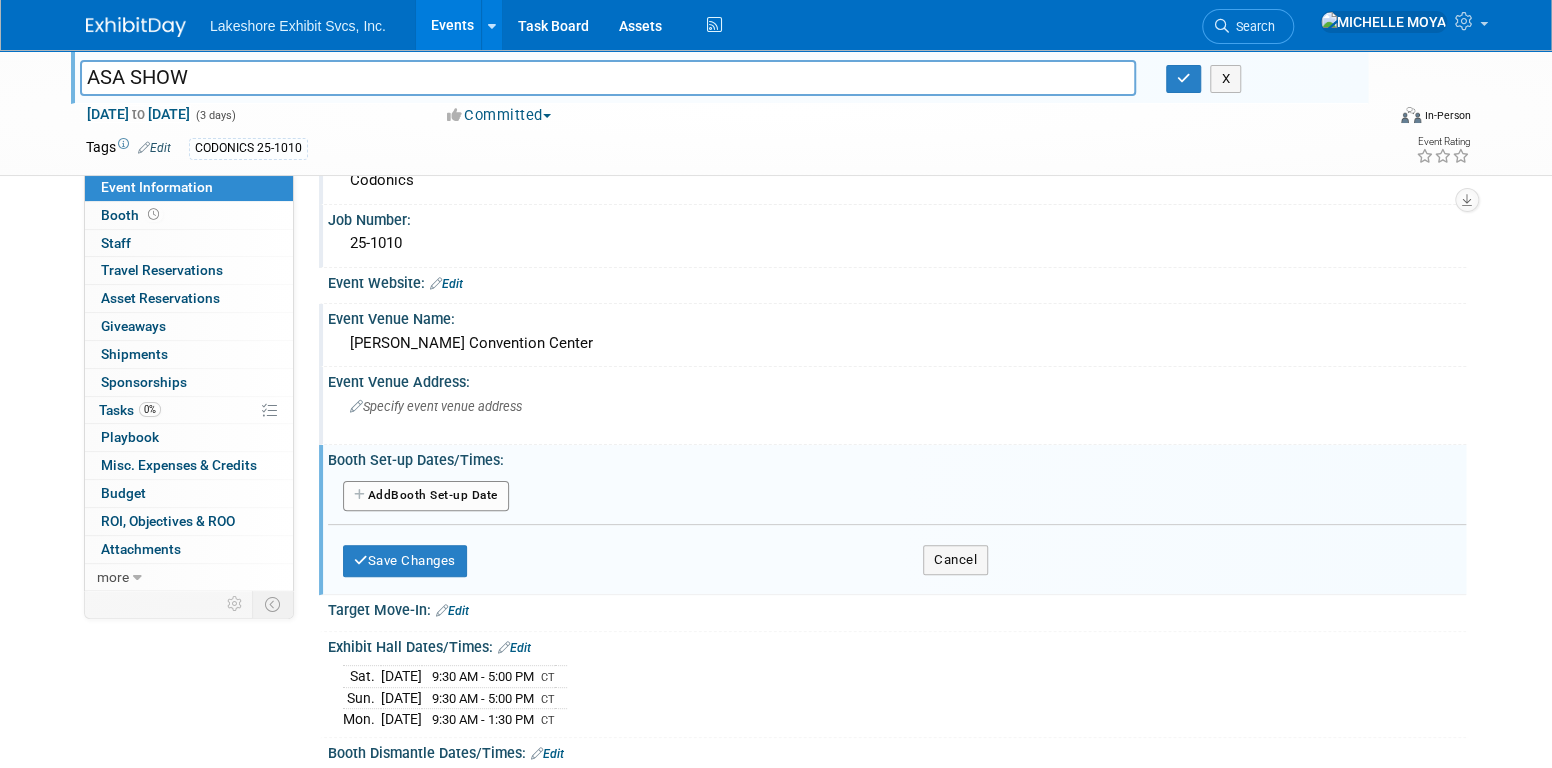 click on "Add  Another  Booth Set-up Date" at bounding box center [426, 496] 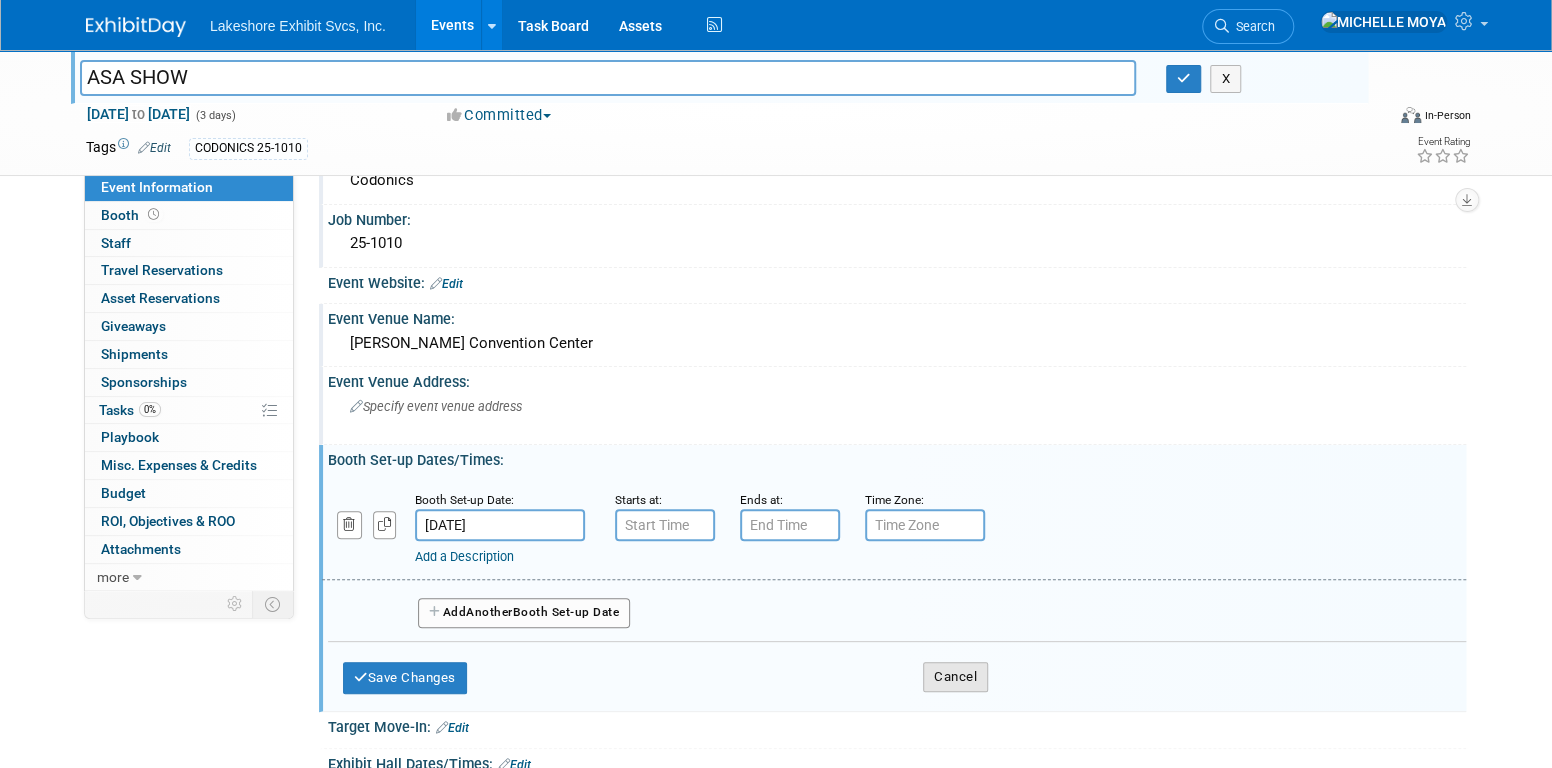 click on "Cancel" at bounding box center [955, 677] 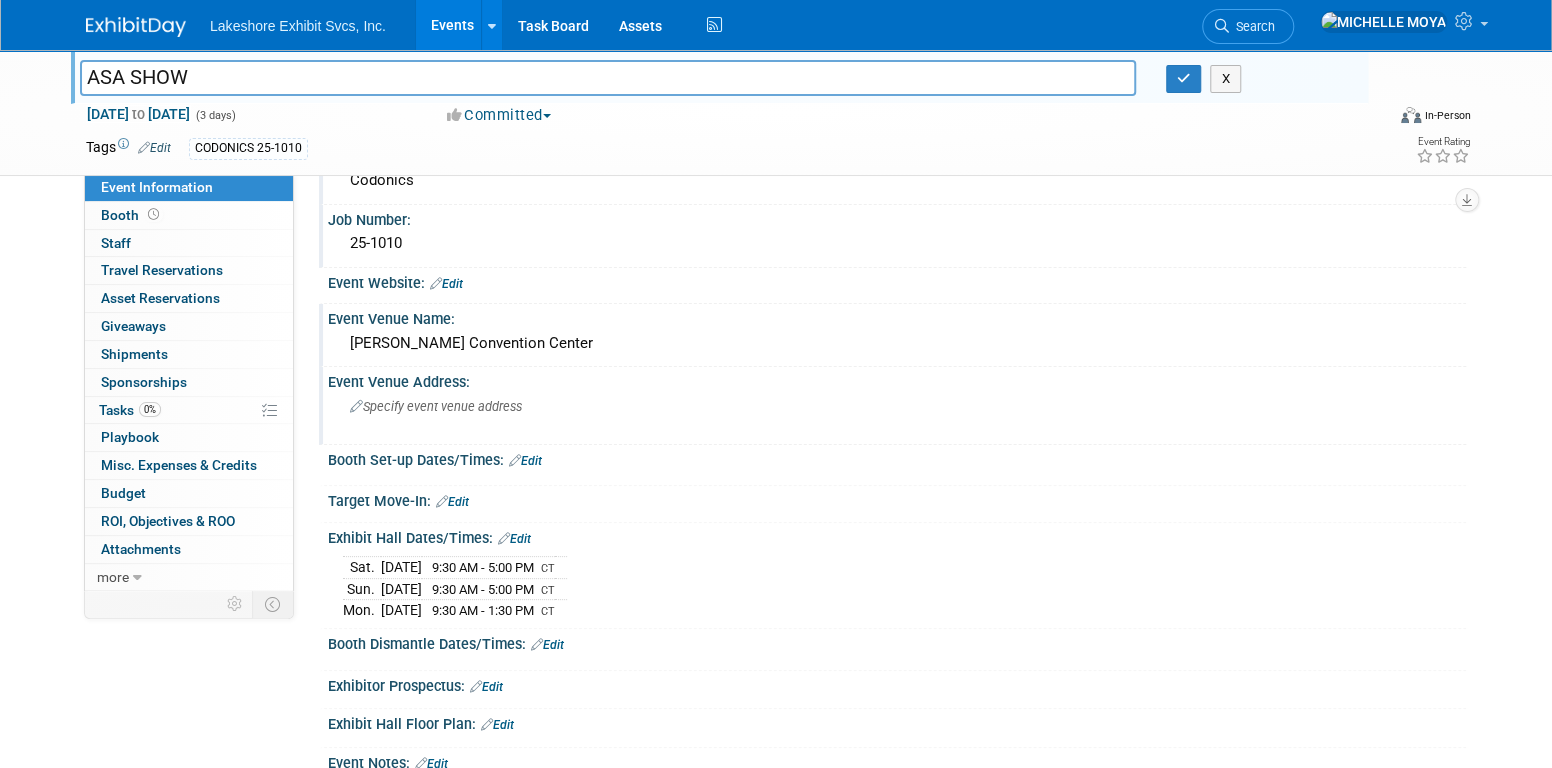 click on "Edit" at bounding box center (452, 502) 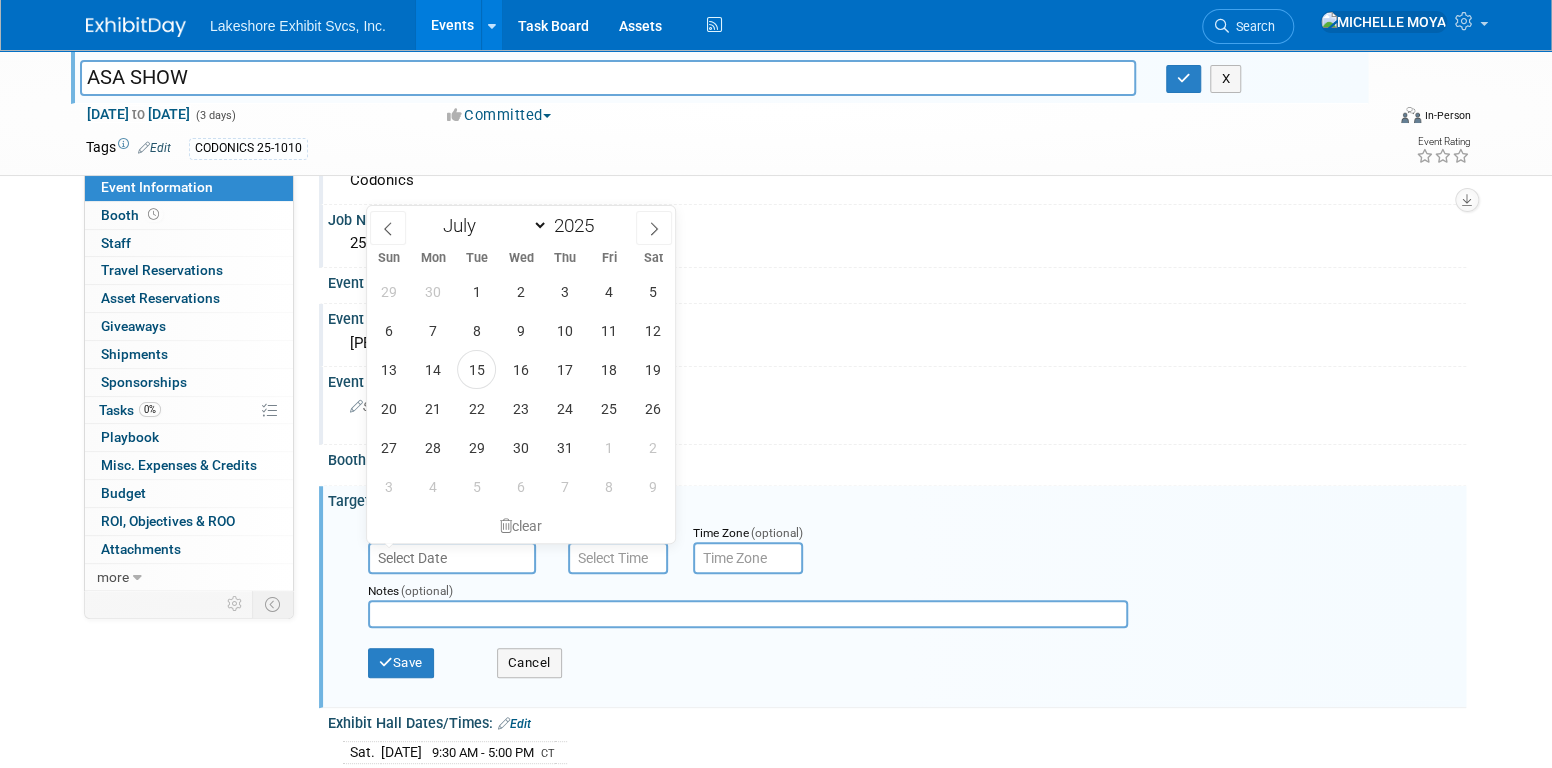 click at bounding box center (452, 558) 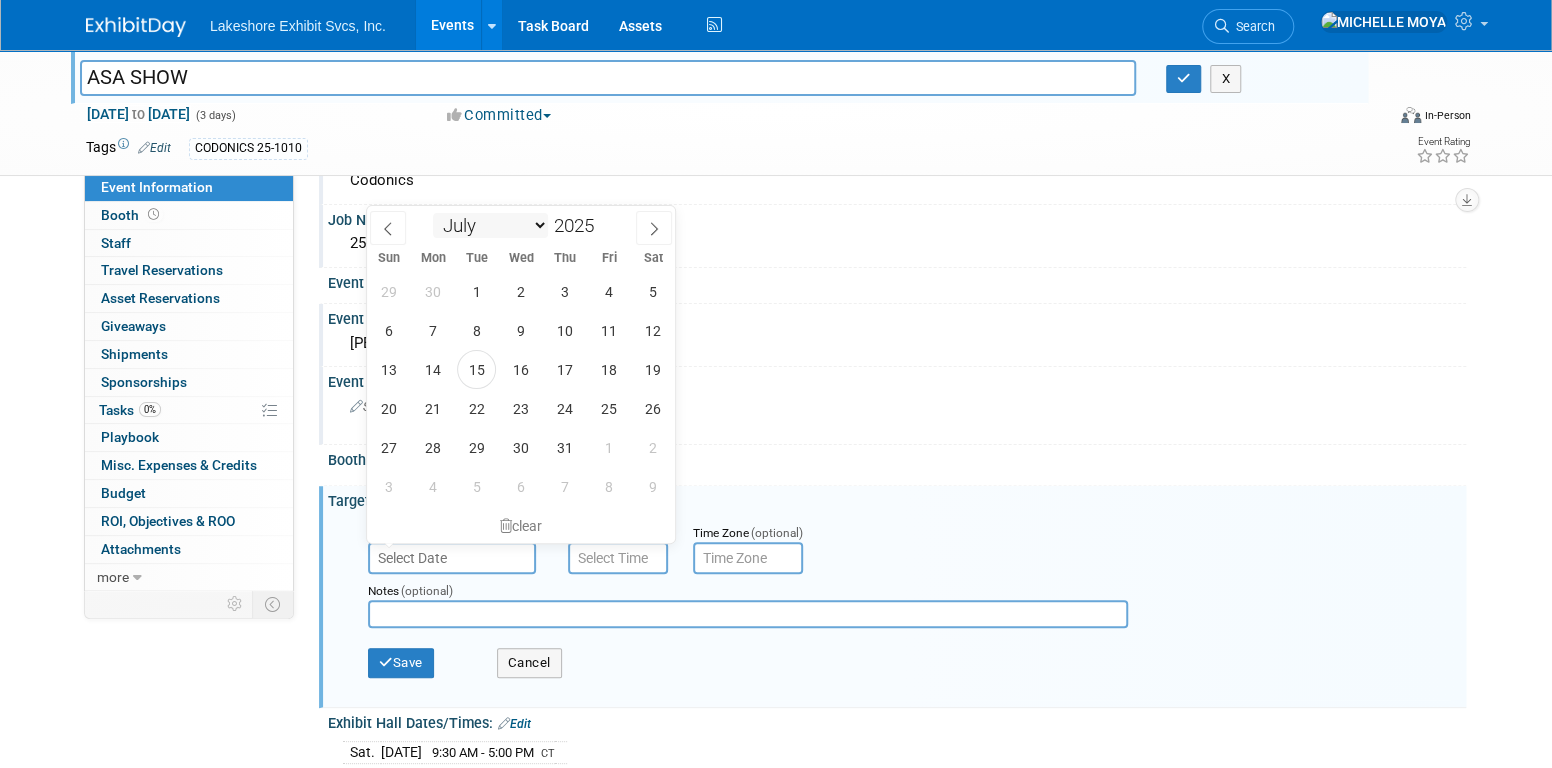 click on "January February March April May June July August September October November December" at bounding box center [490, 225] 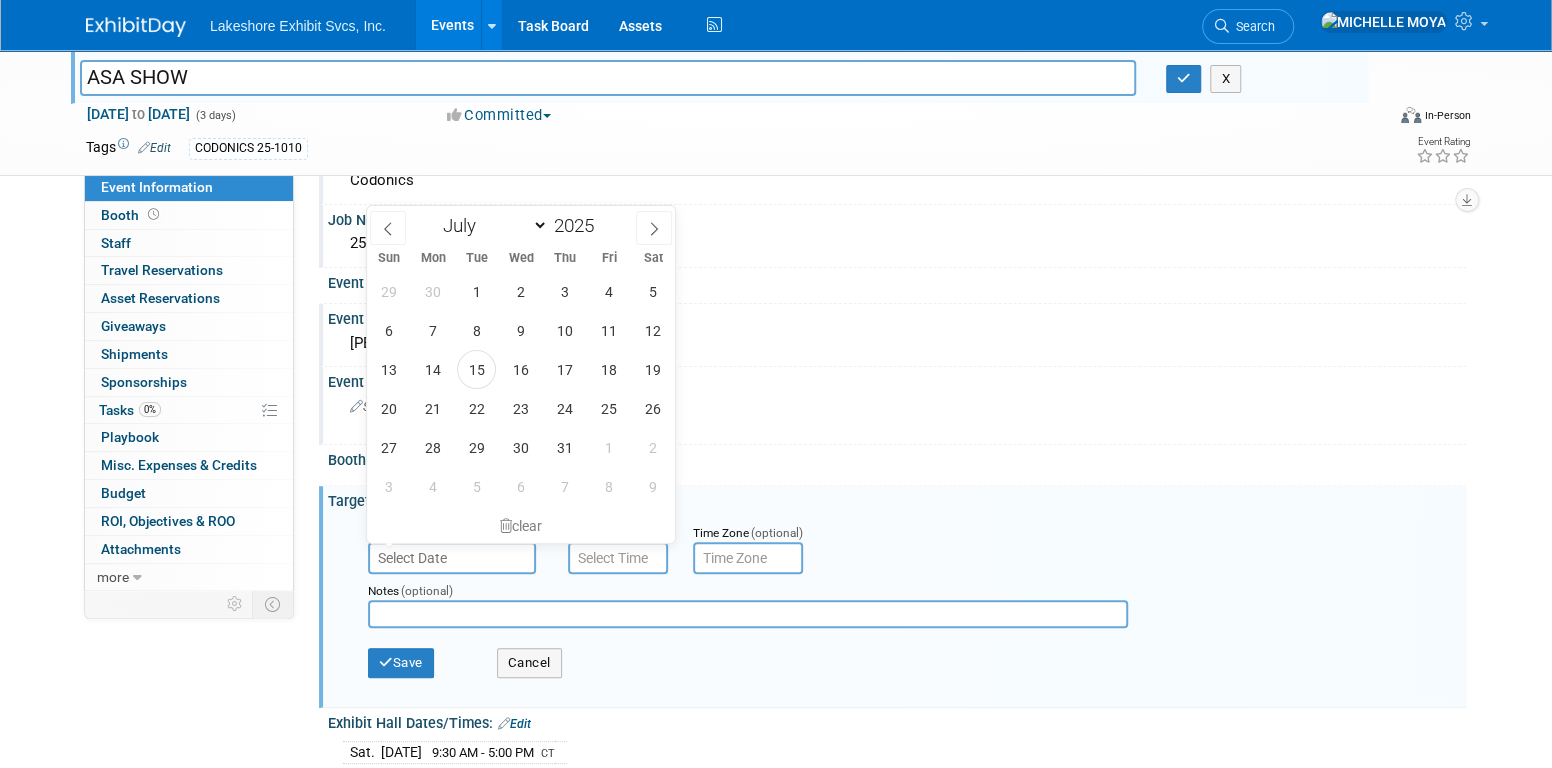 select on "9" 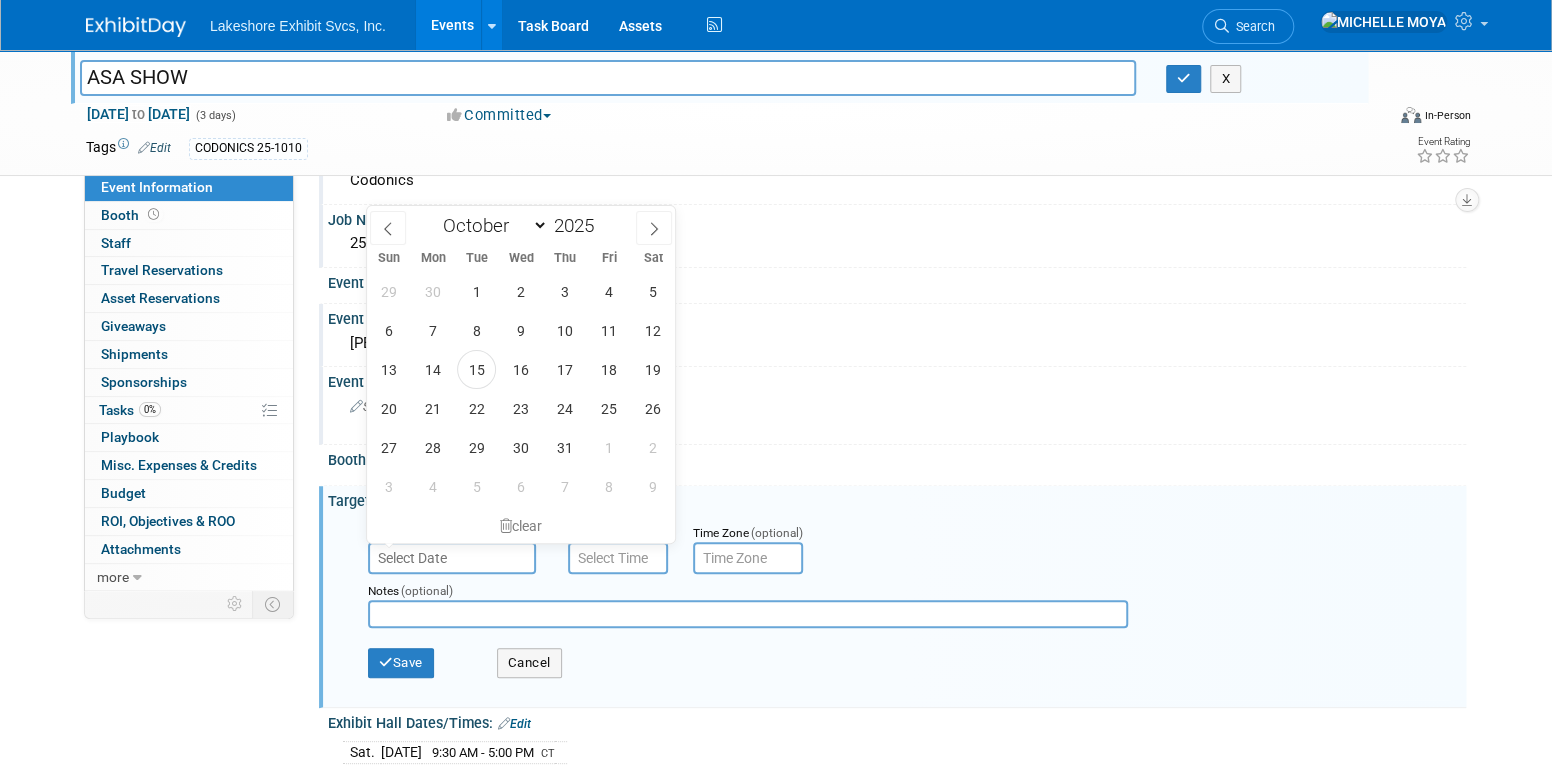click on "January February March April May June July August September October November December" at bounding box center [490, 225] 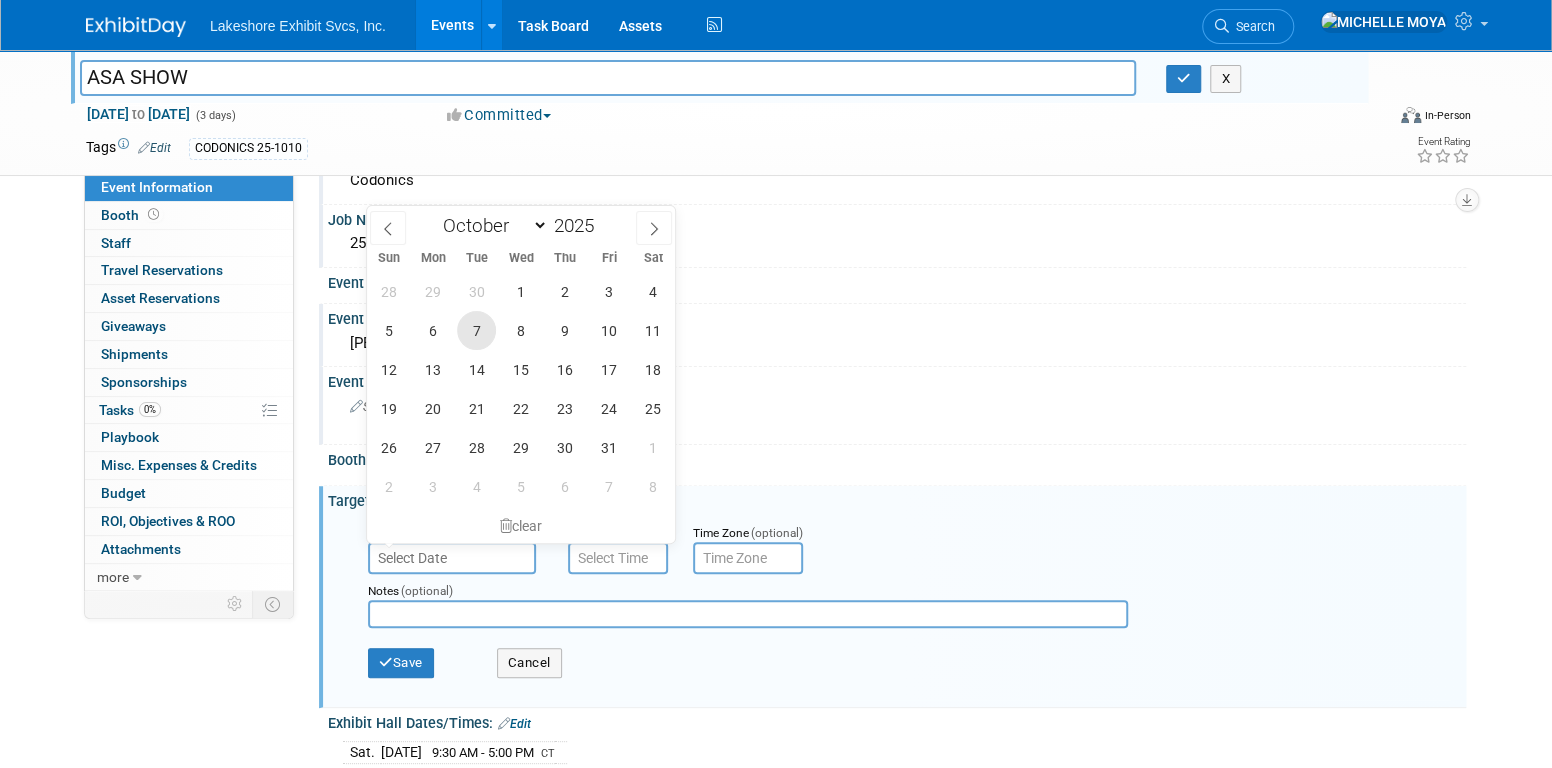 click on "7" at bounding box center (476, 330) 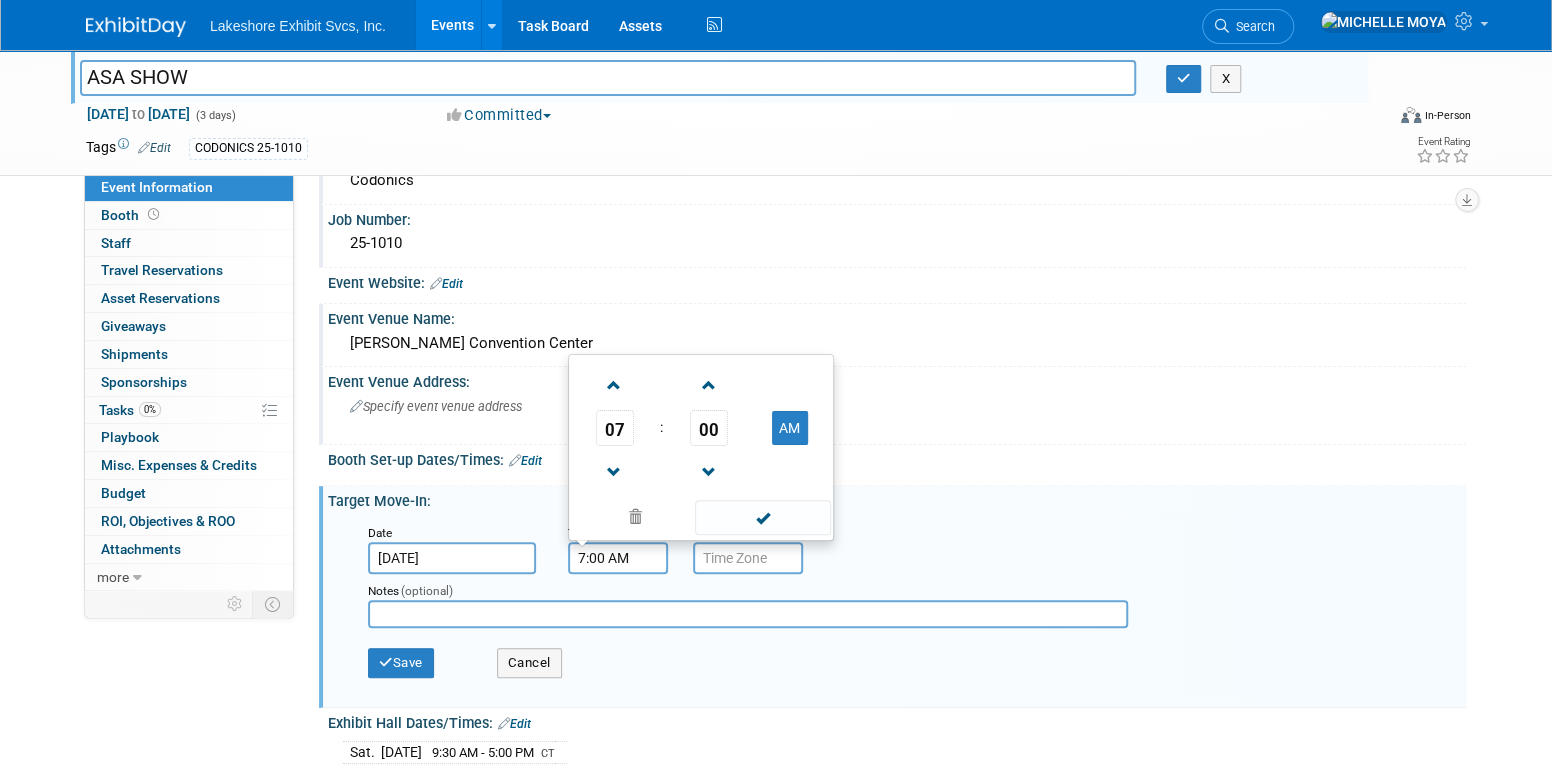 click on "7:00 AM" at bounding box center (618, 558) 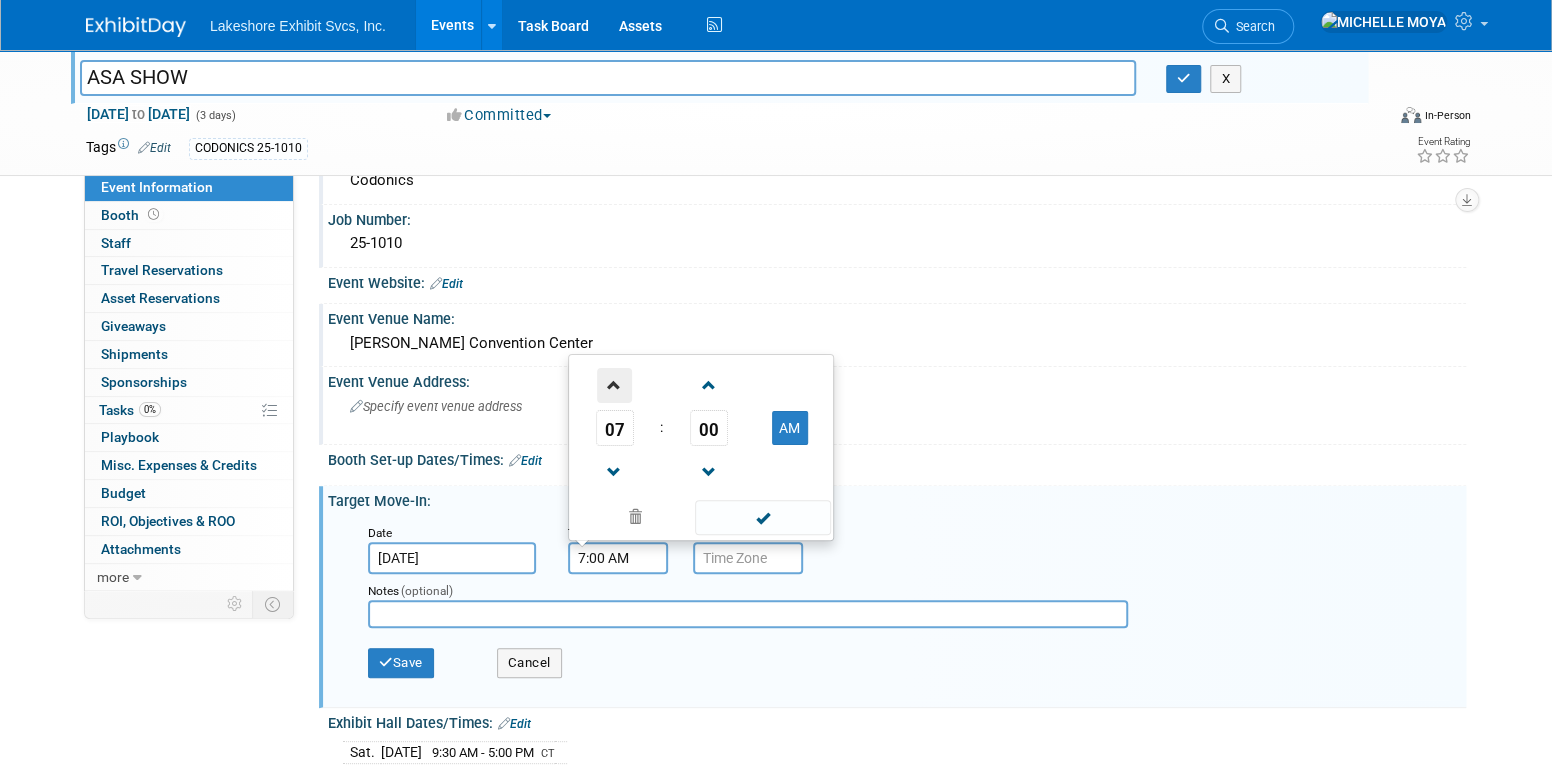 click at bounding box center (614, 385) 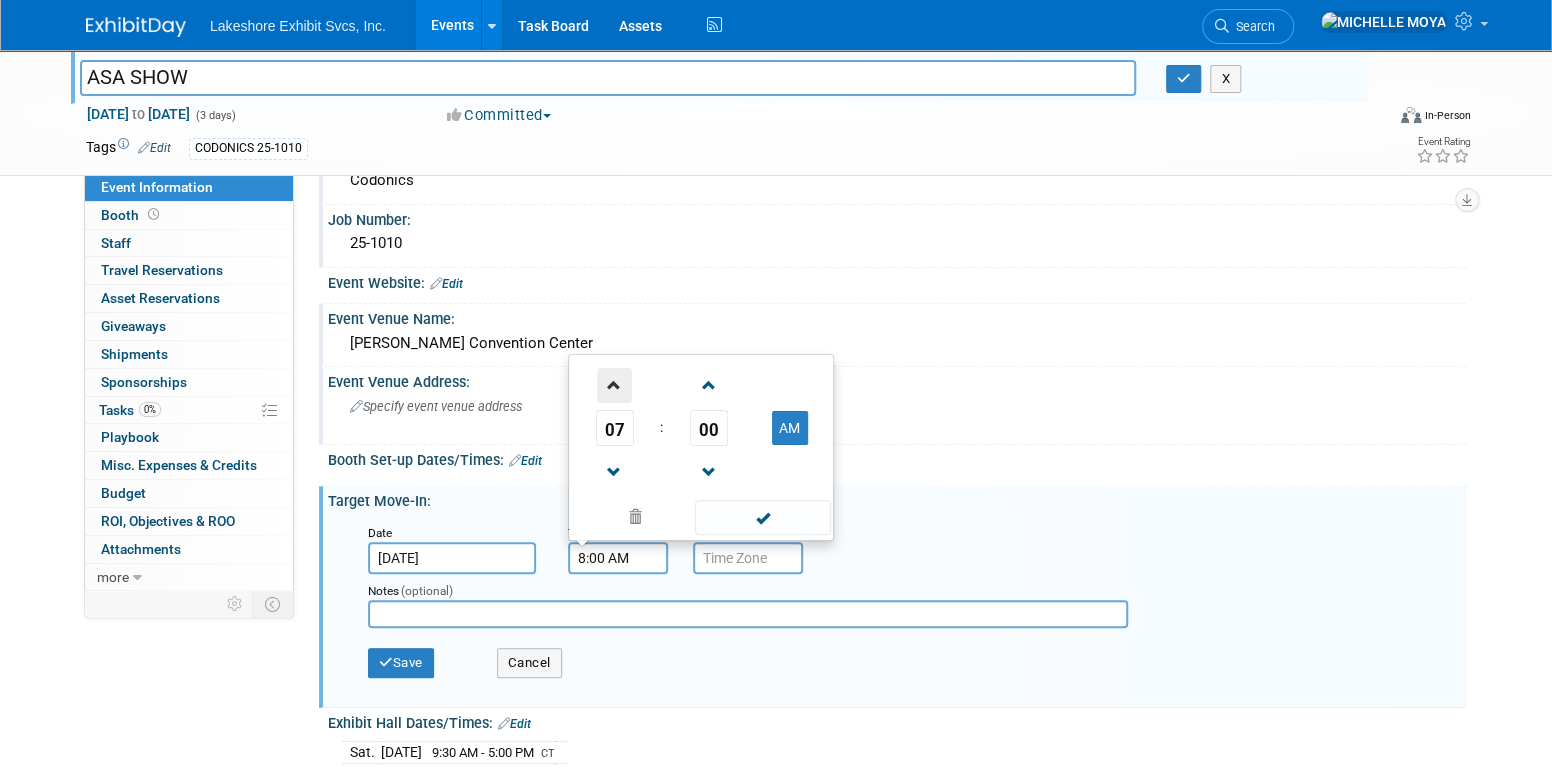 click at bounding box center [614, 385] 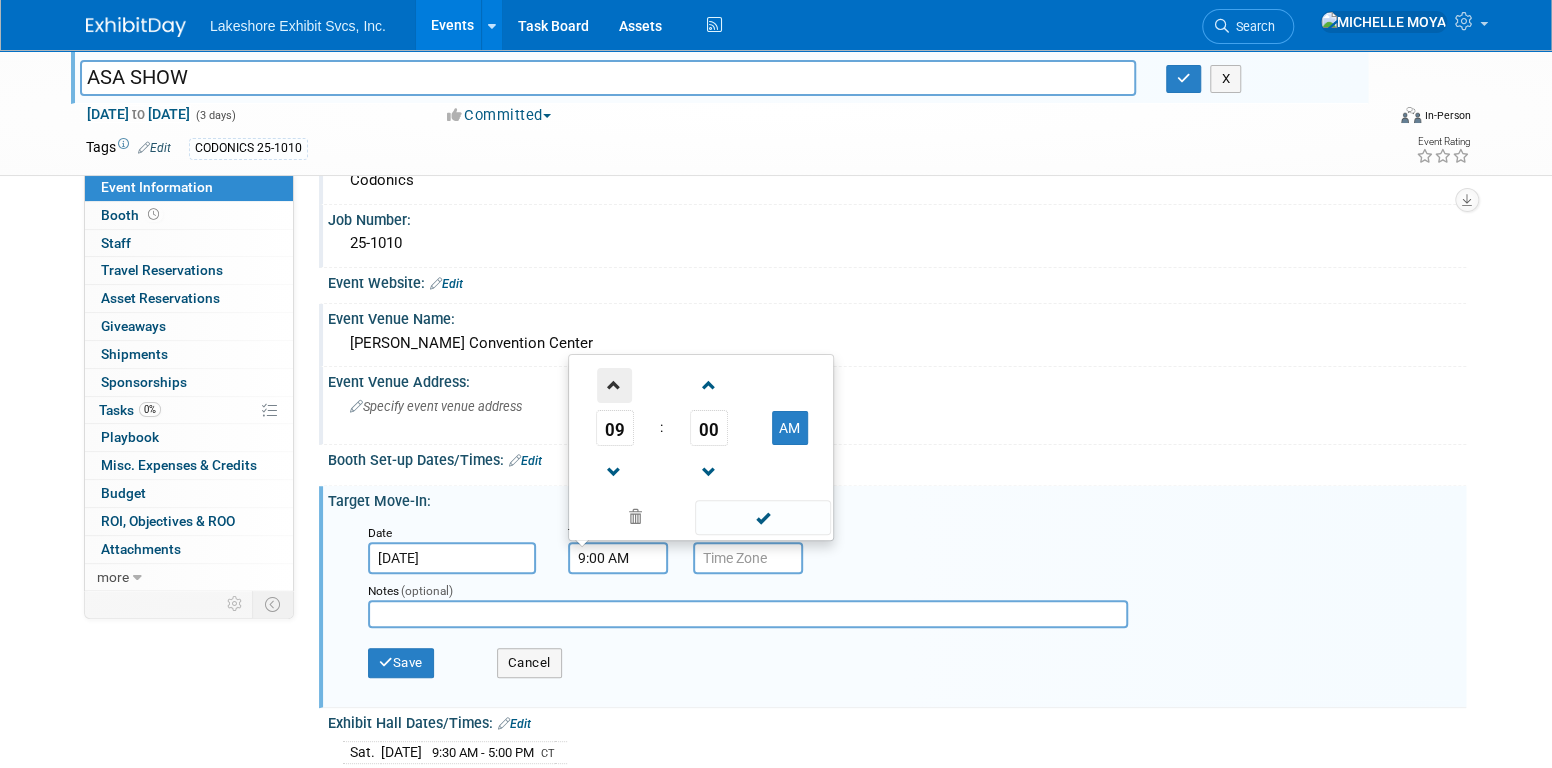 click at bounding box center [614, 385] 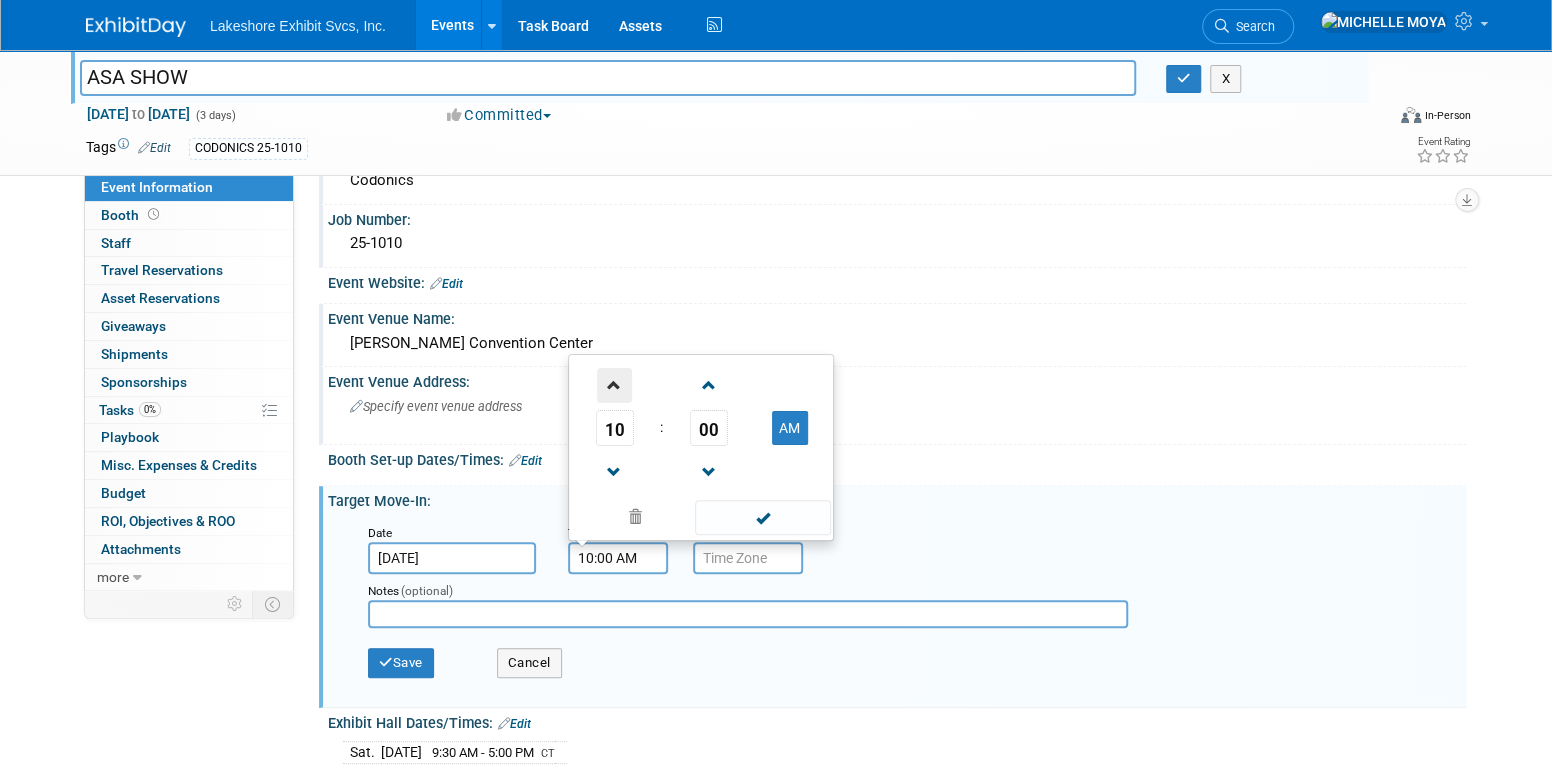 click at bounding box center [614, 385] 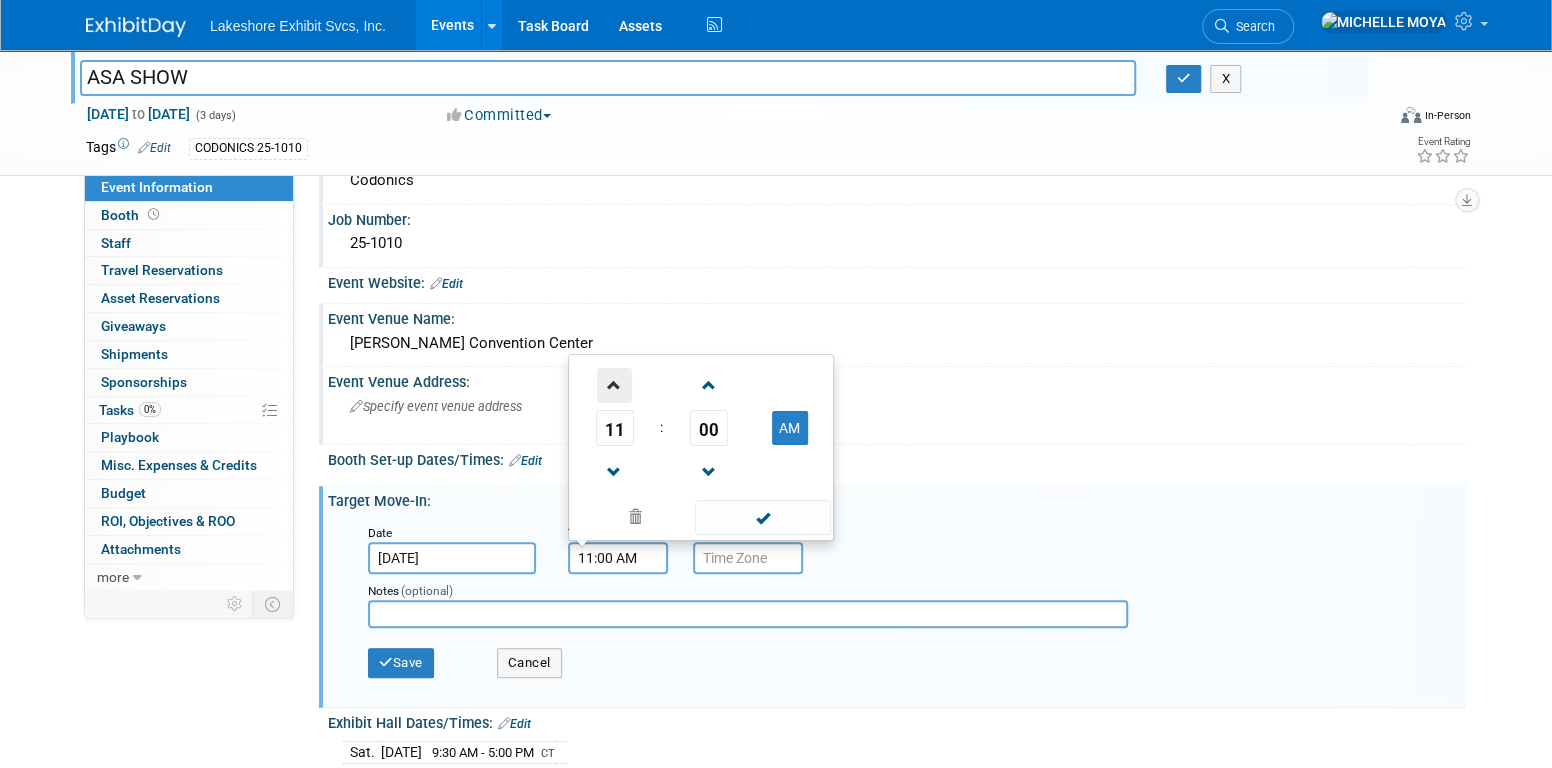 click at bounding box center [614, 385] 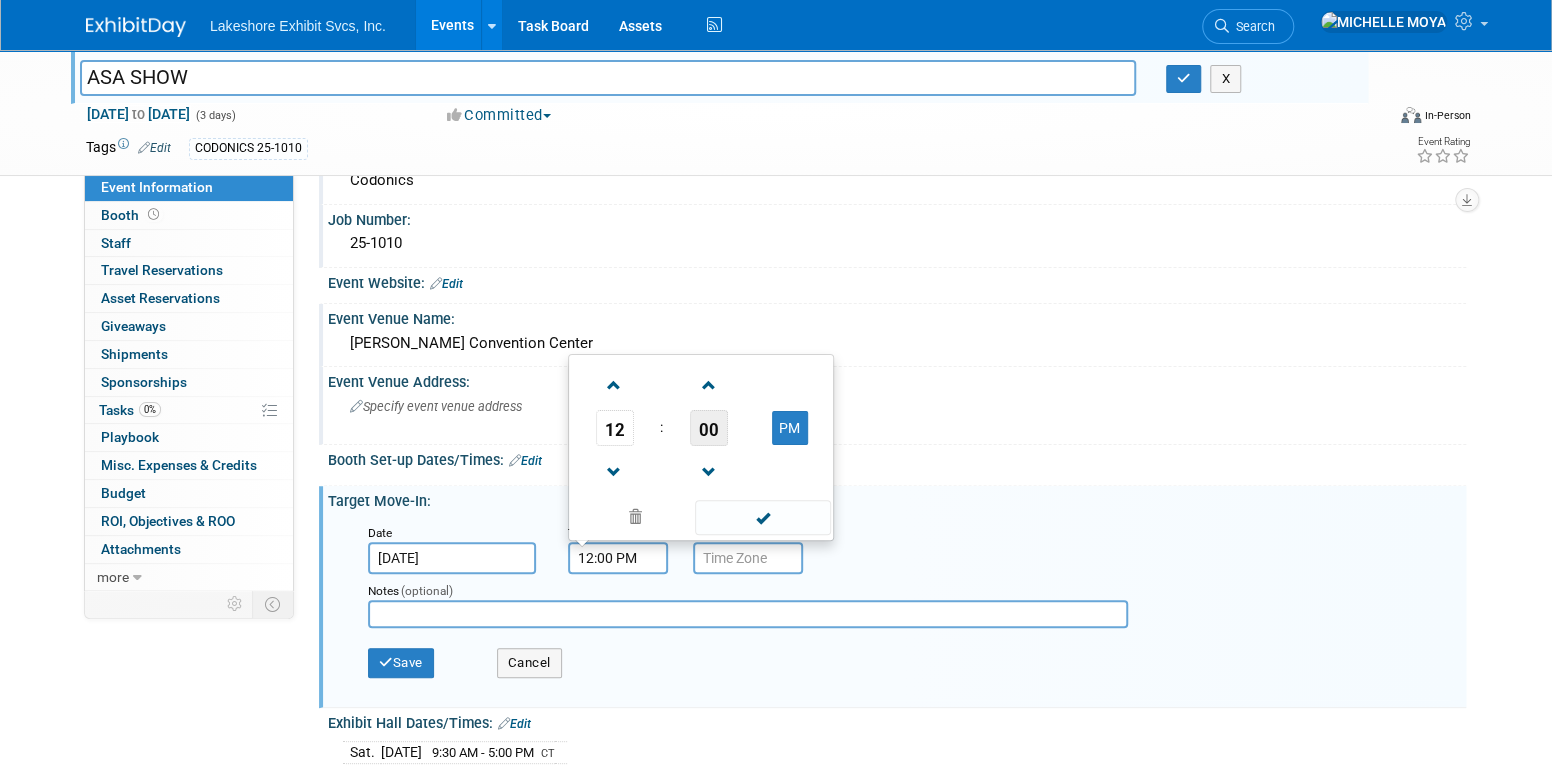 click on "00" at bounding box center (709, 428) 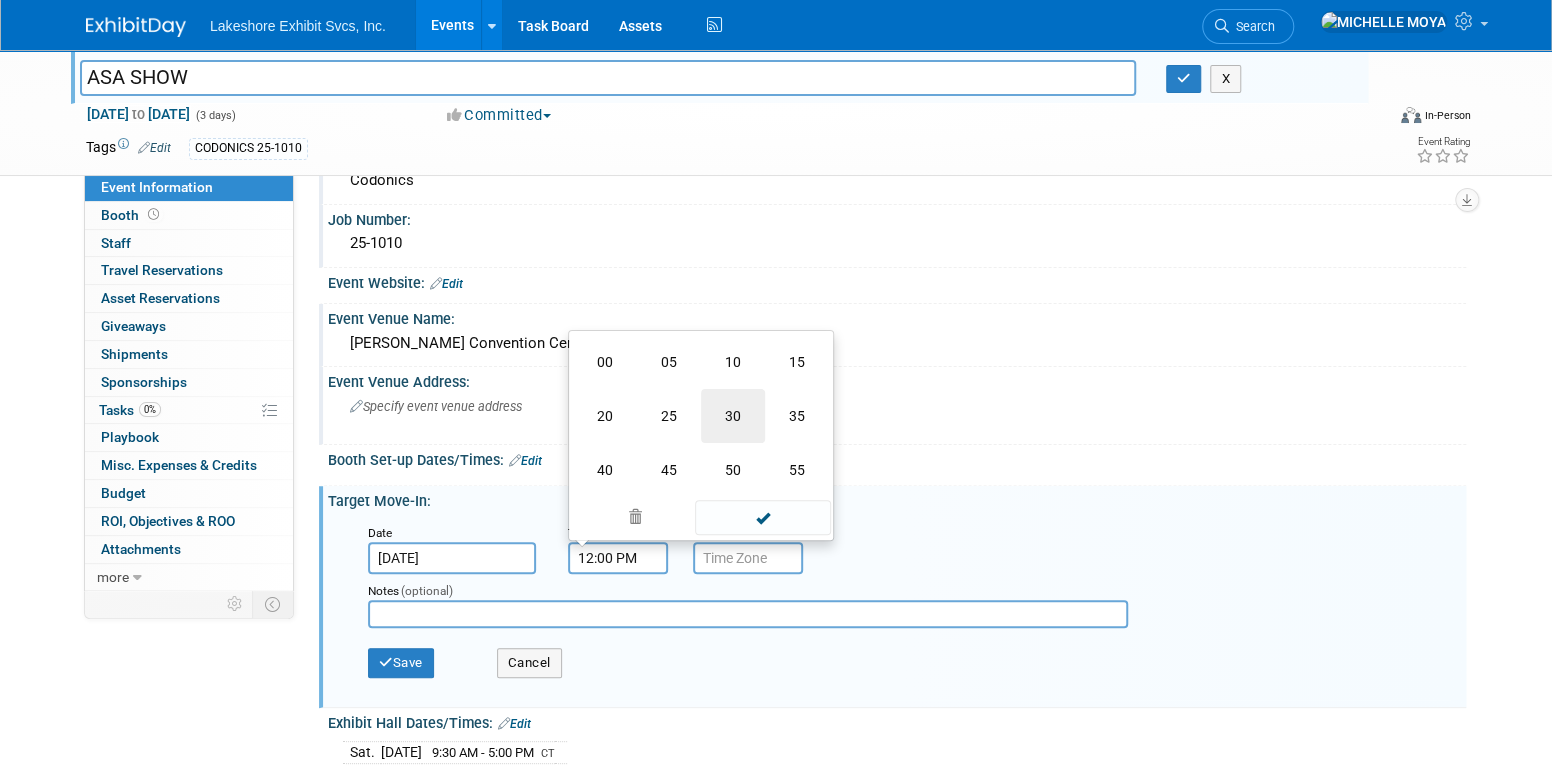 click on "30" at bounding box center [733, 416] 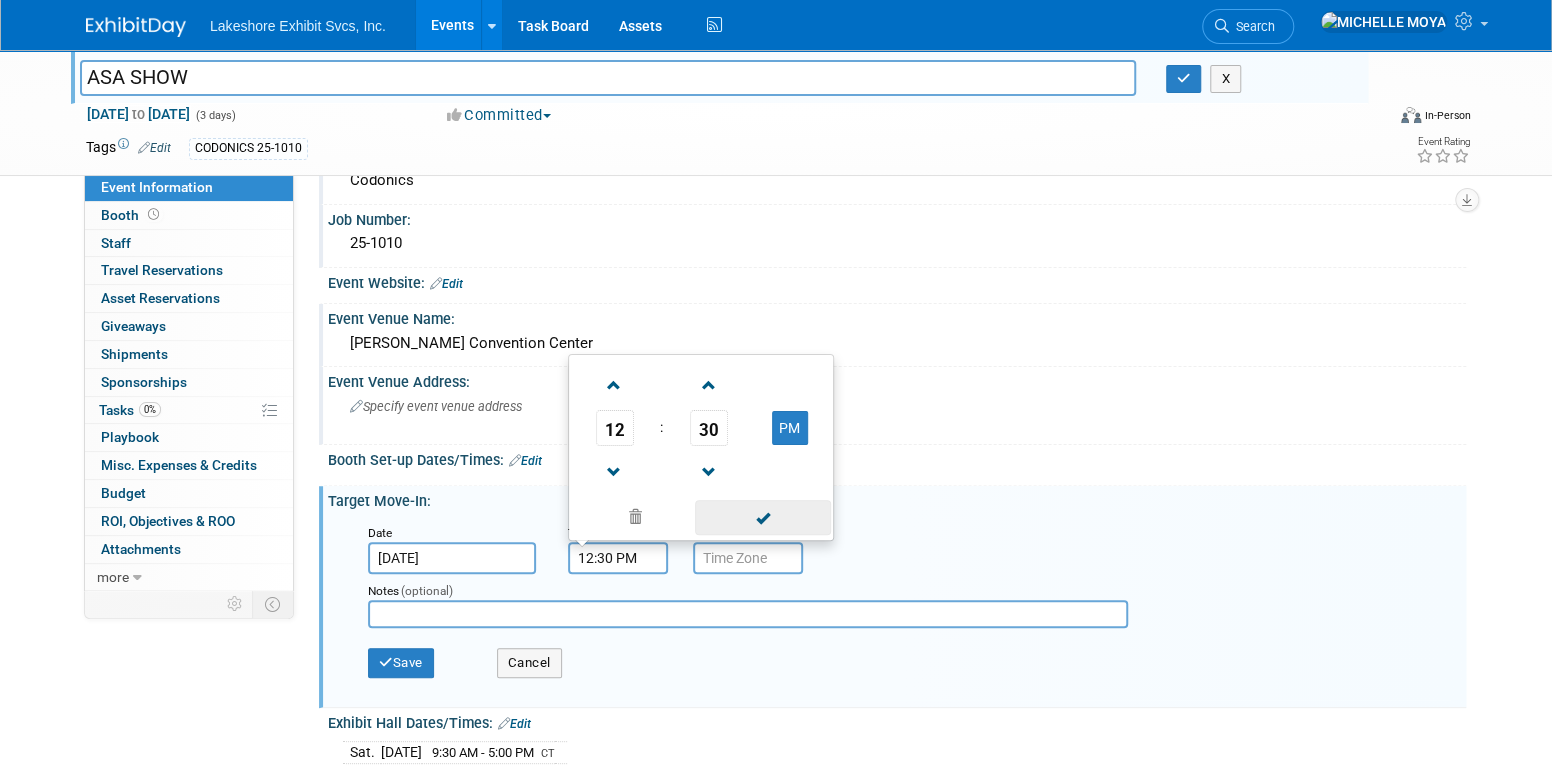 click at bounding box center (762, 517) 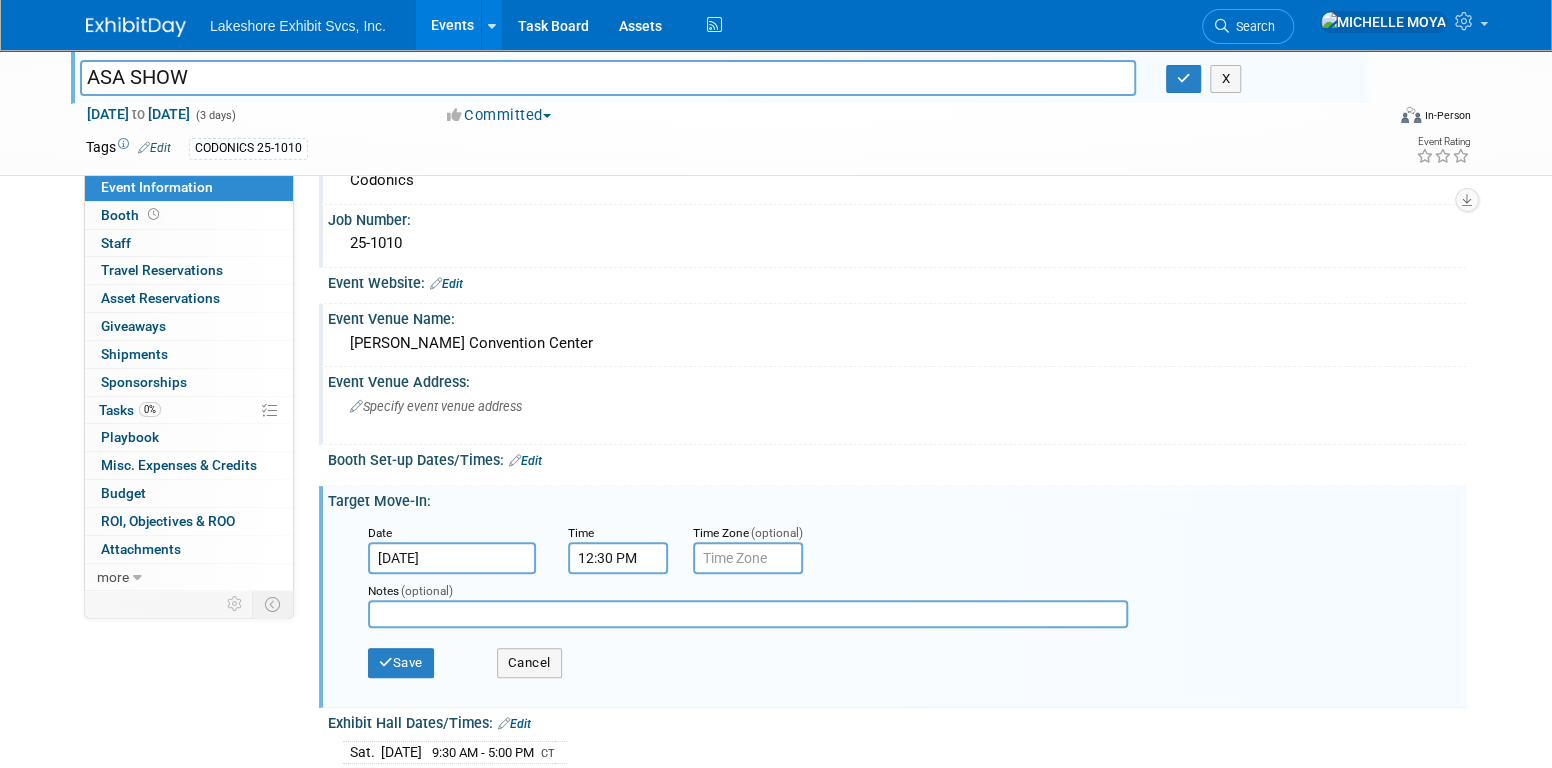 click at bounding box center [748, 558] 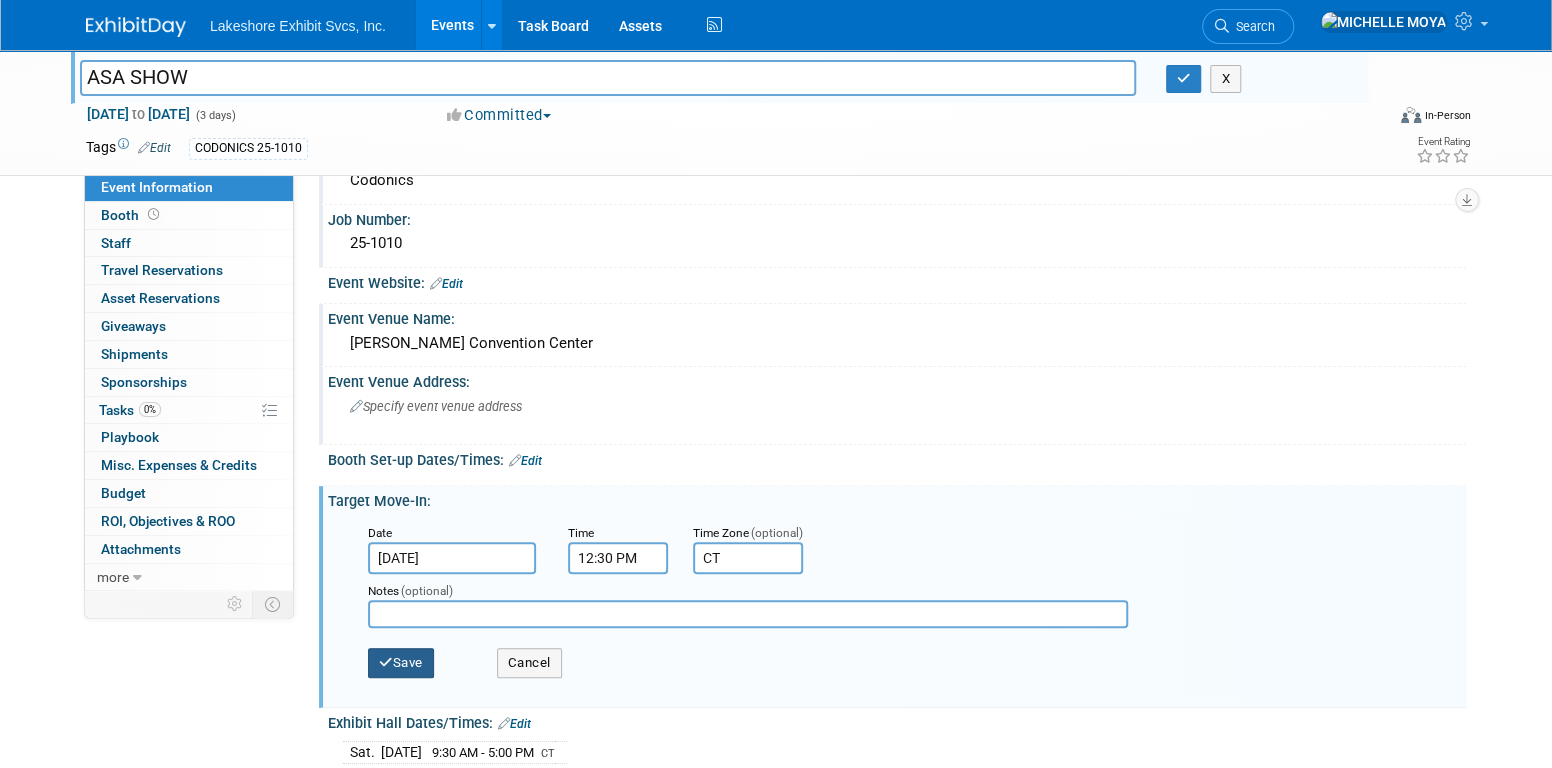 type on "CT" 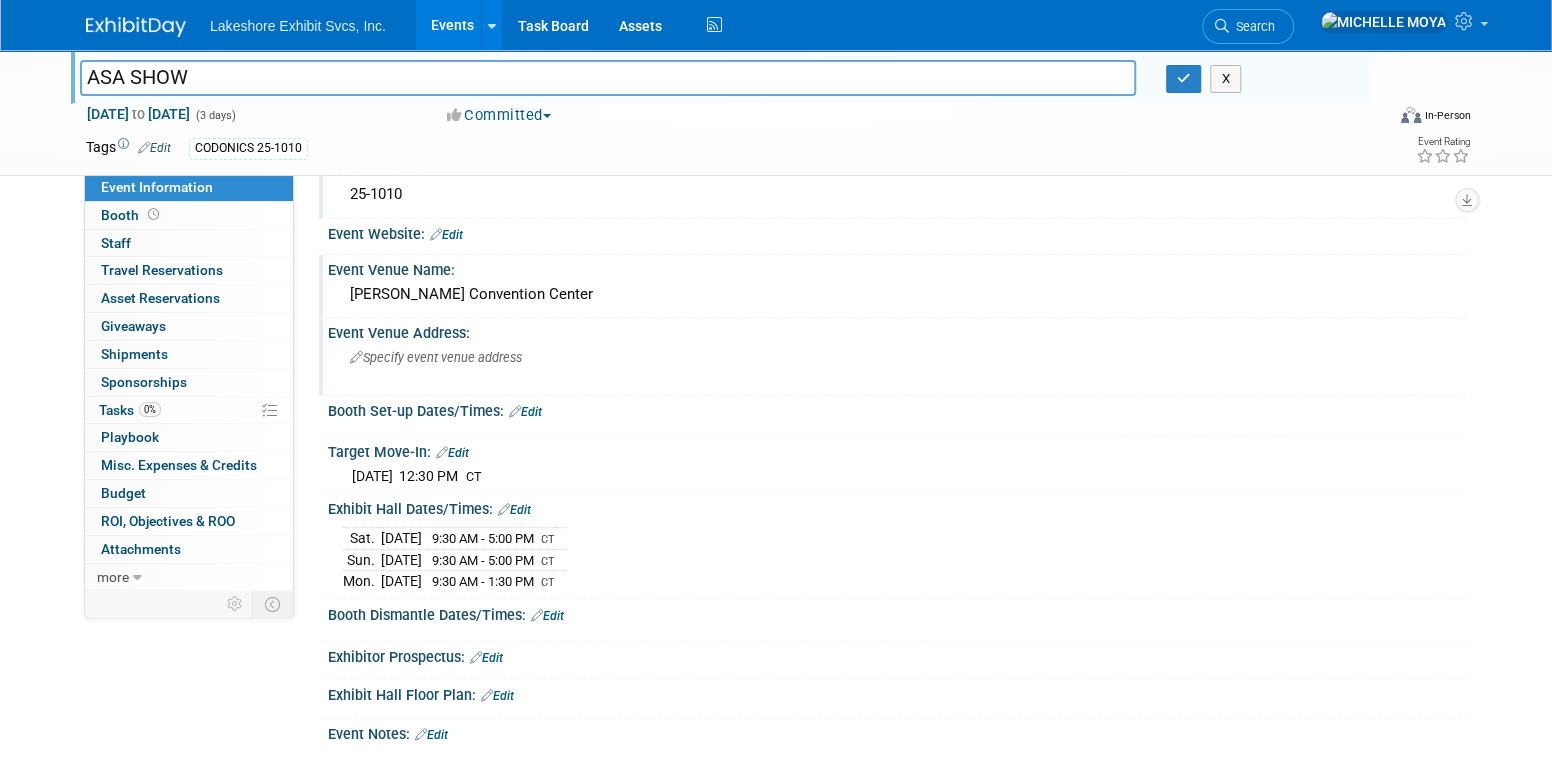 scroll, scrollTop: 142, scrollLeft: 0, axis: vertical 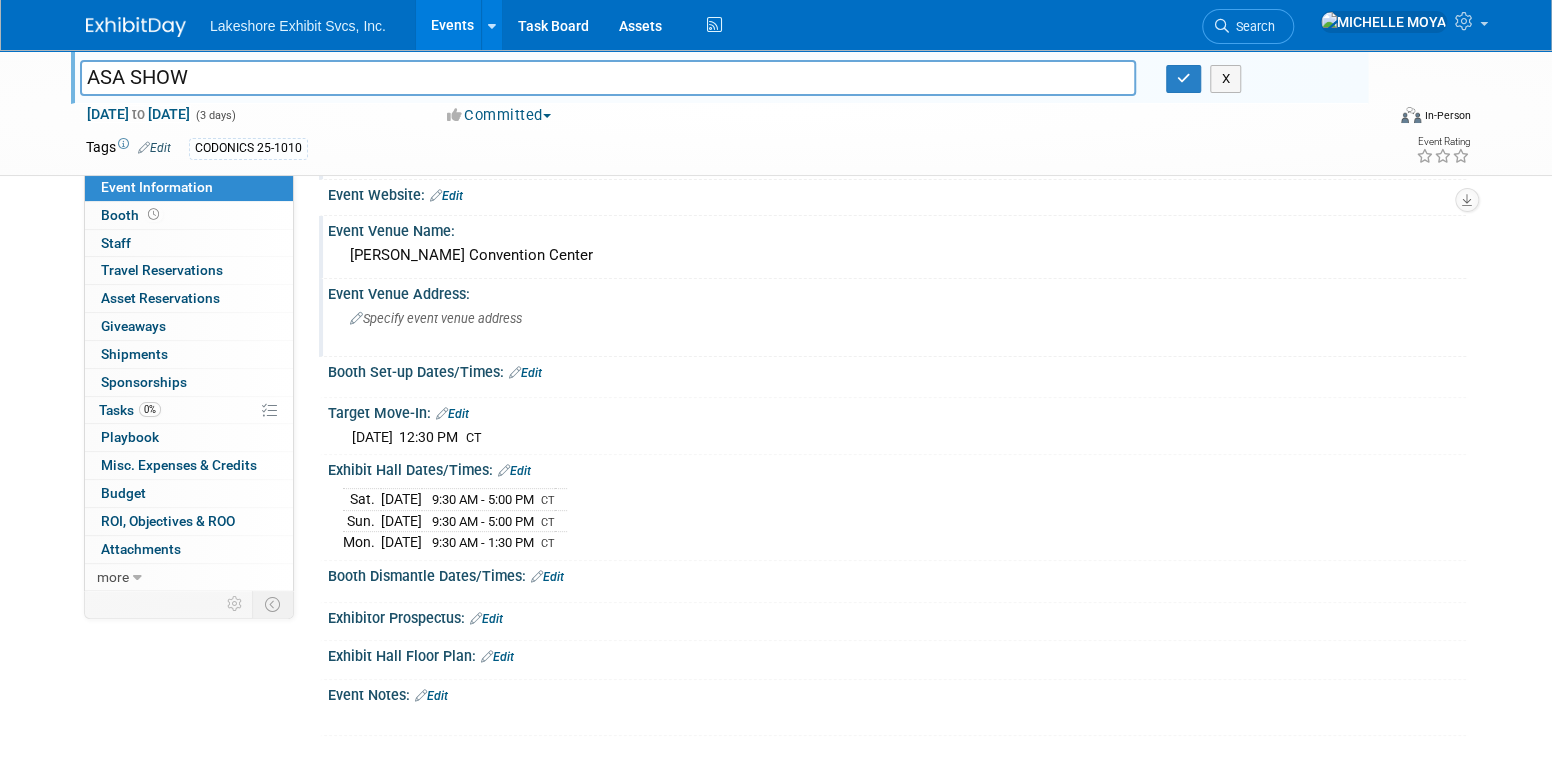 click on "Edit" at bounding box center (547, 577) 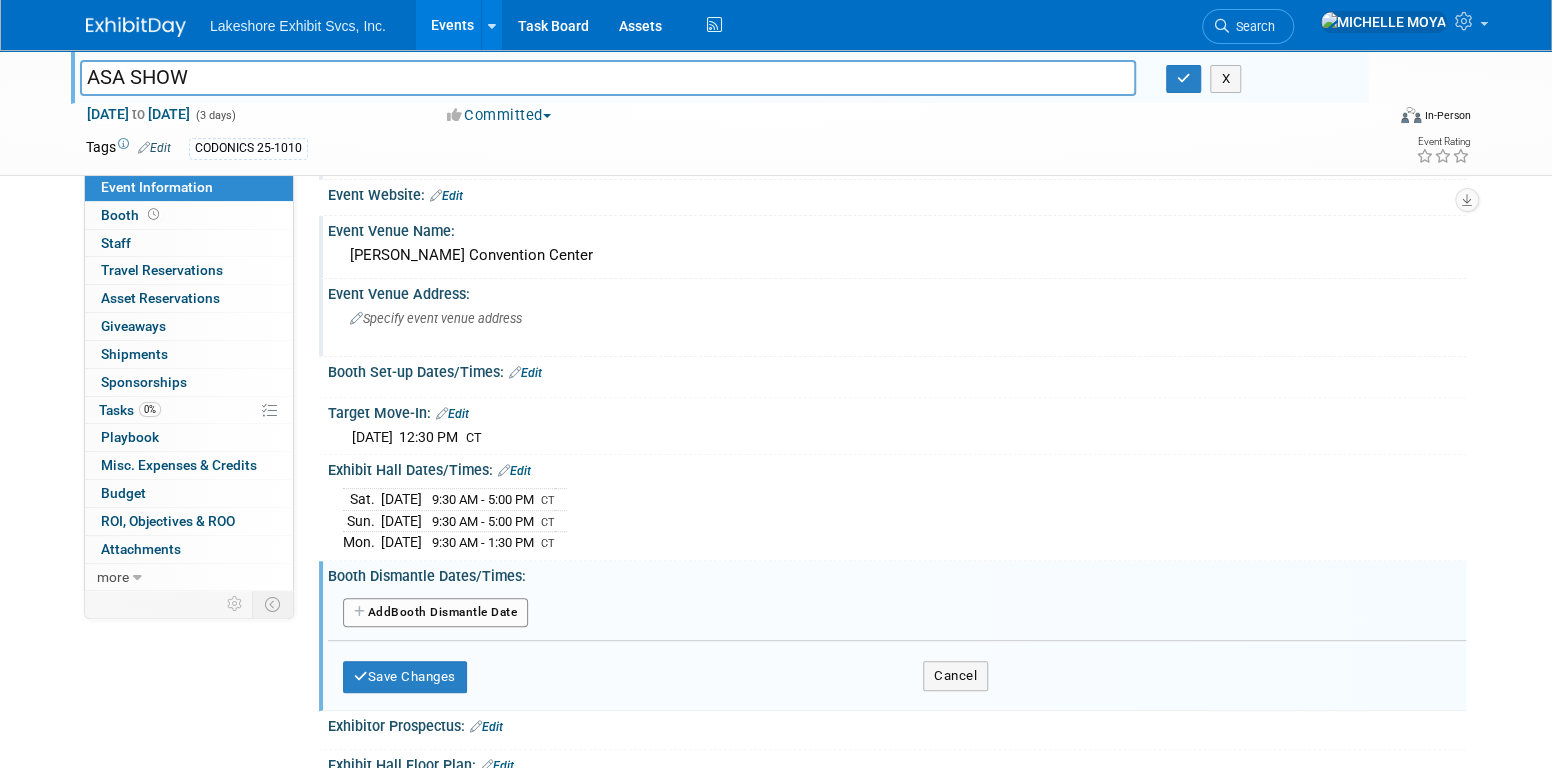 click on "Add  Another  Booth Dismantle Date" at bounding box center (435, 613) 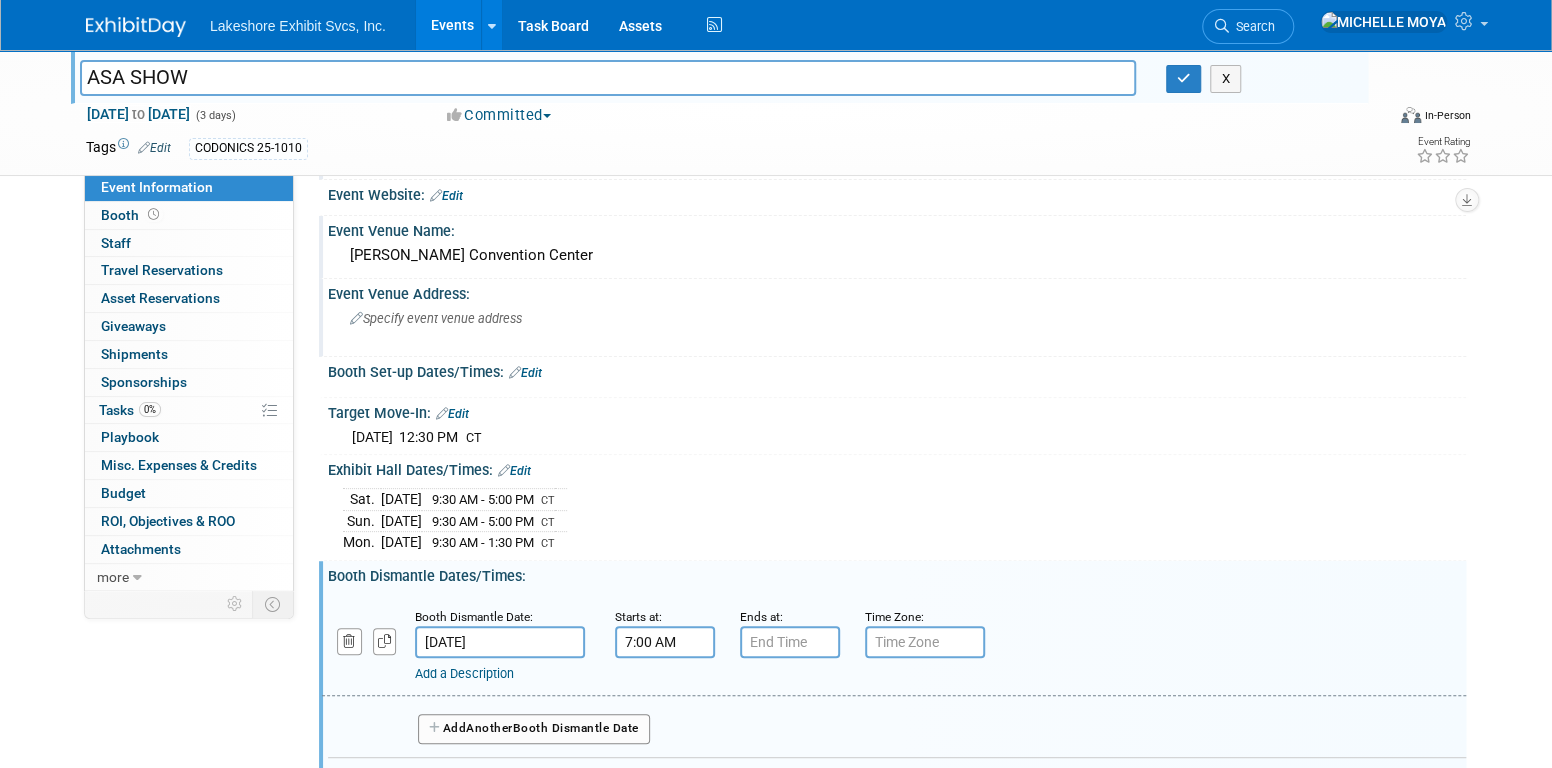 click on "7:00 AM" at bounding box center (665, 642) 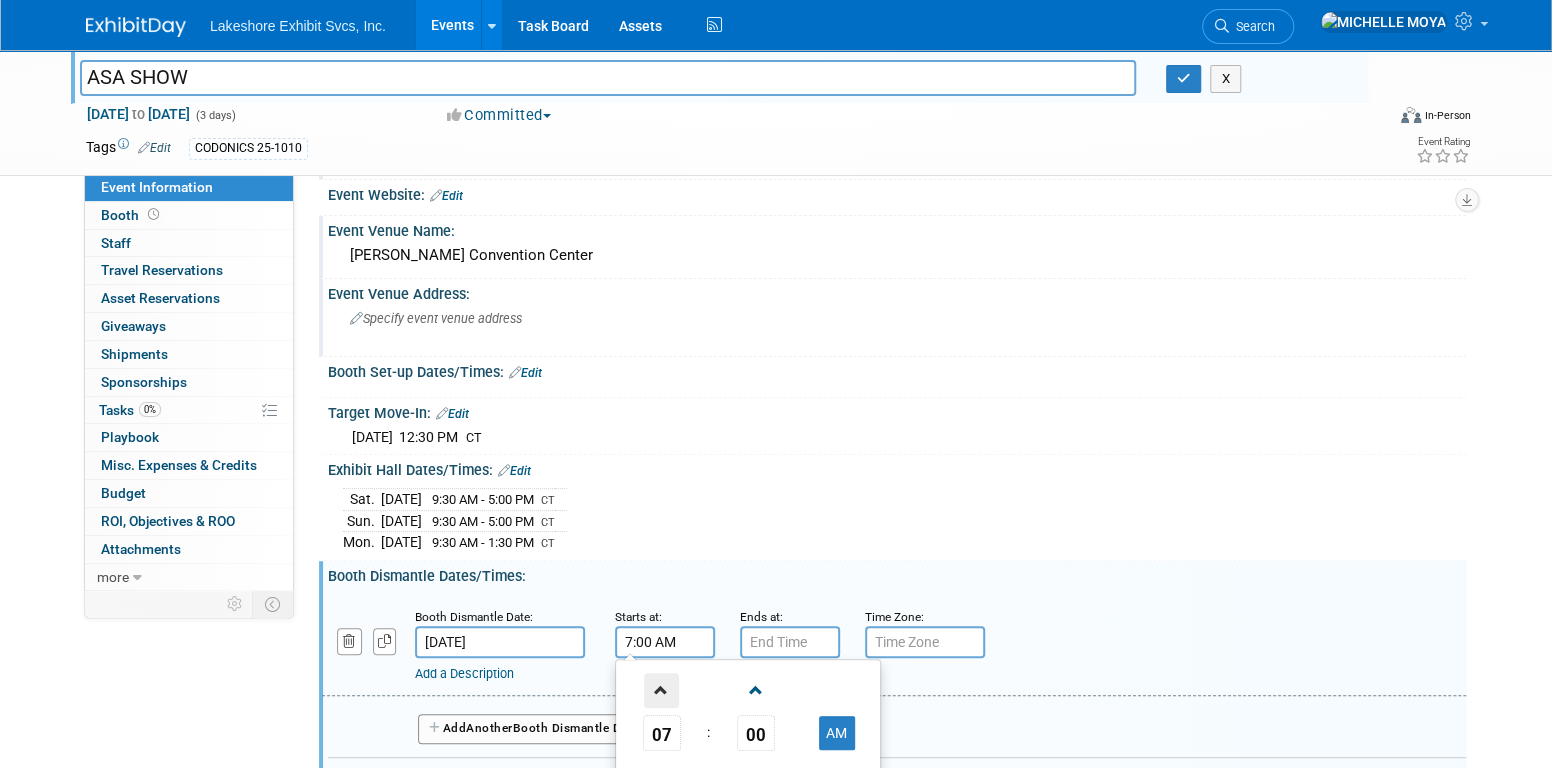 click at bounding box center [661, 690] 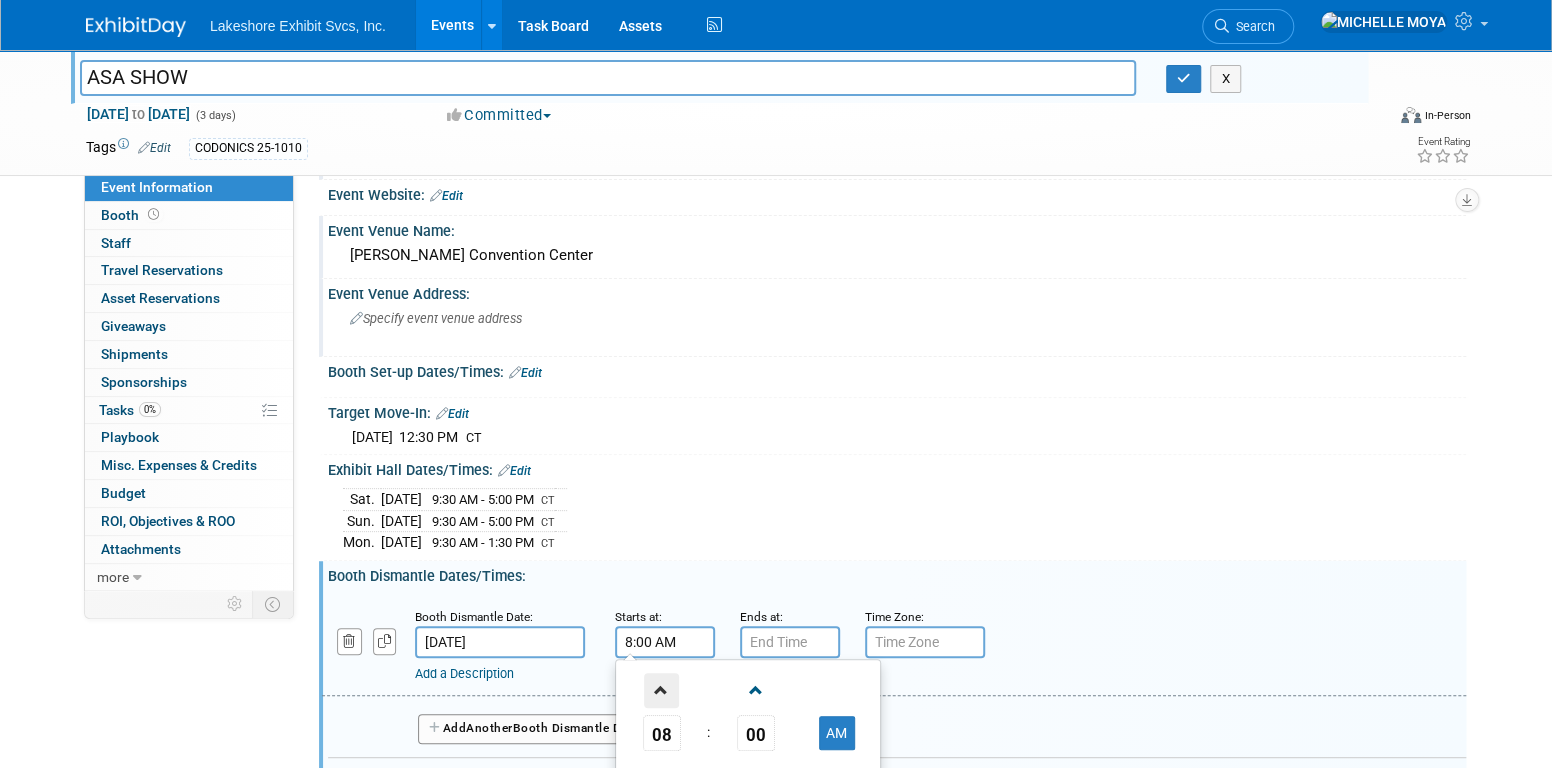 click at bounding box center (661, 690) 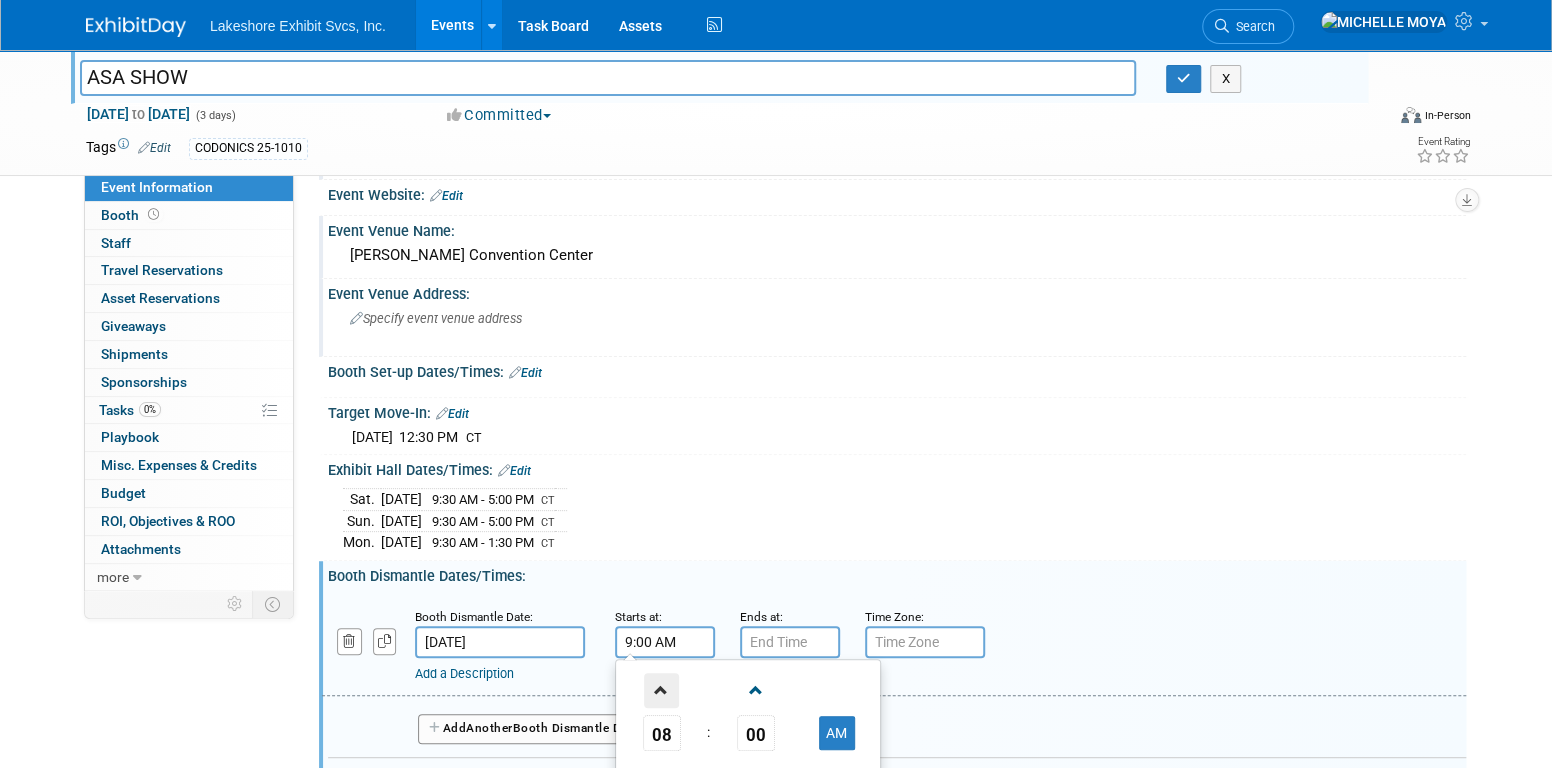 click at bounding box center [661, 690] 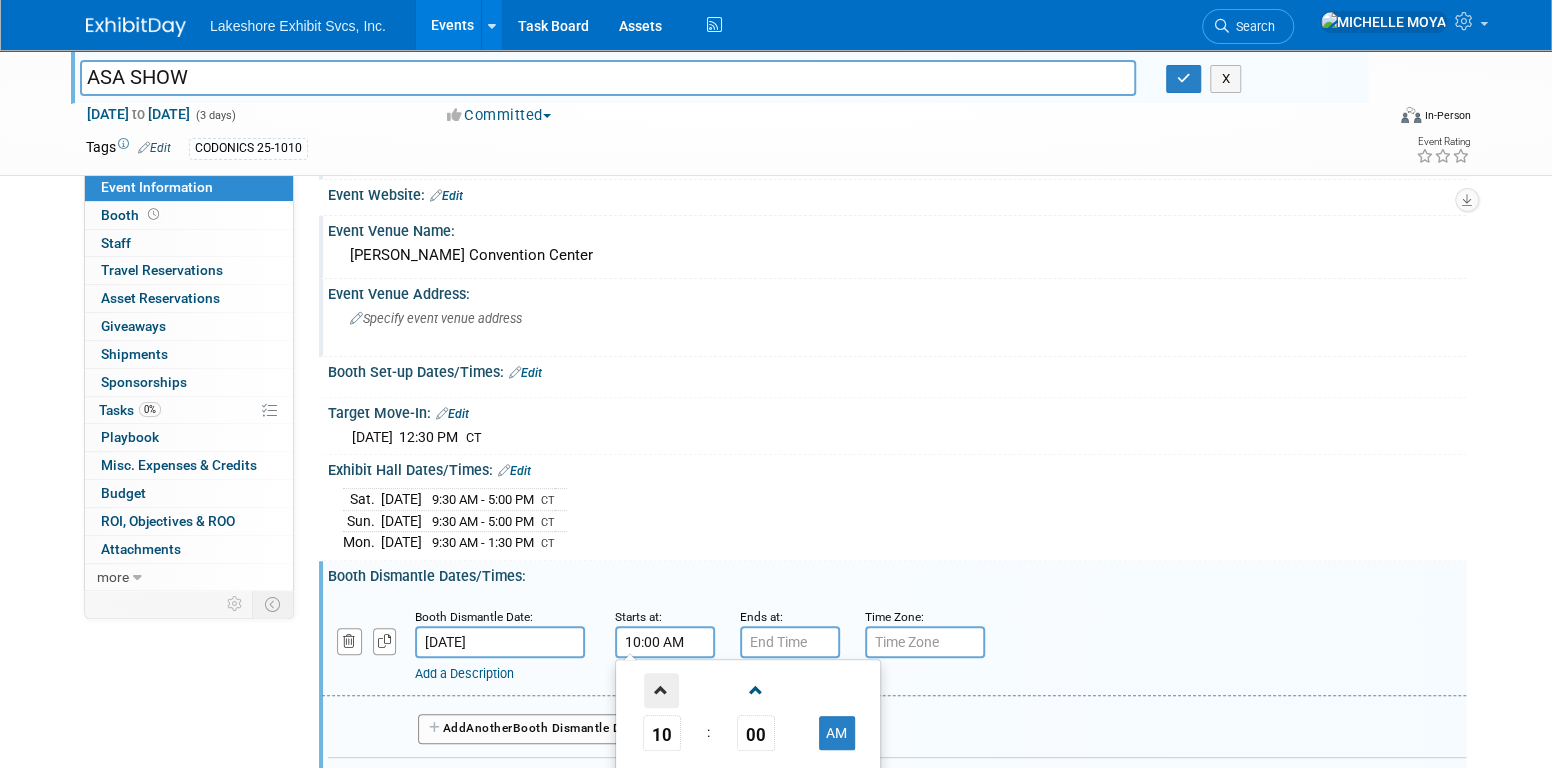 click at bounding box center [661, 690] 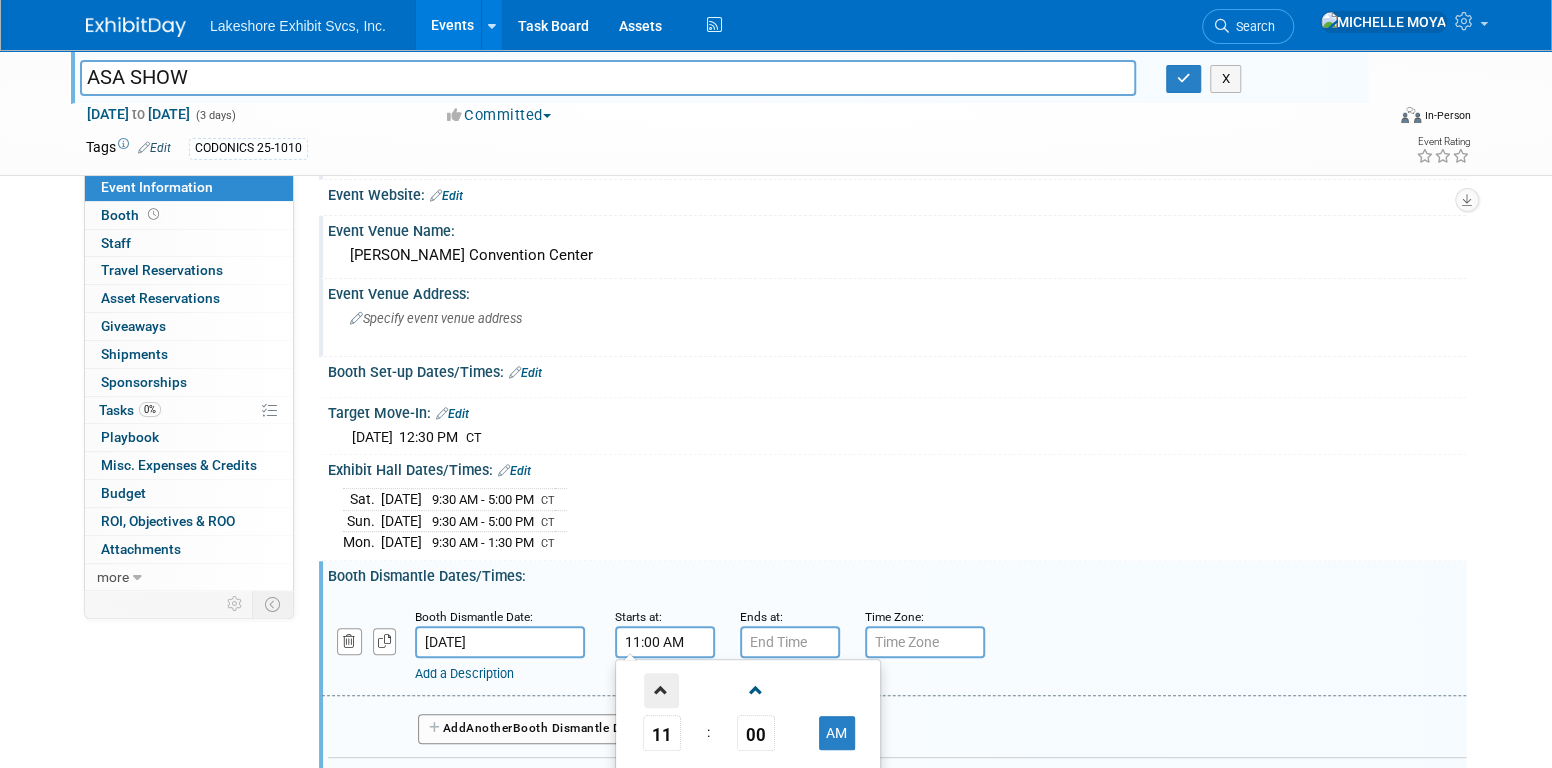 click at bounding box center (661, 690) 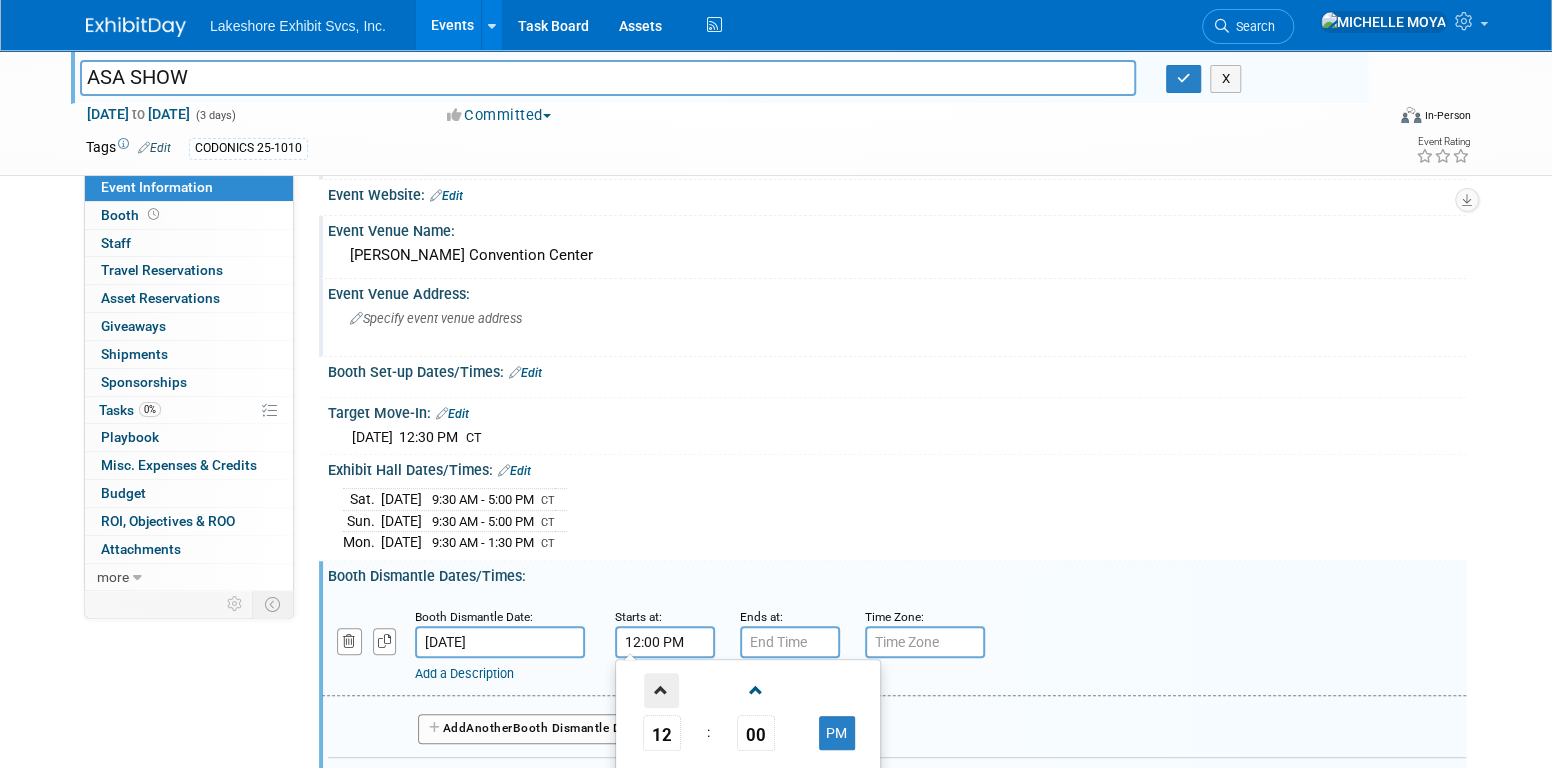 click at bounding box center (661, 690) 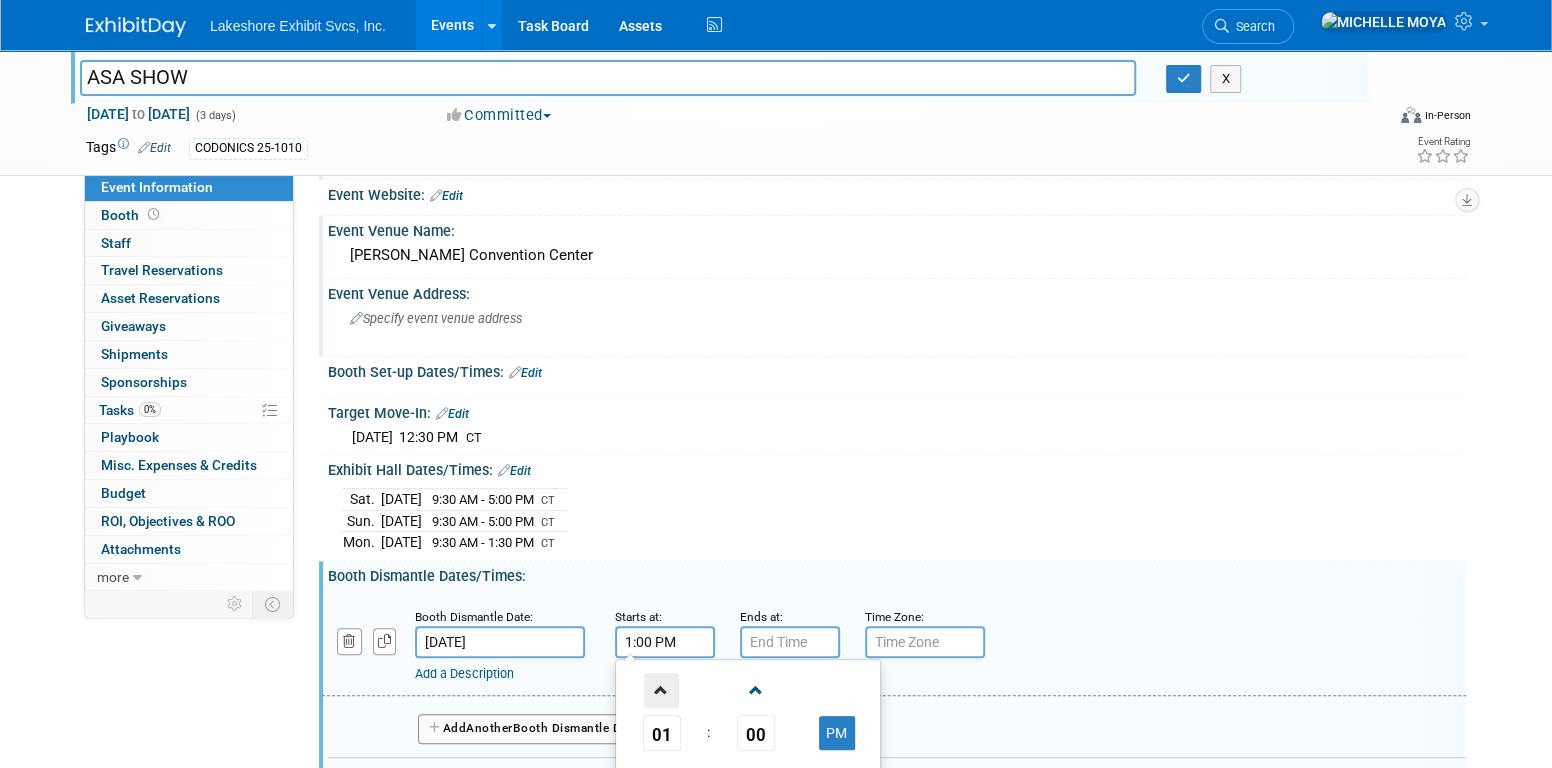 click at bounding box center [661, 690] 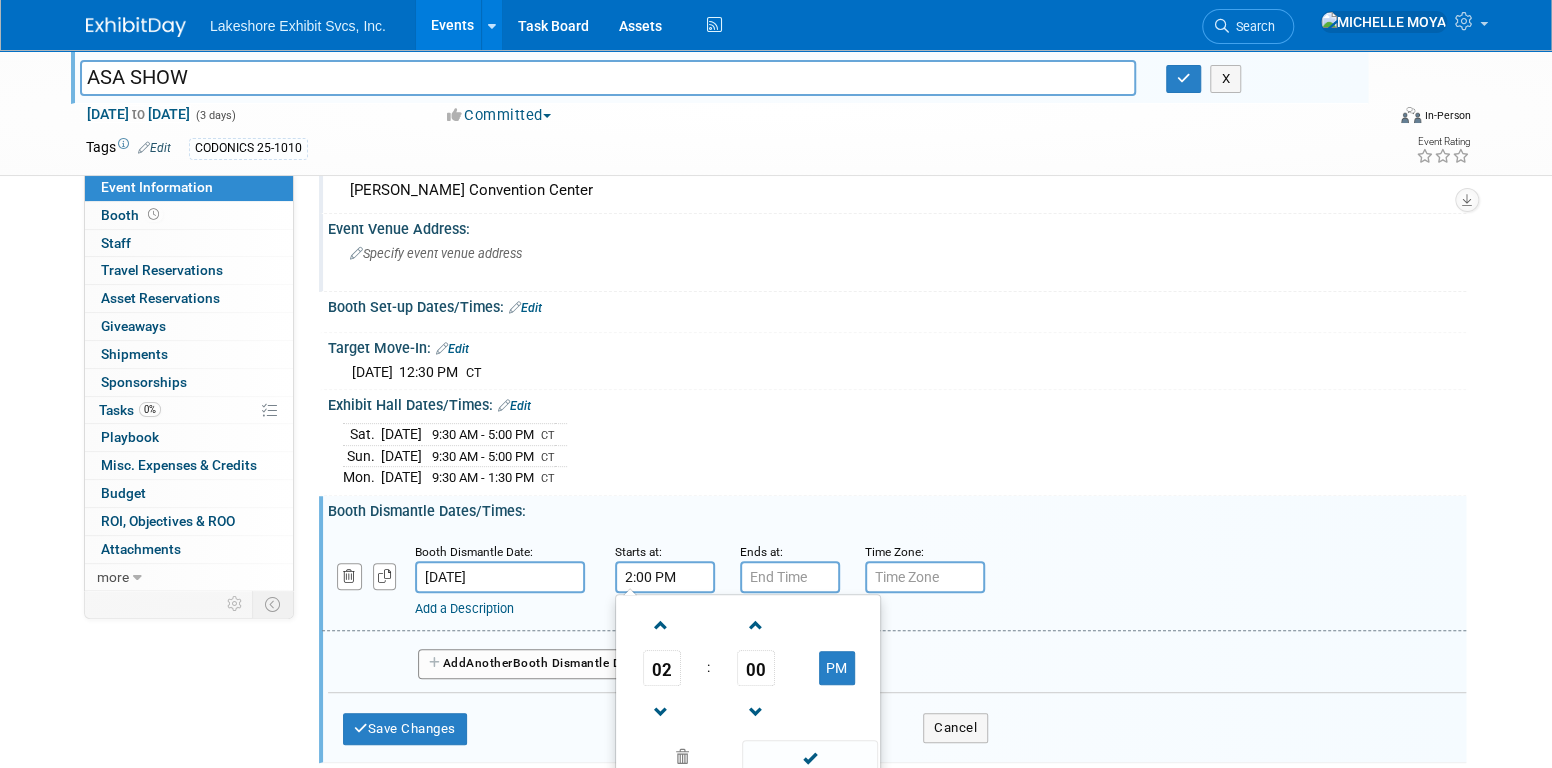 scroll, scrollTop: 242, scrollLeft: 0, axis: vertical 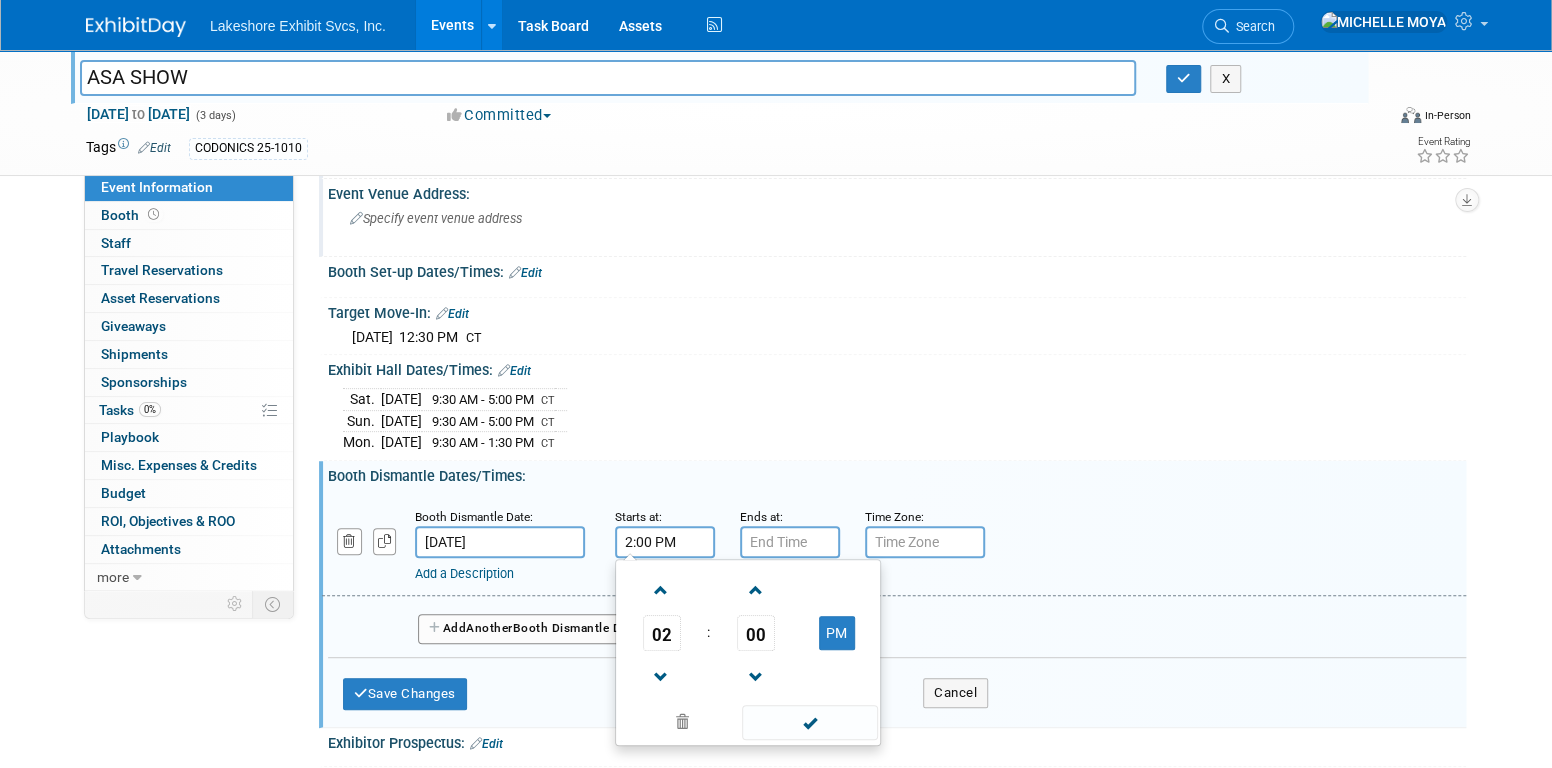 click at bounding box center [809, 722] 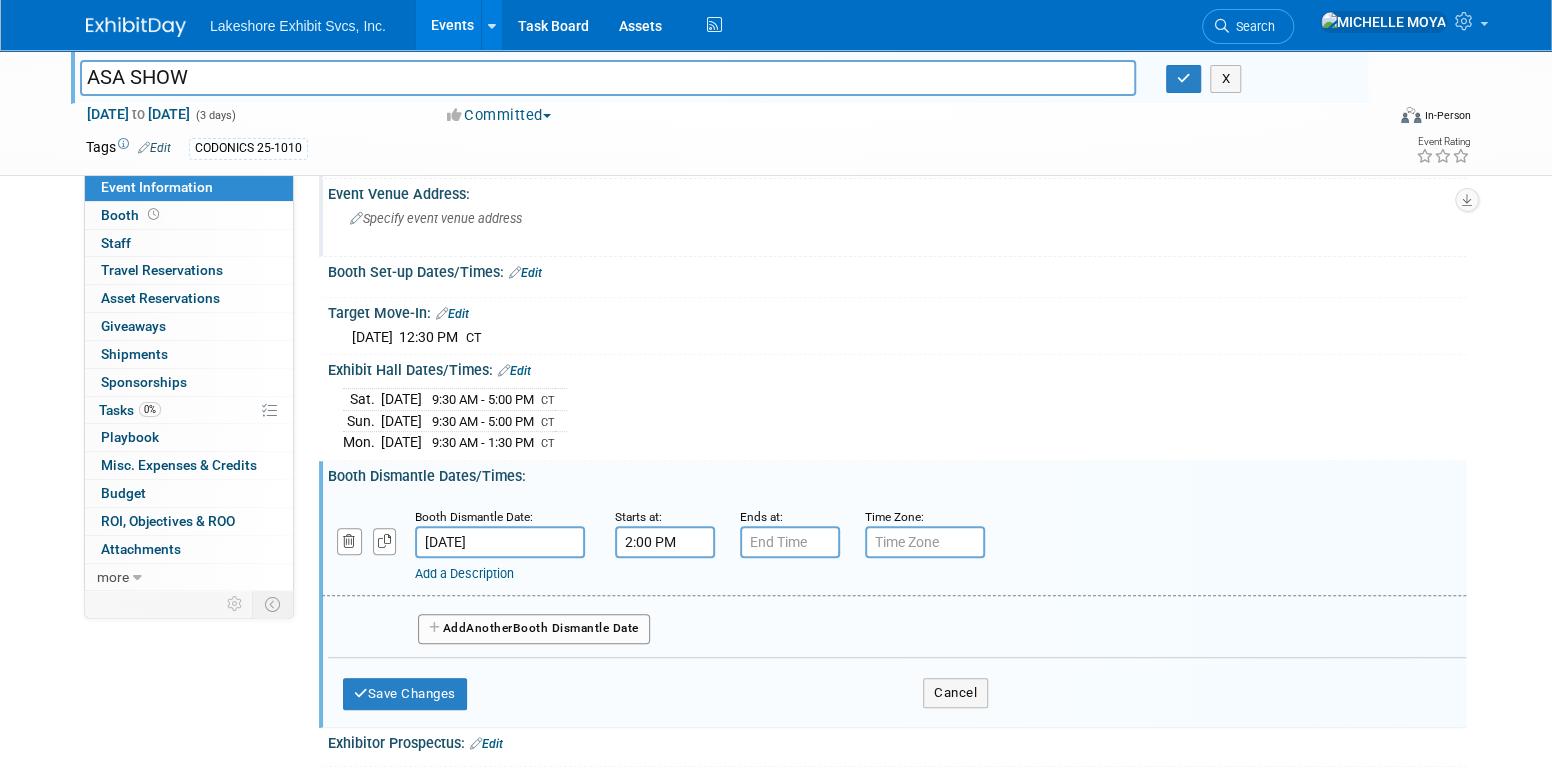 type on "7:00 PM" 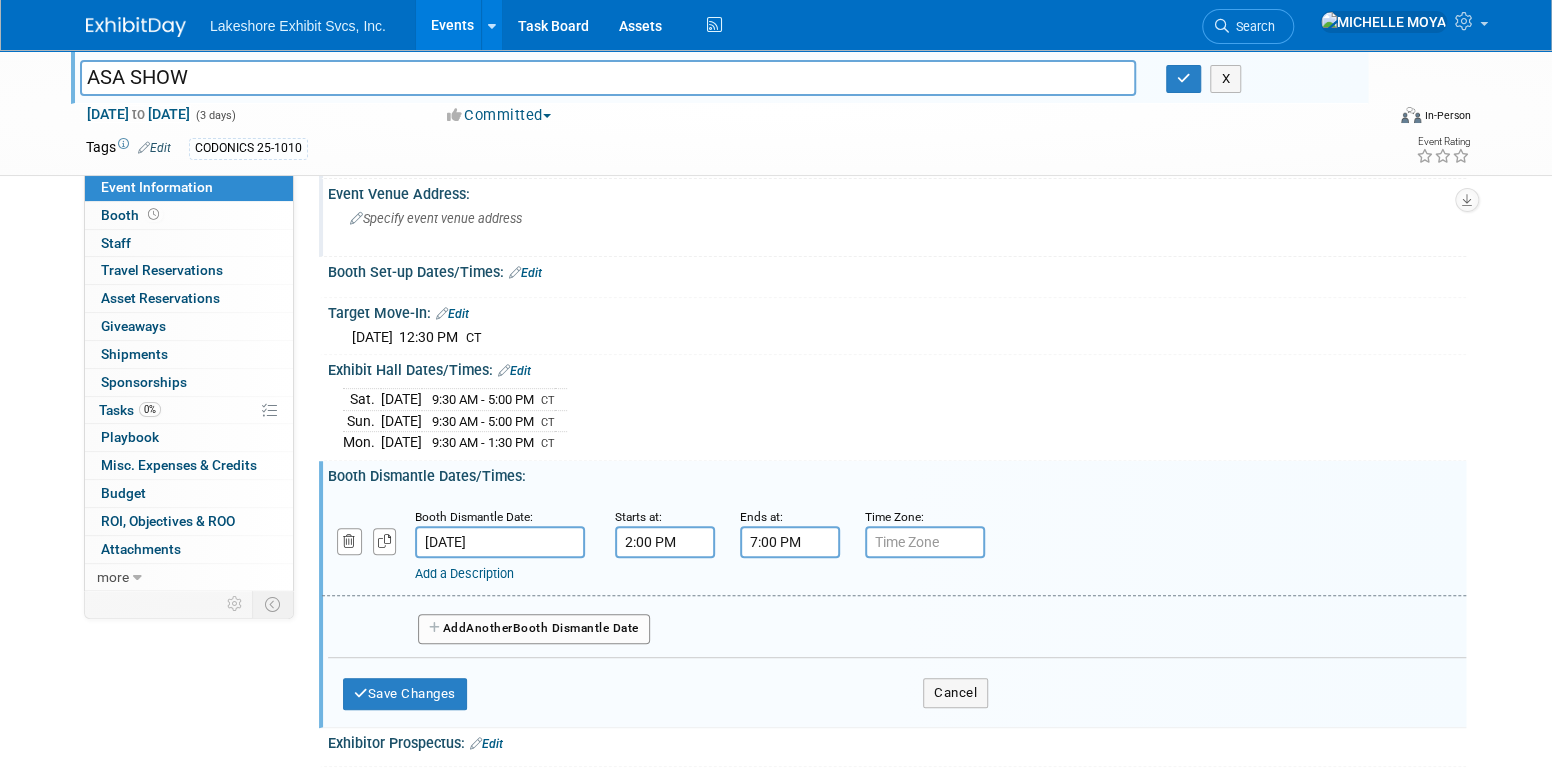 click on "7:00 PM" at bounding box center [790, 542] 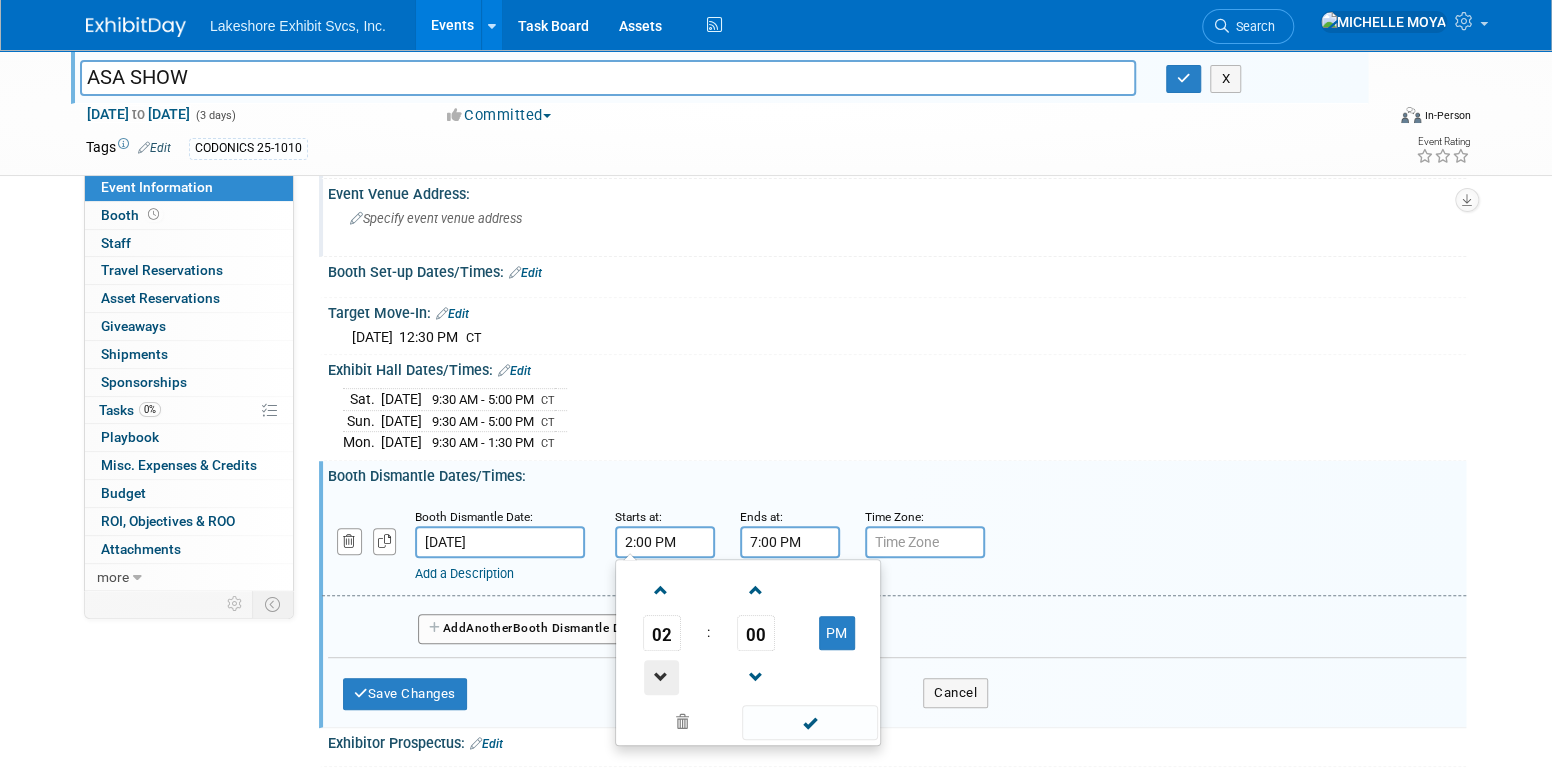 click at bounding box center (661, 677) 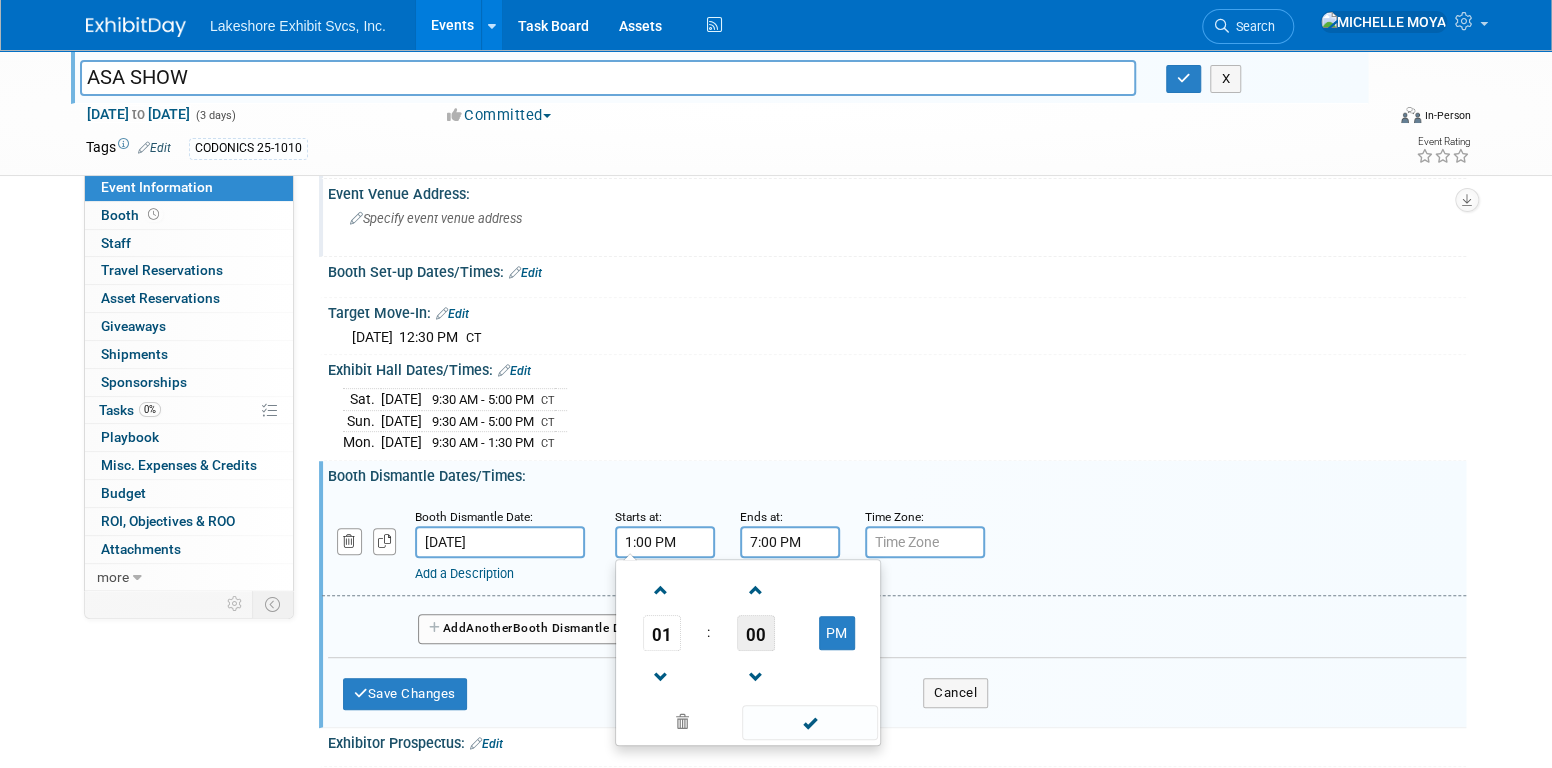 click on "00" at bounding box center (756, 633) 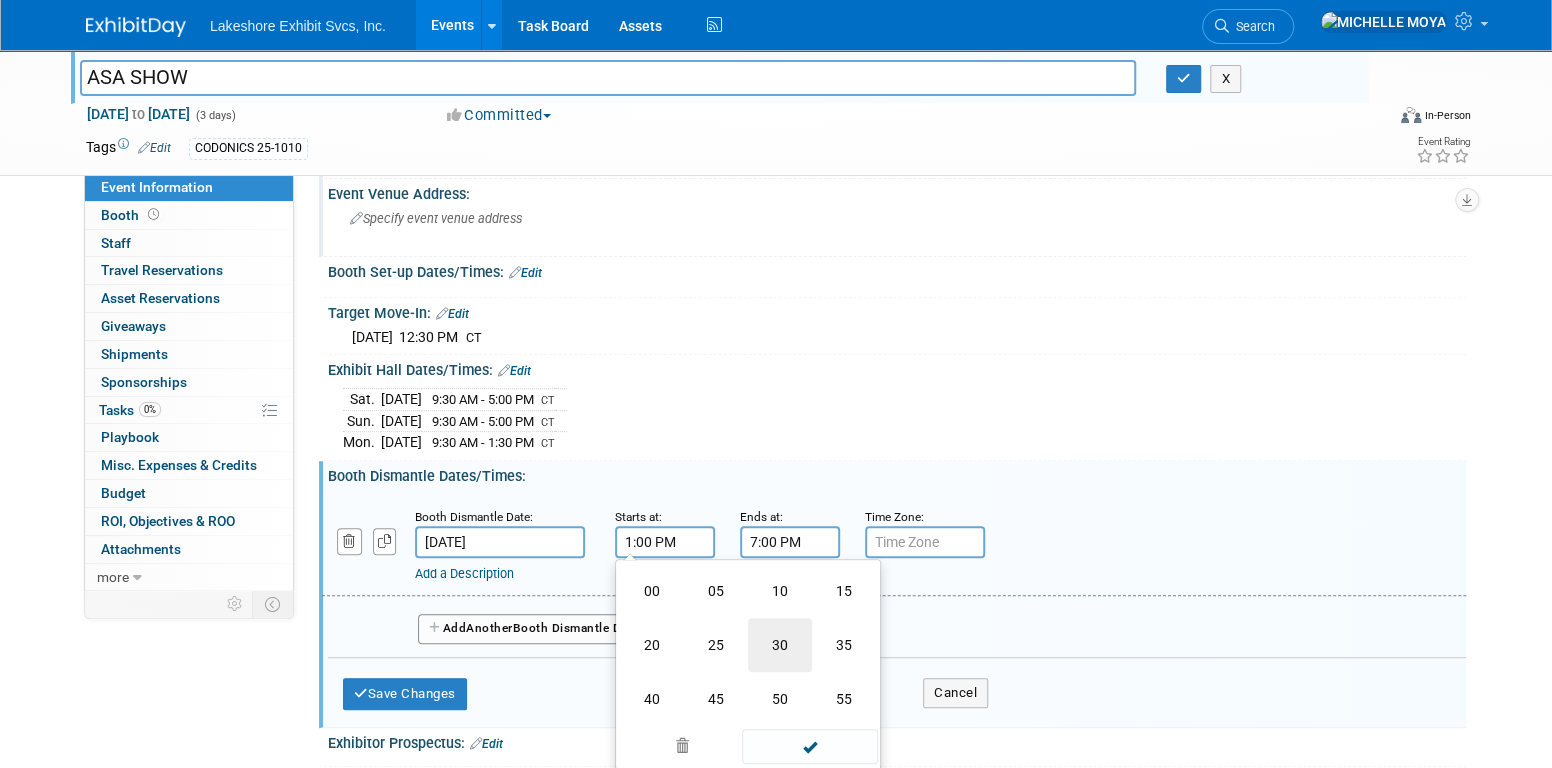 click on "30" at bounding box center (780, 645) 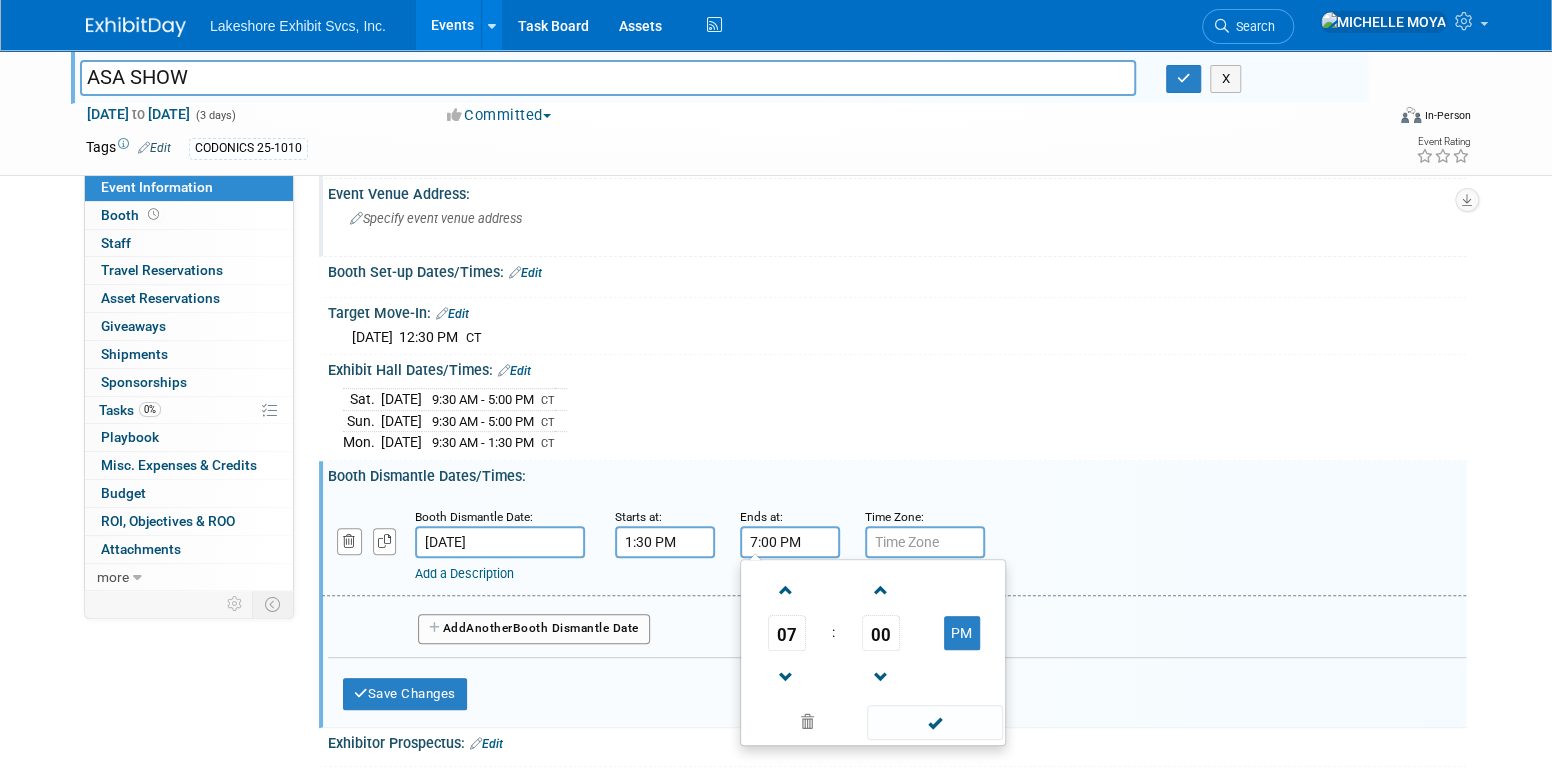 click on "7:00 PM" at bounding box center [790, 542] 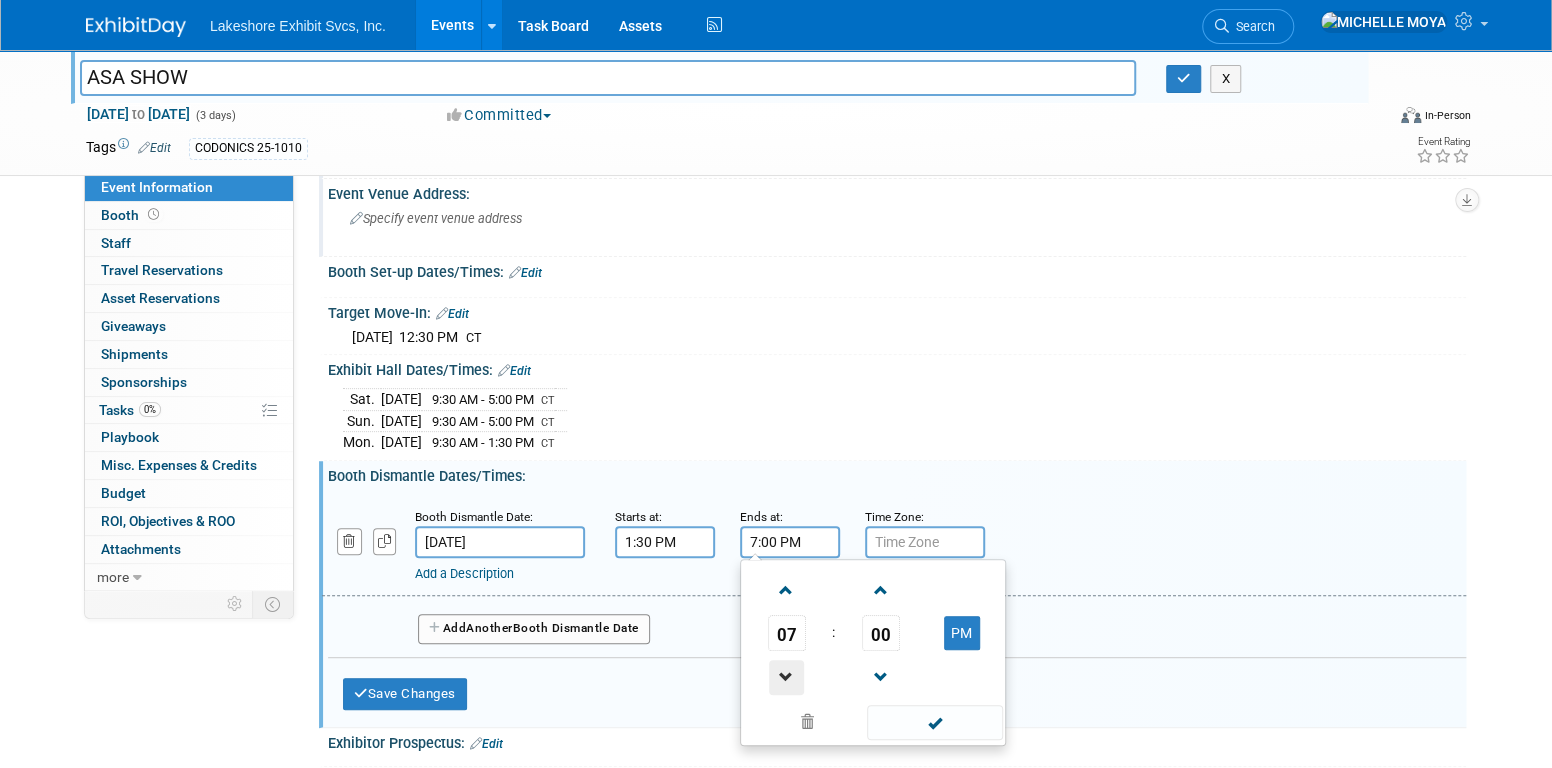 click at bounding box center [786, 677] 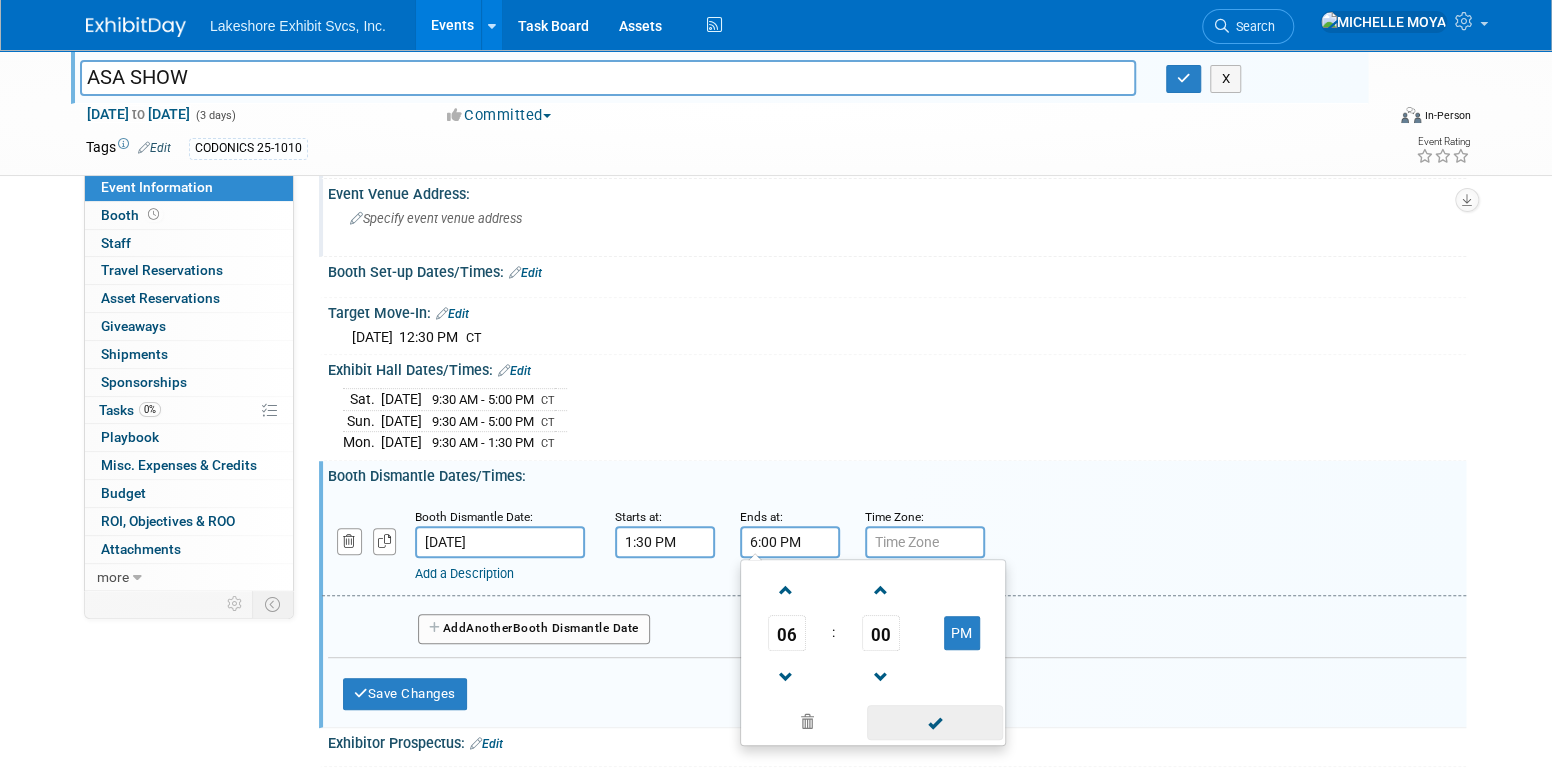click at bounding box center (934, 722) 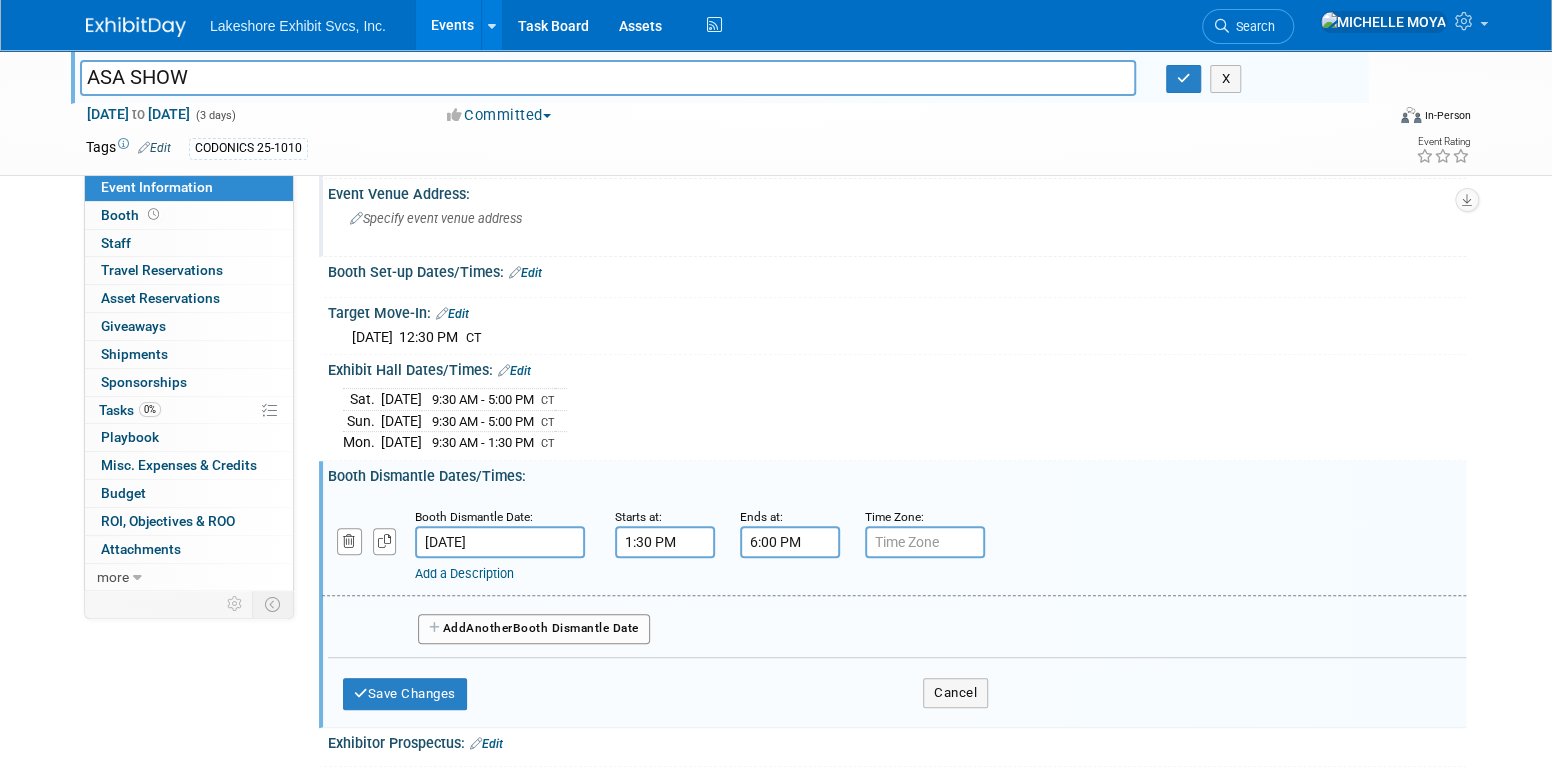 click at bounding box center (925, 542) 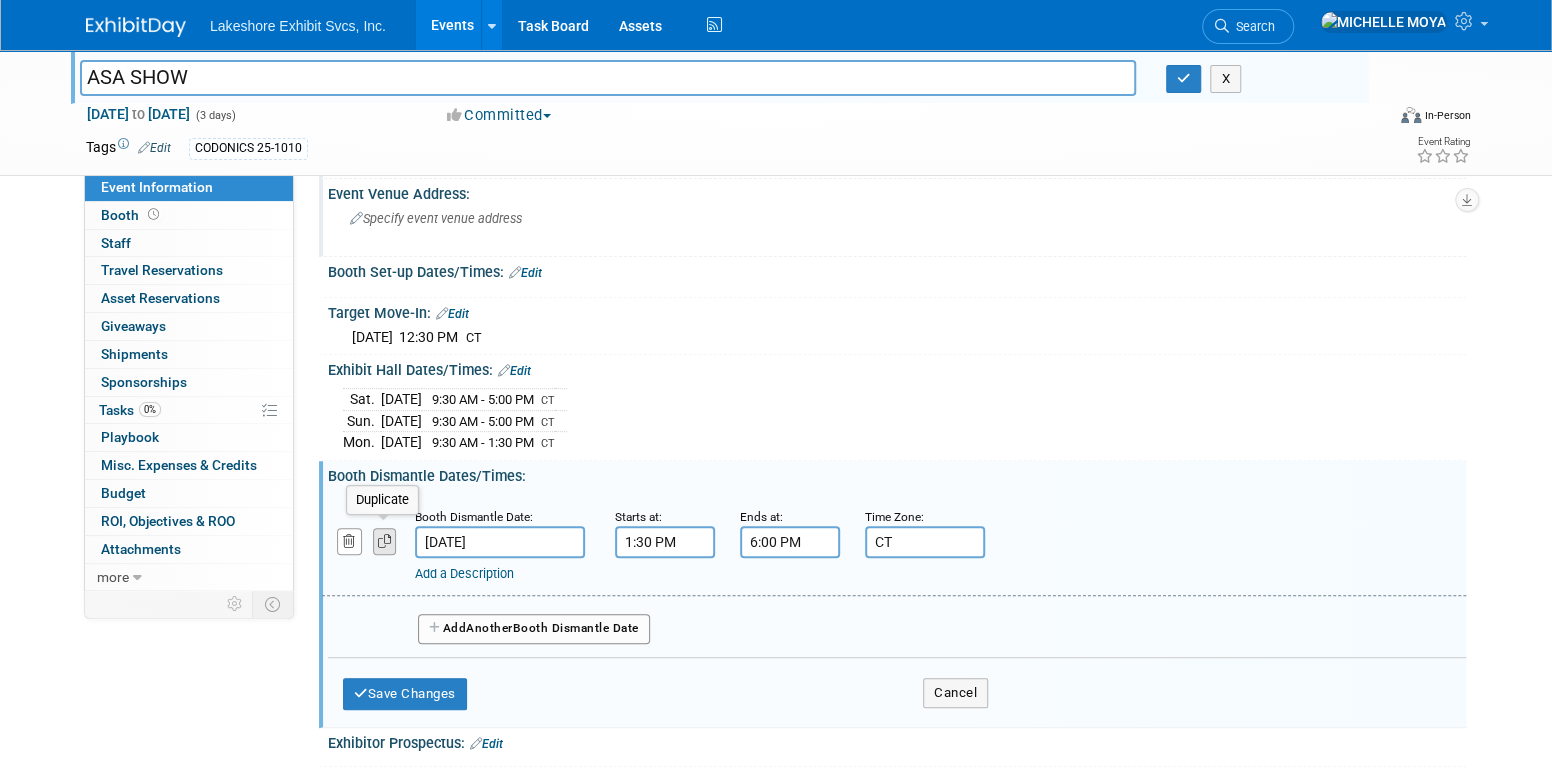 type on "CT" 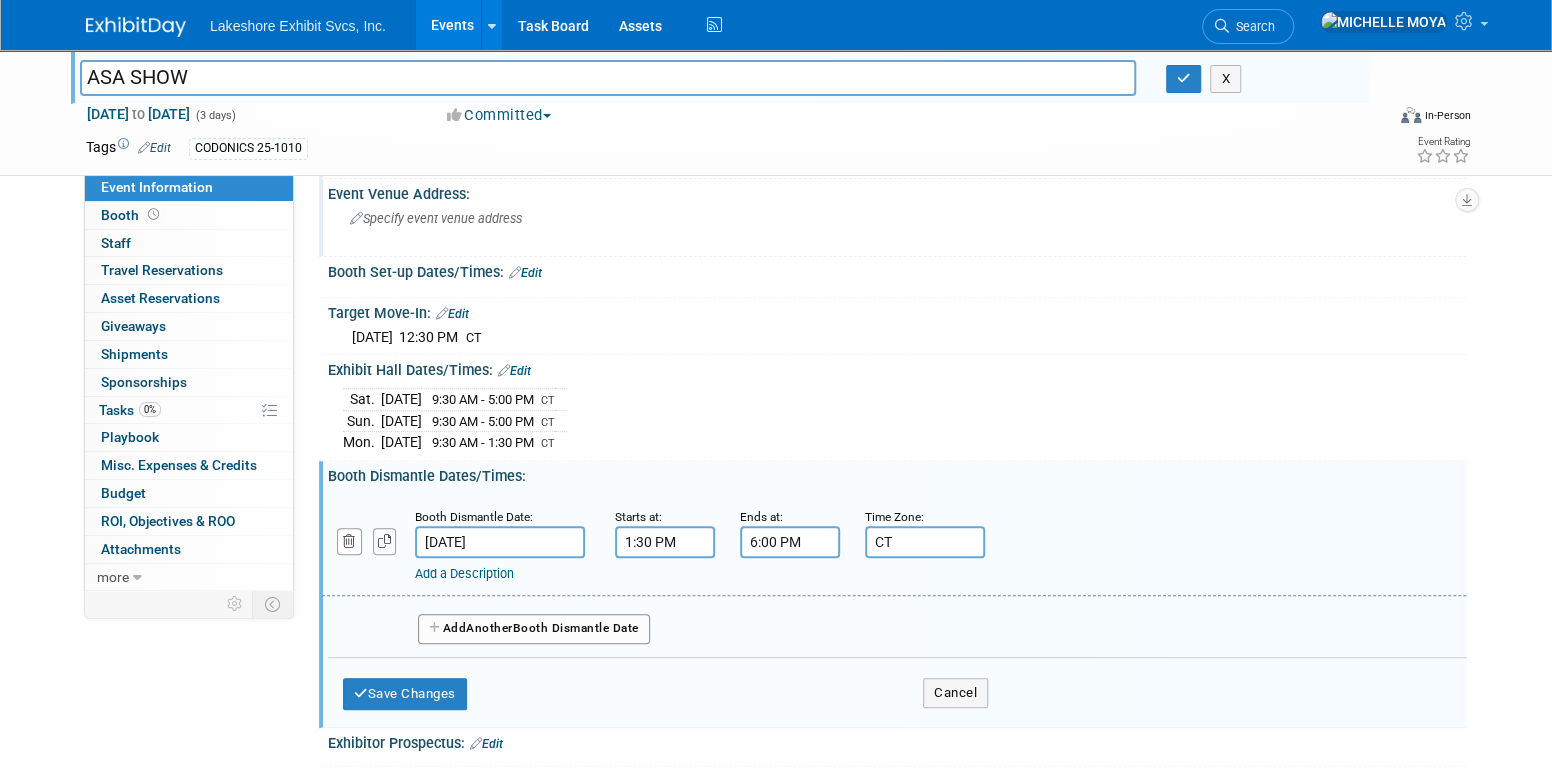 click at bounding box center [385, 541] 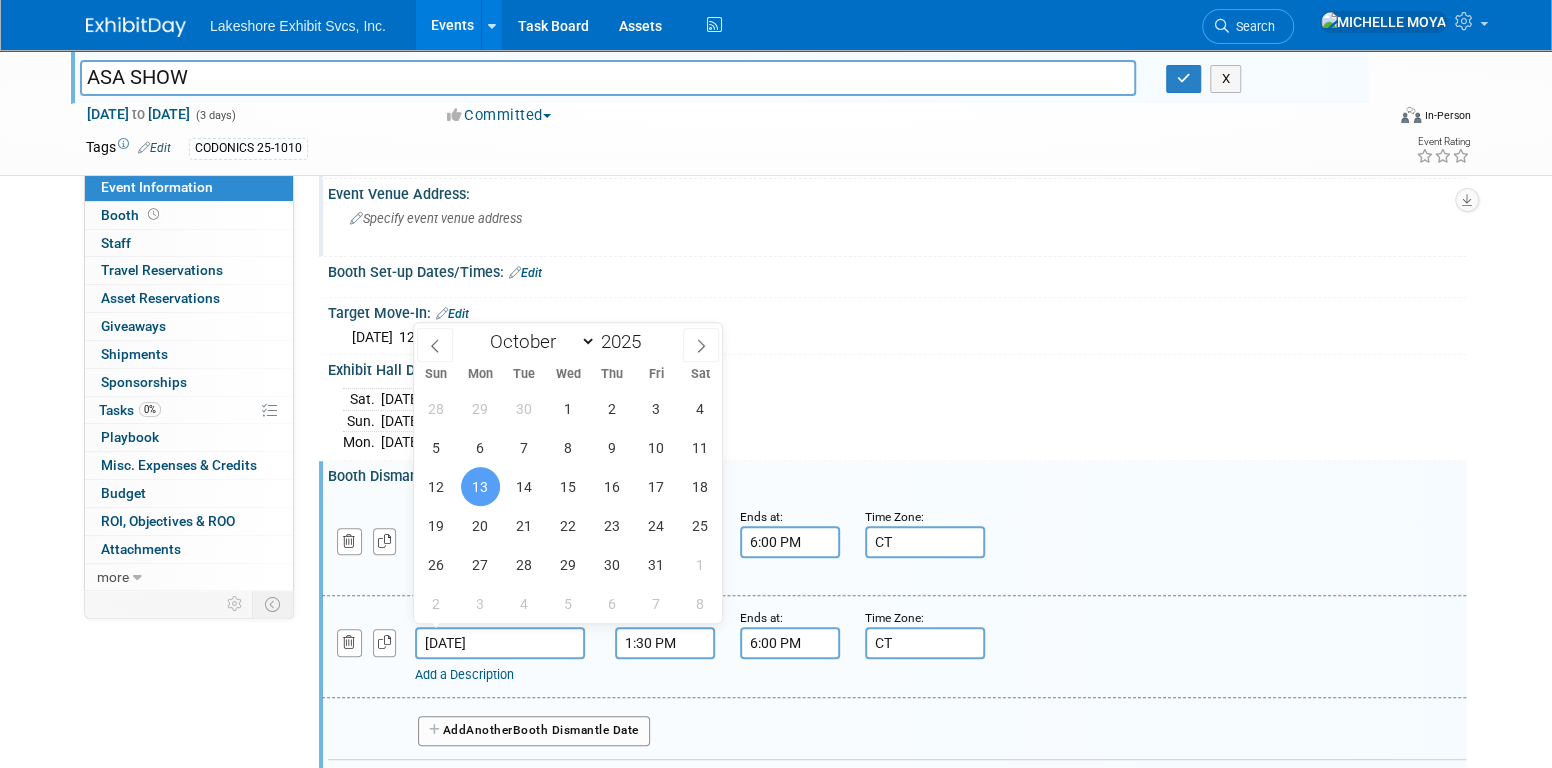 click on "[DATE]" at bounding box center [500, 643] 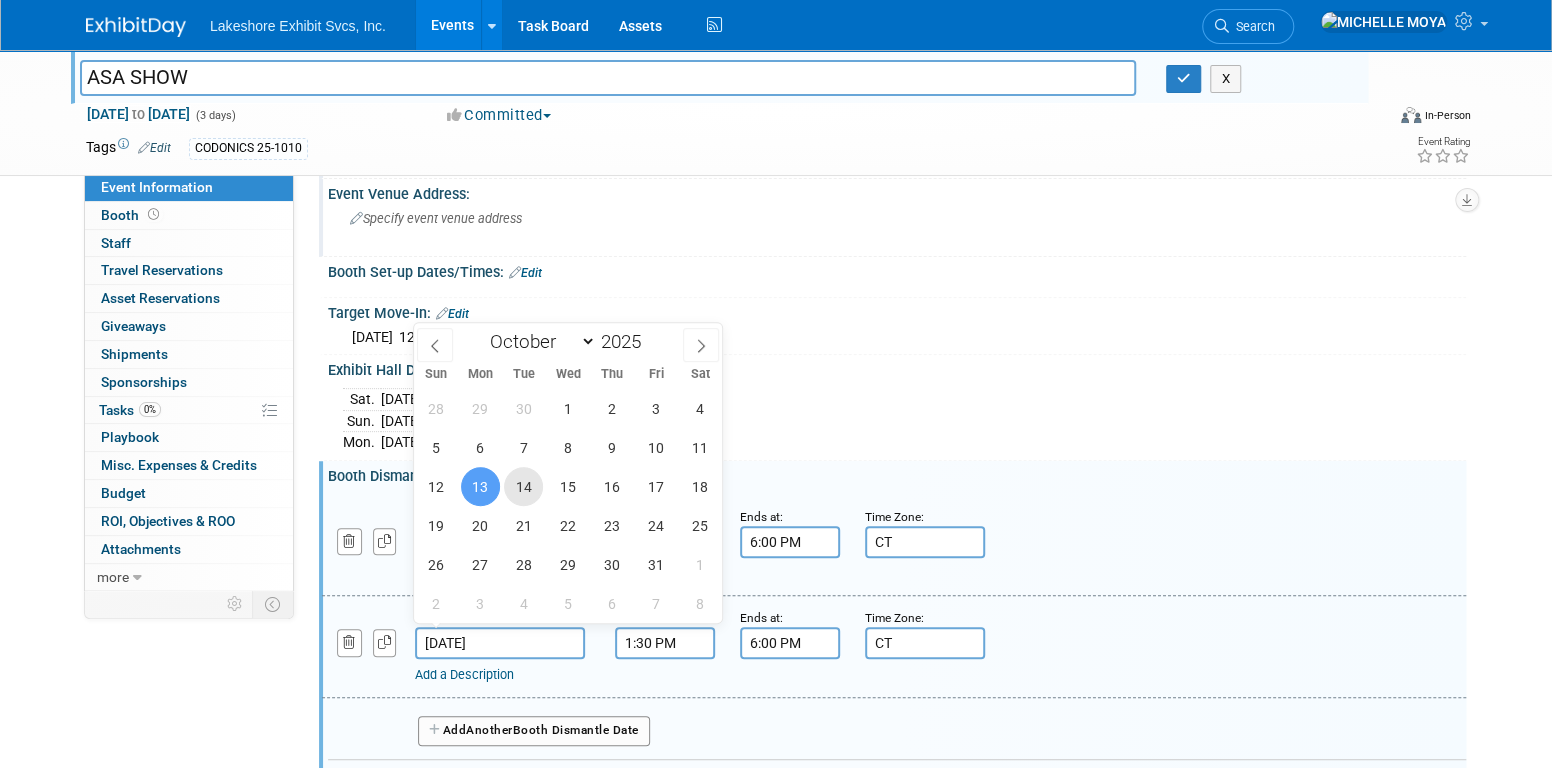 click on "14" at bounding box center (523, 486) 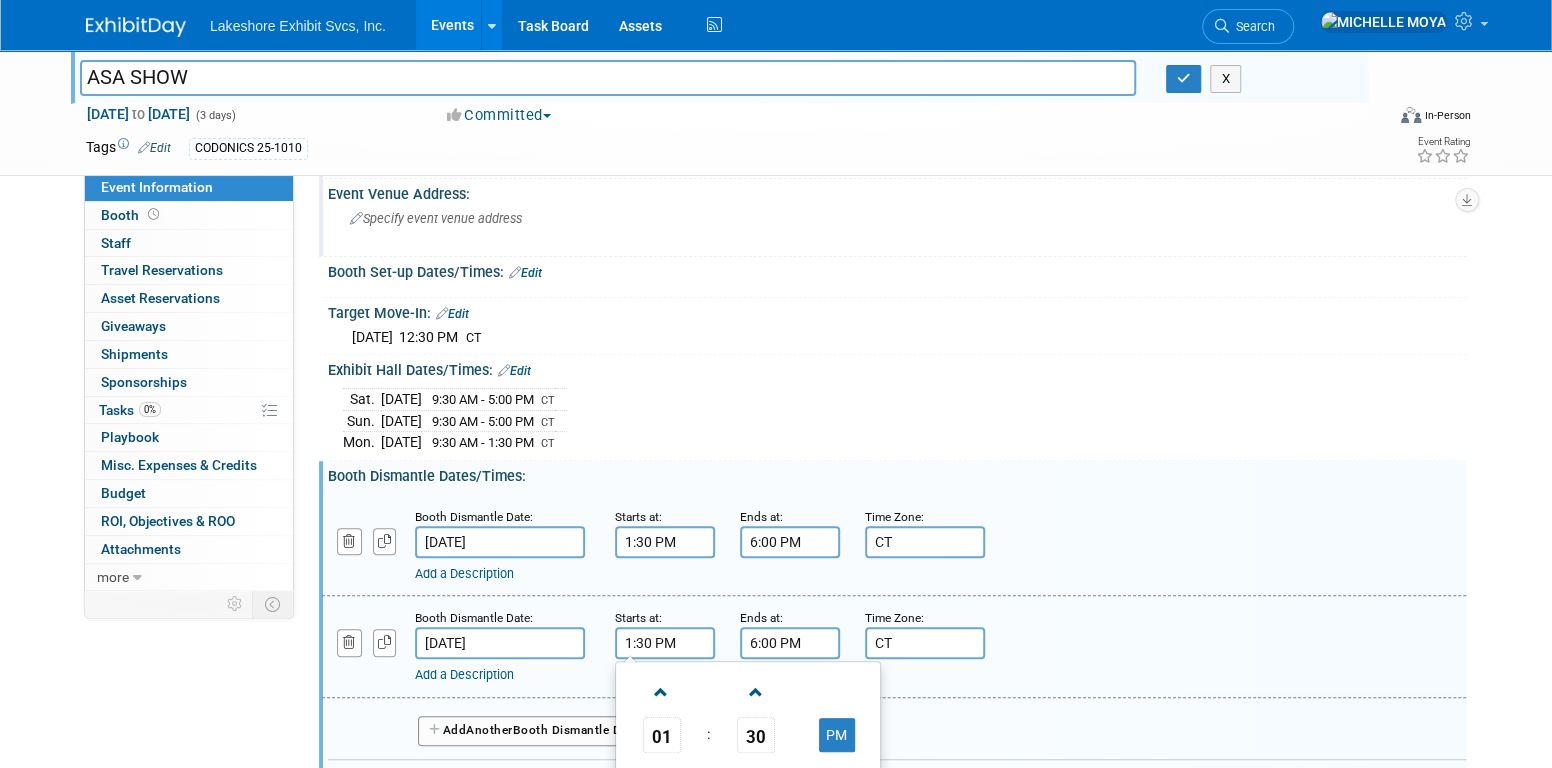 click on "1:30 PM" at bounding box center (665, 643) 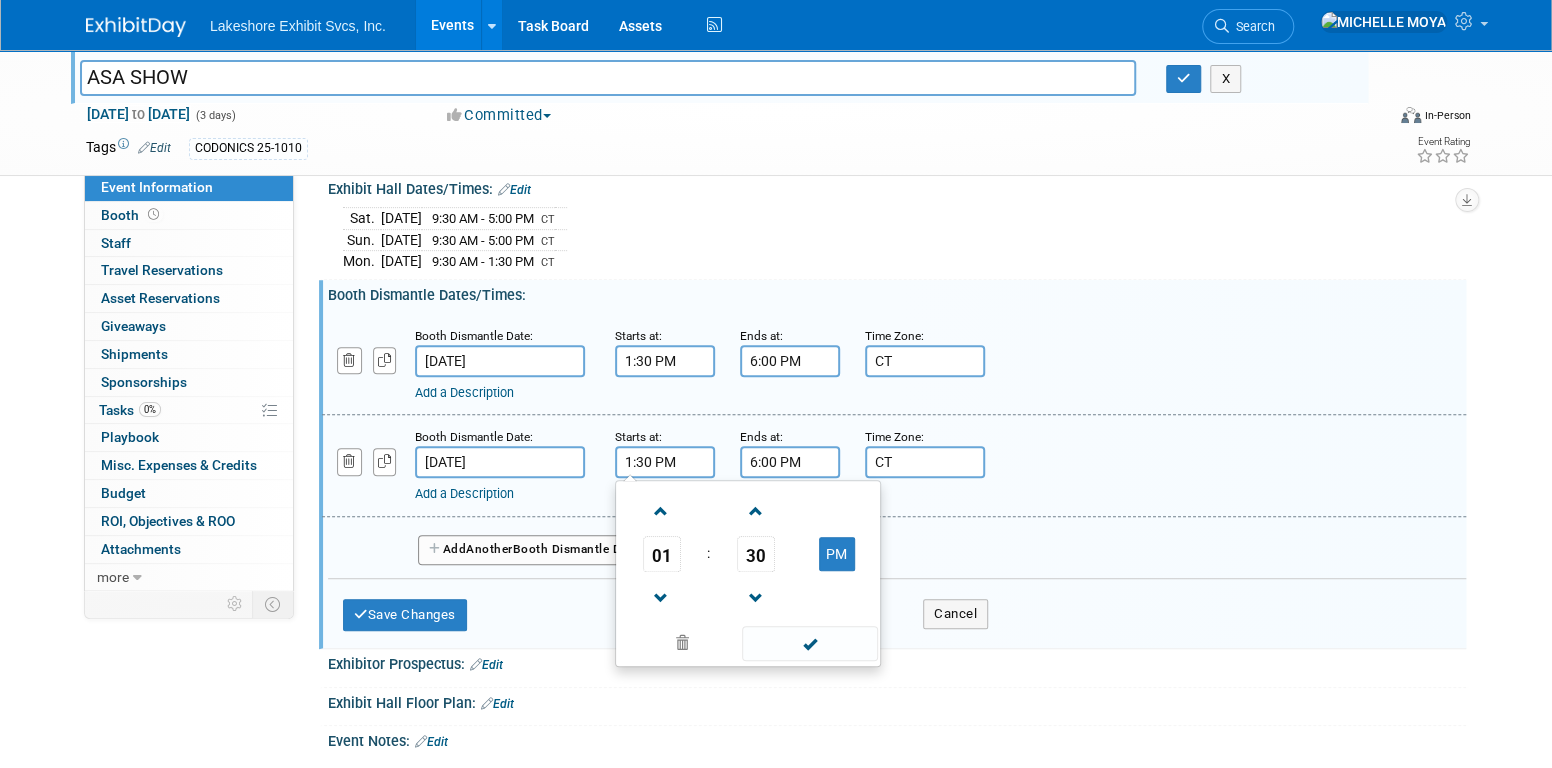 scroll, scrollTop: 442, scrollLeft: 0, axis: vertical 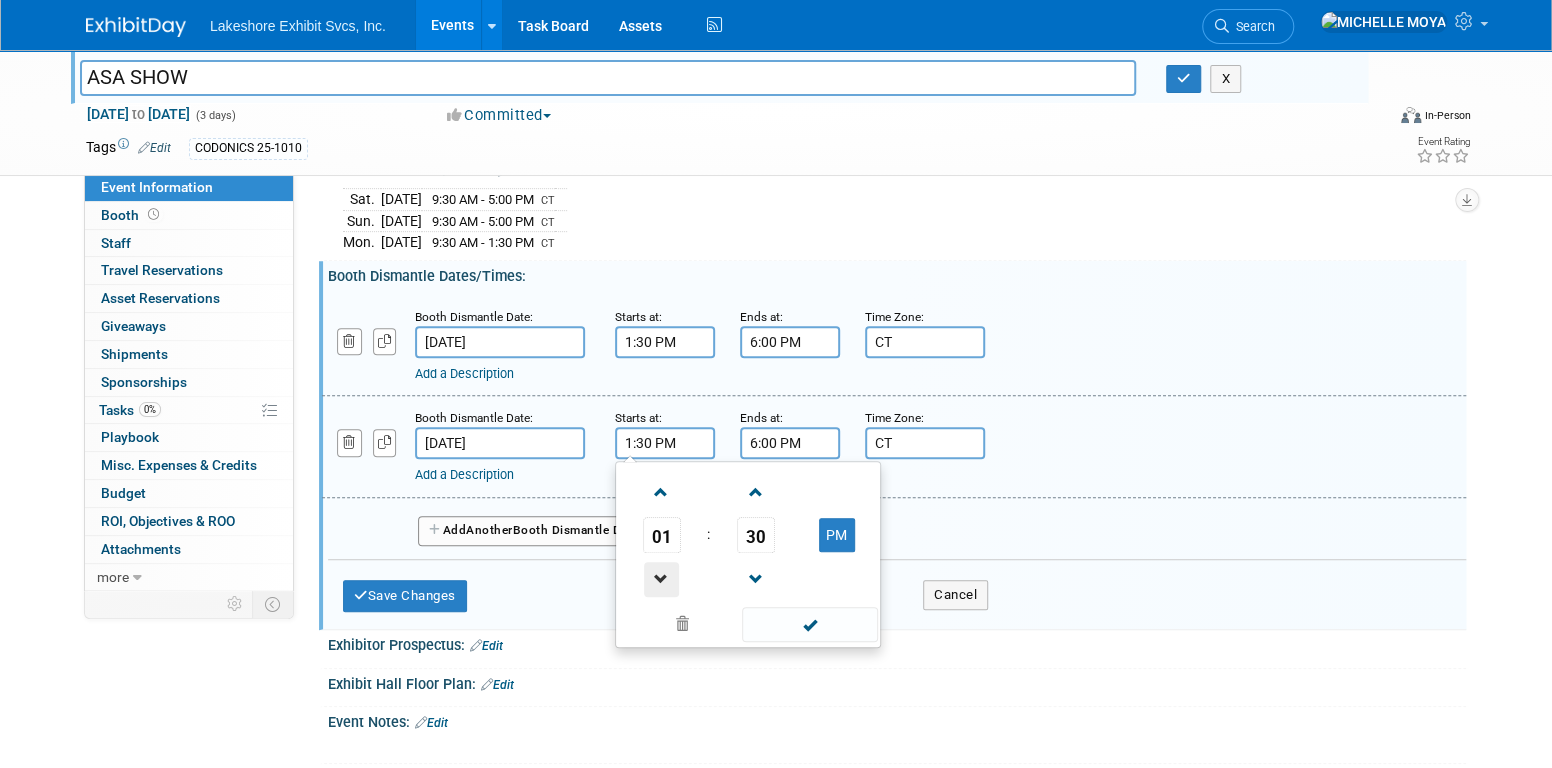 click at bounding box center (661, 579) 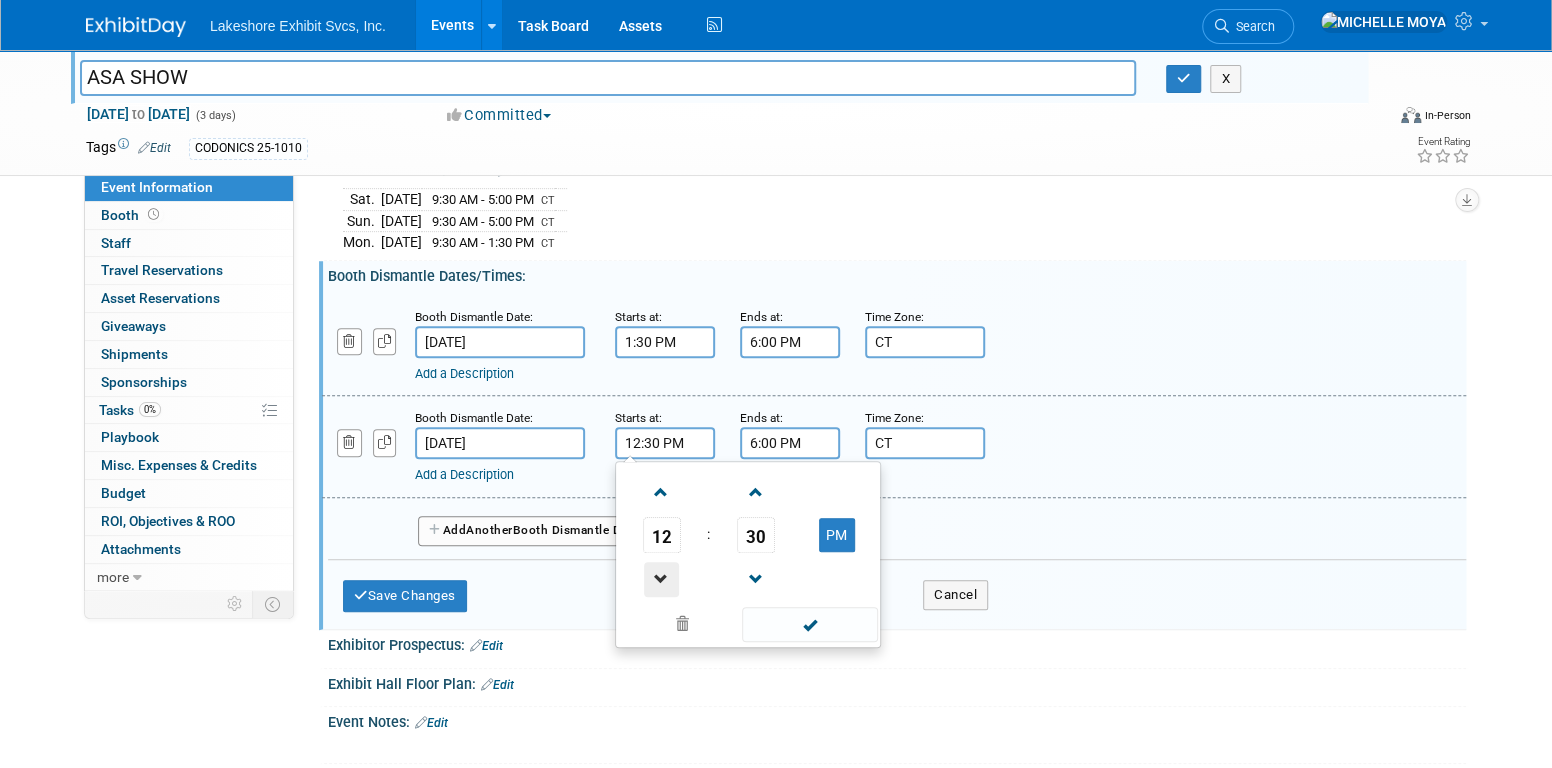 click at bounding box center (661, 579) 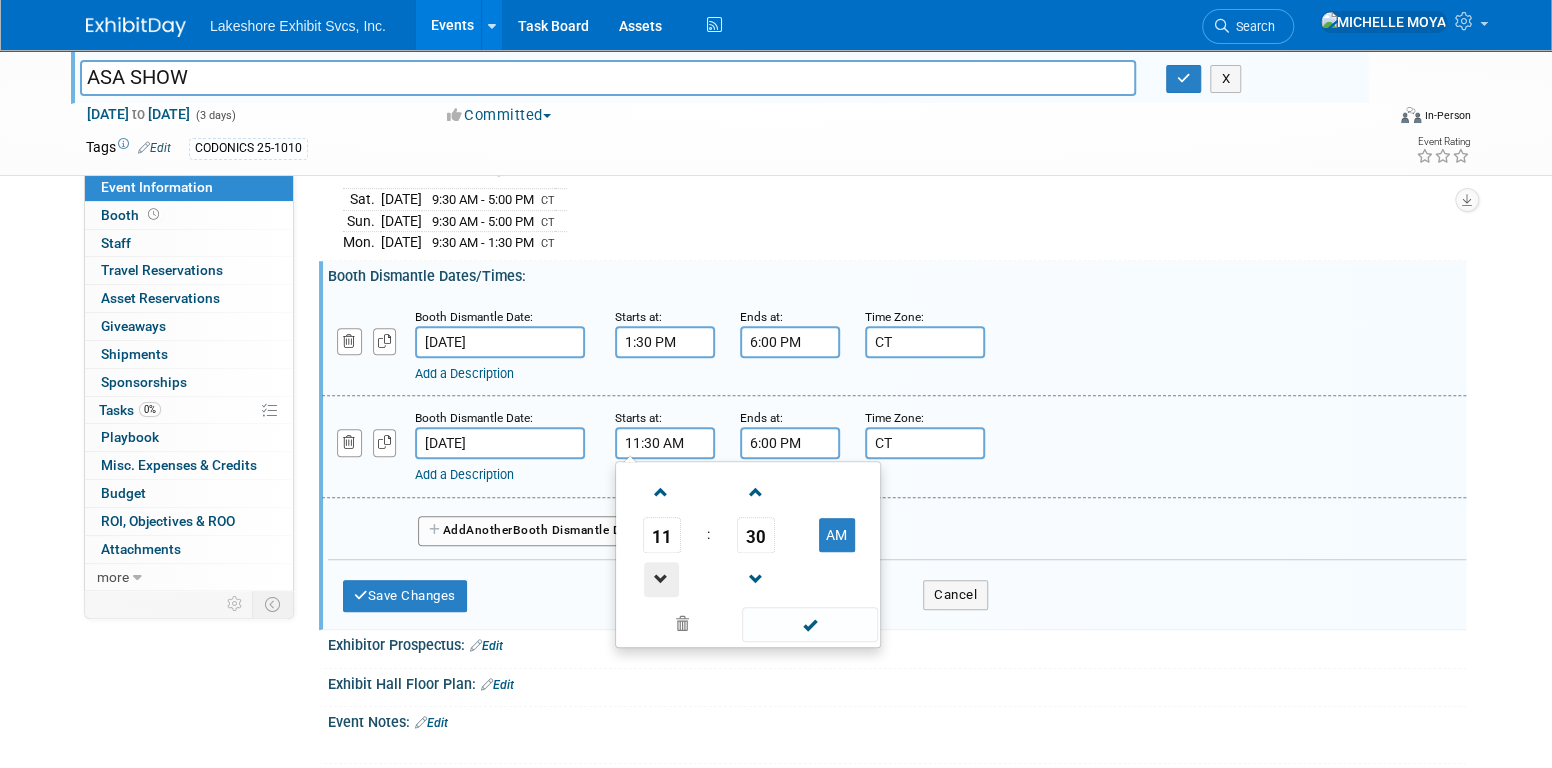 click at bounding box center (661, 579) 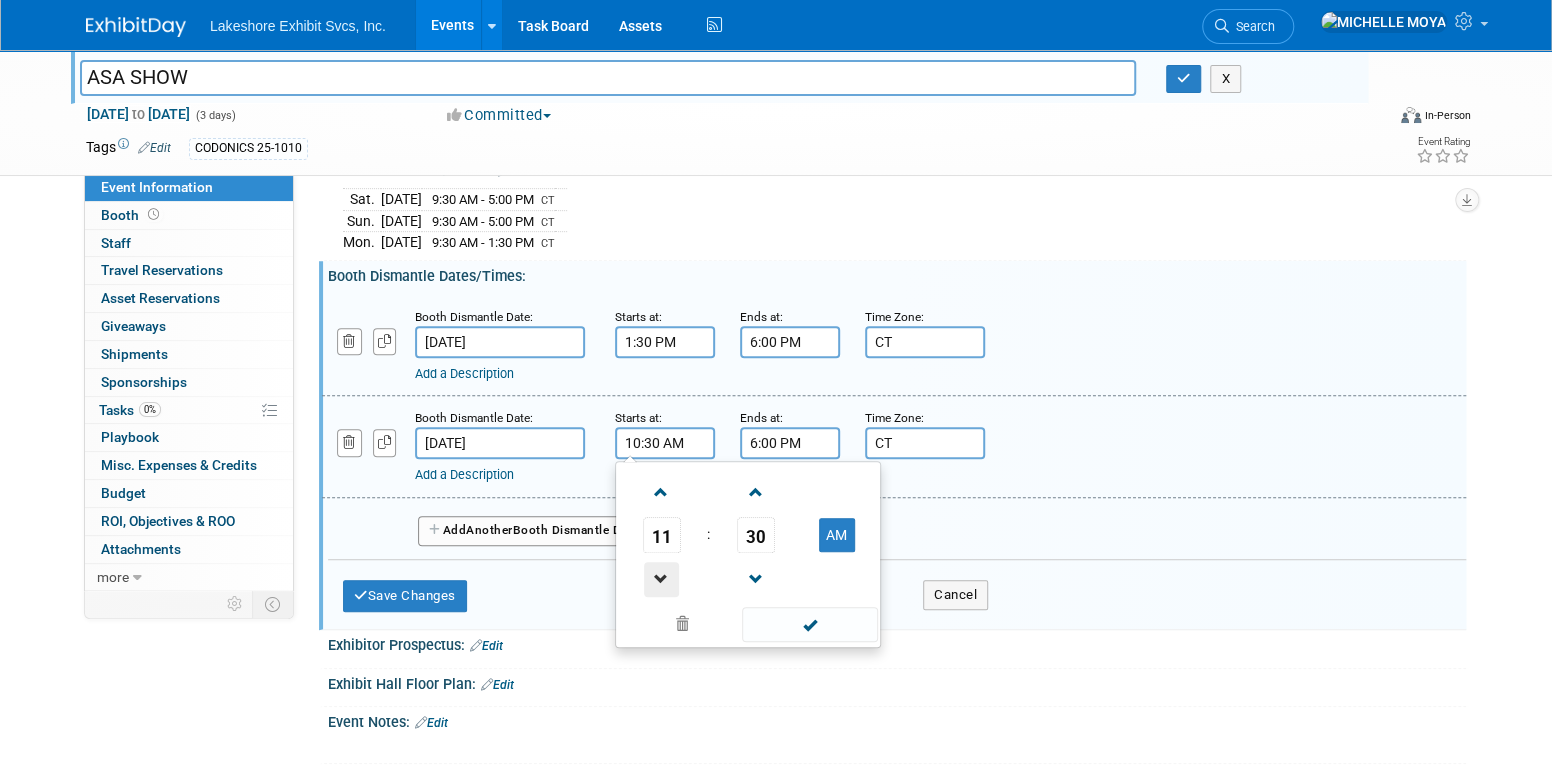 click at bounding box center [661, 579] 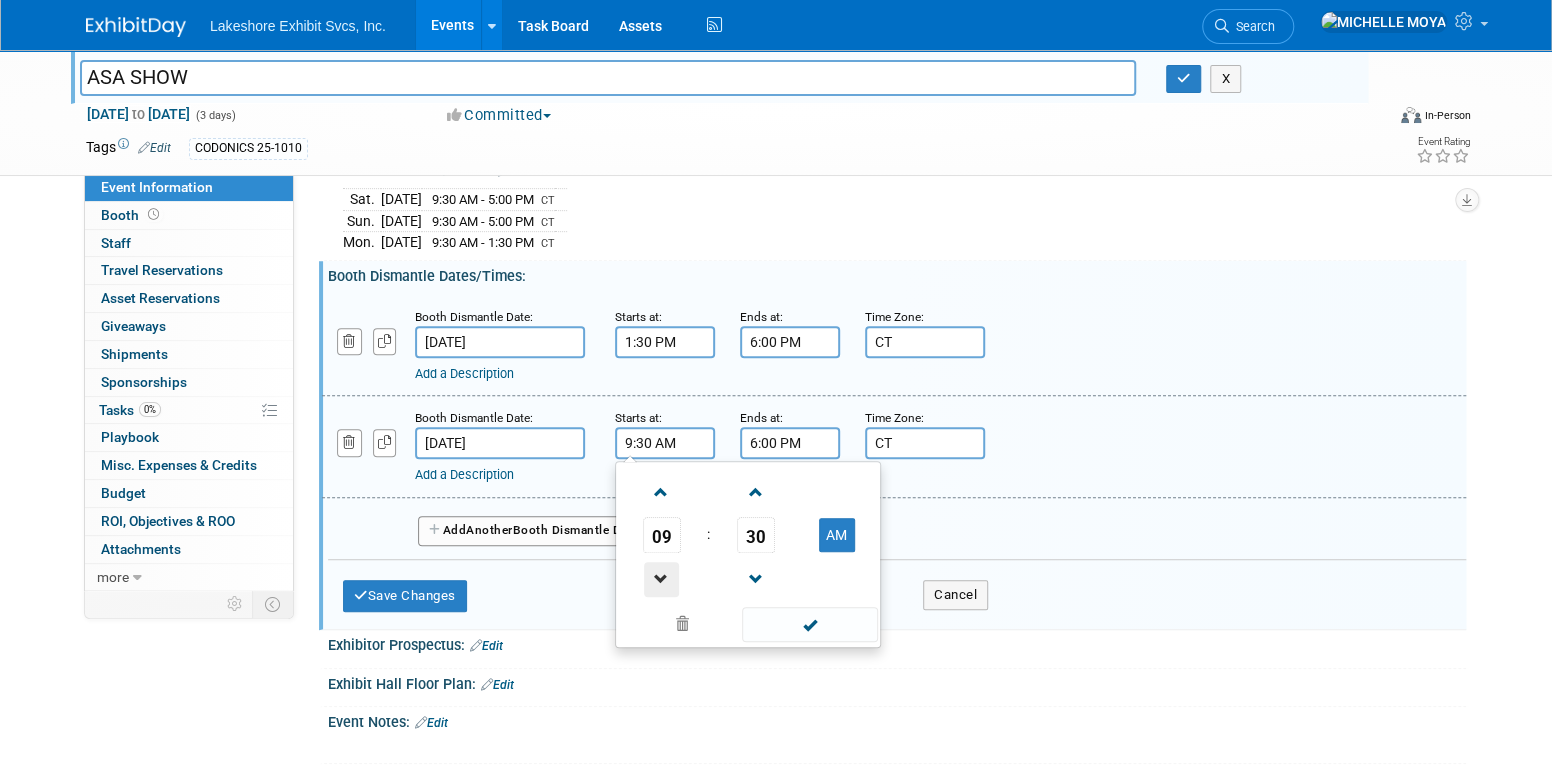 click at bounding box center (661, 579) 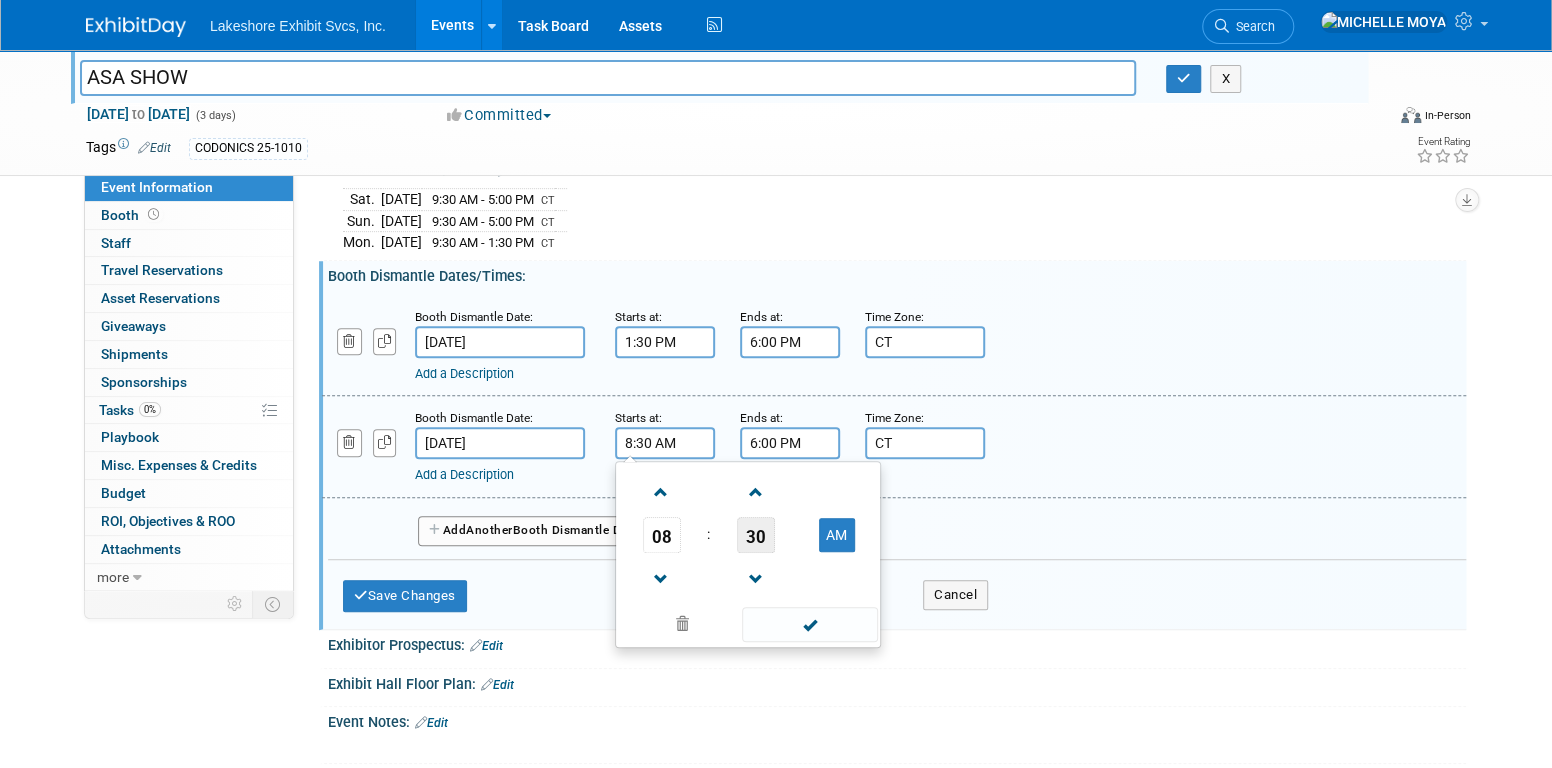click on "30" at bounding box center (756, 535) 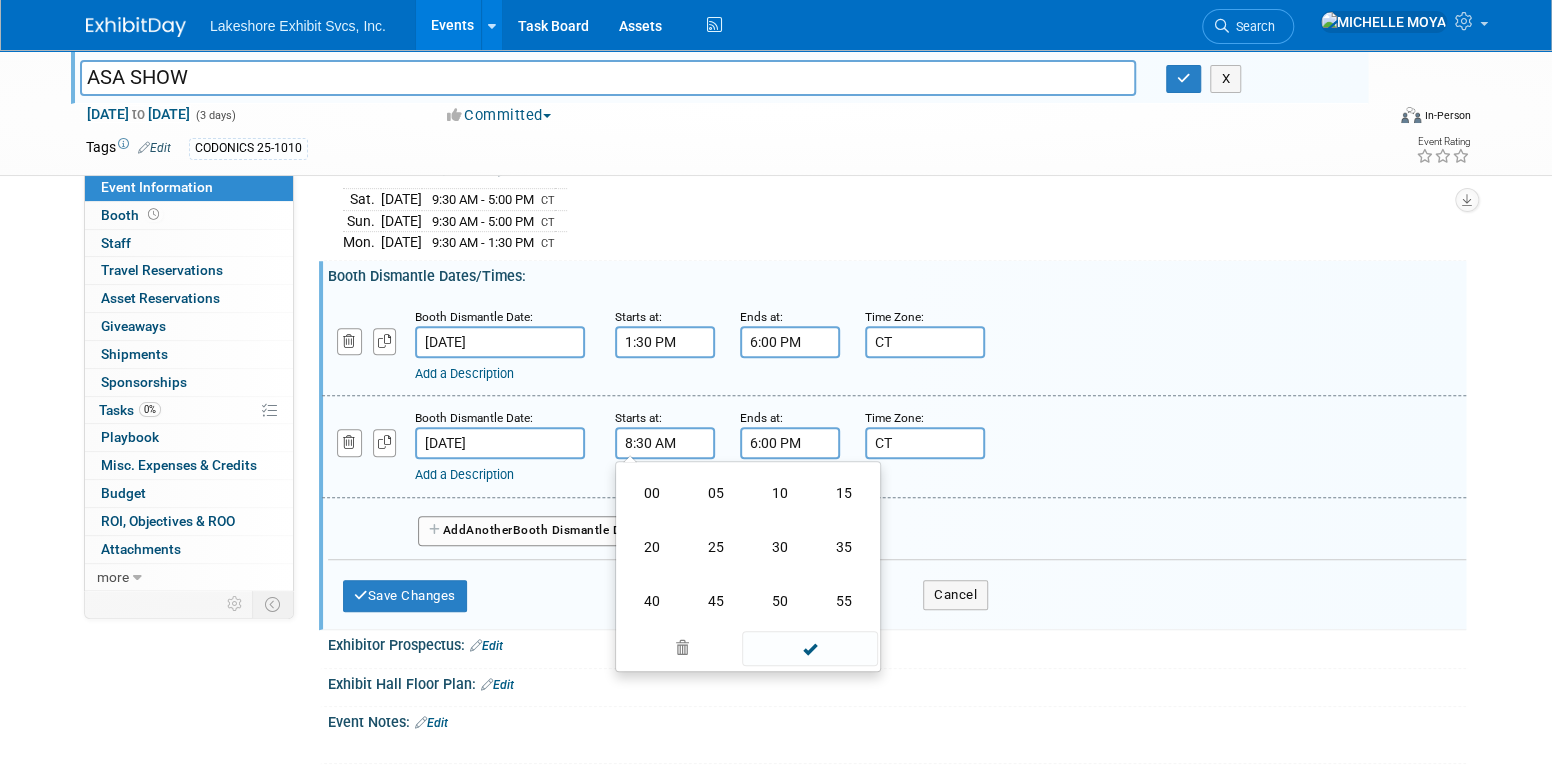 drag, startPoint x: 664, startPoint y: 479, endPoint x: 672, endPoint y: 496, distance: 18.788294 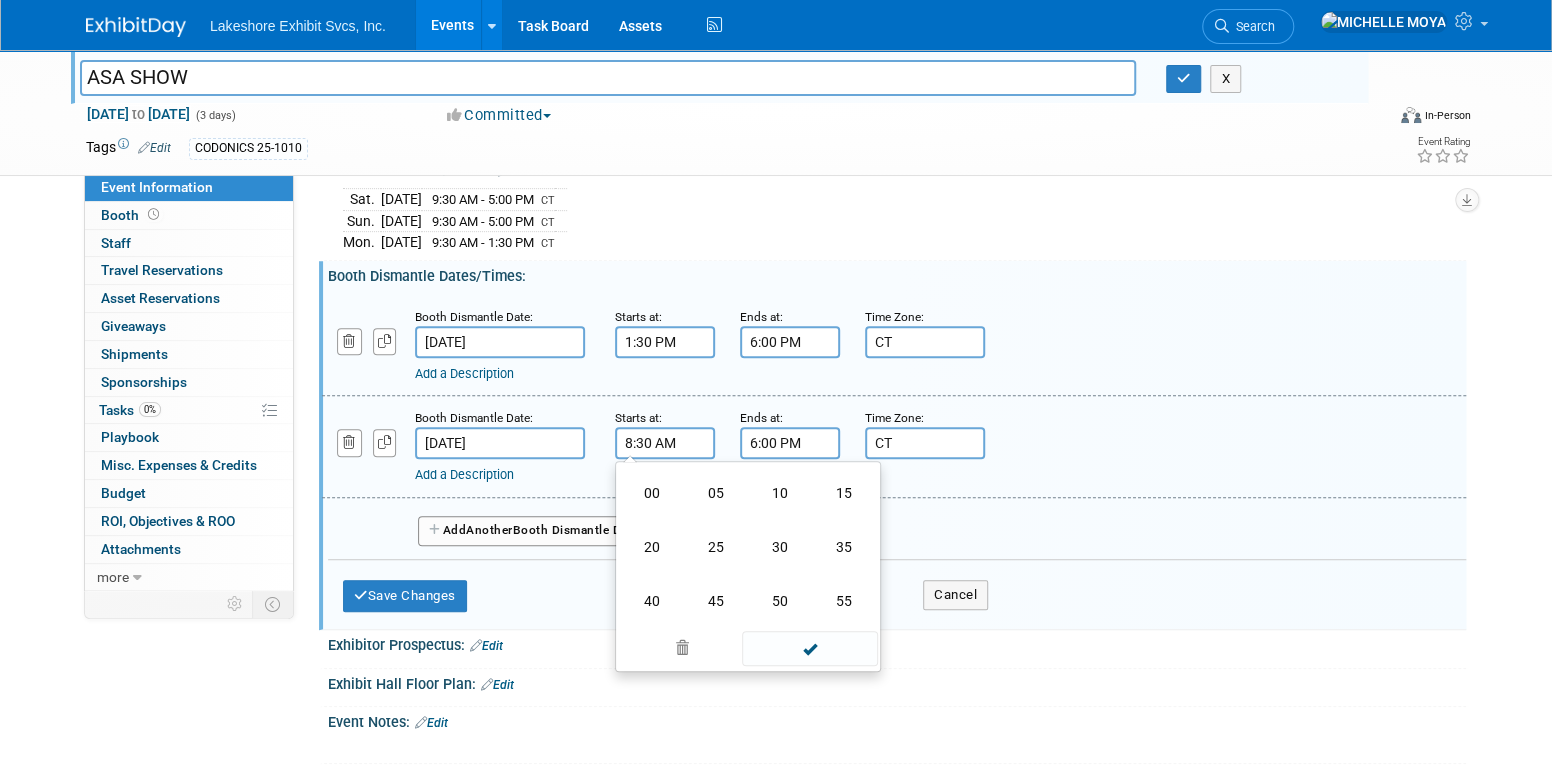 click on "00" at bounding box center [652, 493] 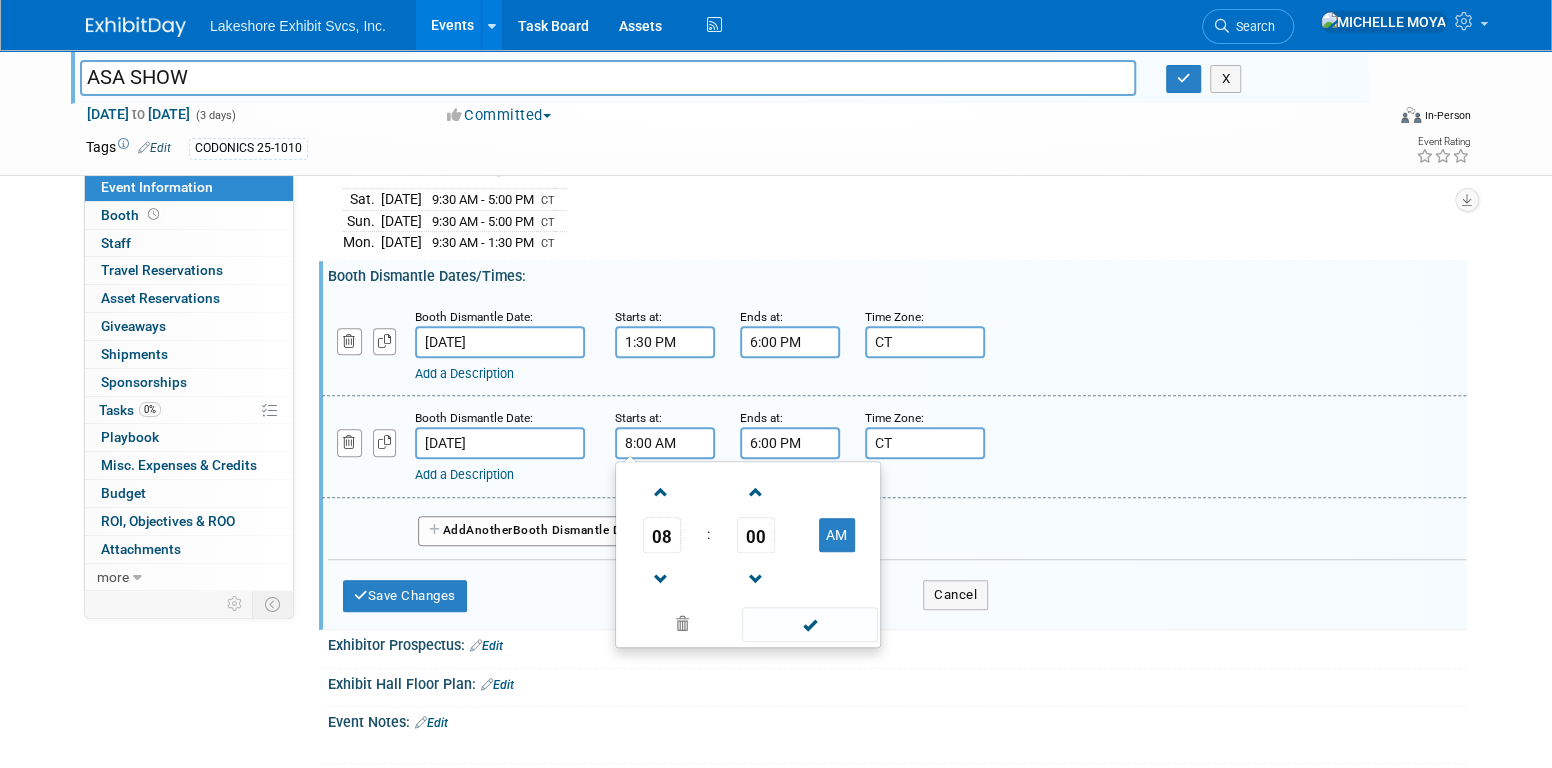 click at bounding box center (809, 624) 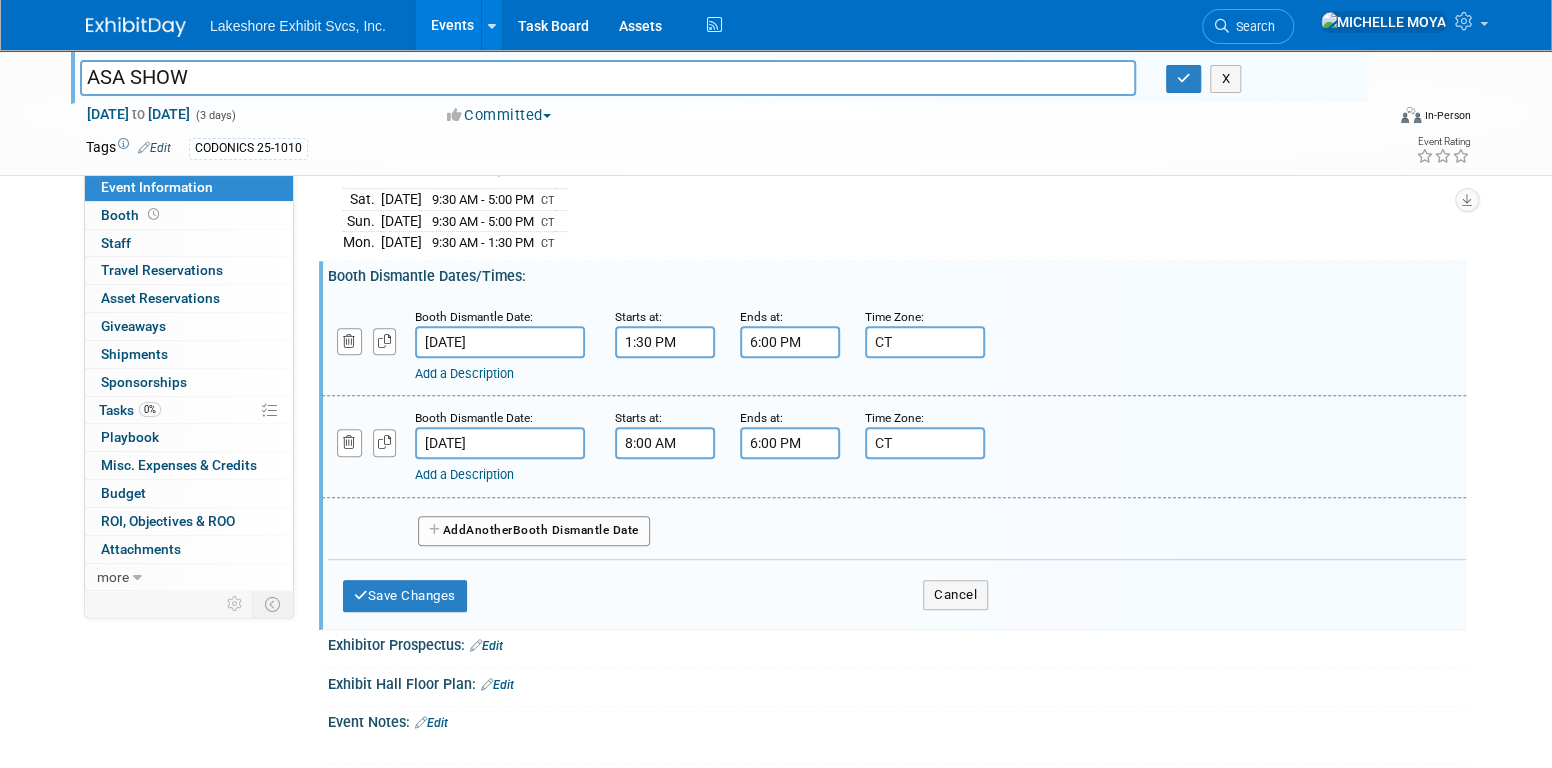 click on "6:00 PM" at bounding box center [790, 443] 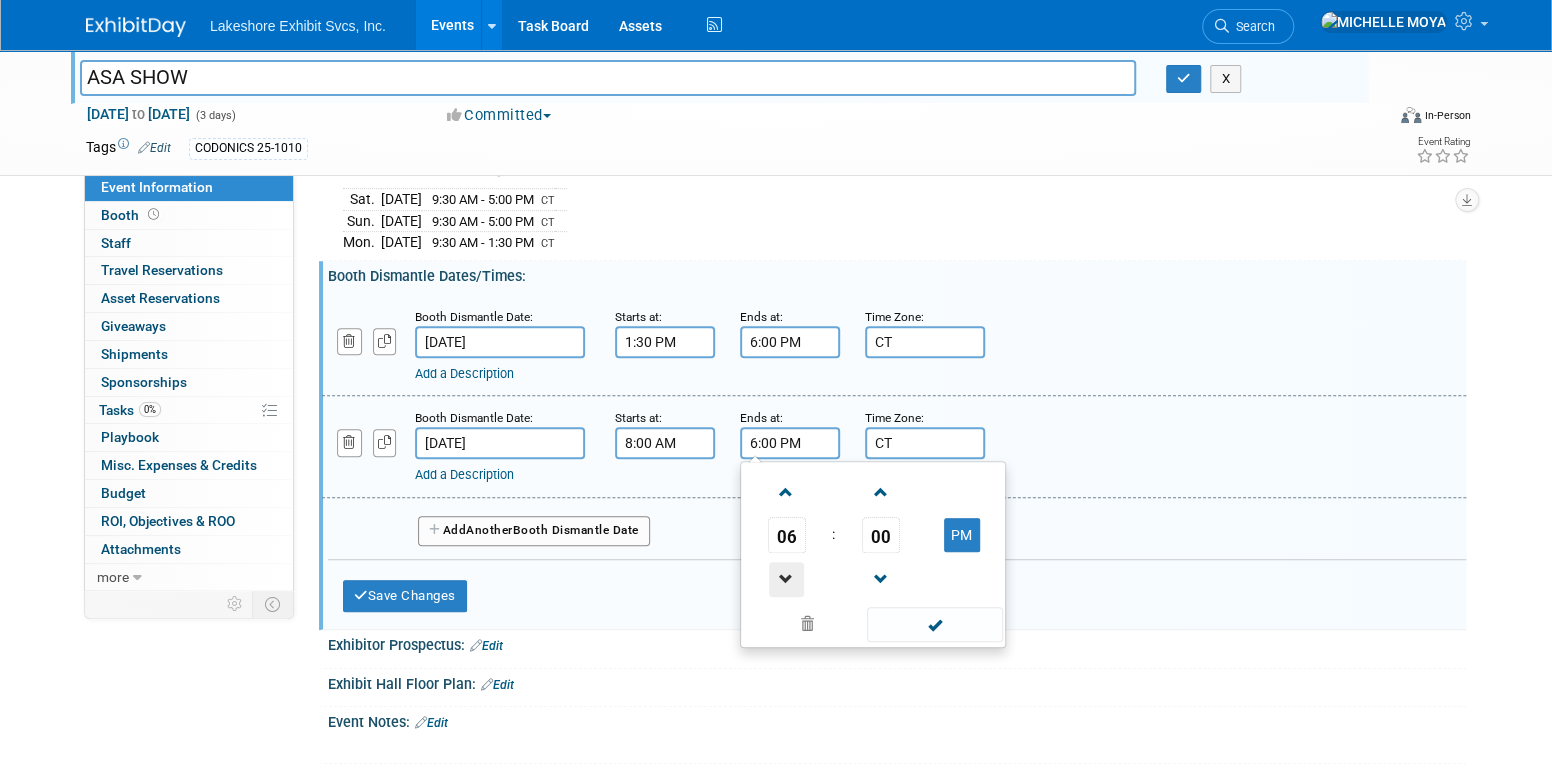 click at bounding box center (786, 579) 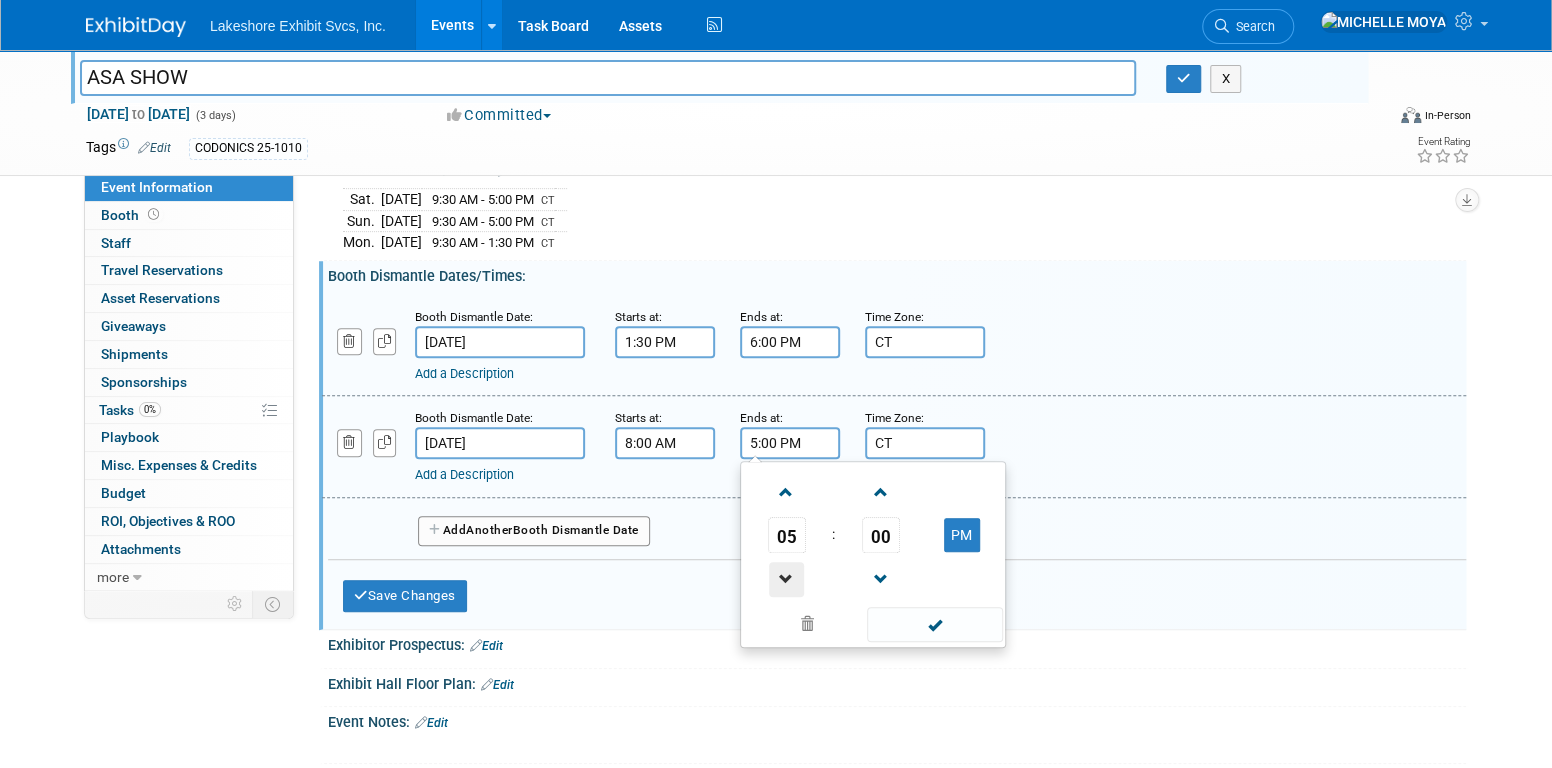click at bounding box center [786, 579] 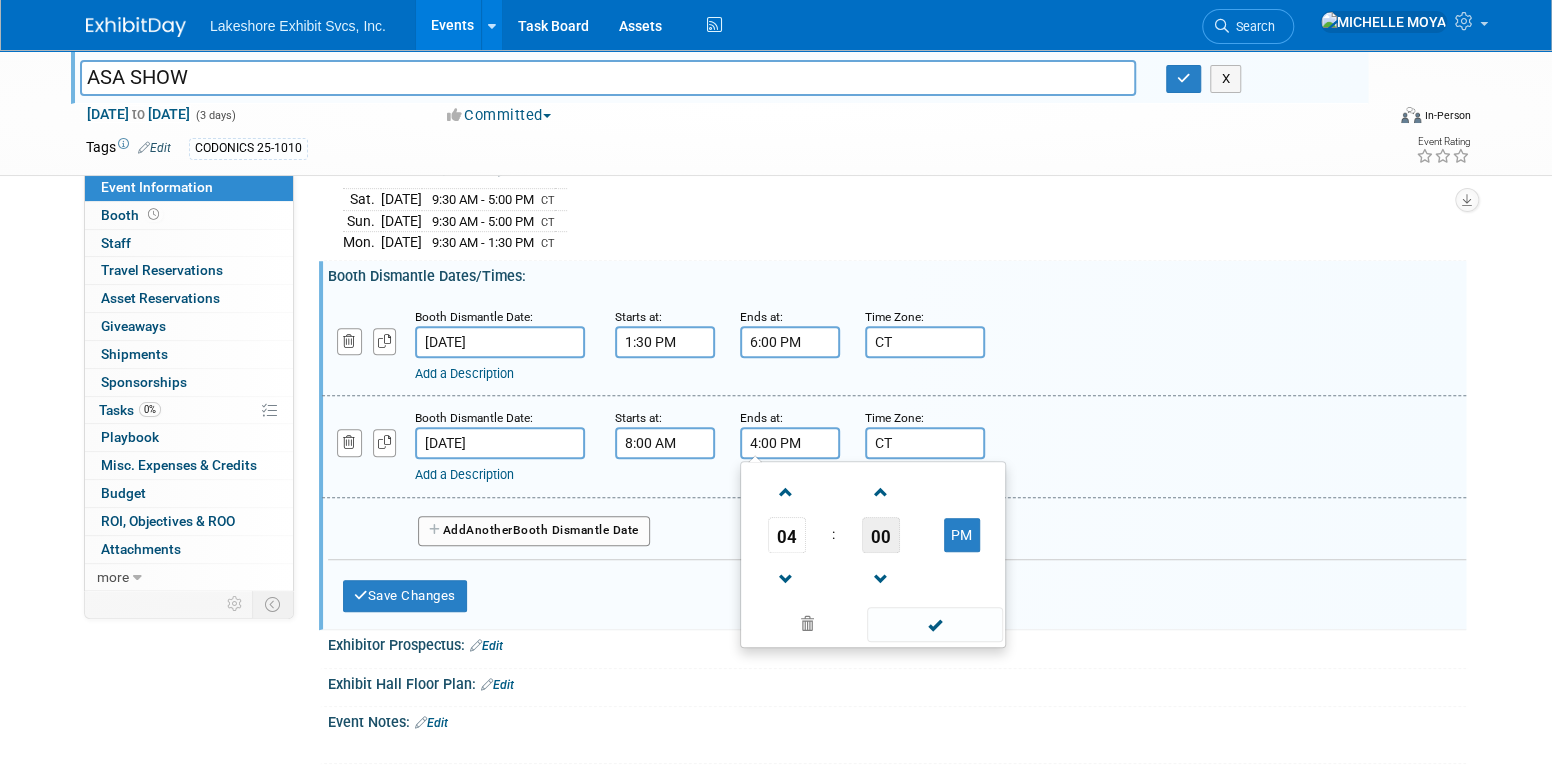 click on "00" at bounding box center (881, 535) 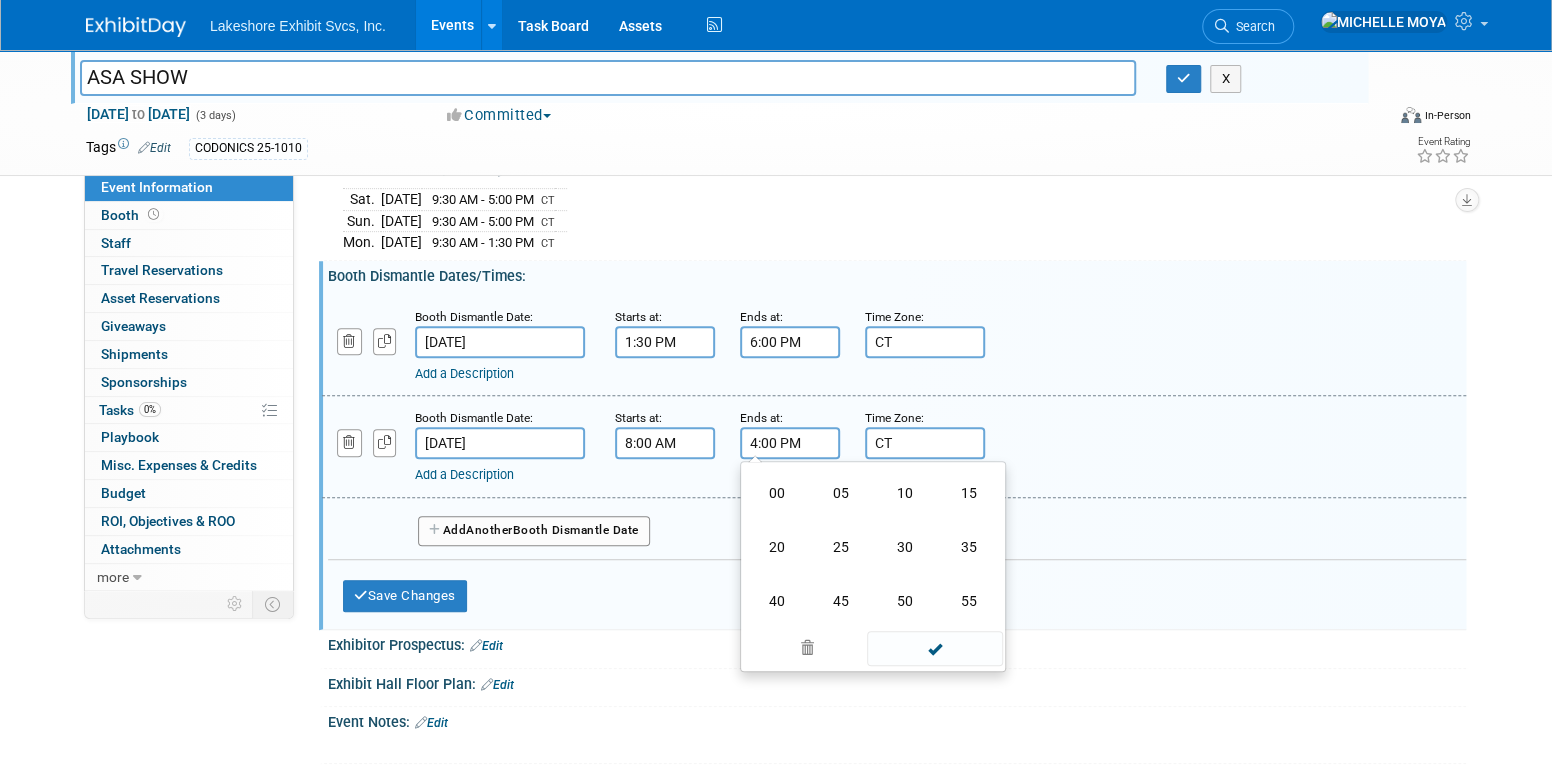 click on "30" at bounding box center (905, 547) 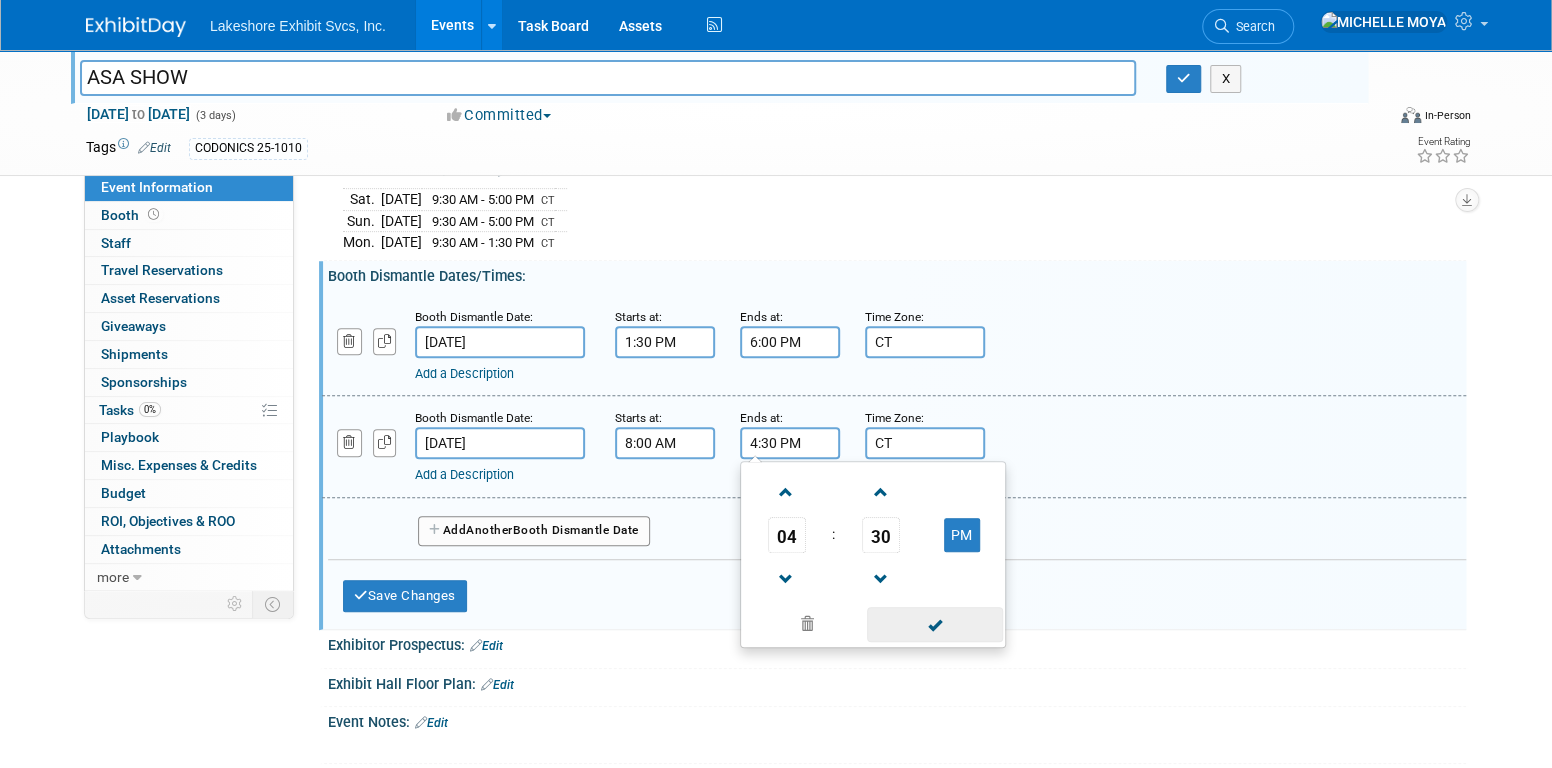 click at bounding box center [934, 624] 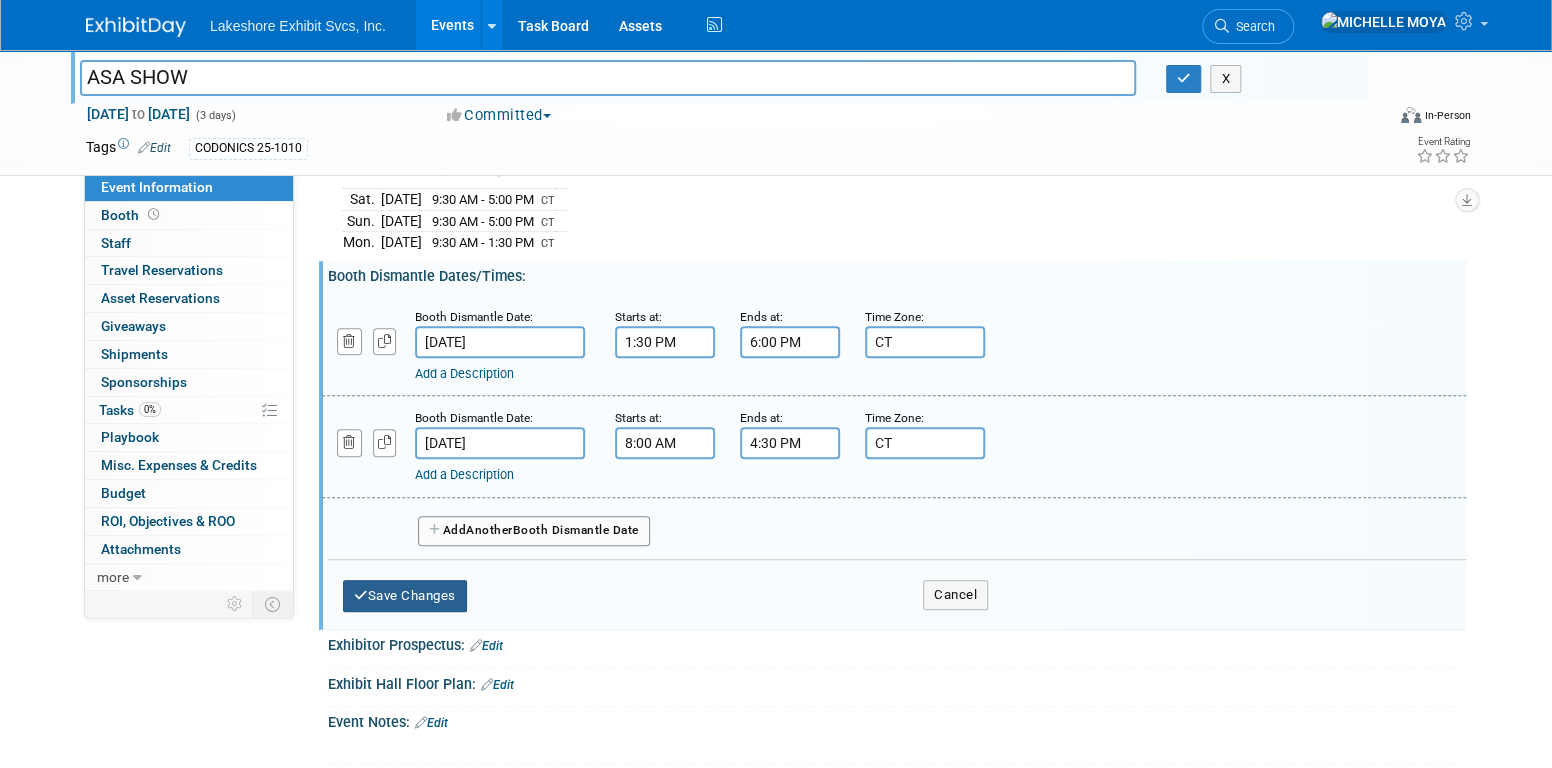 click on "Save Changes" at bounding box center (405, 596) 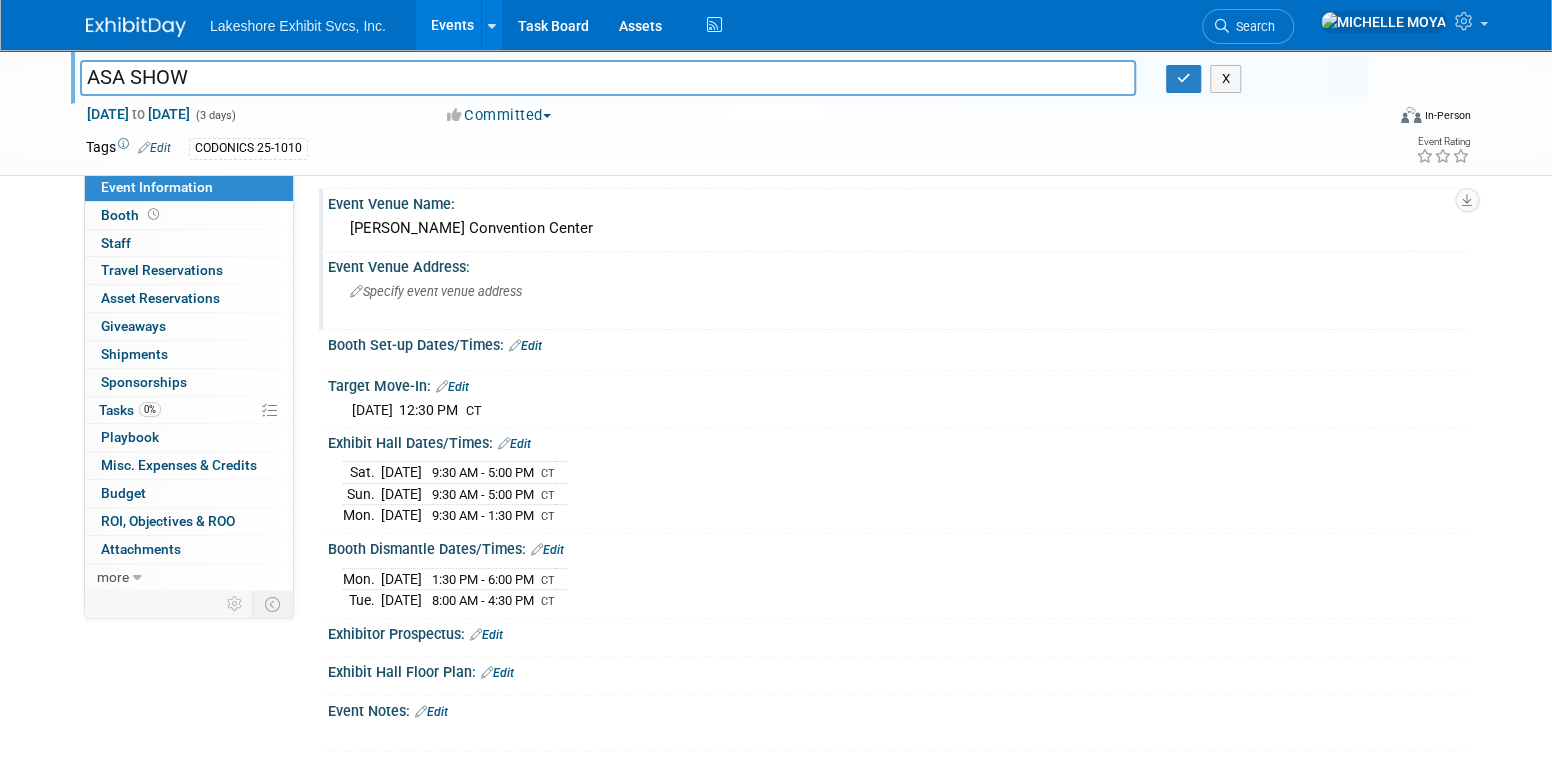 scroll, scrollTop: 185, scrollLeft: 0, axis: vertical 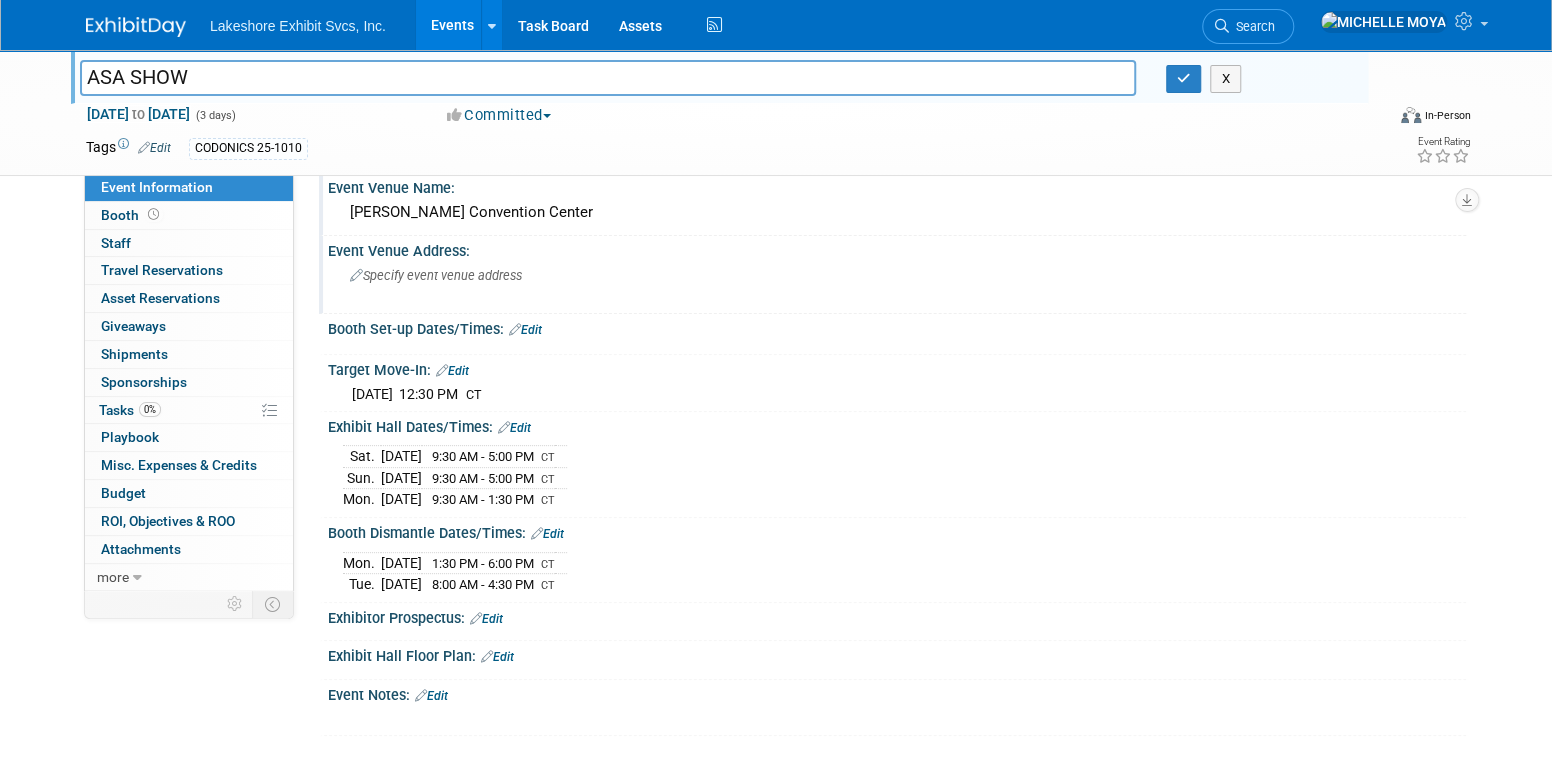 click on "Edit" at bounding box center (547, 534) 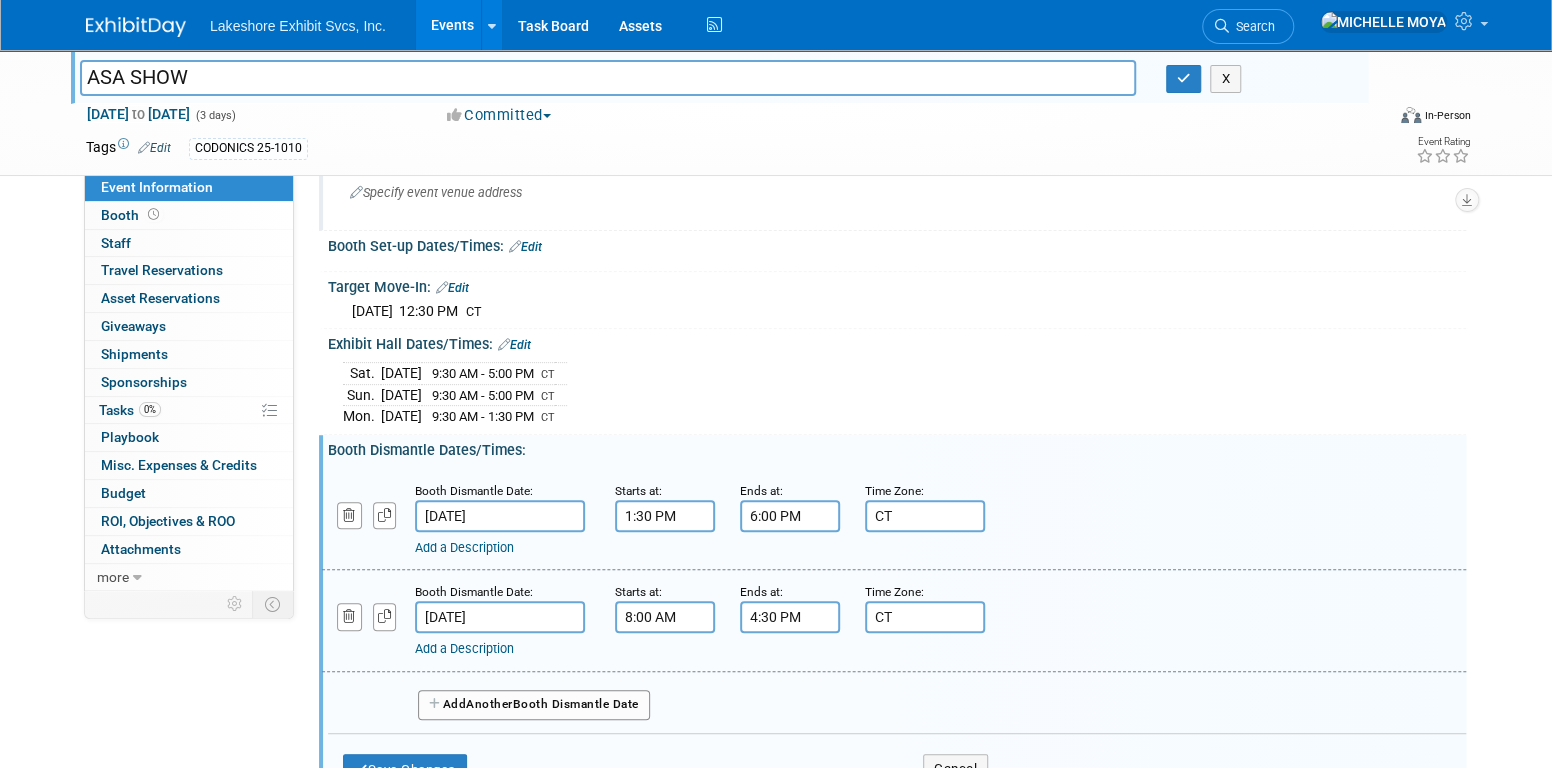 scroll, scrollTop: 385, scrollLeft: 0, axis: vertical 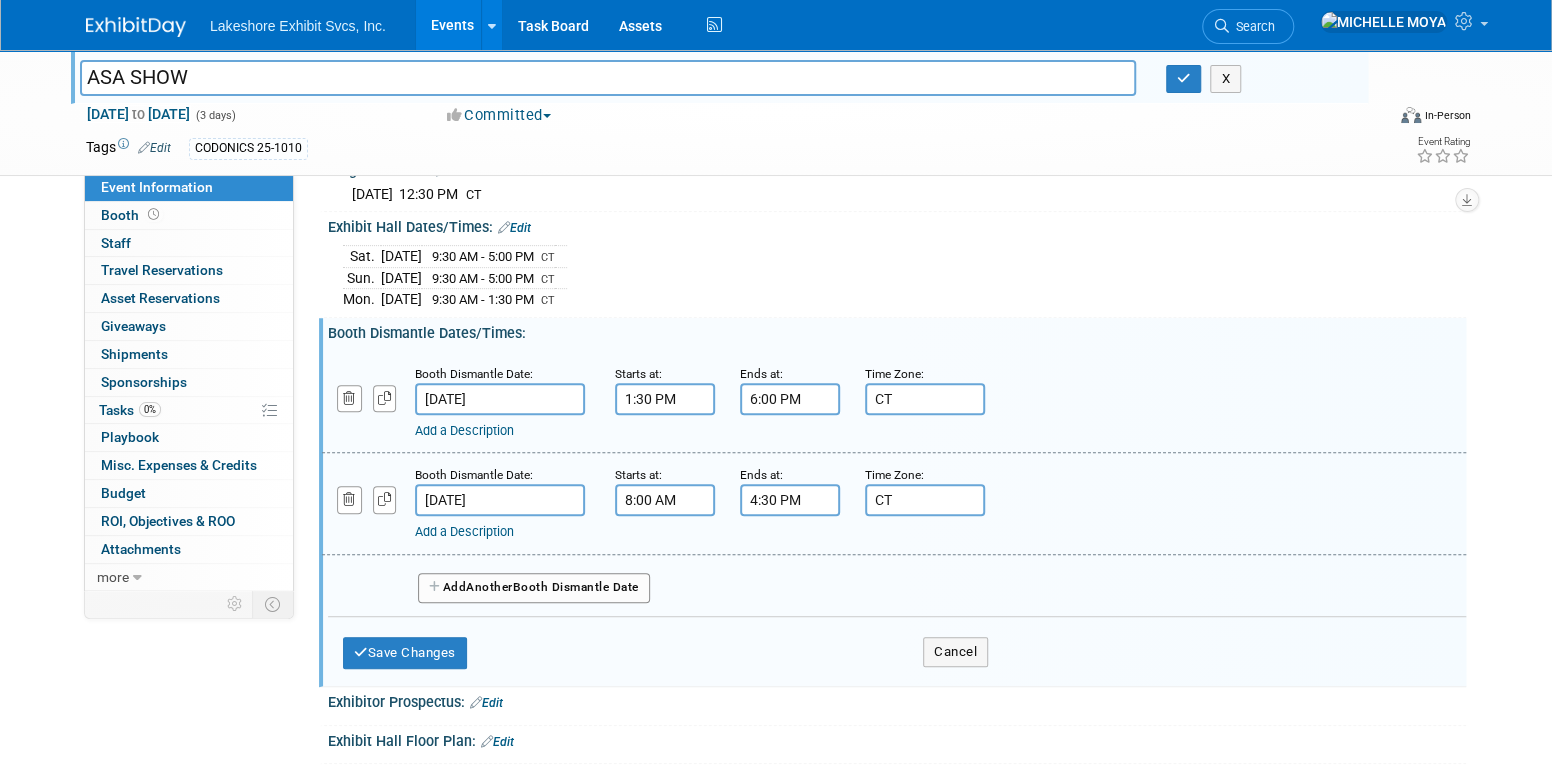click on "Add a Description" at bounding box center (464, 531) 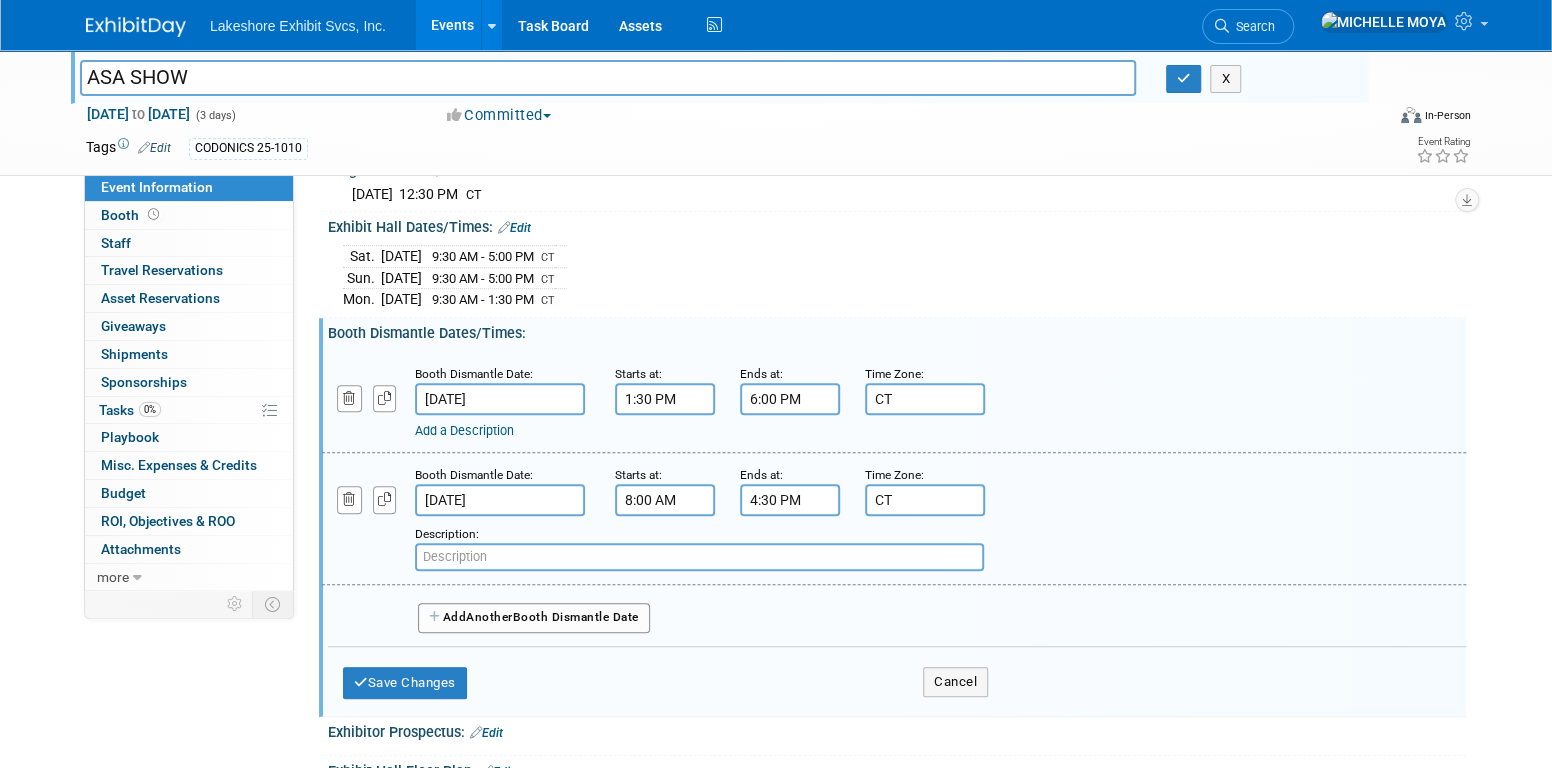 click at bounding box center [699, 557] 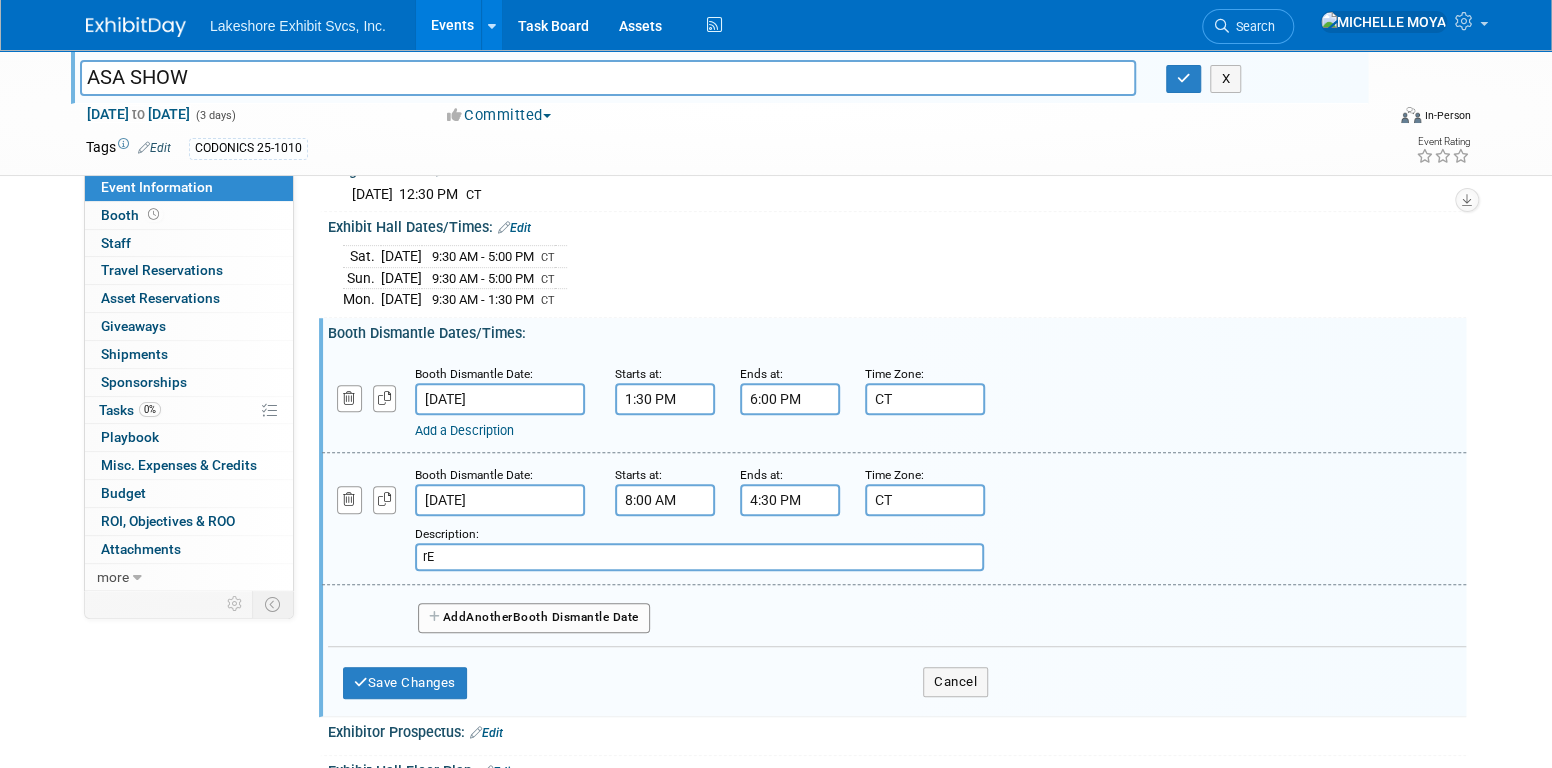 type on "r" 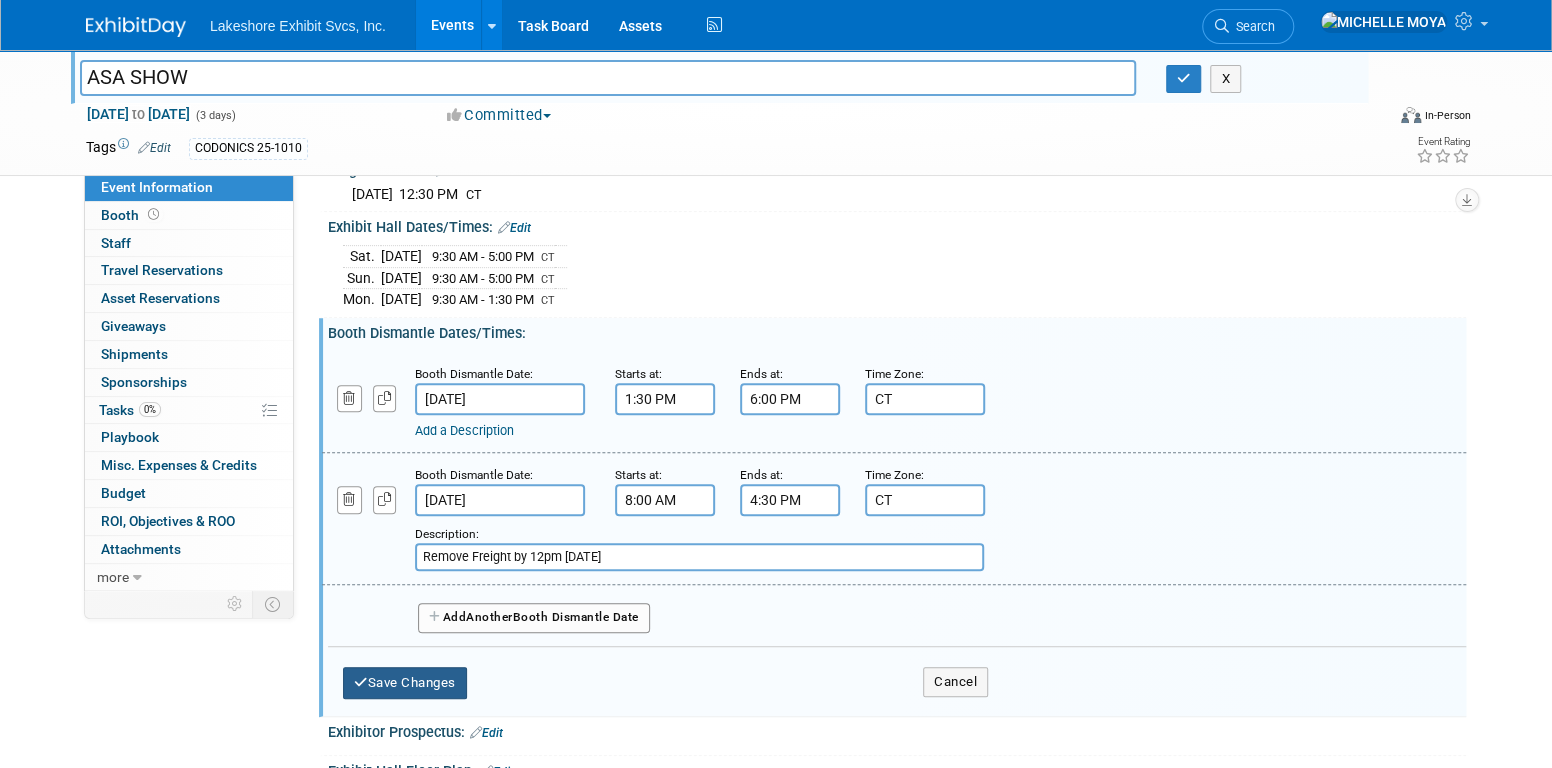 type on "Remove Freight by 12pm 10.14.25" 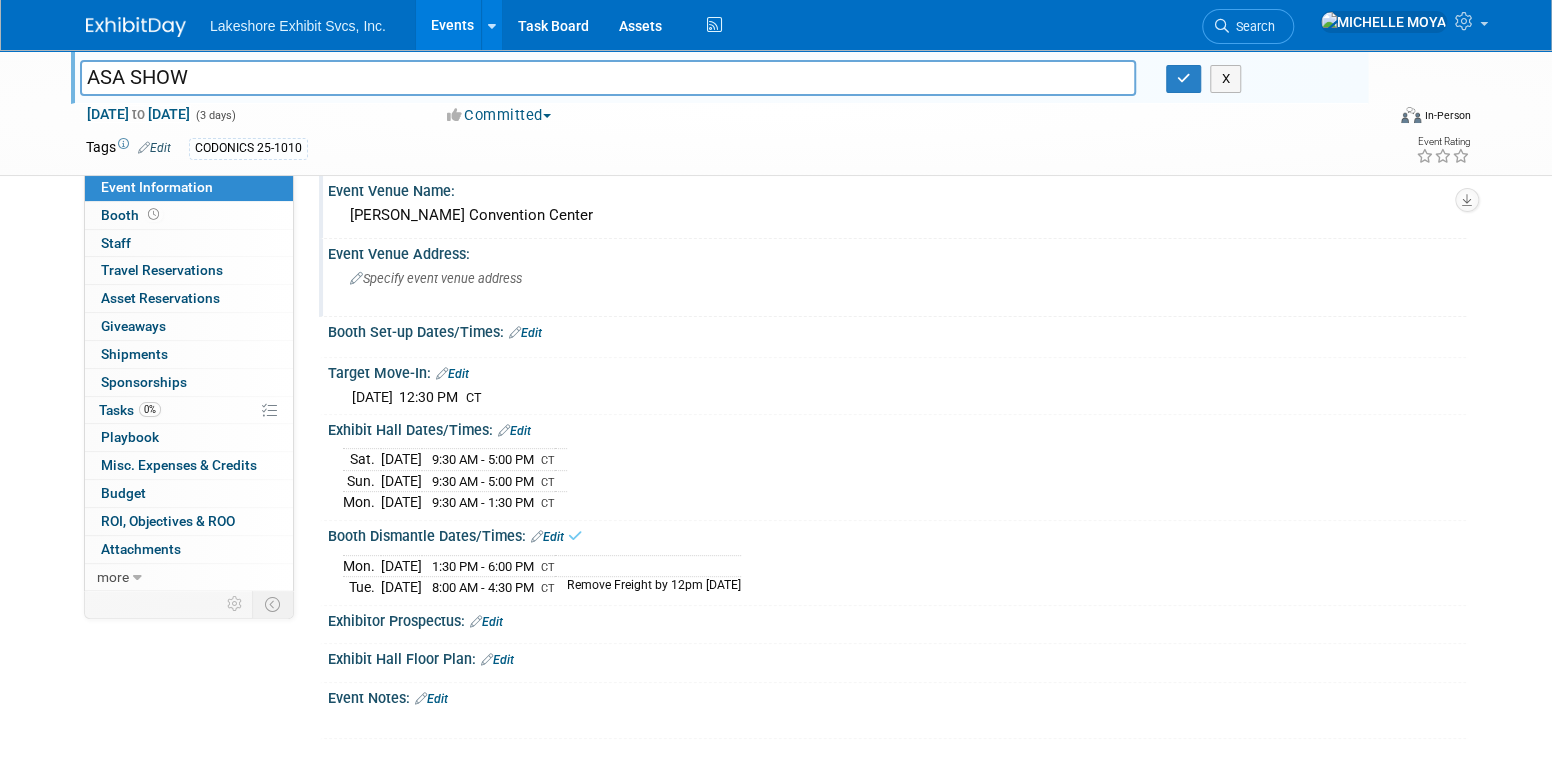 scroll, scrollTop: 185, scrollLeft: 0, axis: vertical 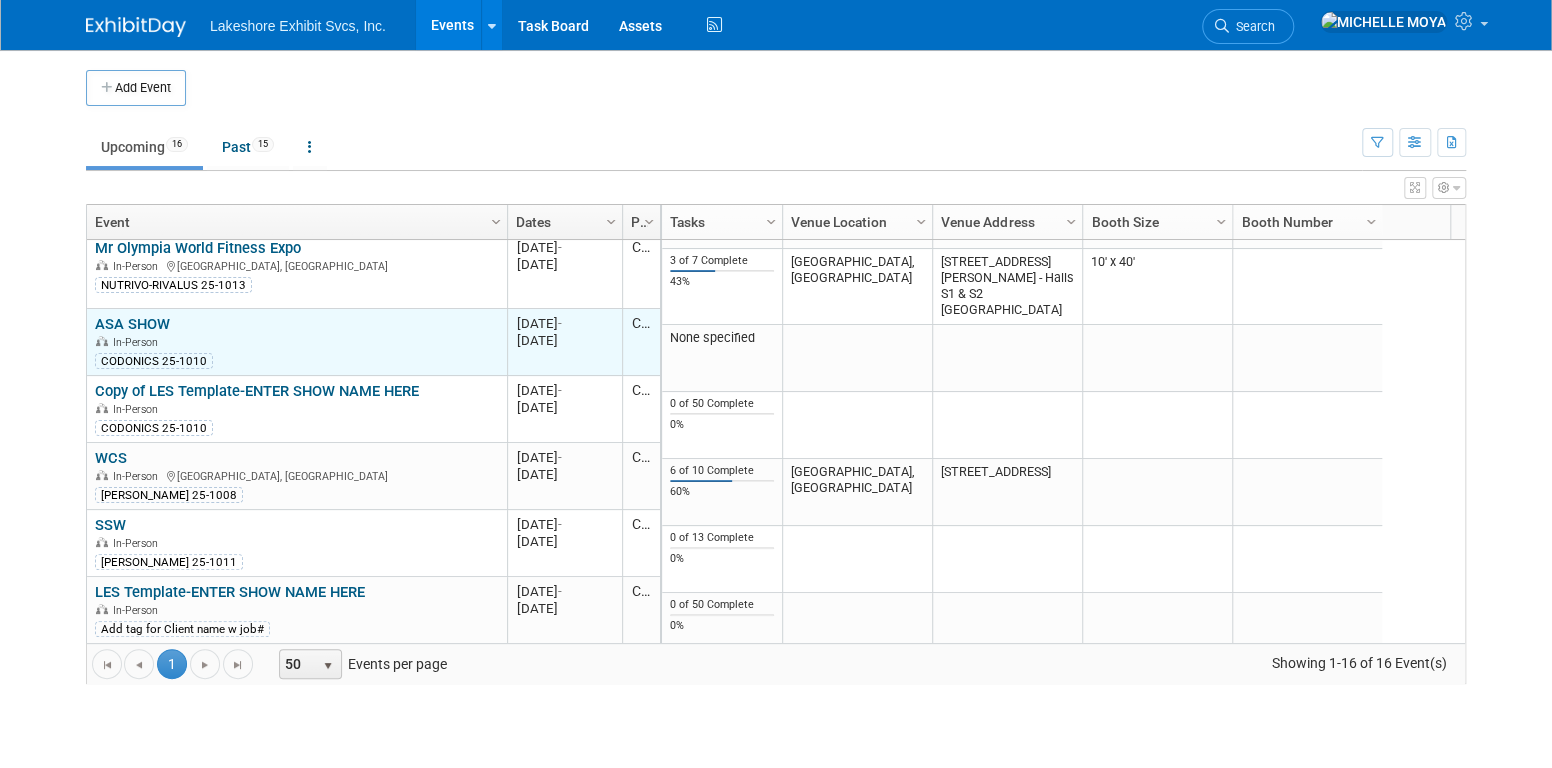 click on "ASA SHOW" at bounding box center (132, 324) 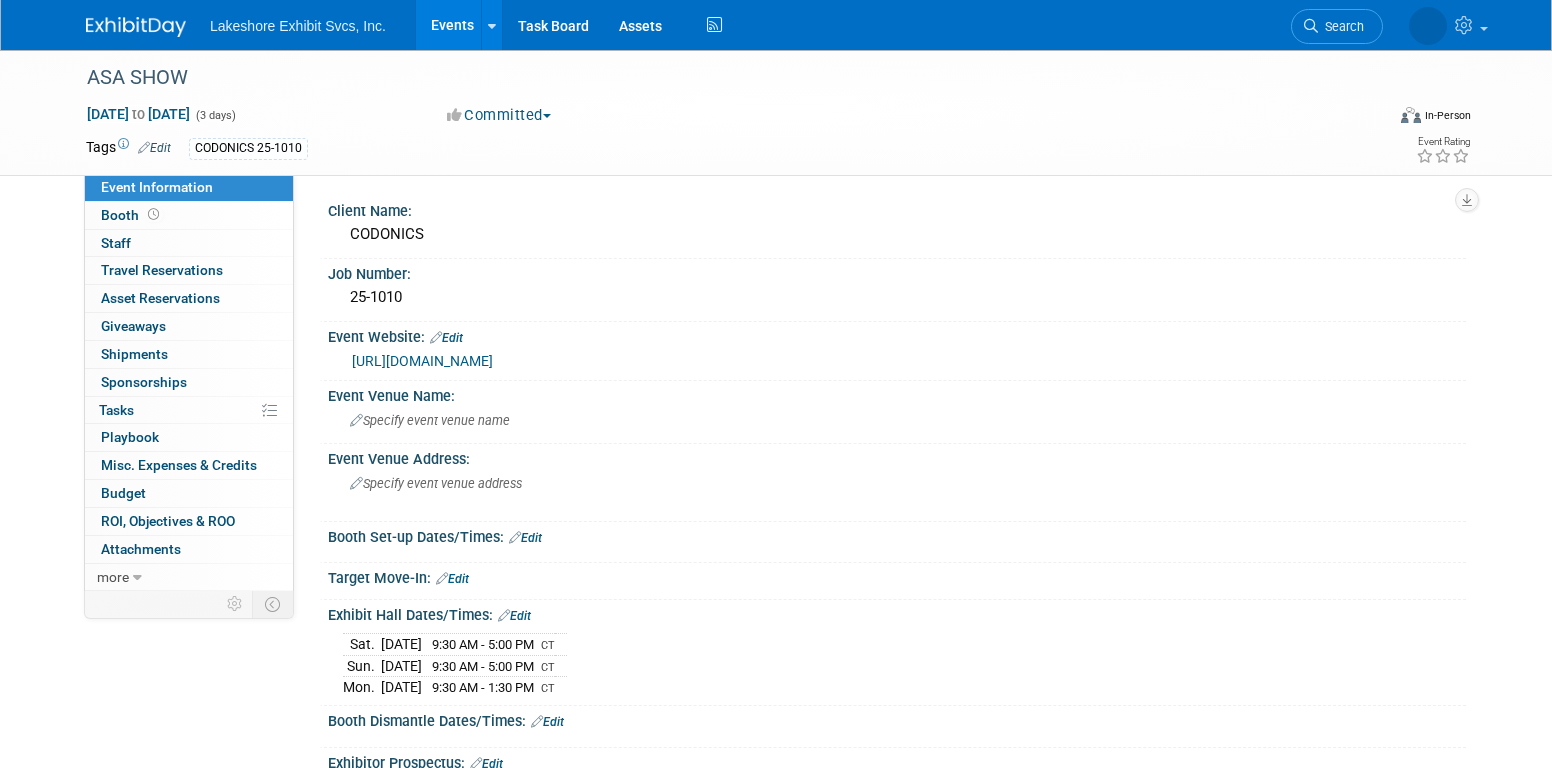 scroll, scrollTop: 0, scrollLeft: 0, axis: both 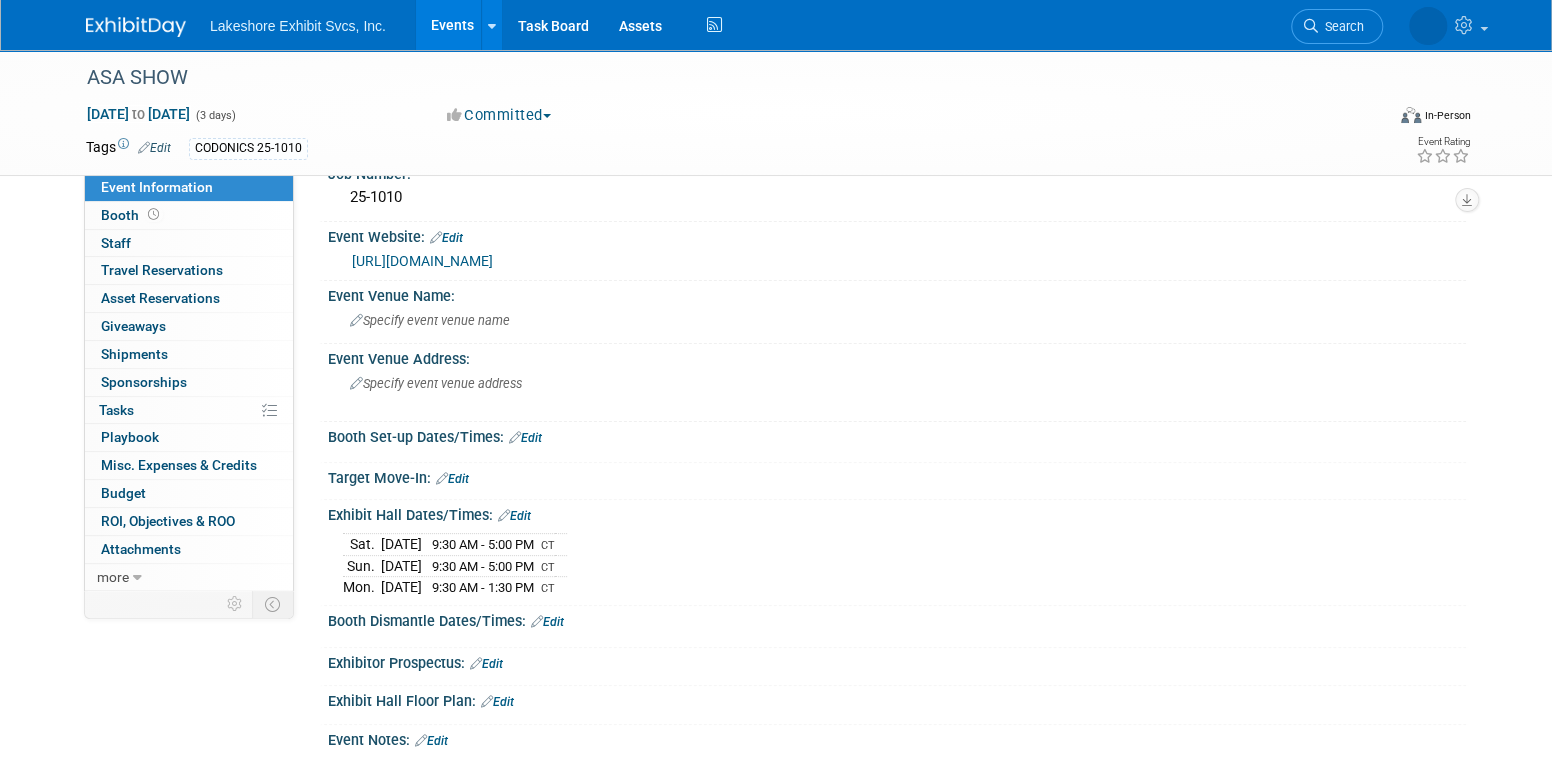 click on "Edit" at bounding box center [514, 516] 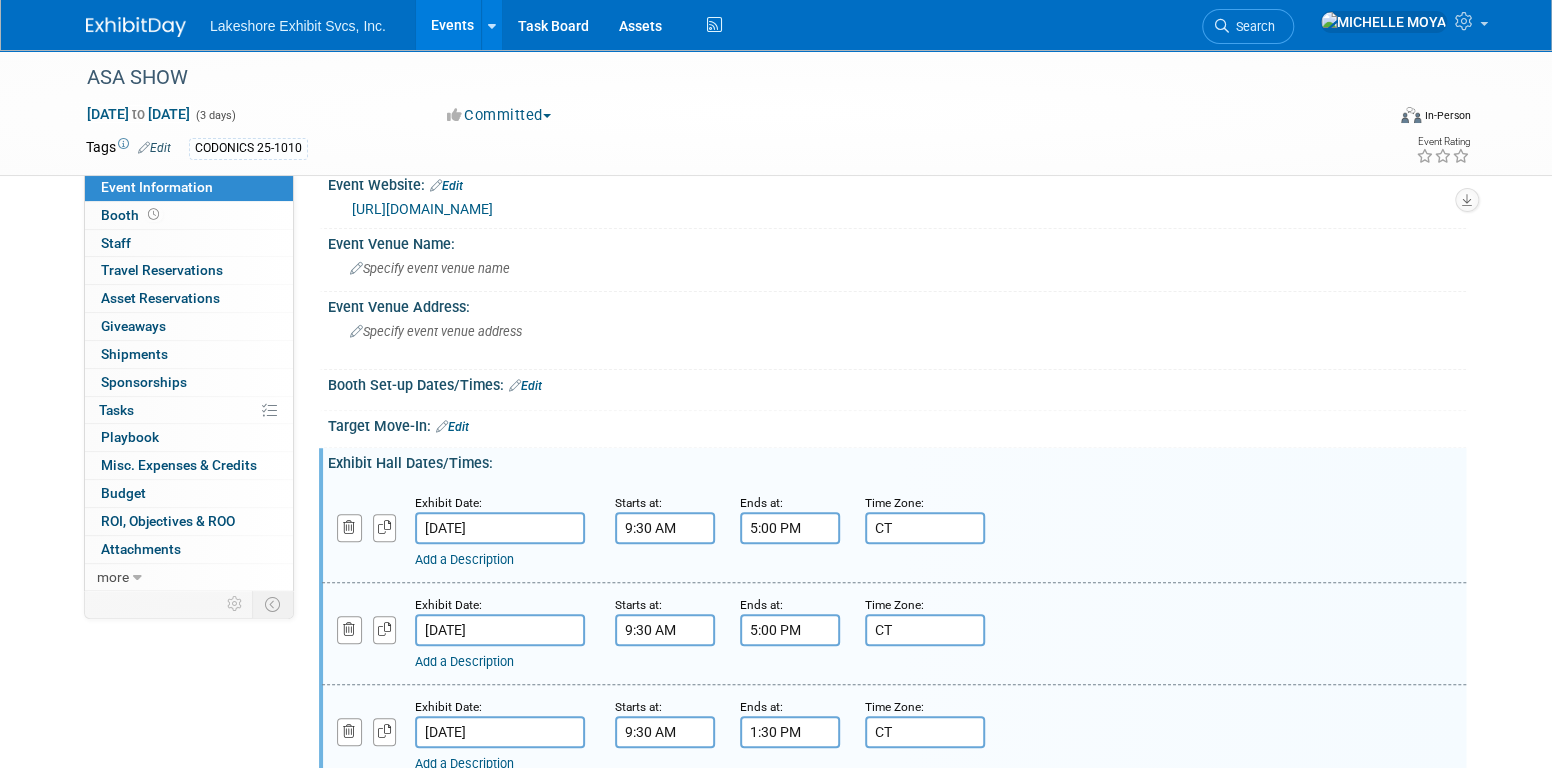 scroll, scrollTop: 200, scrollLeft: 0, axis: vertical 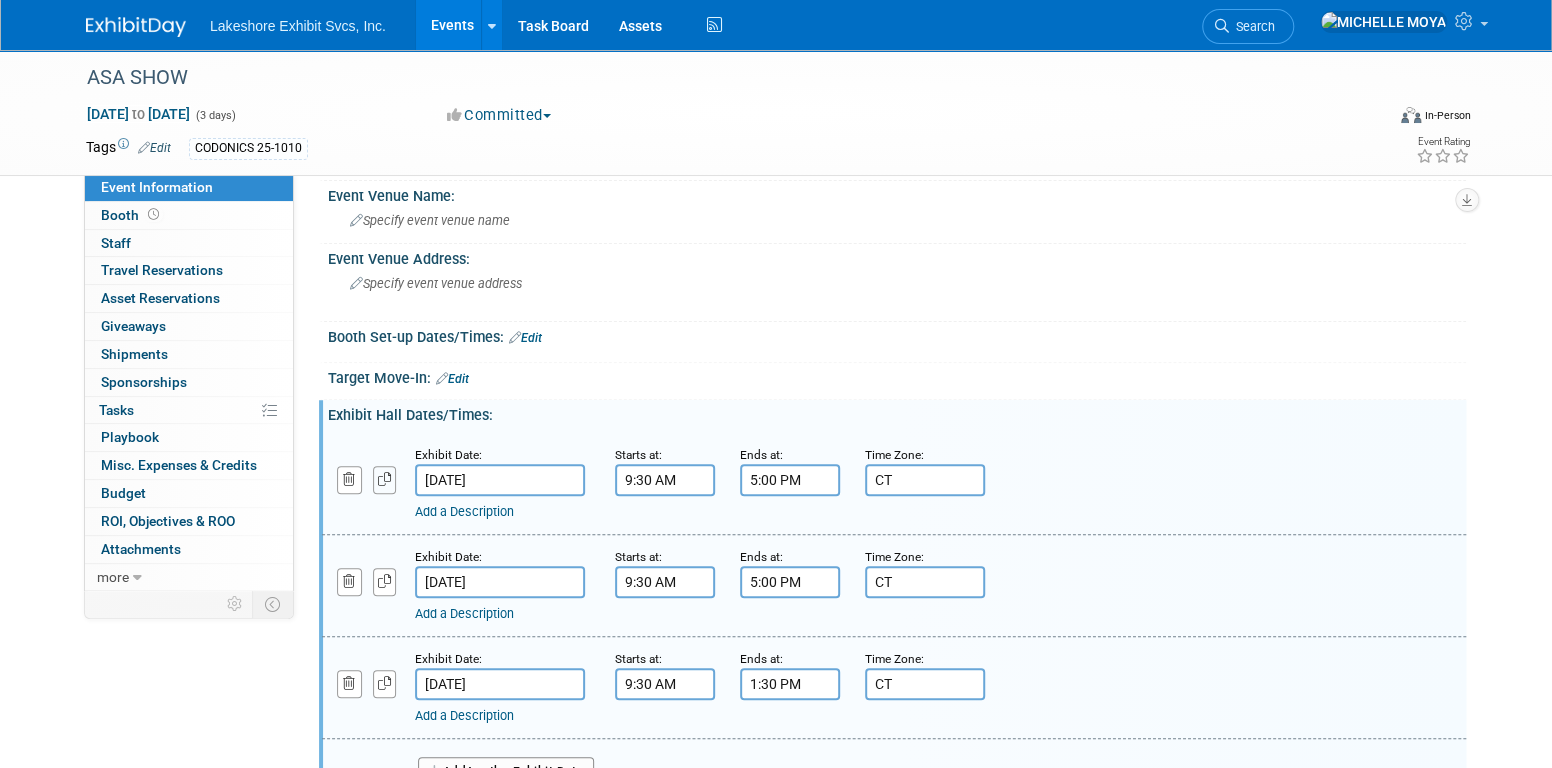 click at bounding box center [385, 479] 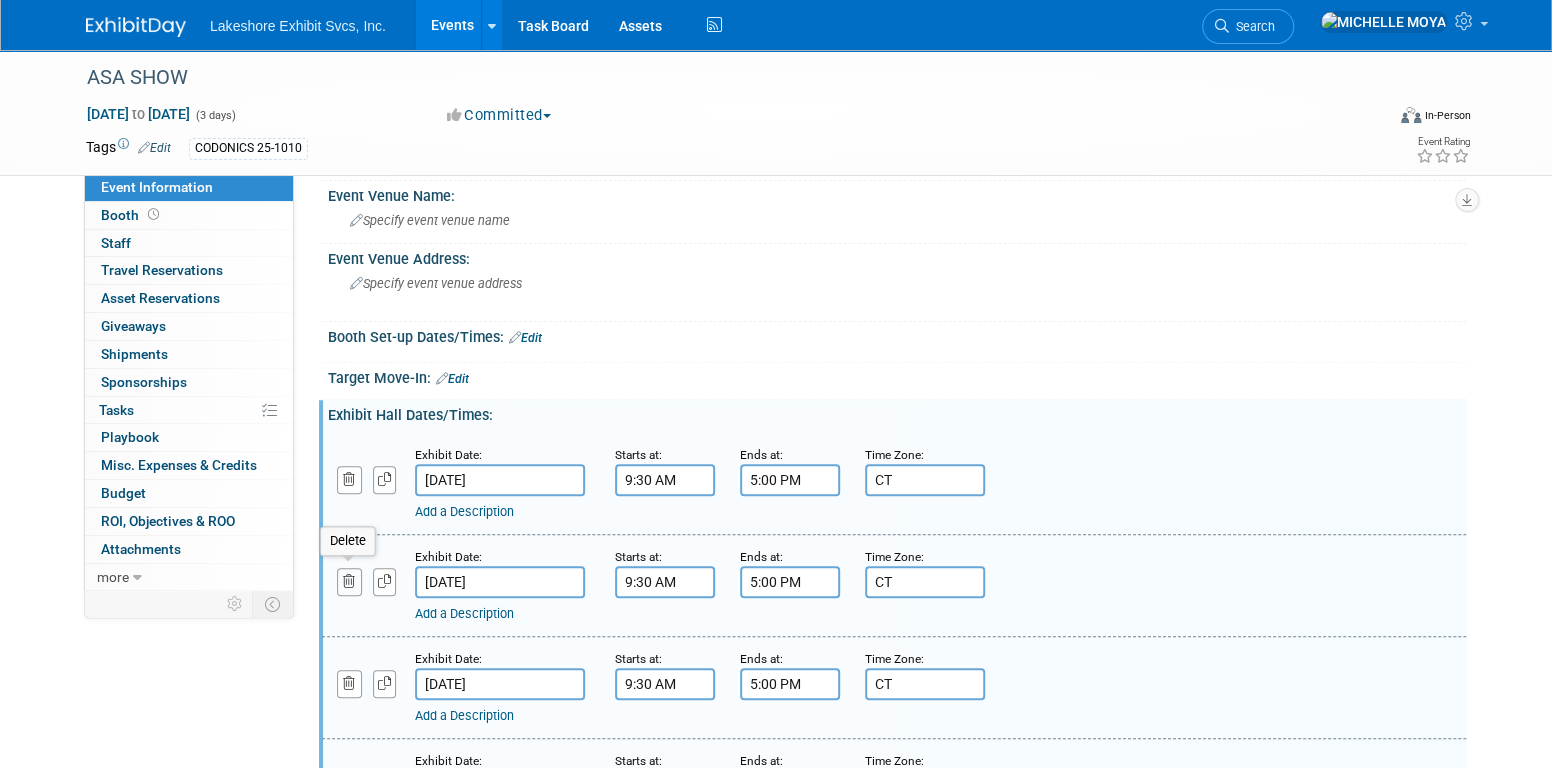 click at bounding box center (349, 581) 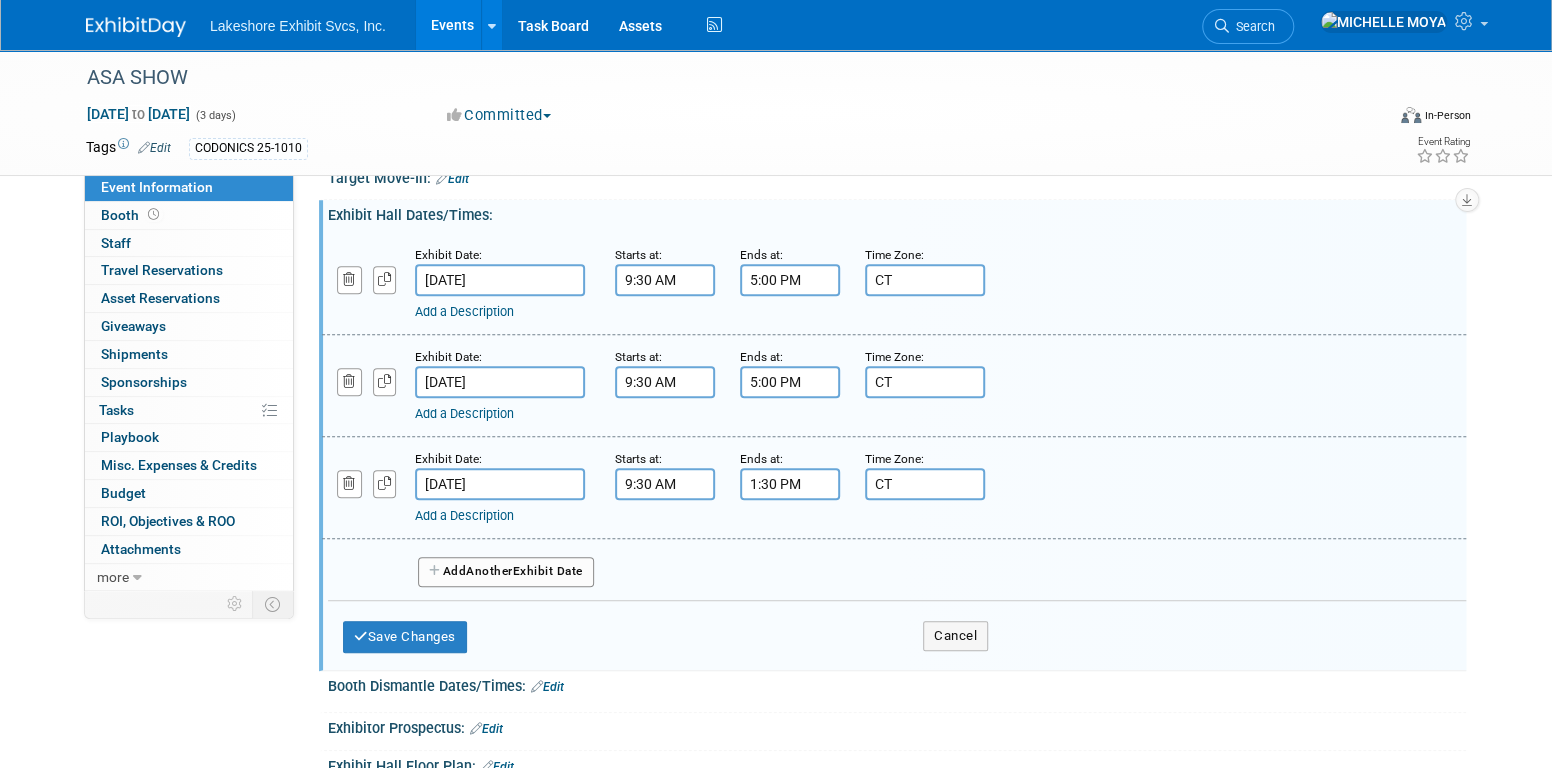 scroll, scrollTop: 500, scrollLeft: 0, axis: vertical 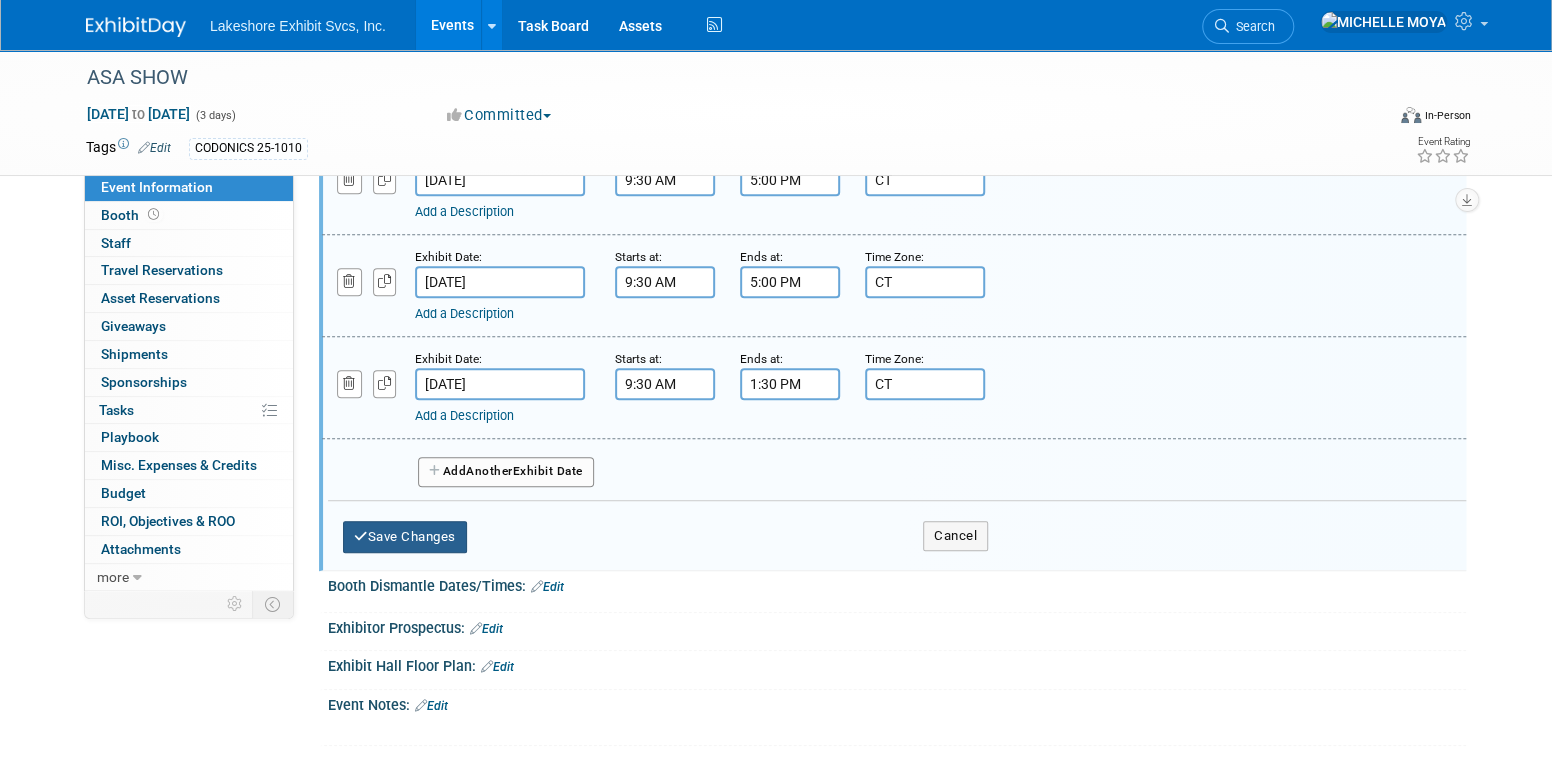 click on "Save Changes" at bounding box center [405, 537] 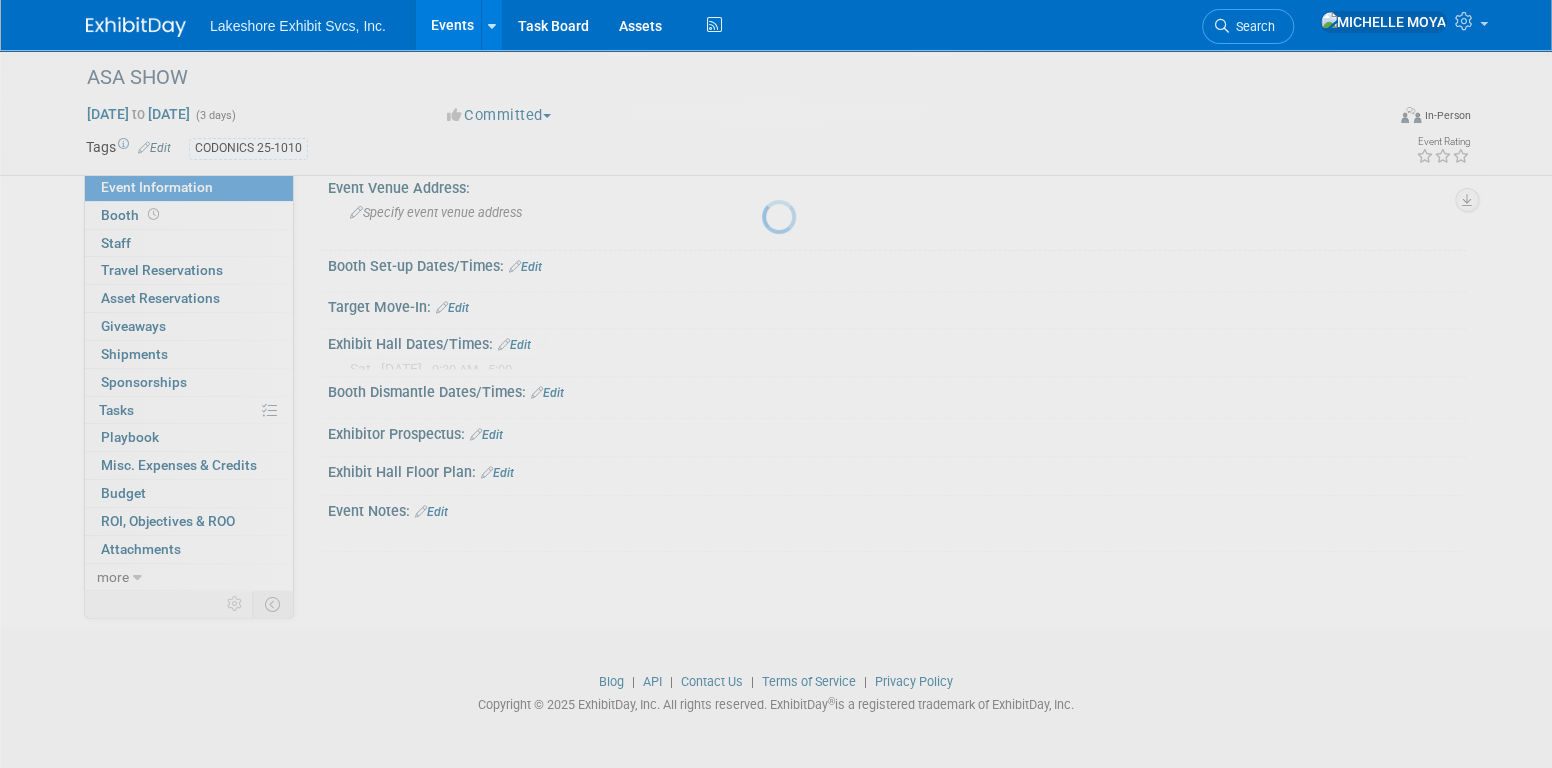 scroll, scrollTop: 254, scrollLeft: 0, axis: vertical 